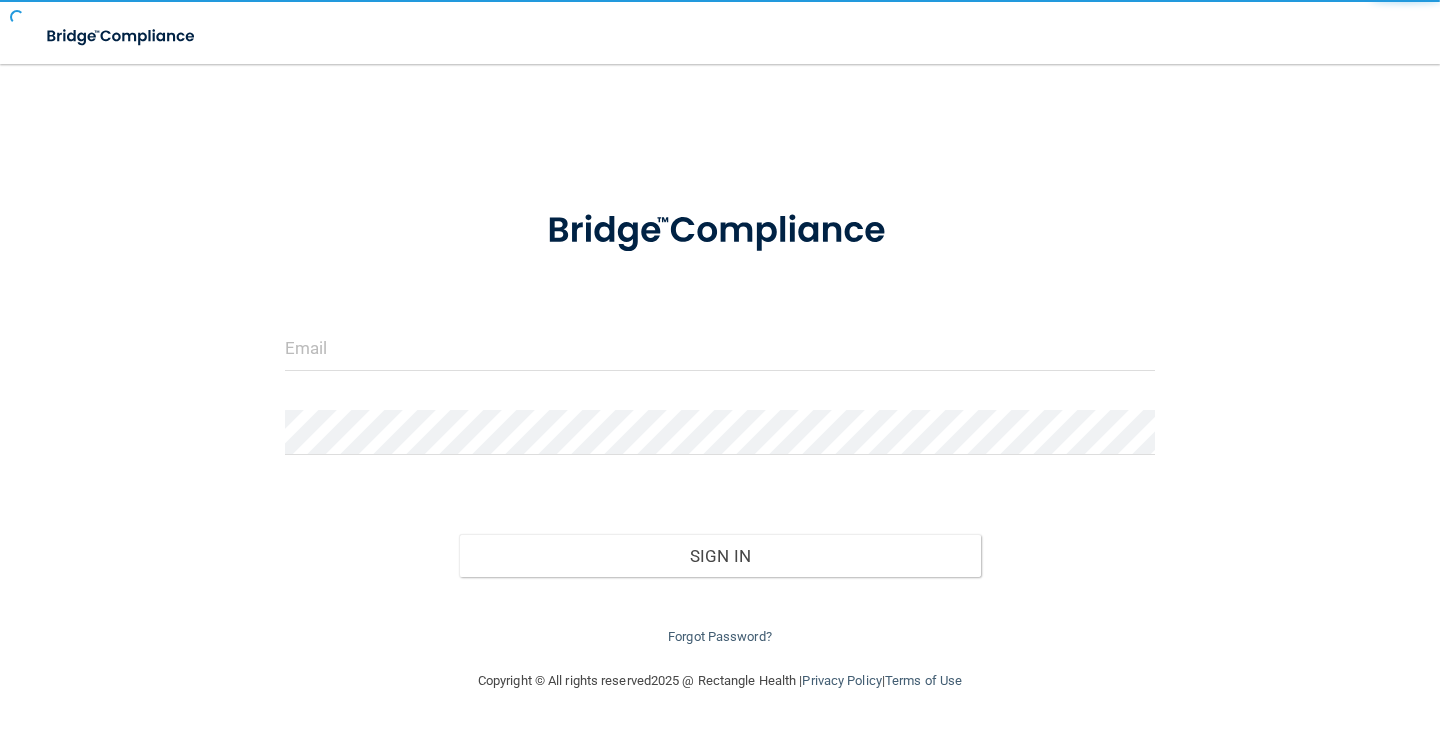 scroll, scrollTop: 0, scrollLeft: 0, axis: both 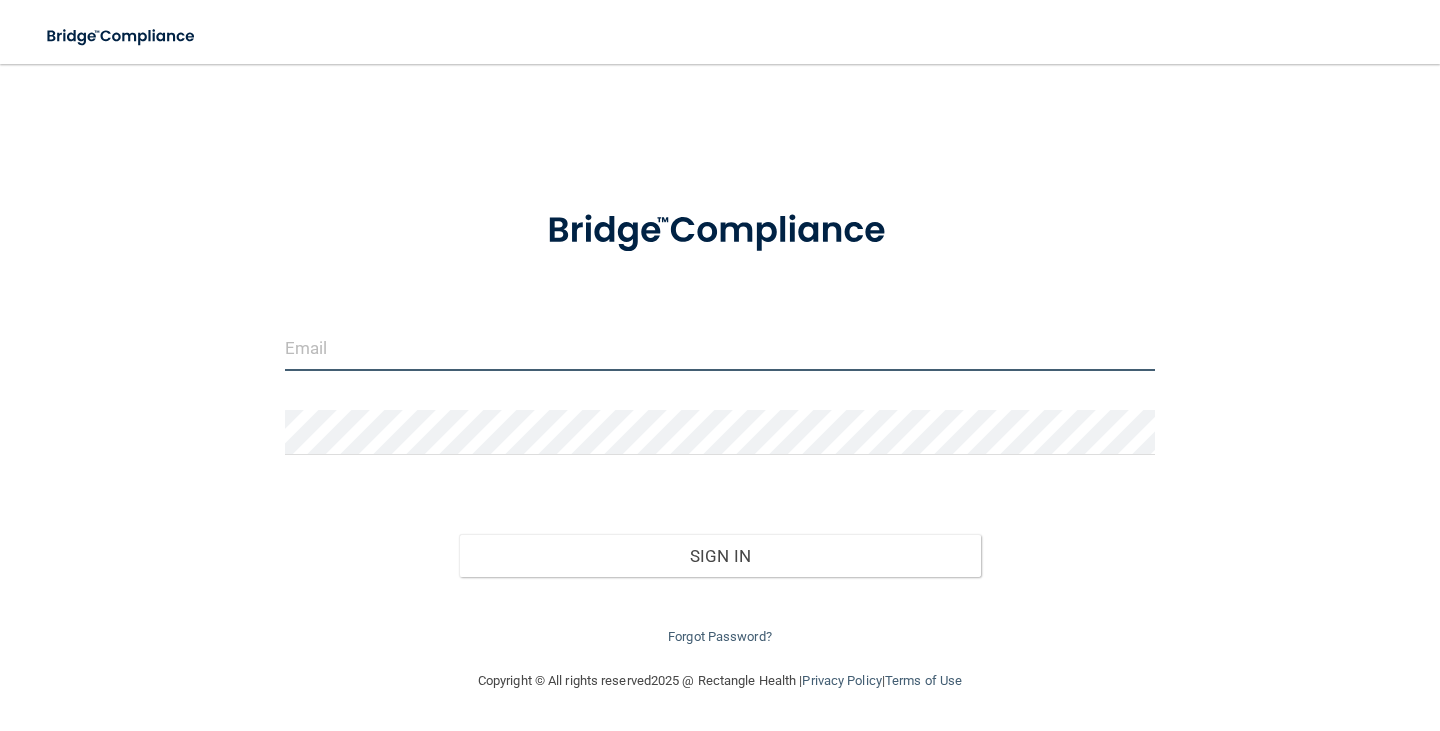 click at bounding box center [720, 348] 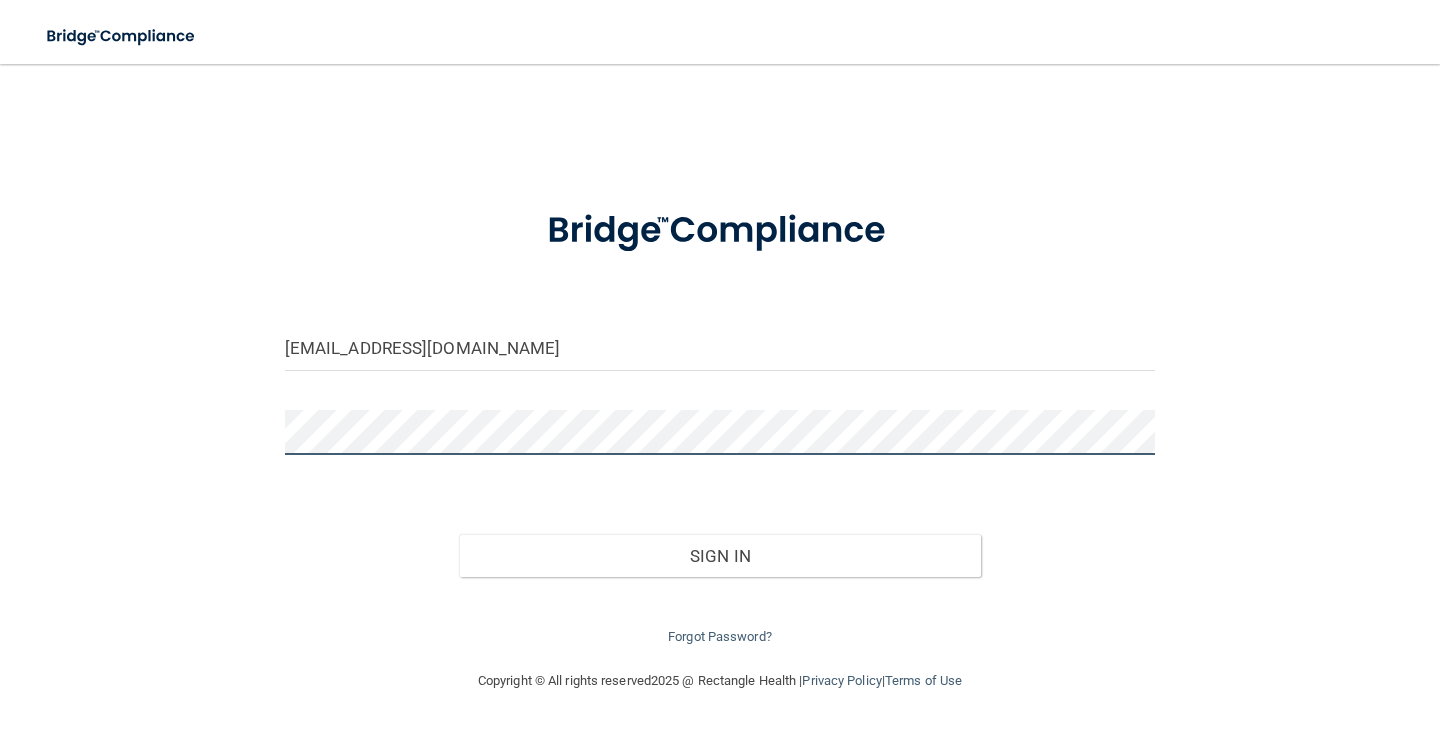 click on "Sign In" at bounding box center (720, 556) 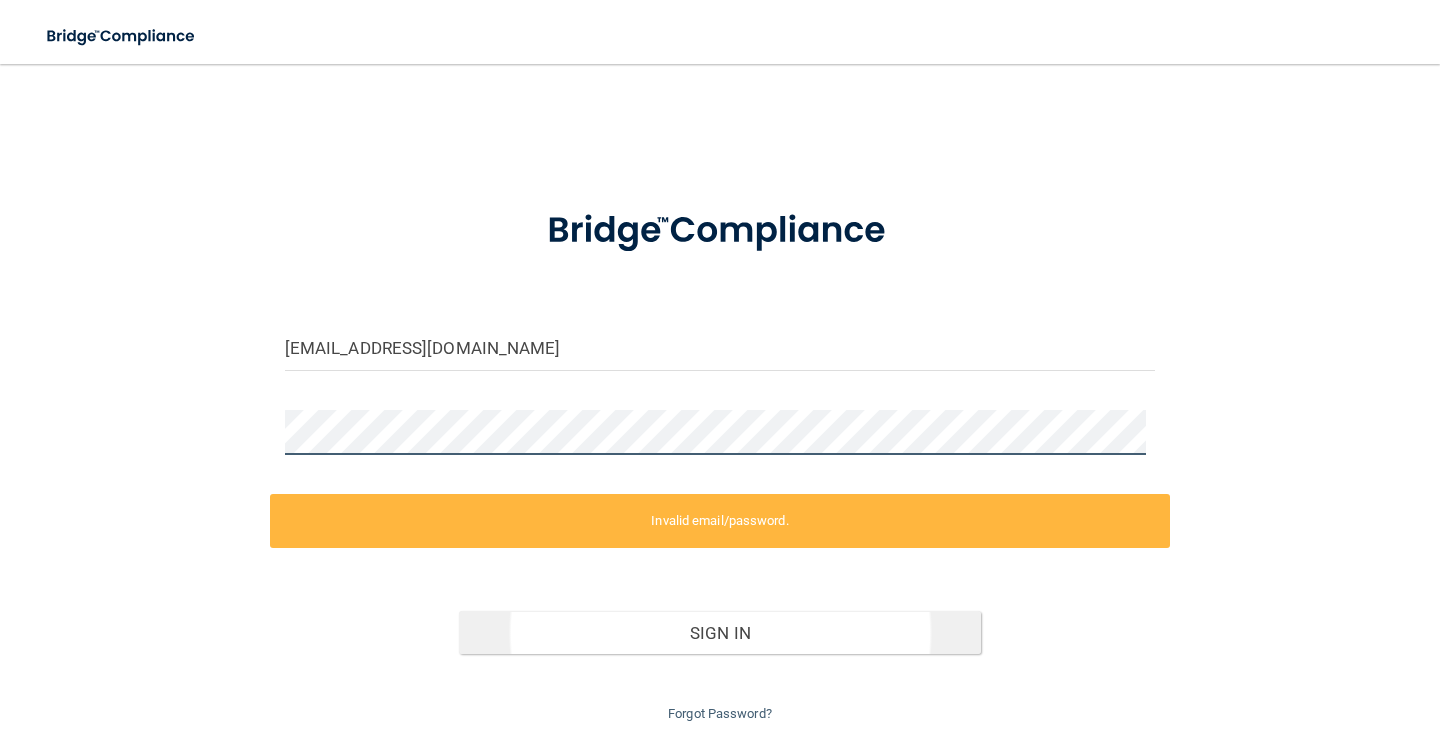 scroll, scrollTop: 74, scrollLeft: 0, axis: vertical 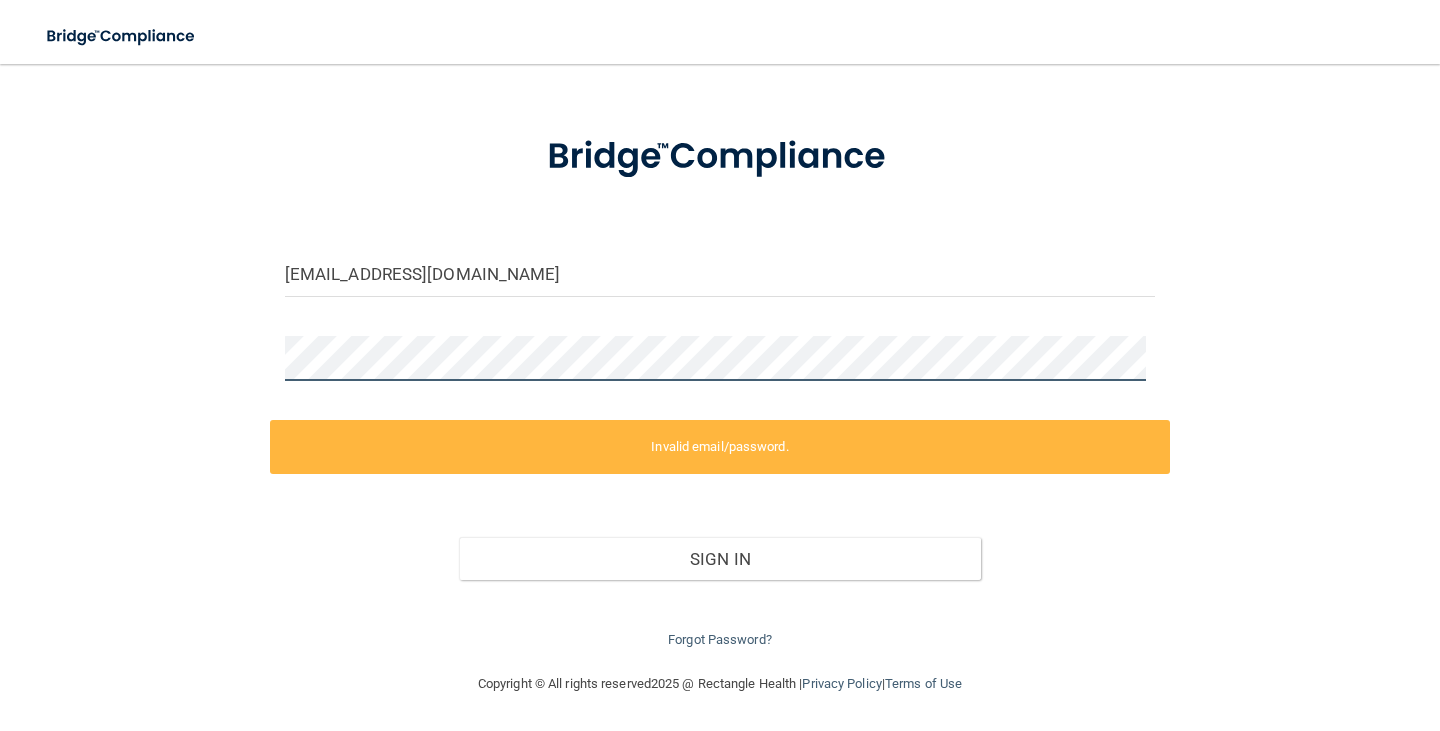 click on "[EMAIL_ADDRESS][DOMAIN_NAME]                                    Invalid email/password.     You don't have permission to access that page.       Sign In            Forgot Password?" at bounding box center [720, 331] 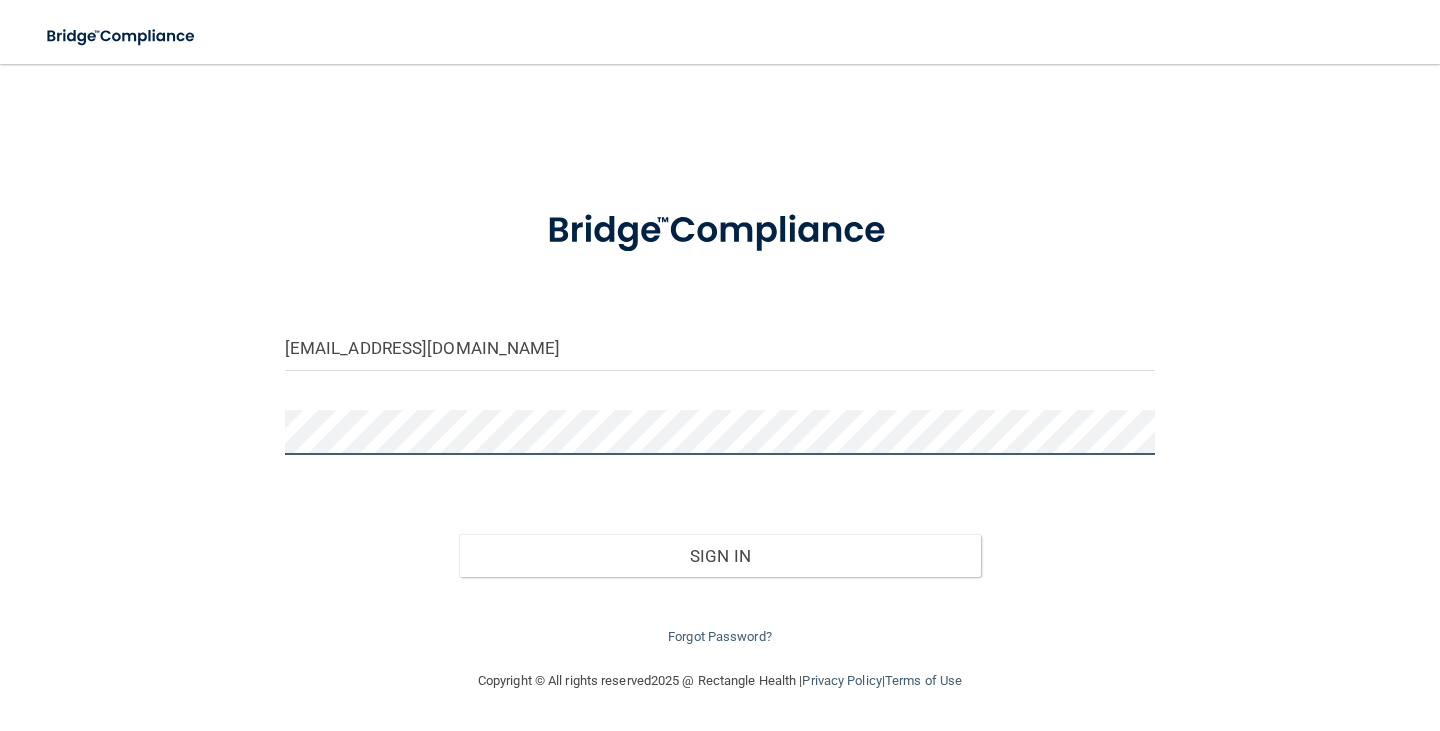 click on "Sign In" at bounding box center [720, 556] 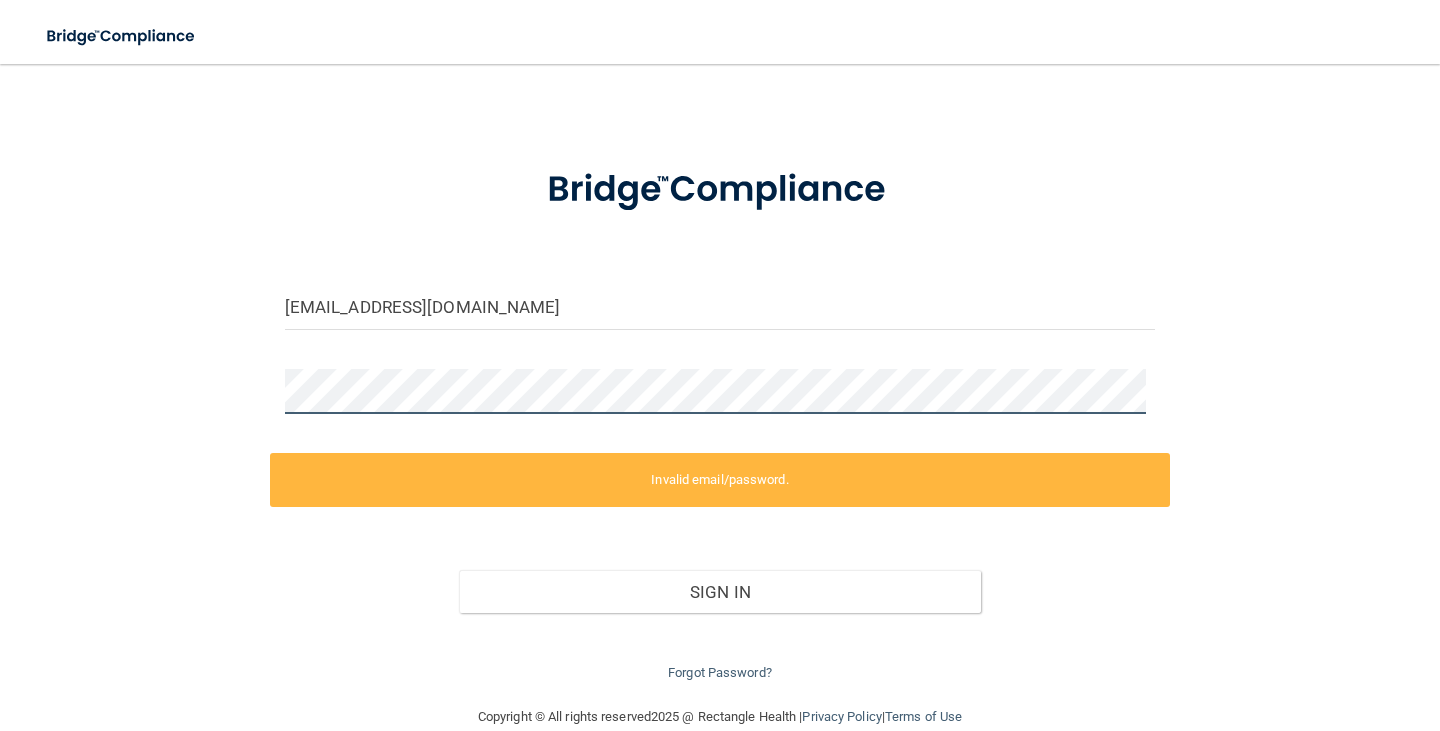 scroll, scrollTop: 74, scrollLeft: 0, axis: vertical 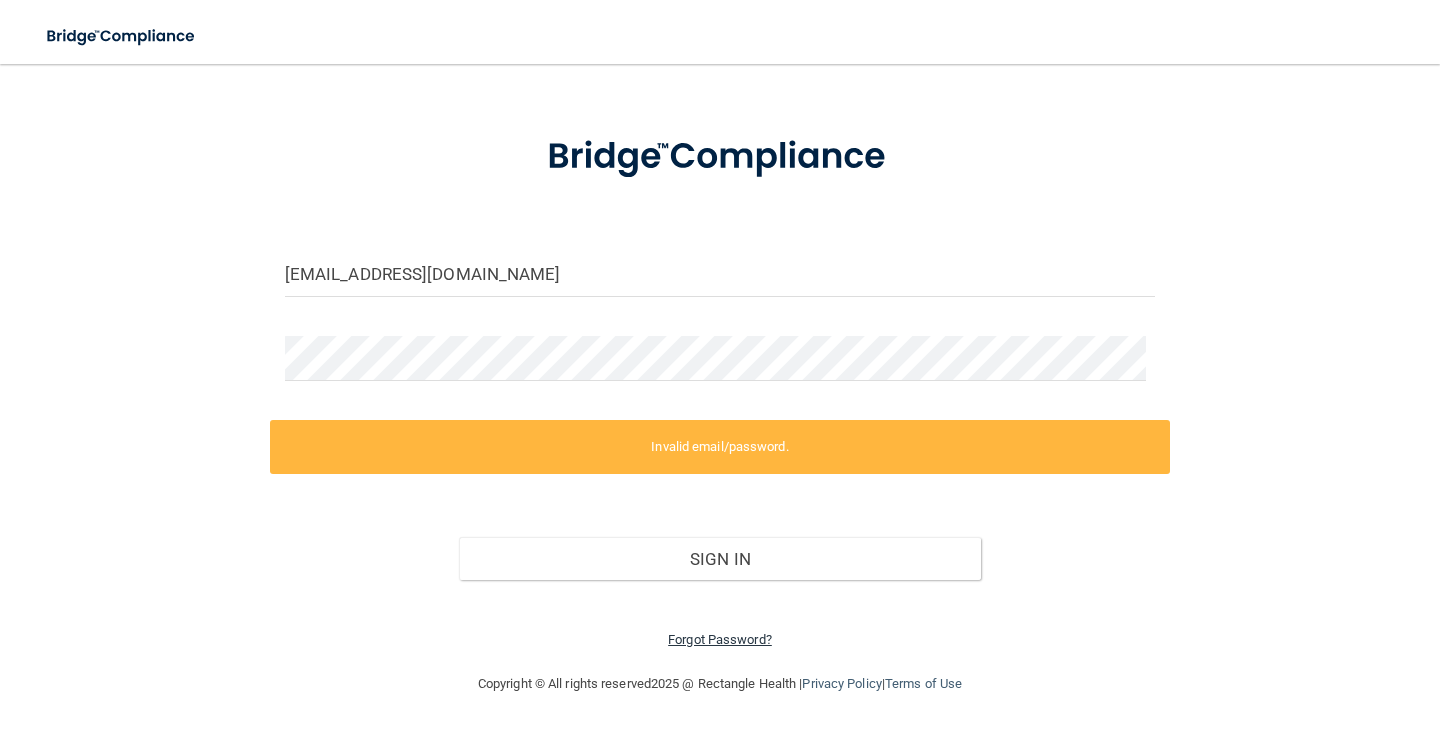 click on "Forgot Password?" at bounding box center (720, 639) 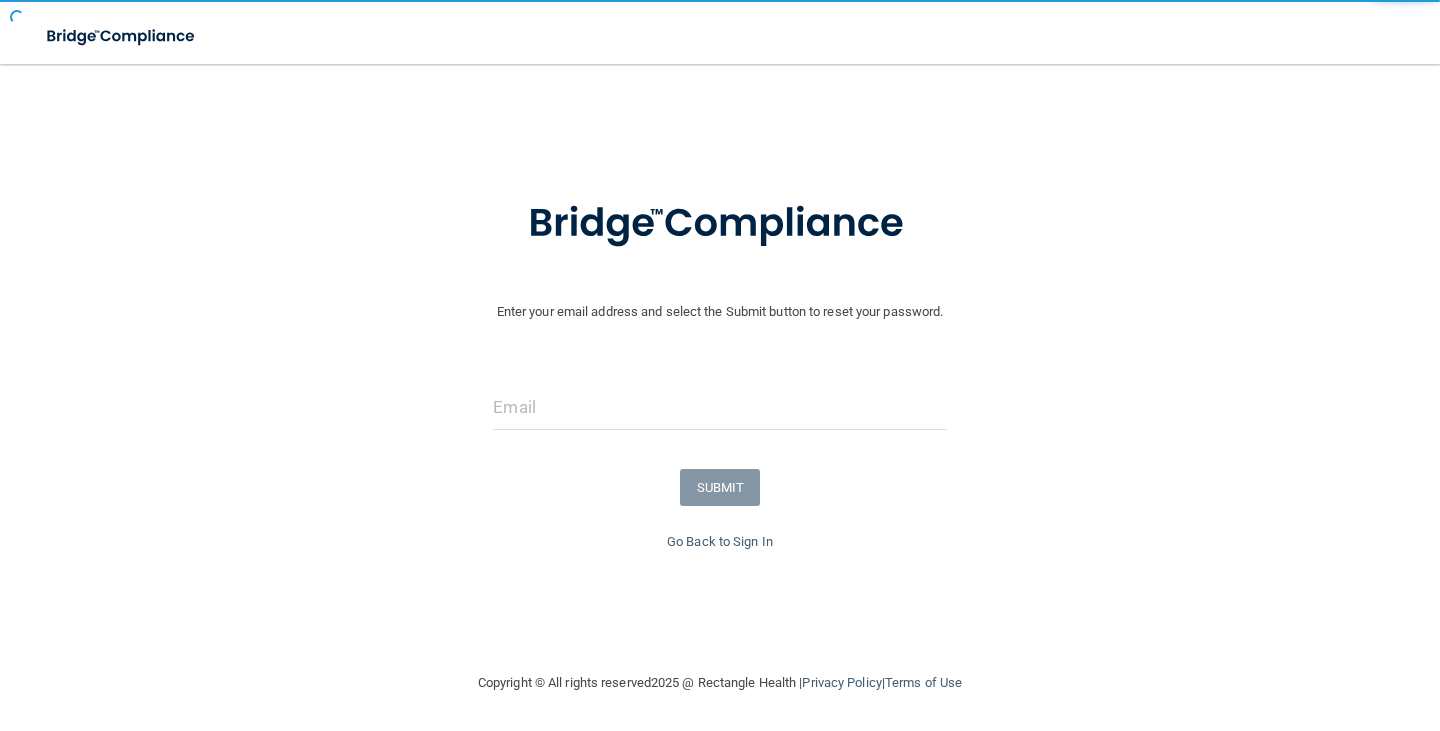 scroll, scrollTop: 12, scrollLeft: 0, axis: vertical 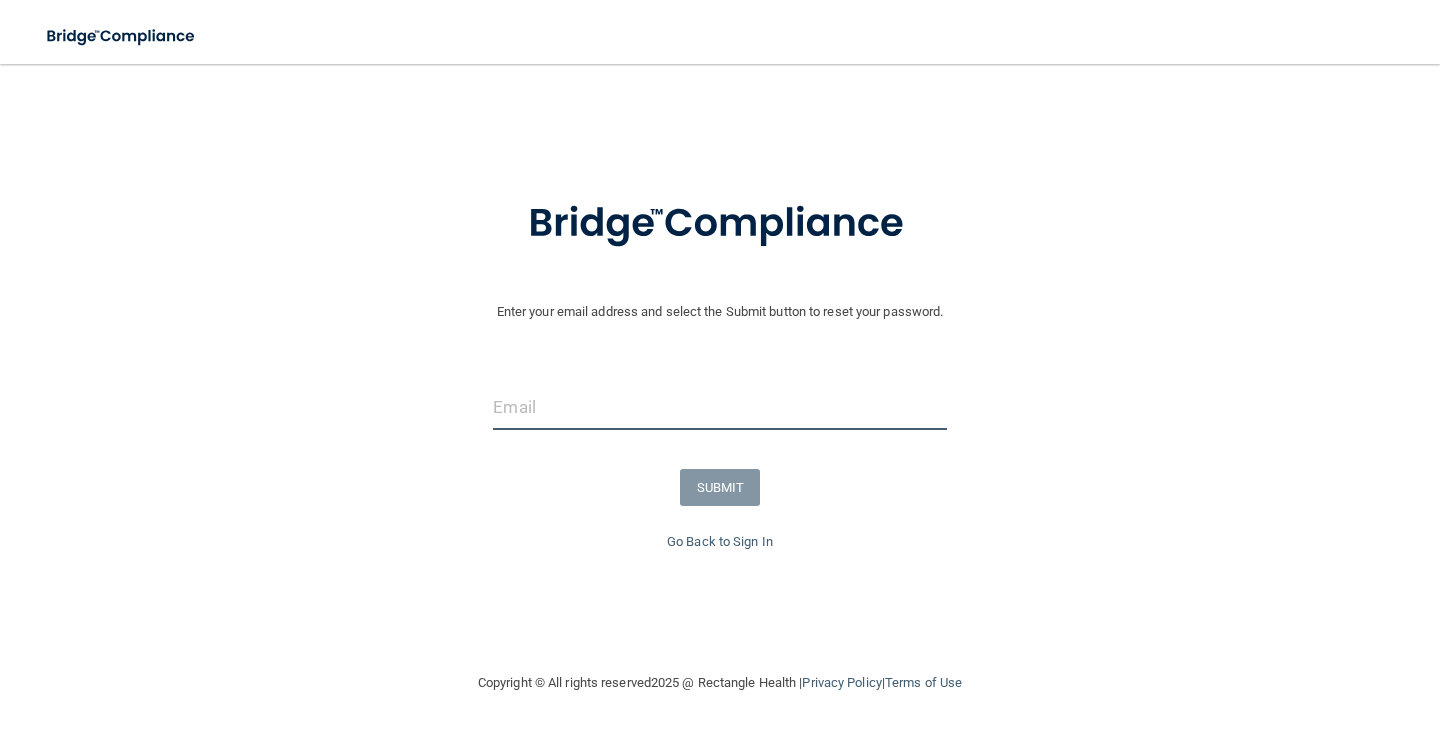 click at bounding box center [719, 407] 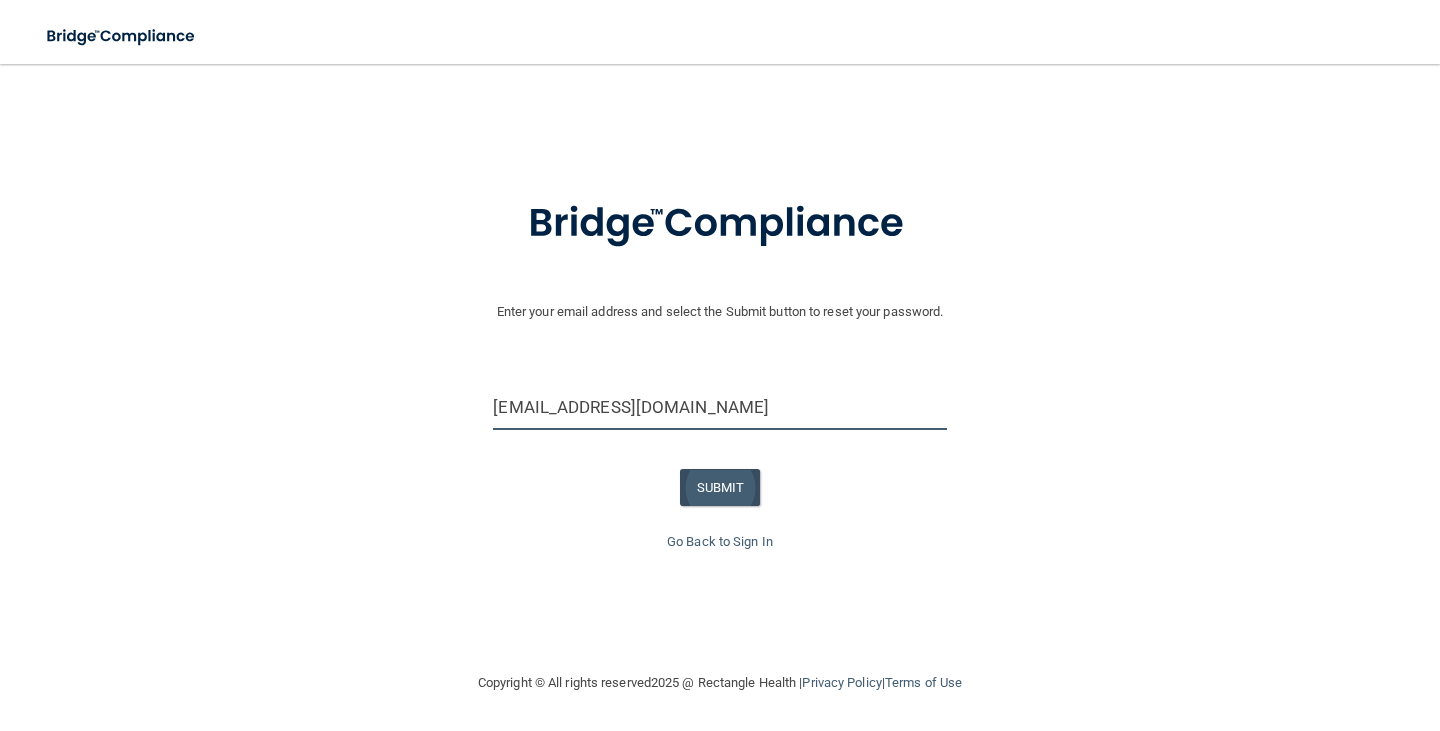 type on "[EMAIL_ADDRESS][DOMAIN_NAME]" 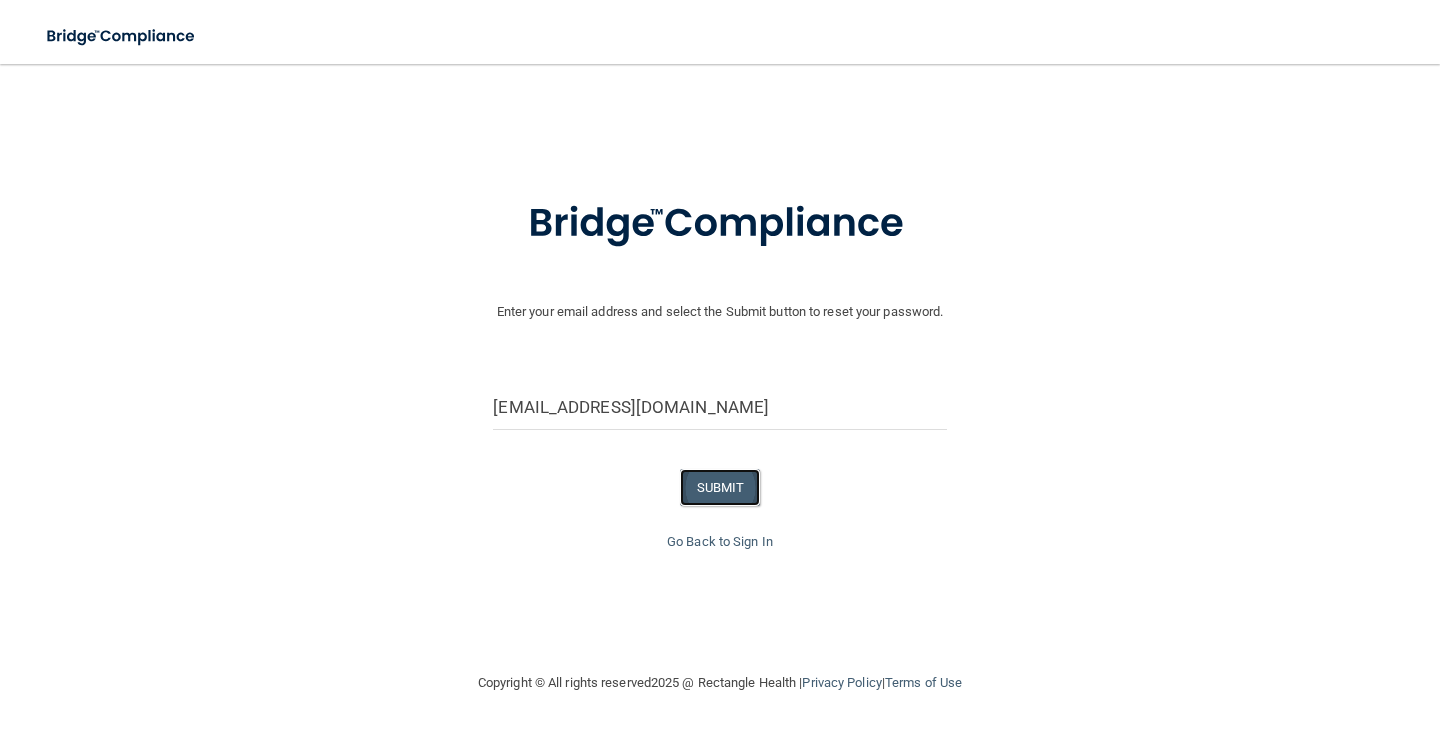 drag, startPoint x: 694, startPoint y: 484, endPoint x: 712, endPoint y: 484, distance: 18 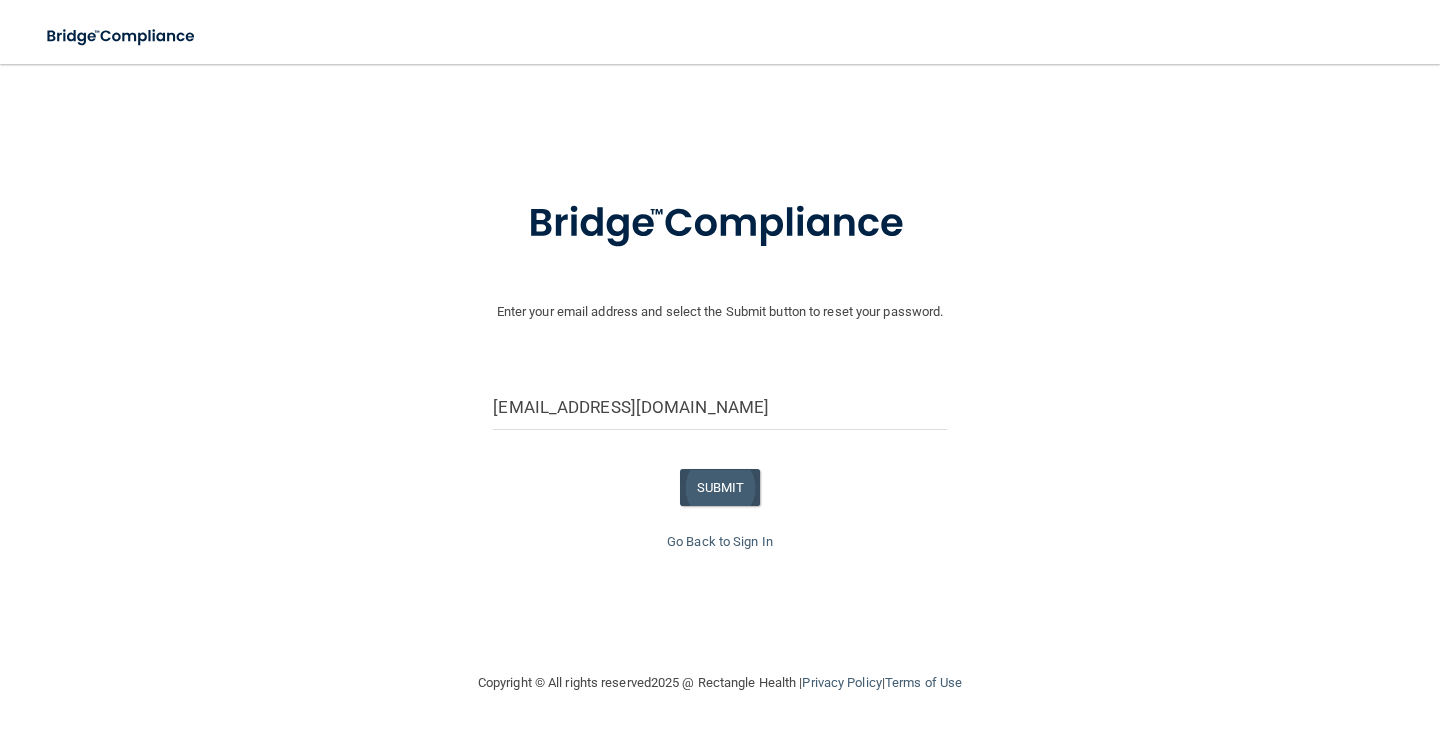 scroll, scrollTop: 0, scrollLeft: 0, axis: both 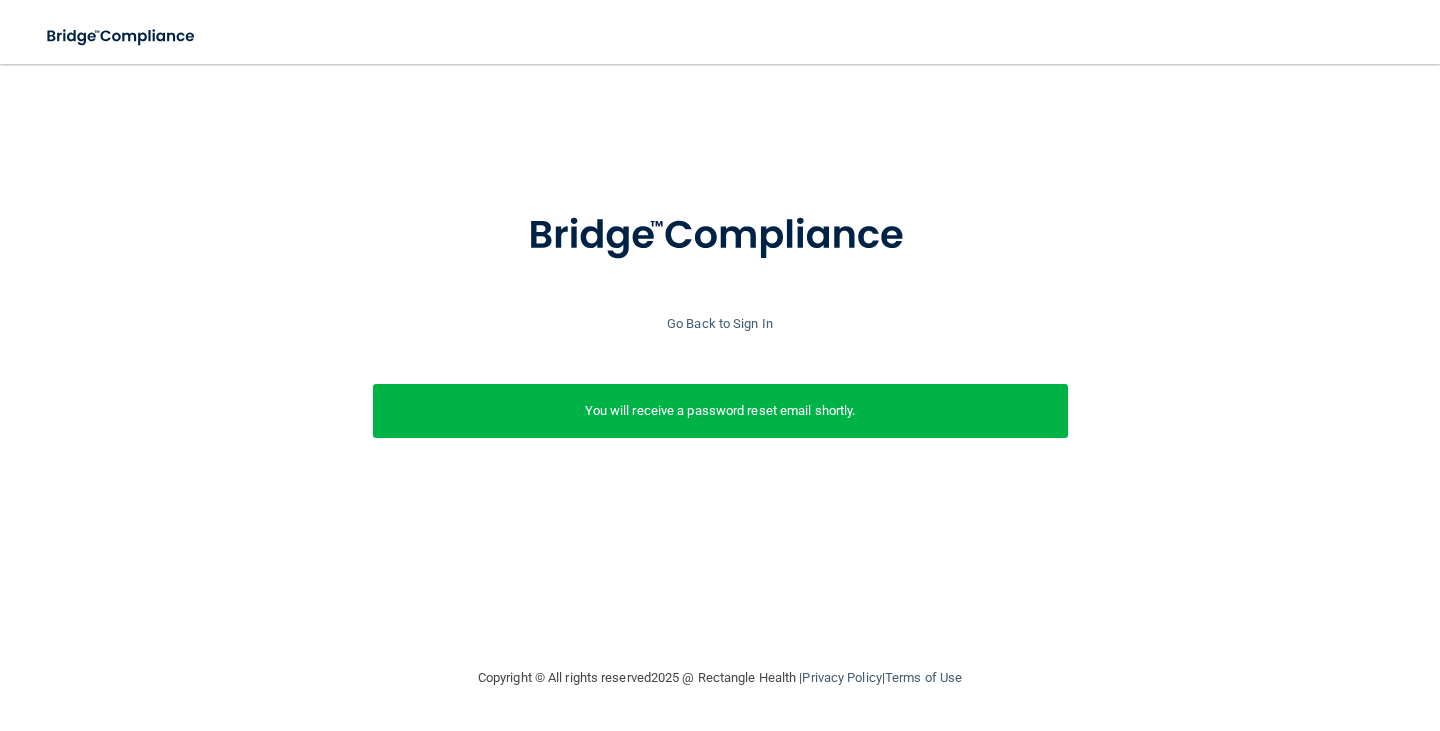 click at bounding box center (720, 248) 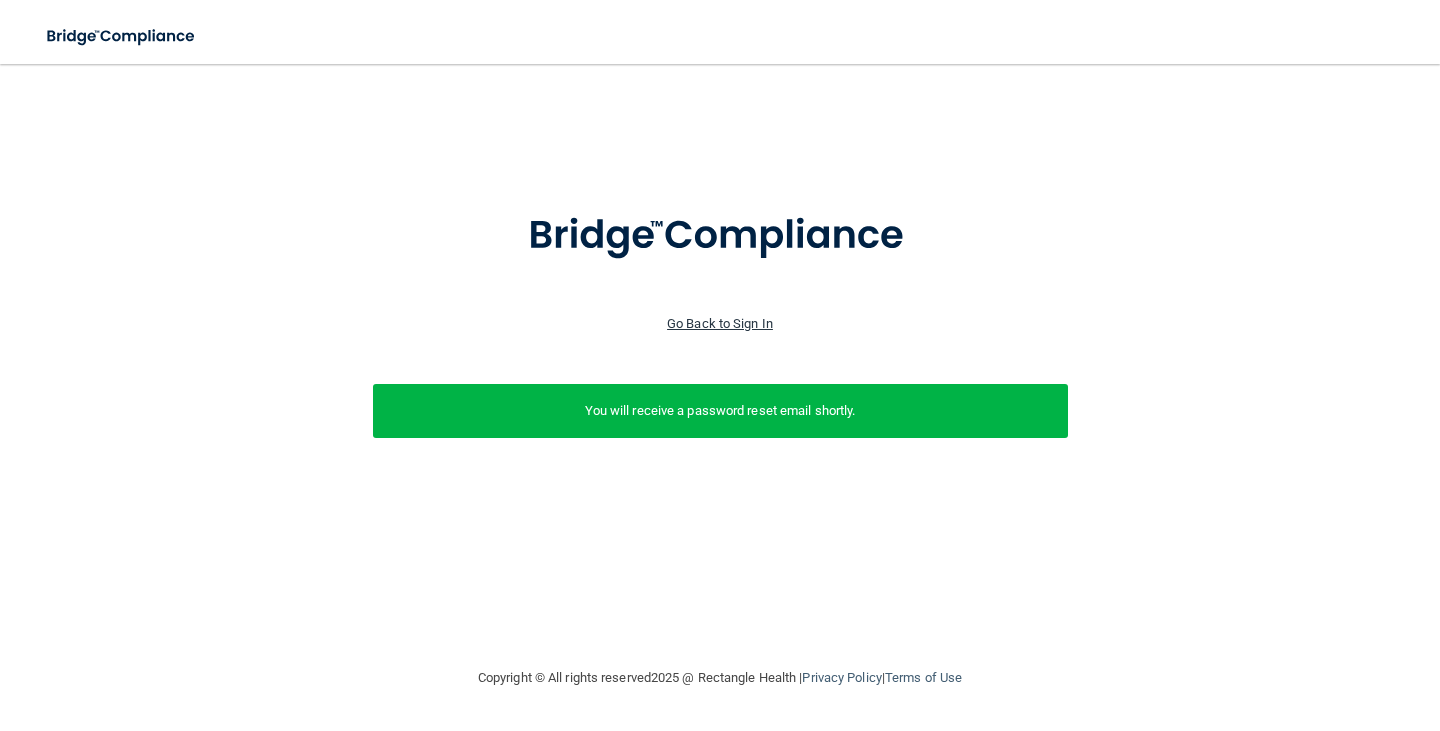 click on "Go Back to Sign In" at bounding box center (720, 323) 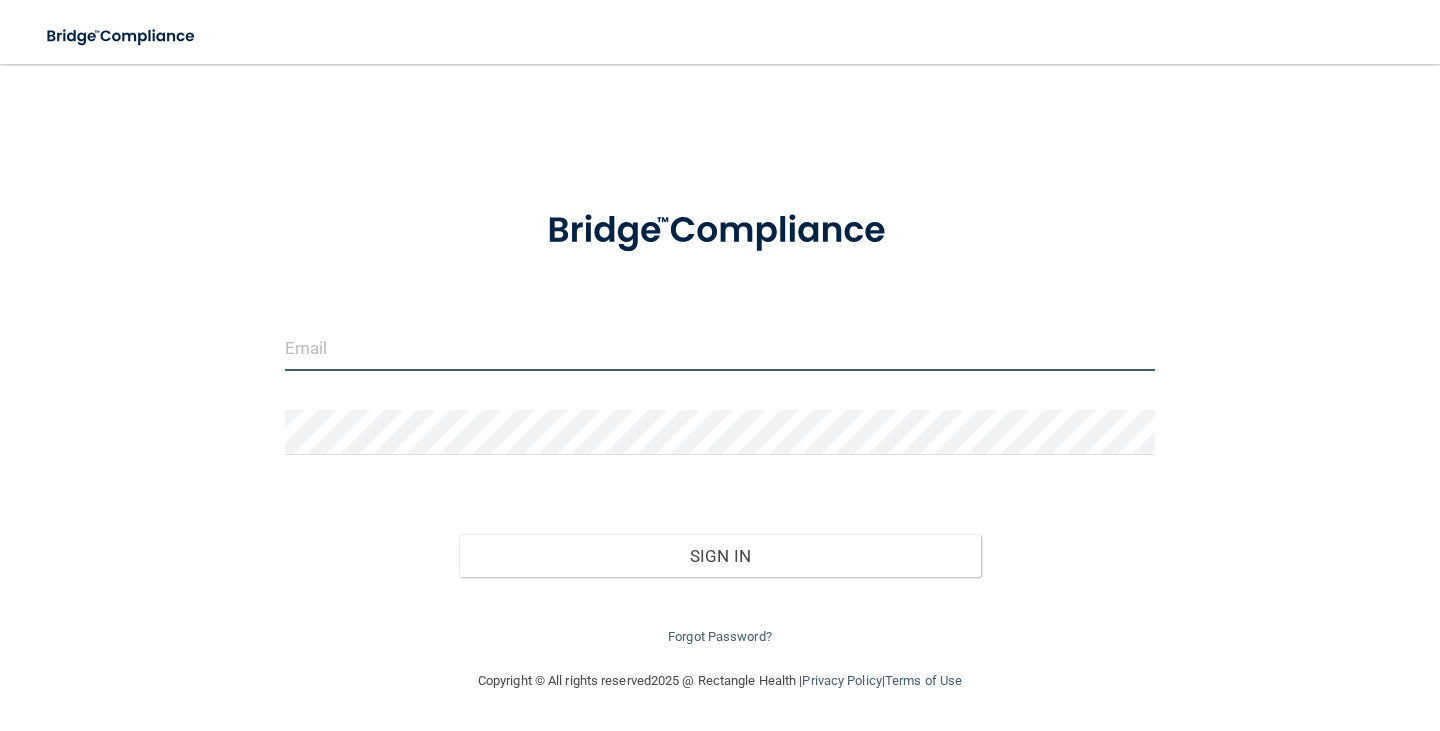 click at bounding box center (720, 348) 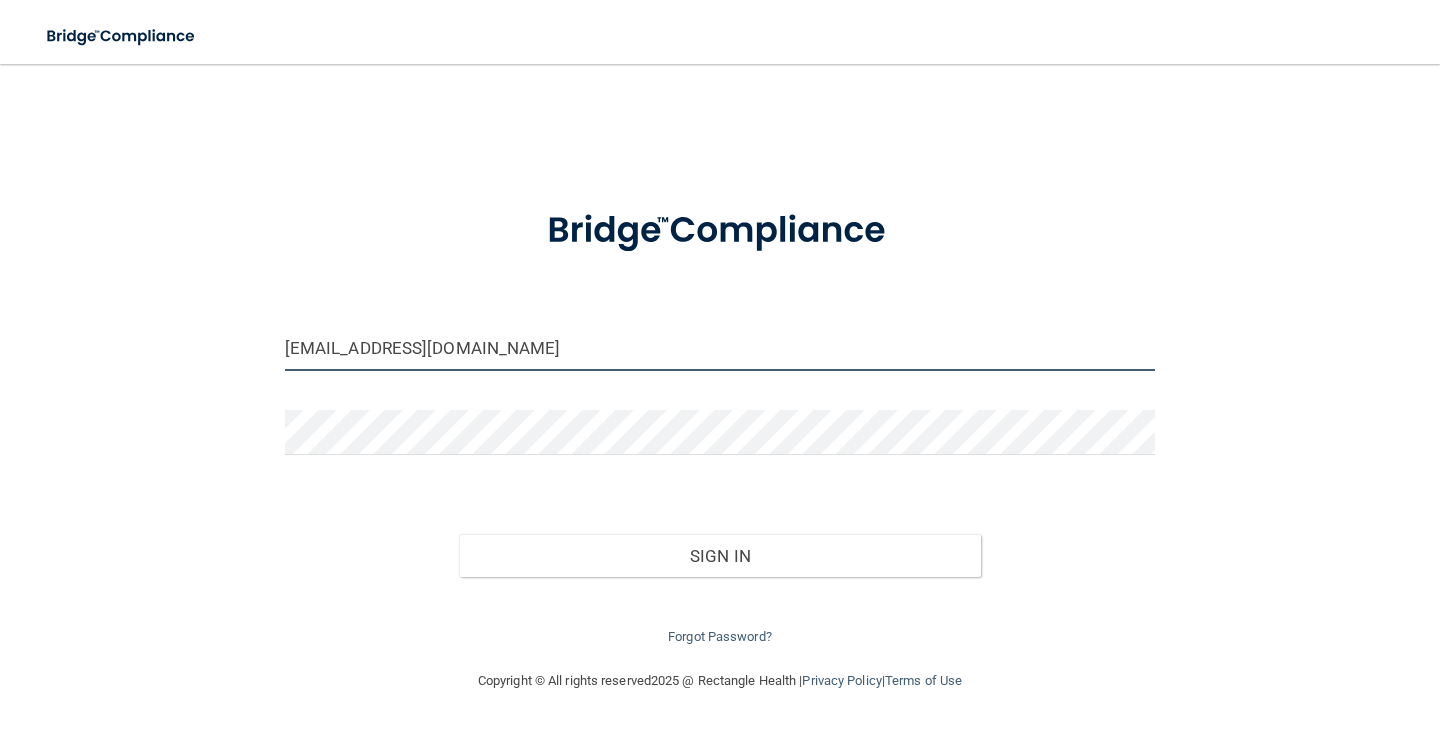 type on "[EMAIL_ADDRESS][DOMAIN_NAME]" 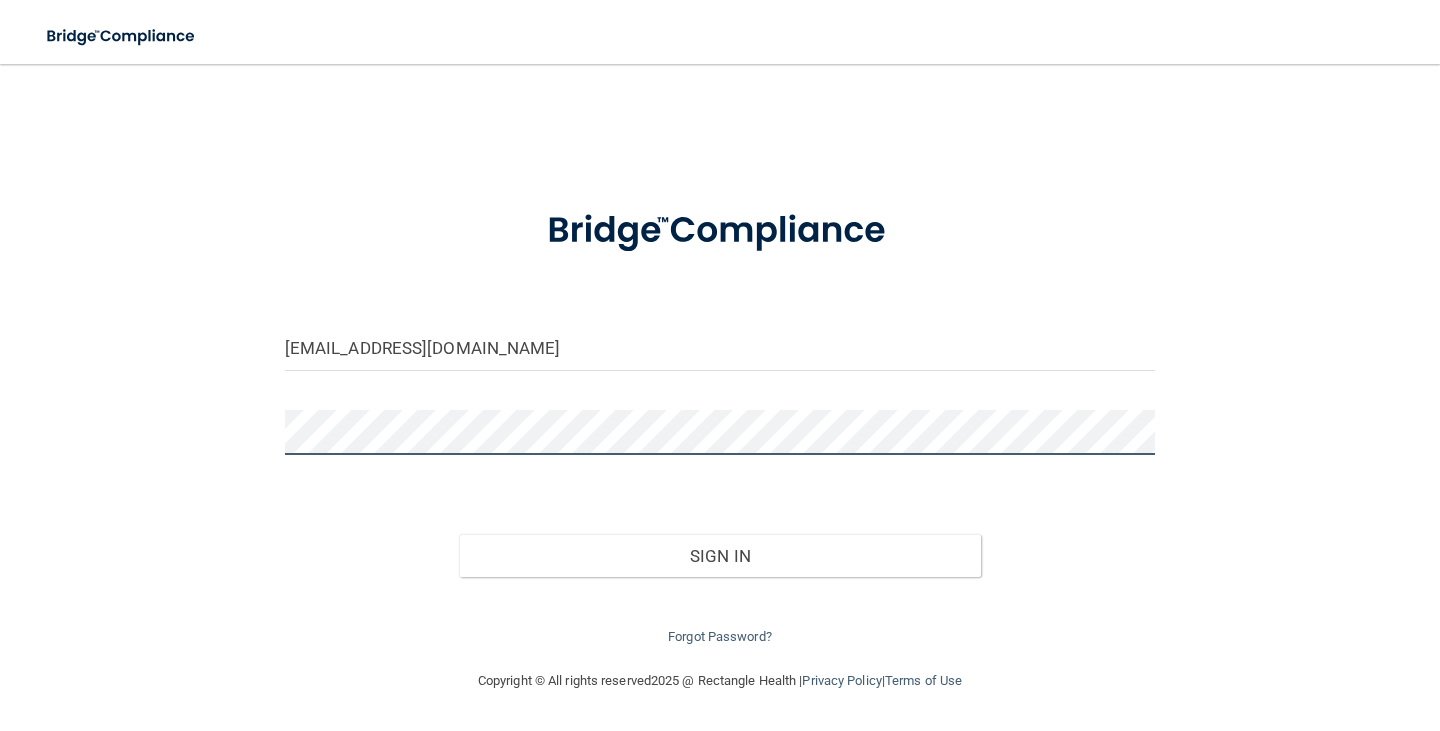 click on "Sign In" at bounding box center (720, 556) 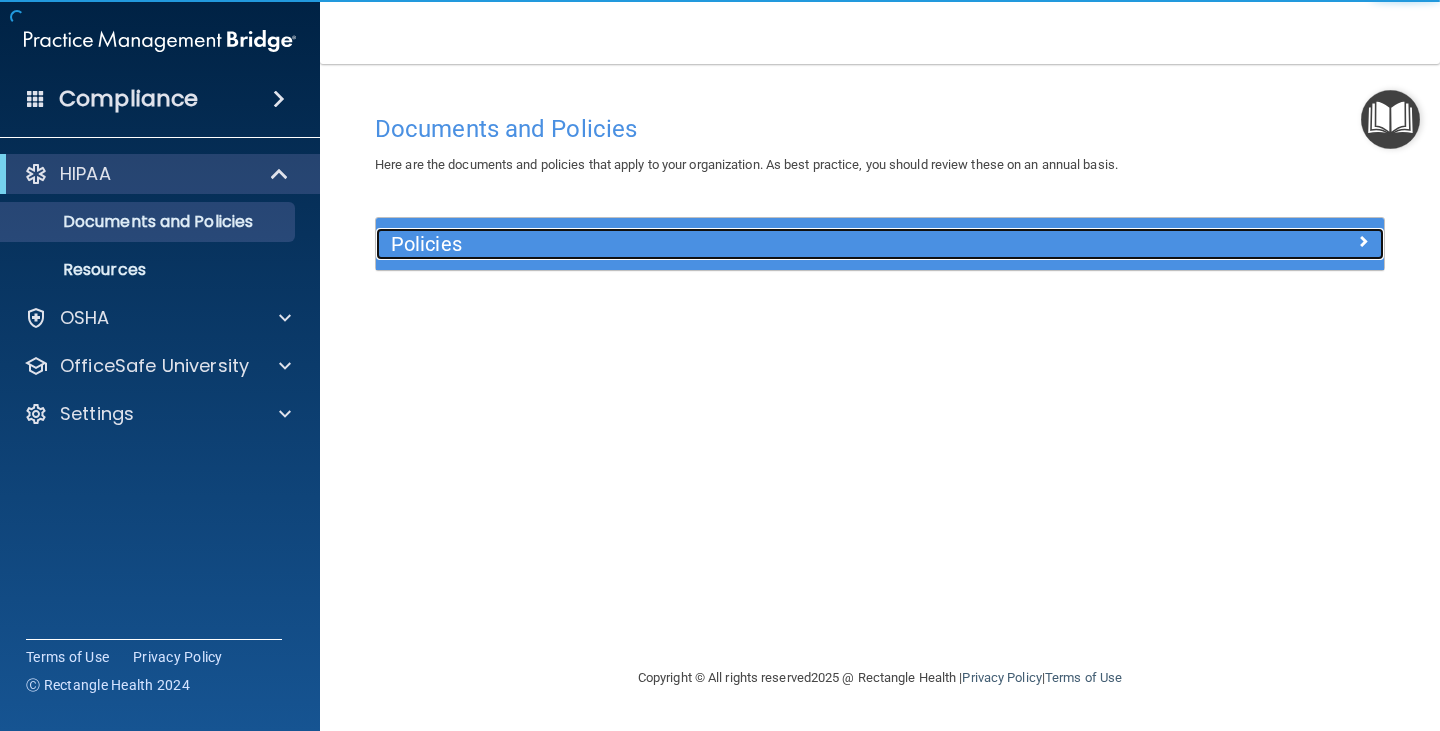 click on "Policies" at bounding box center (754, 244) 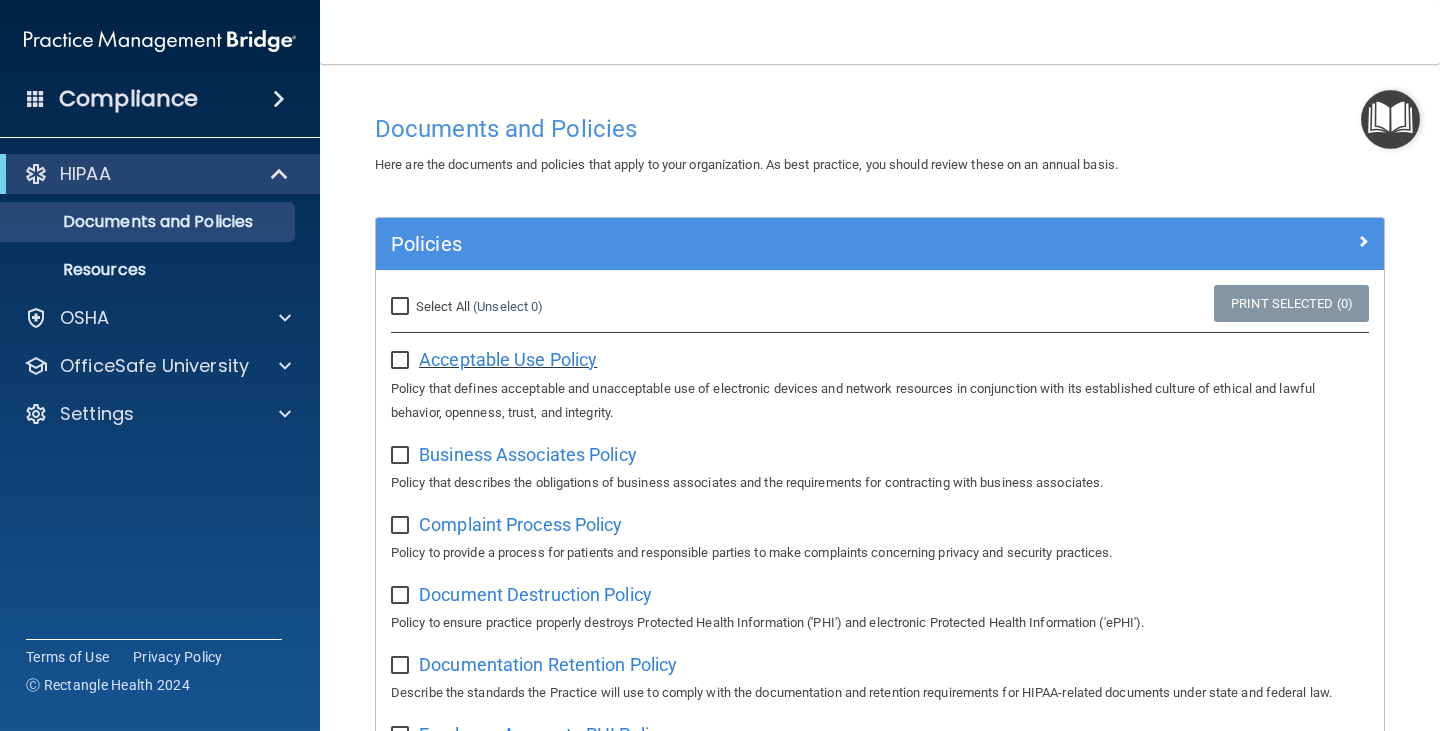 click on "Acceptable Use Policy" at bounding box center [508, 359] 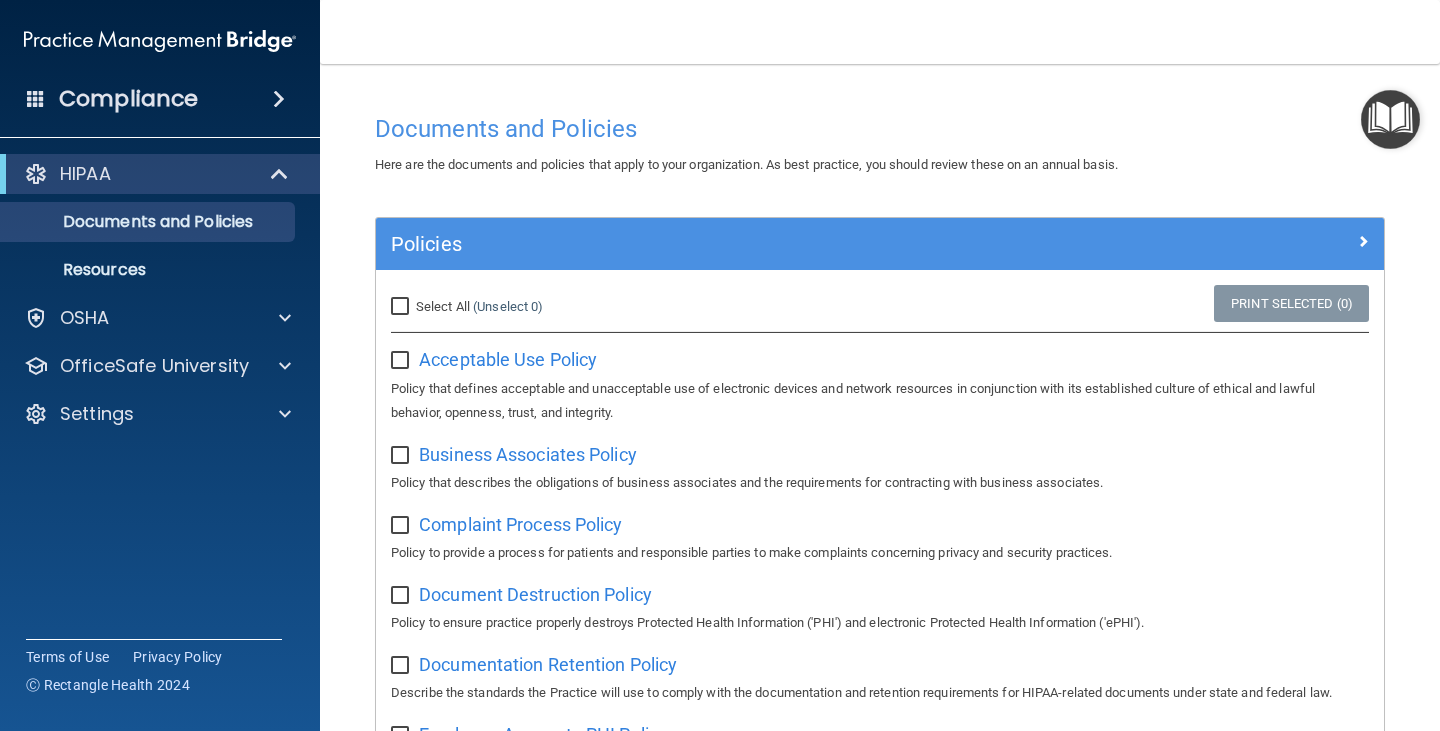 click on "Select All   (Unselect 0)    Unselect All" at bounding box center (402, 307) 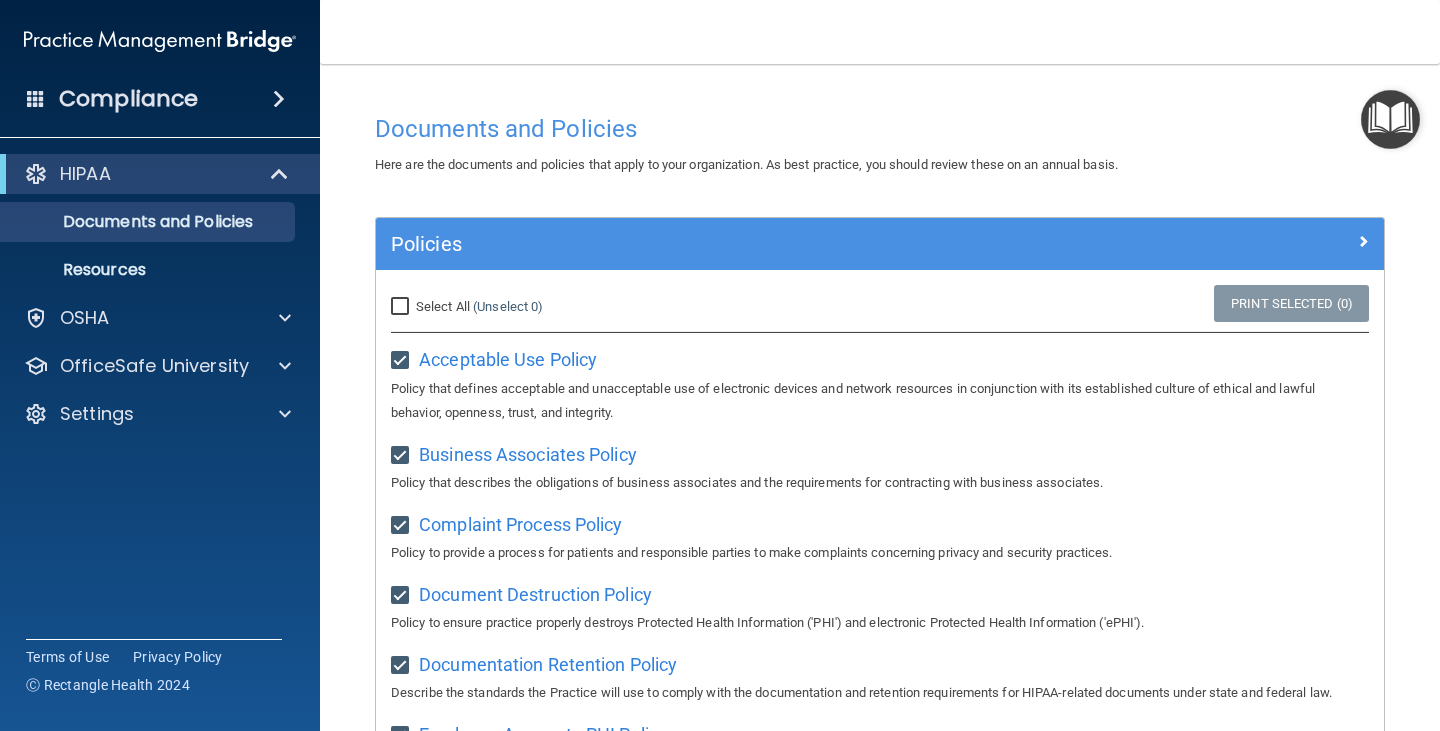 checkbox on "true" 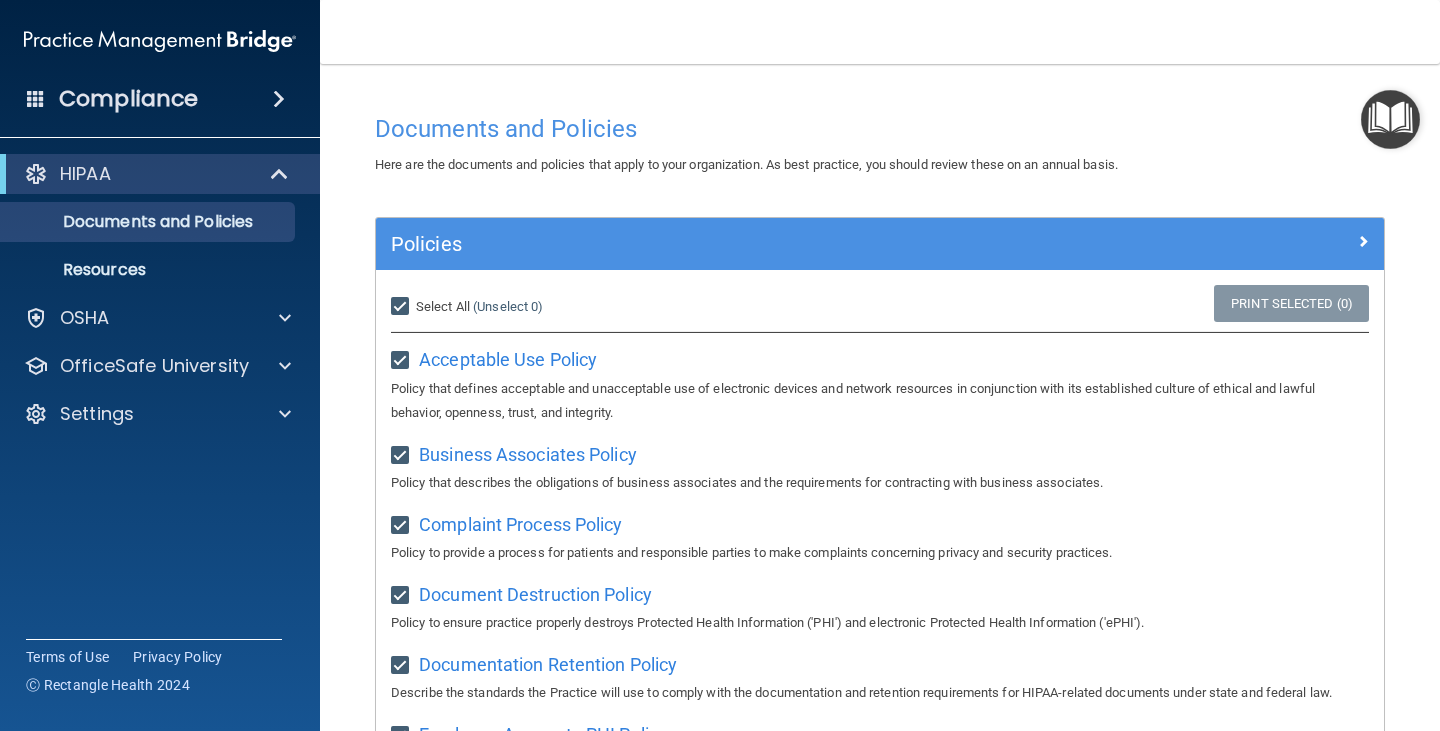 checkbox on "true" 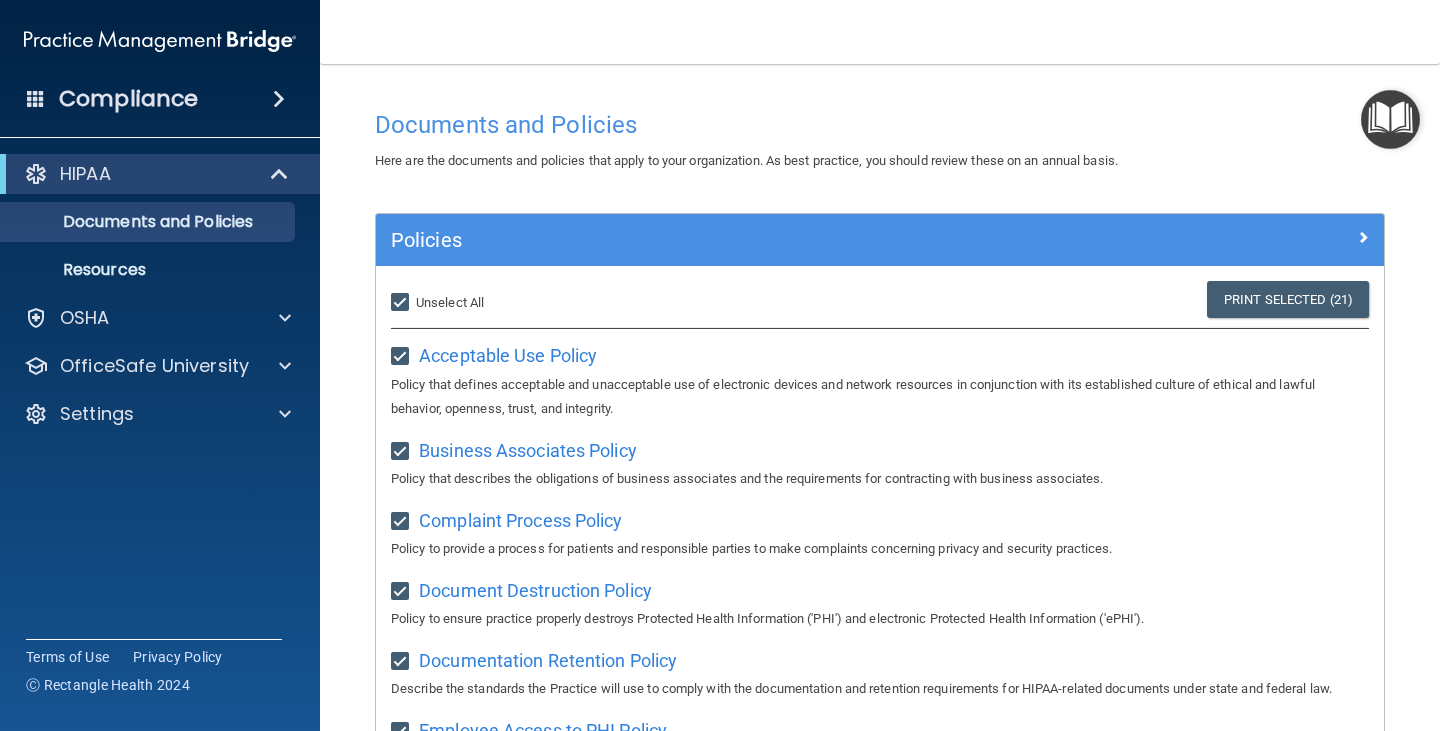 scroll, scrollTop: 0, scrollLeft: 0, axis: both 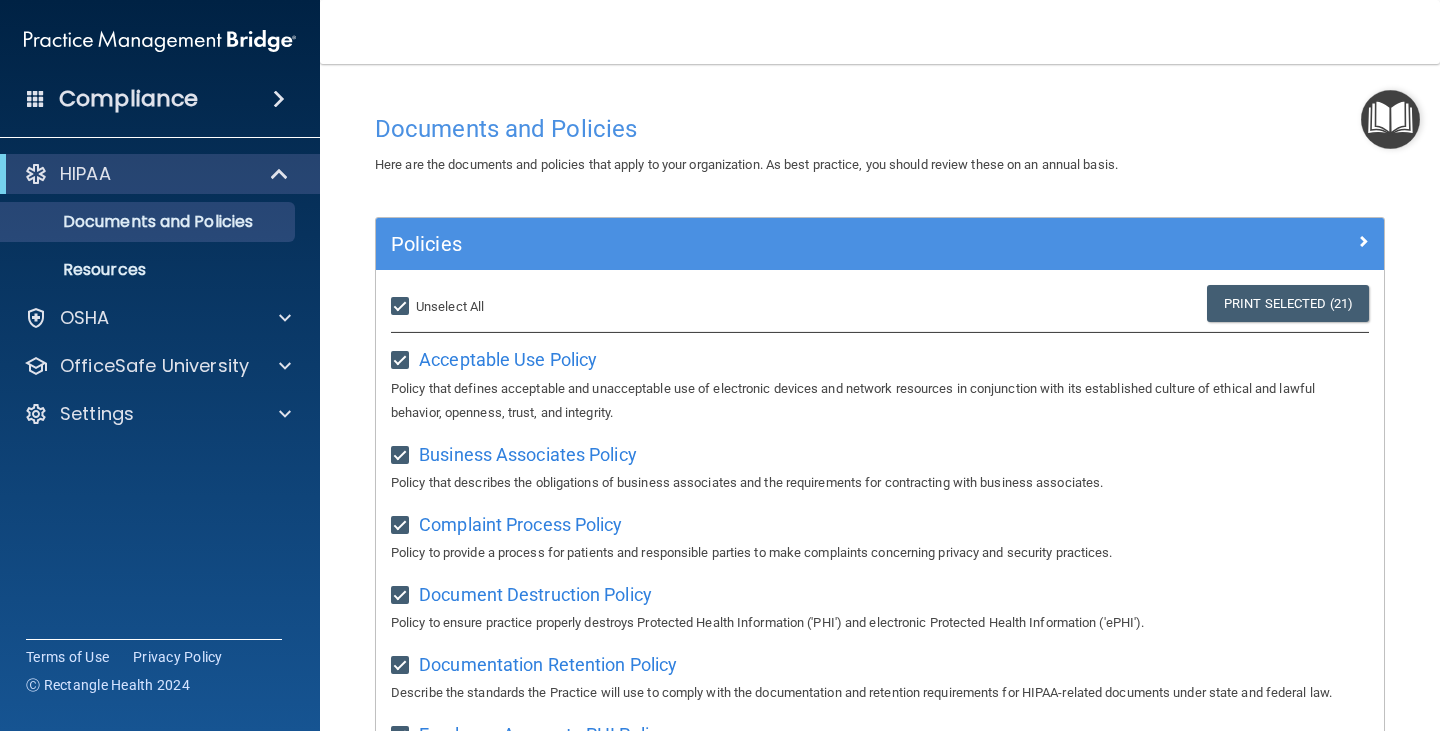 click on "Select All   (Unselect 21)    Unselect All" at bounding box center [402, 307] 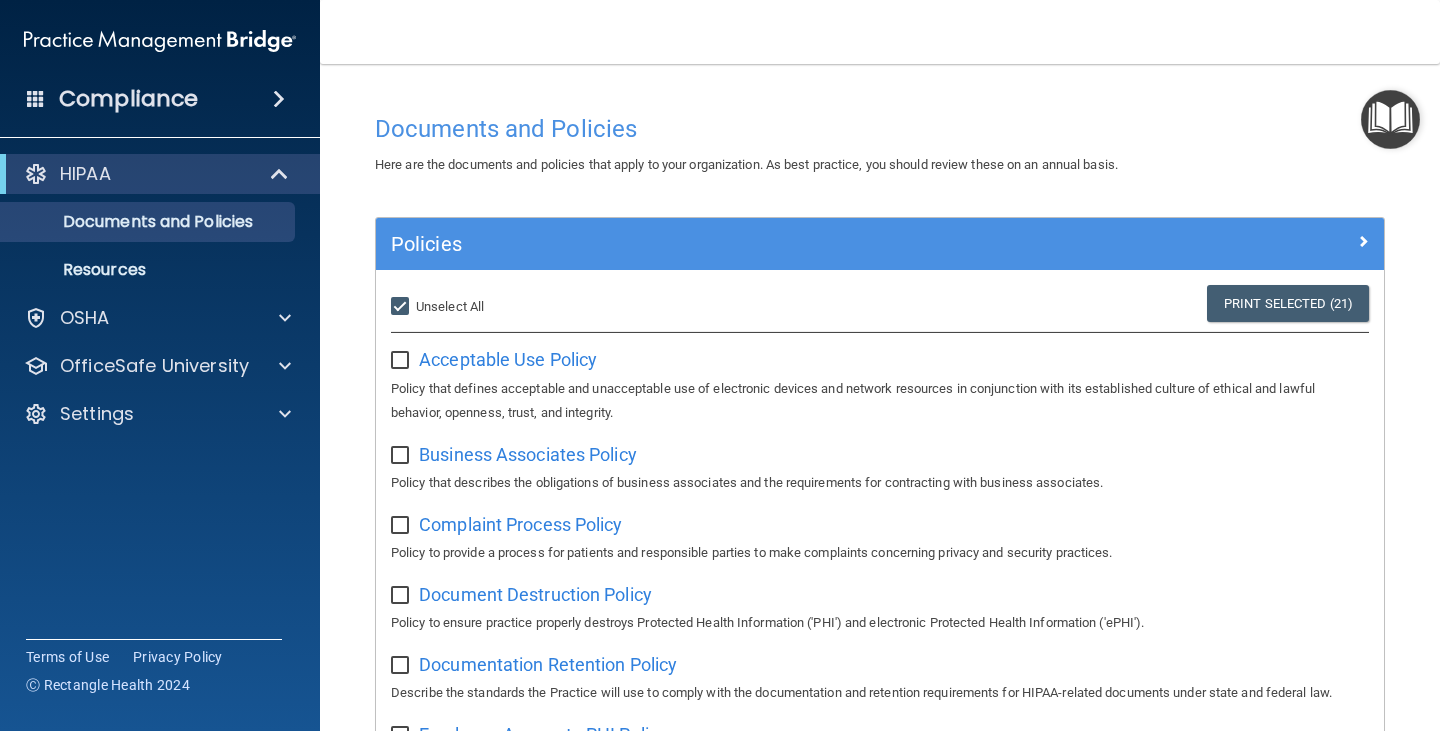 checkbox on "false" 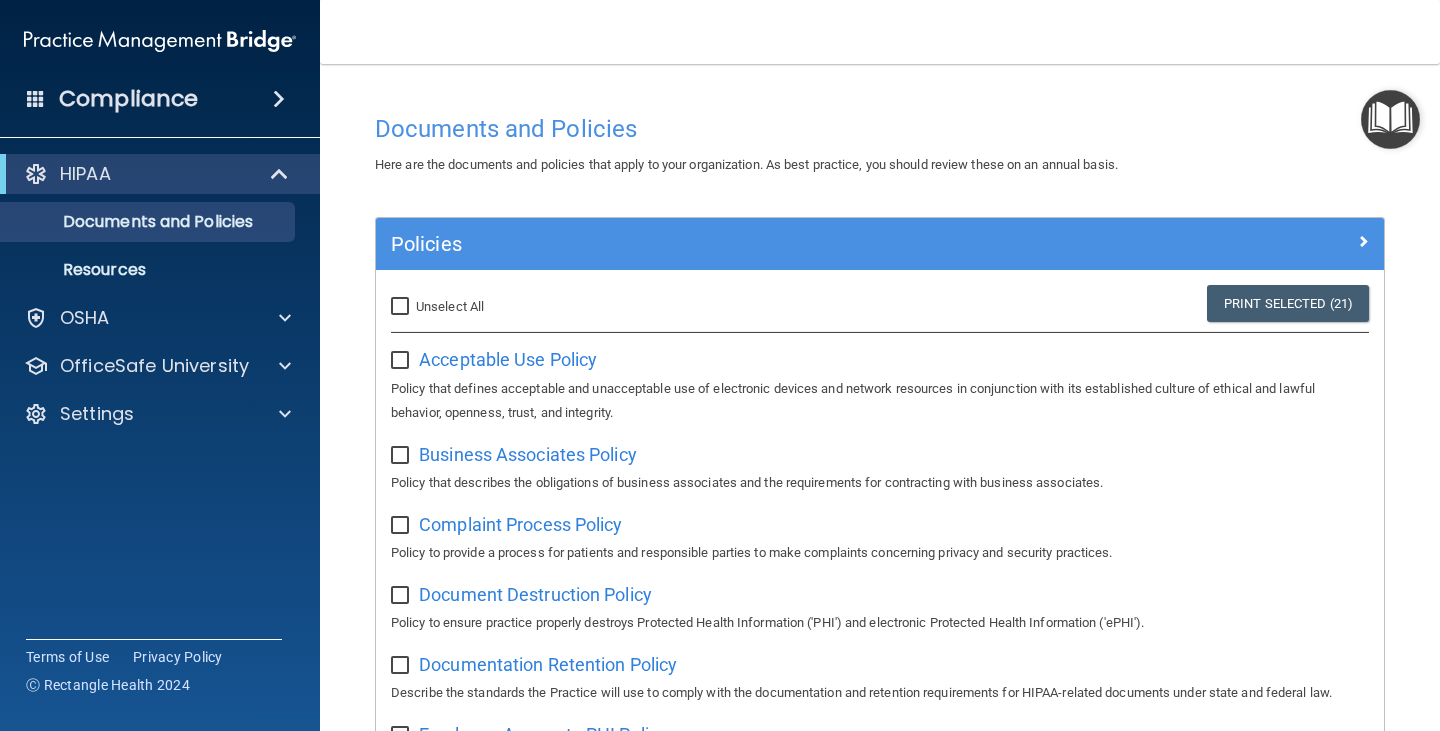checkbox on "false" 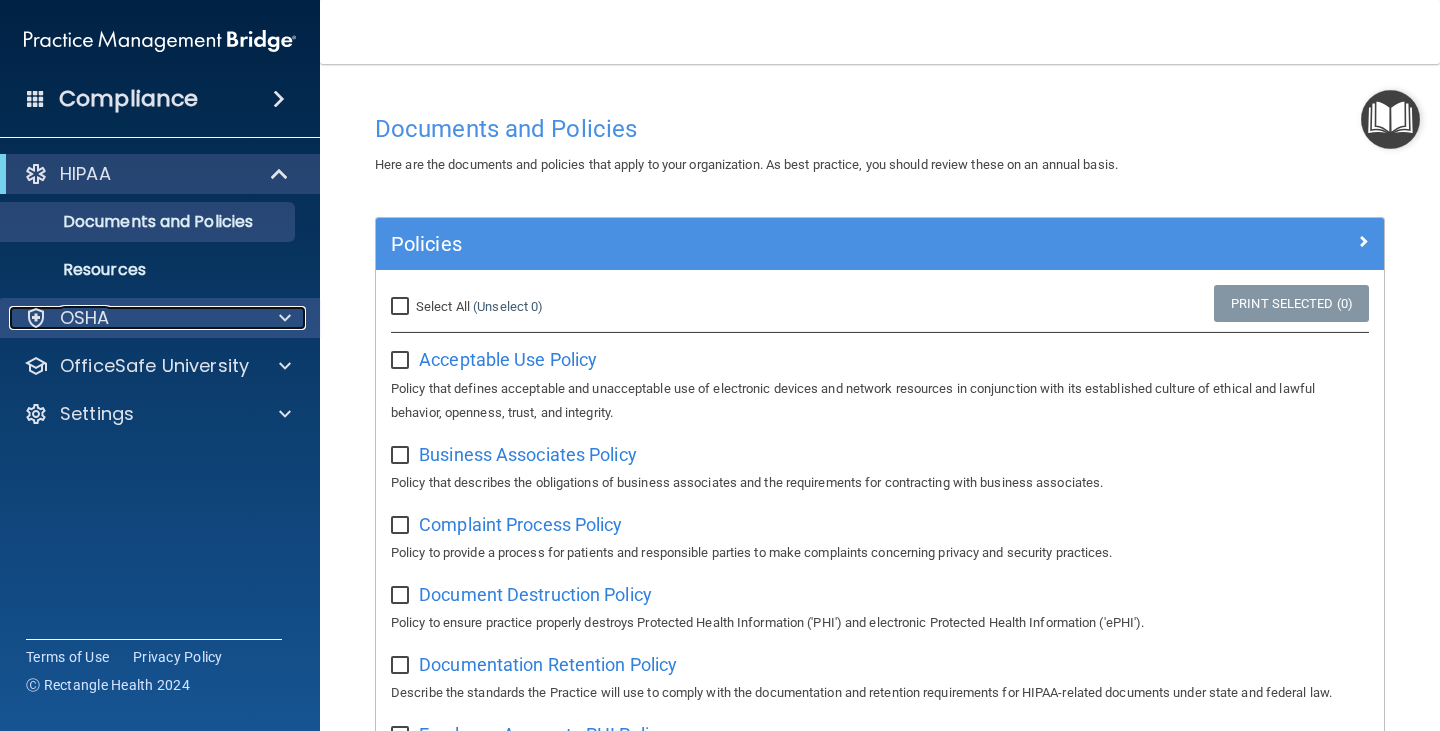 click on "OSHA" at bounding box center (133, 318) 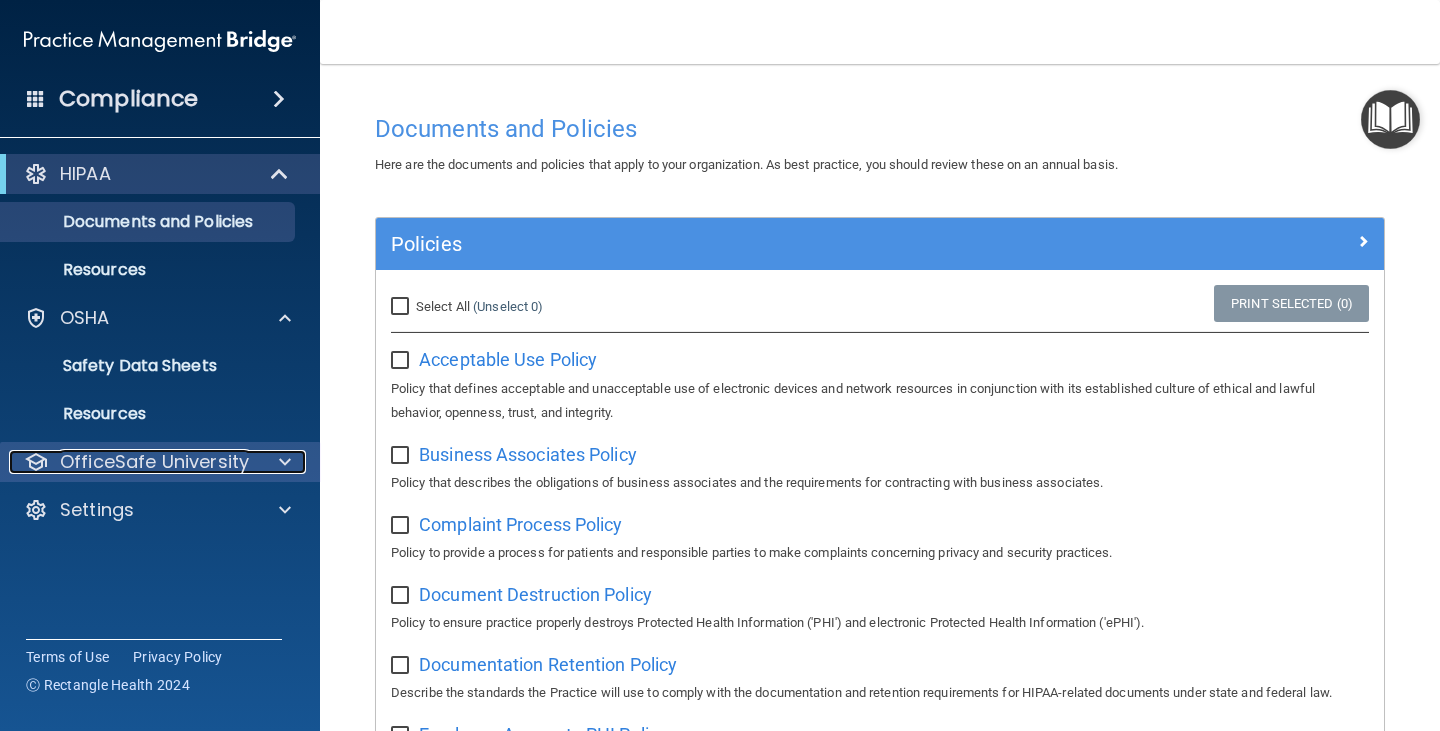 click on "OfficeSafe University" at bounding box center [154, 462] 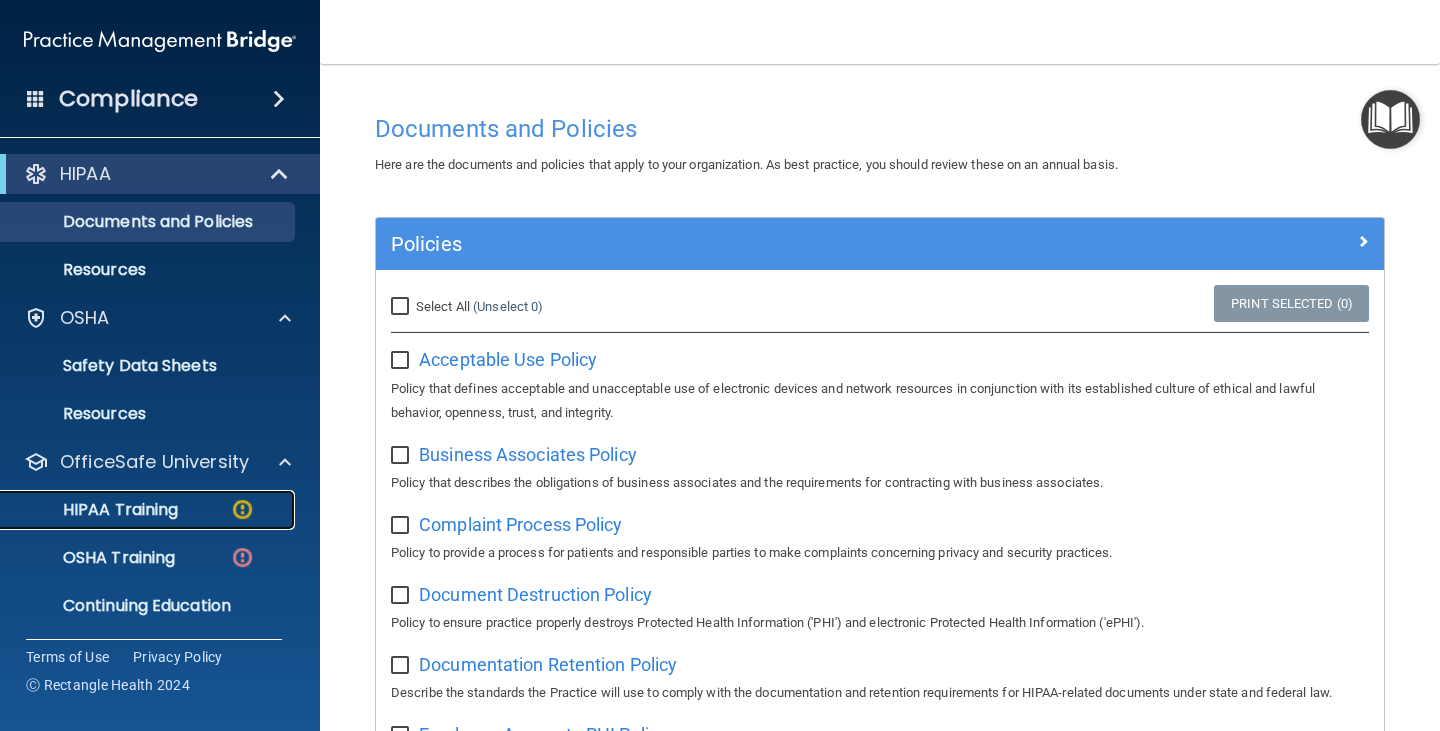 click on "HIPAA Training" at bounding box center [95, 510] 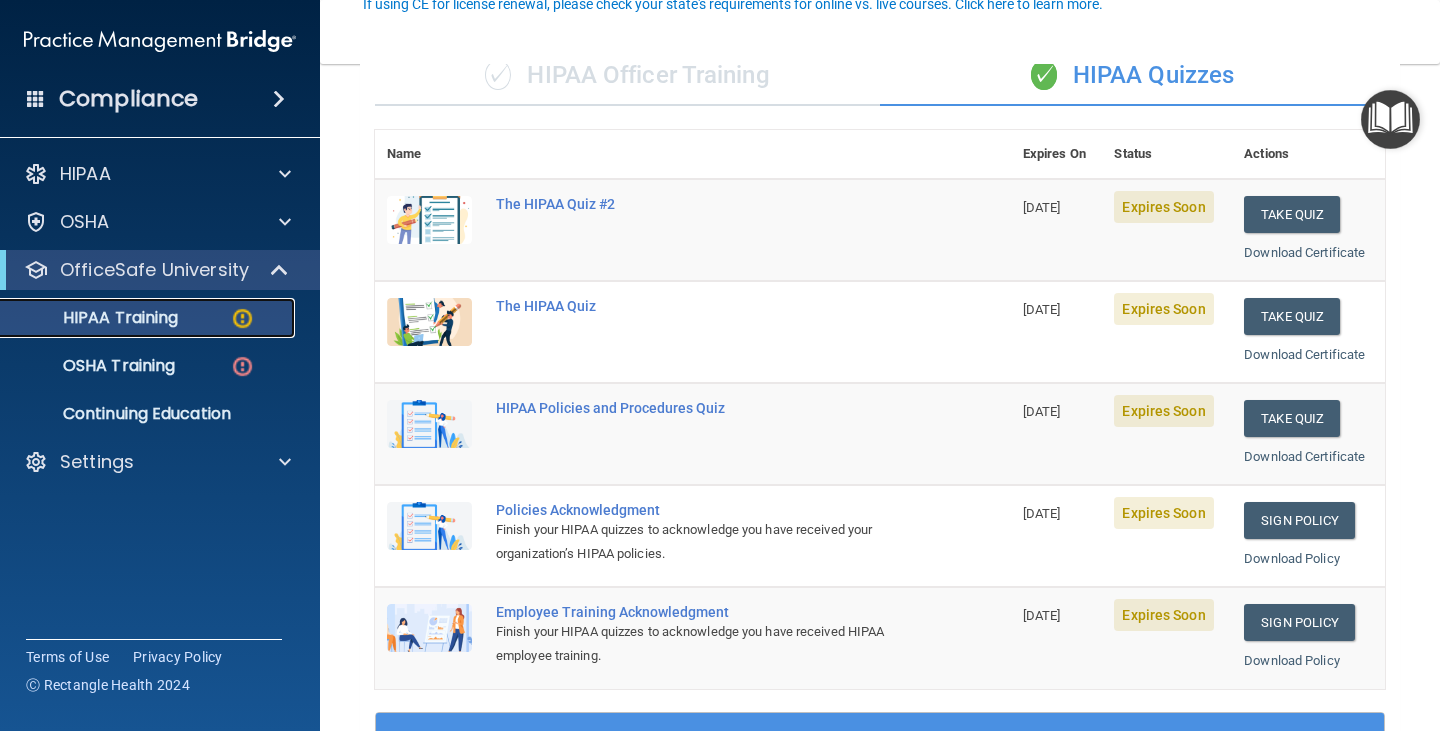 scroll, scrollTop: 200, scrollLeft: 0, axis: vertical 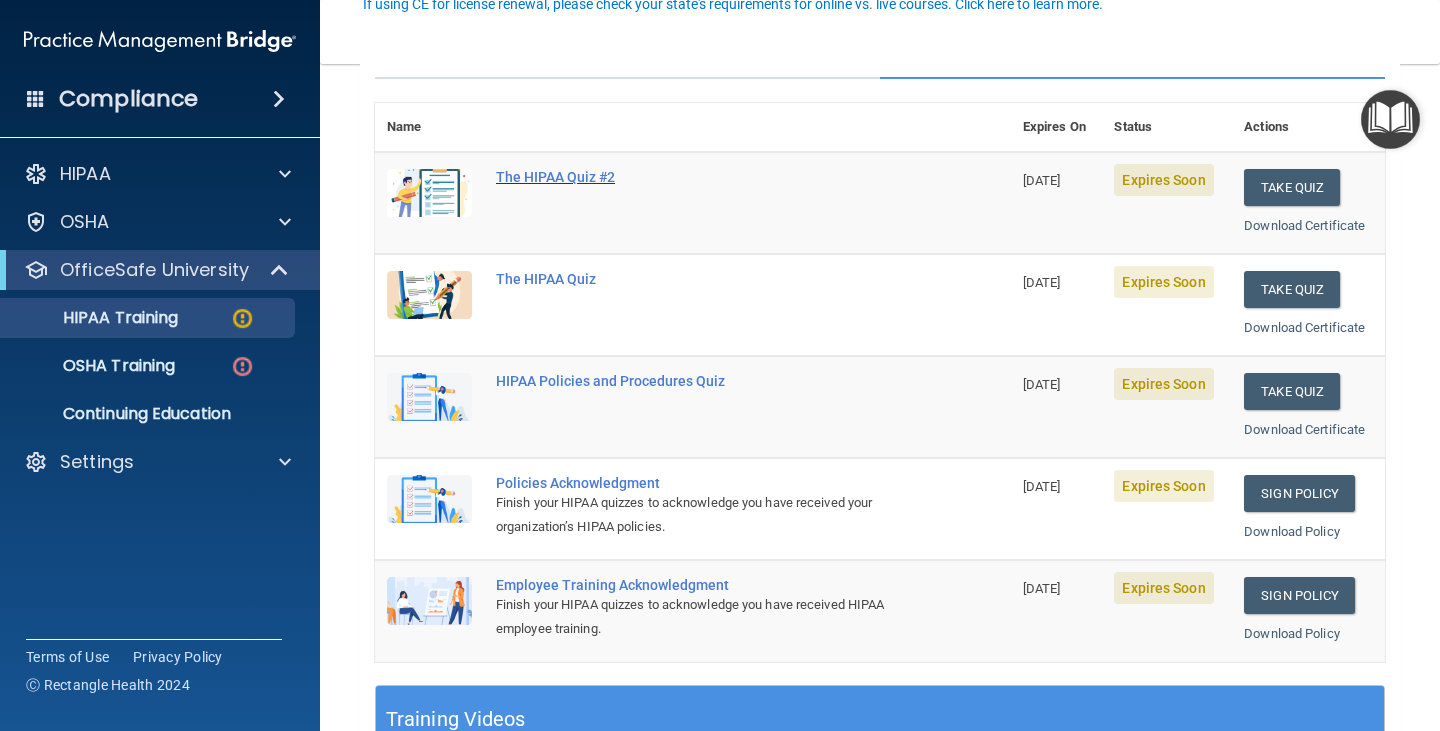 click on "The HIPAA Quiz #2" at bounding box center [703, 177] 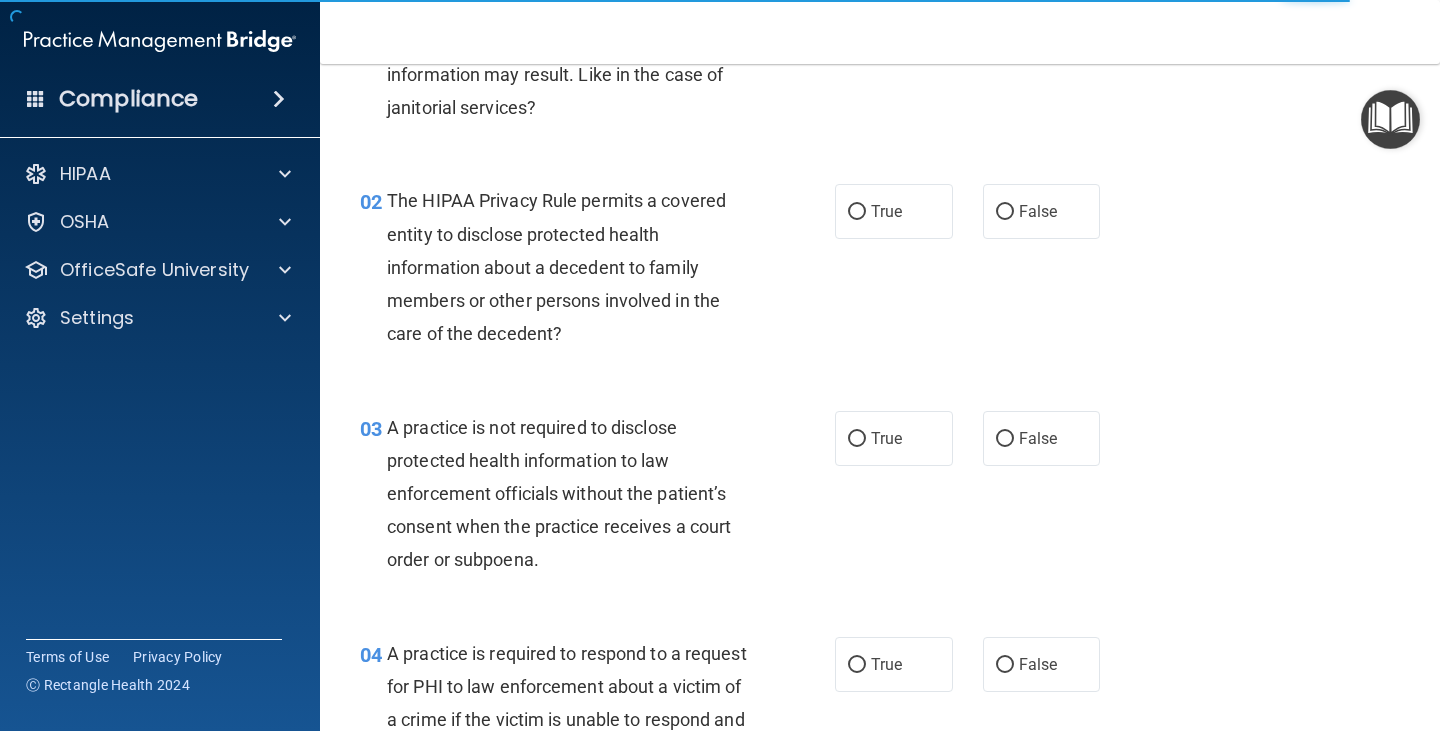 scroll, scrollTop: 0, scrollLeft: 0, axis: both 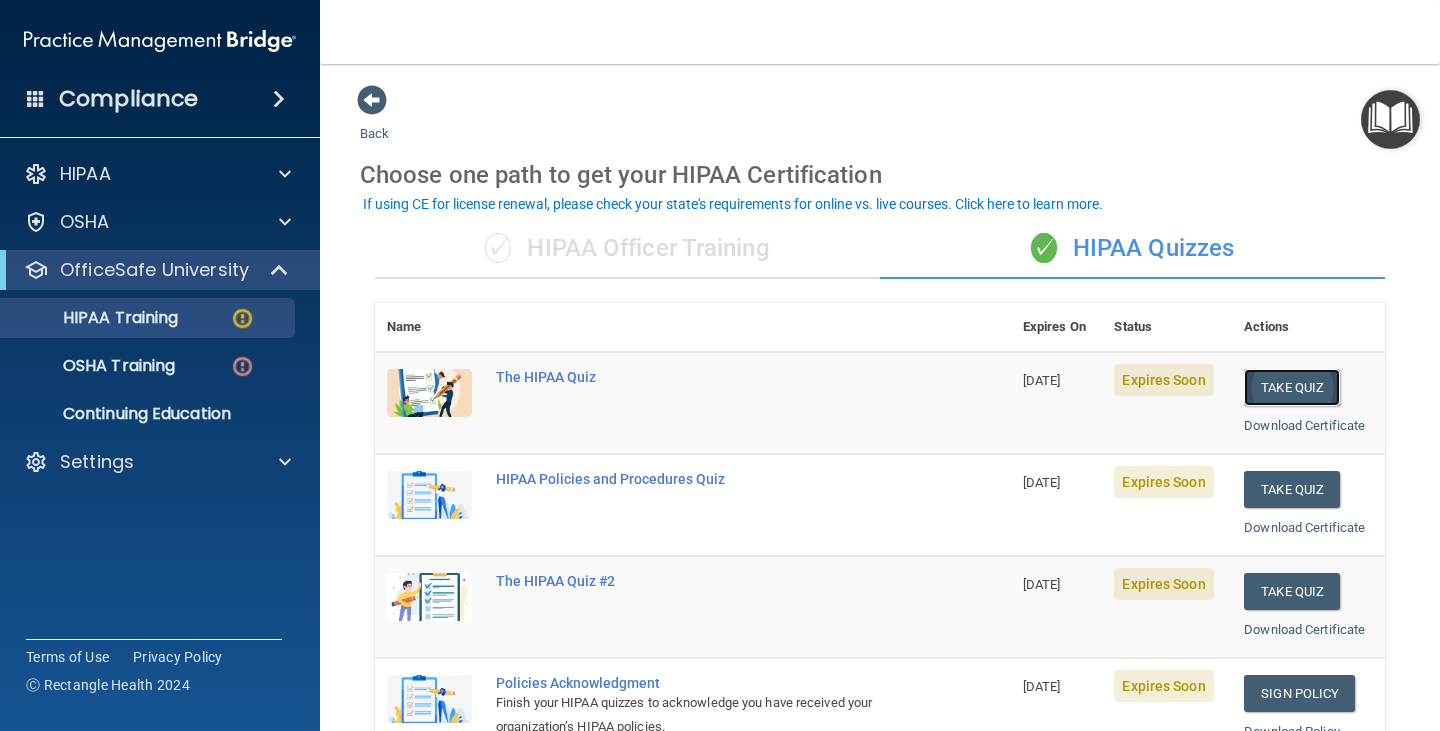 click on "Take Quiz" at bounding box center (1292, 387) 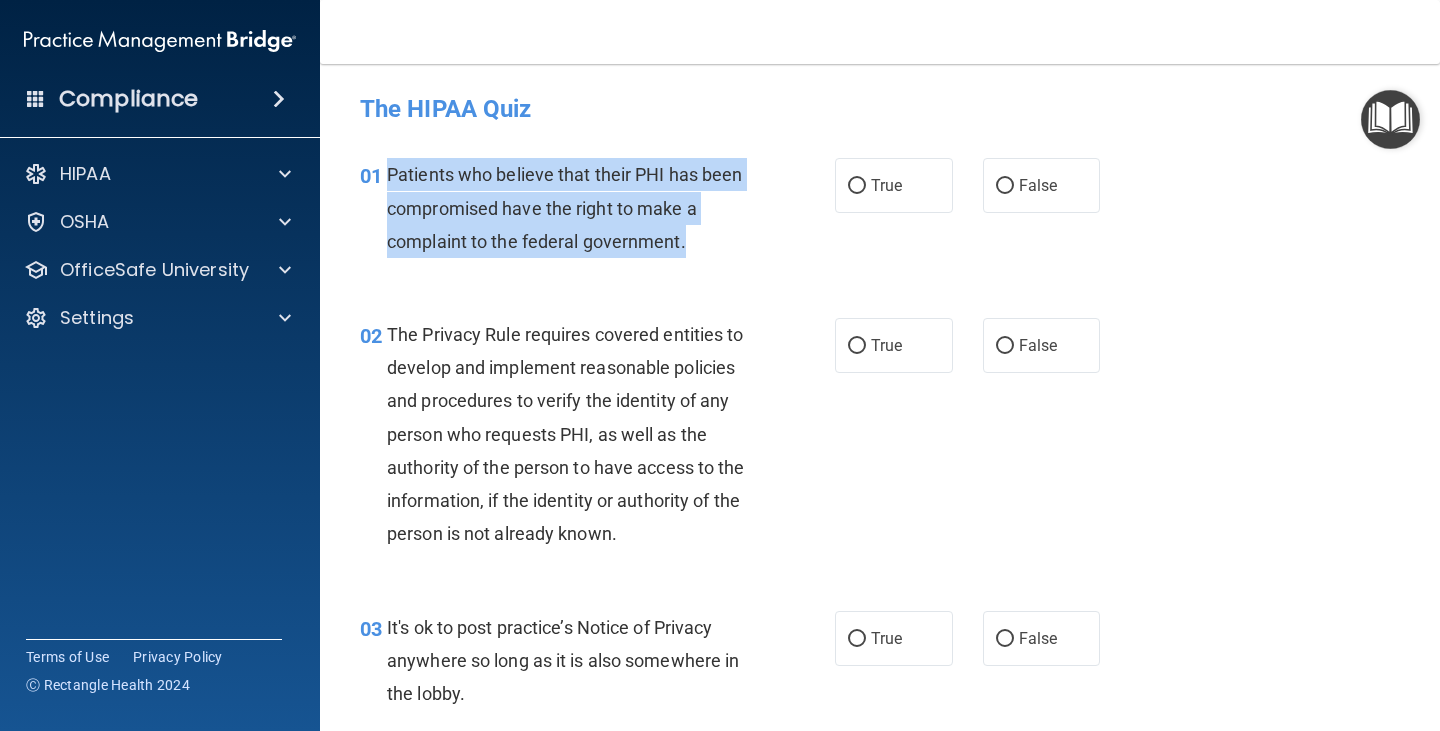 drag, startPoint x: 386, startPoint y: 169, endPoint x: 694, endPoint y: 242, distance: 316.53278 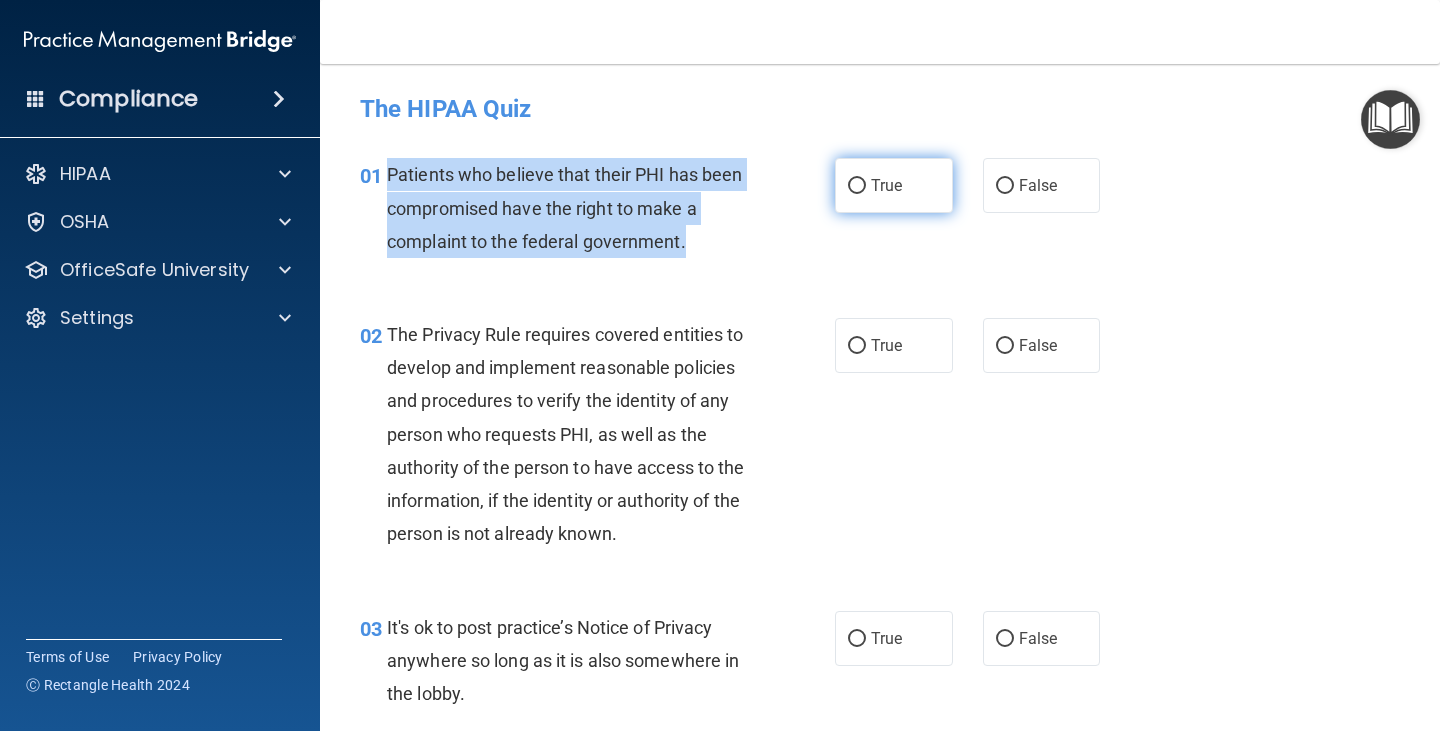 click on "True" at bounding box center [857, 186] 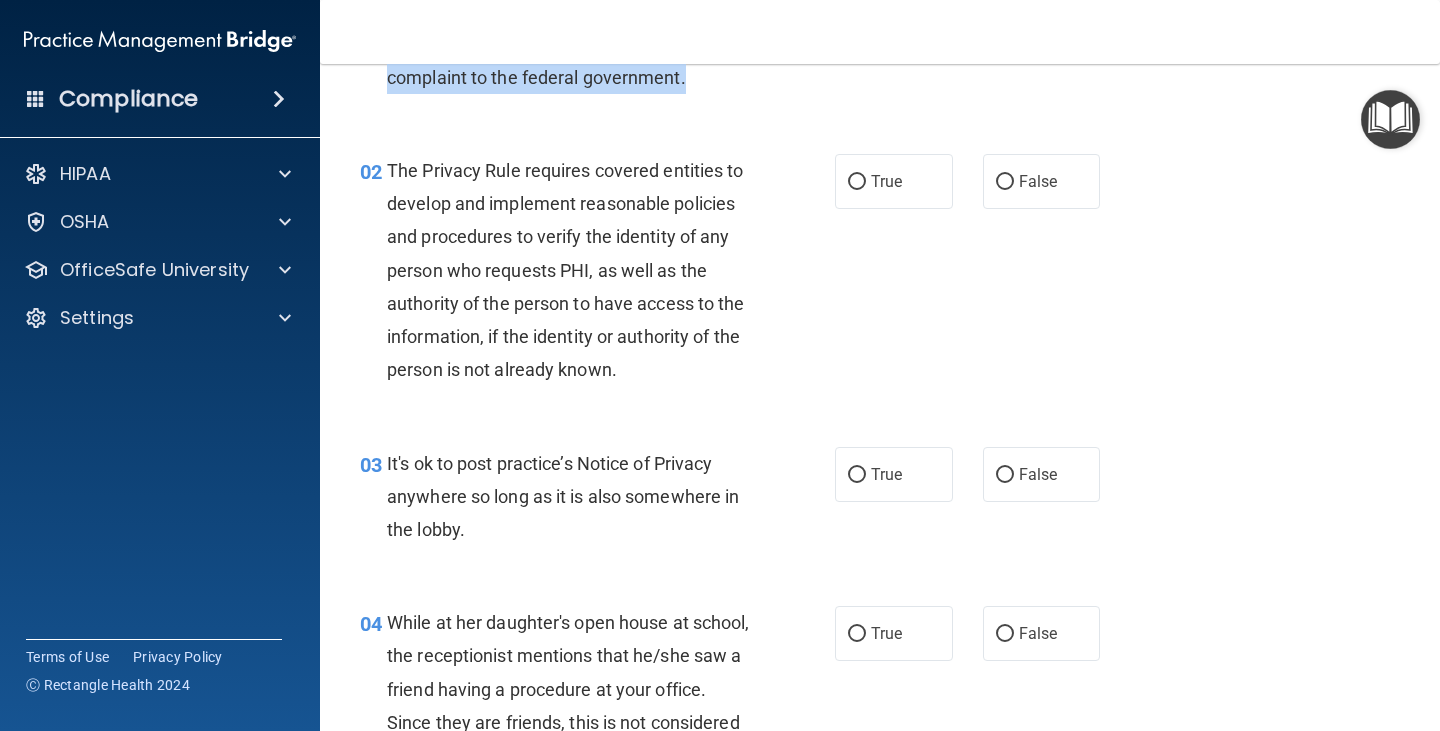 scroll, scrollTop: 200, scrollLeft: 0, axis: vertical 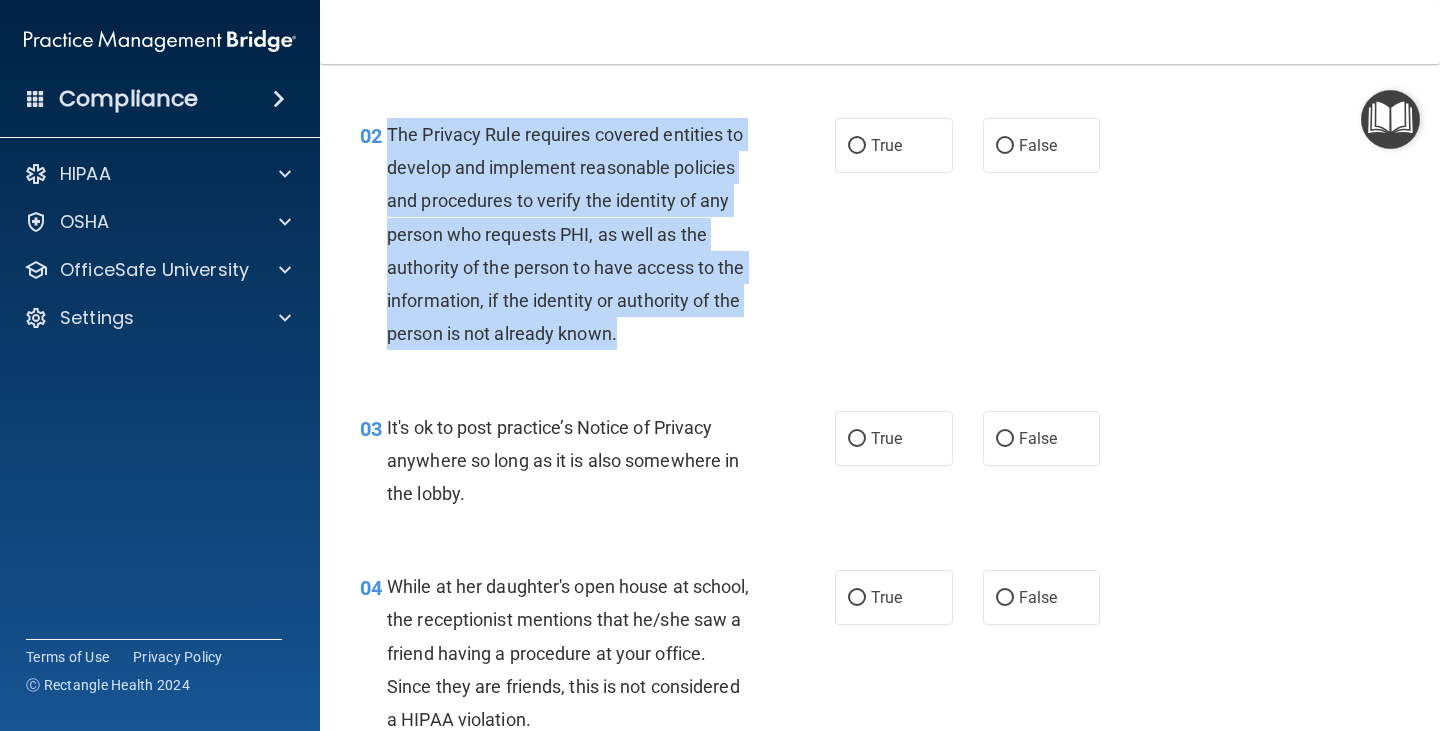 drag, startPoint x: 384, startPoint y: 127, endPoint x: 757, endPoint y: 357, distance: 438.21115 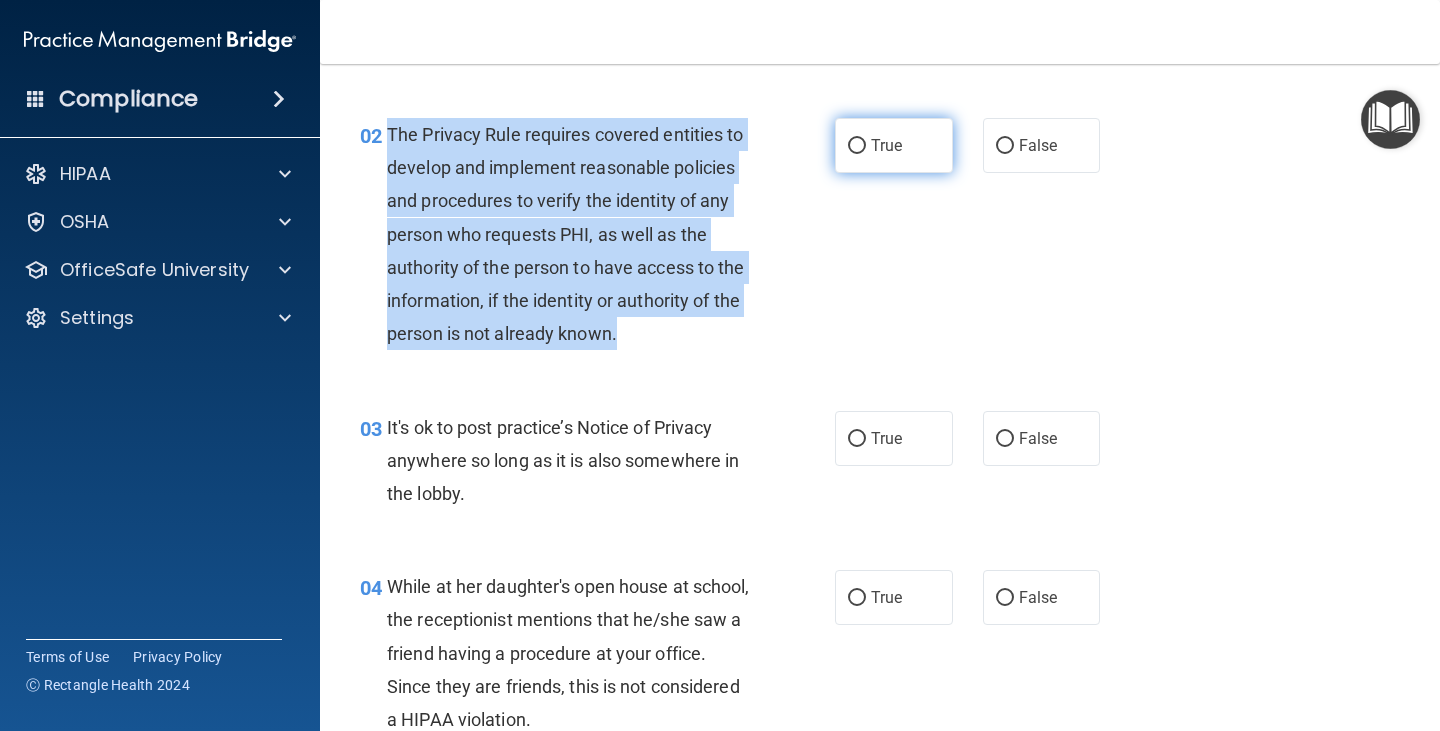 click on "True" at bounding box center [857, 146] 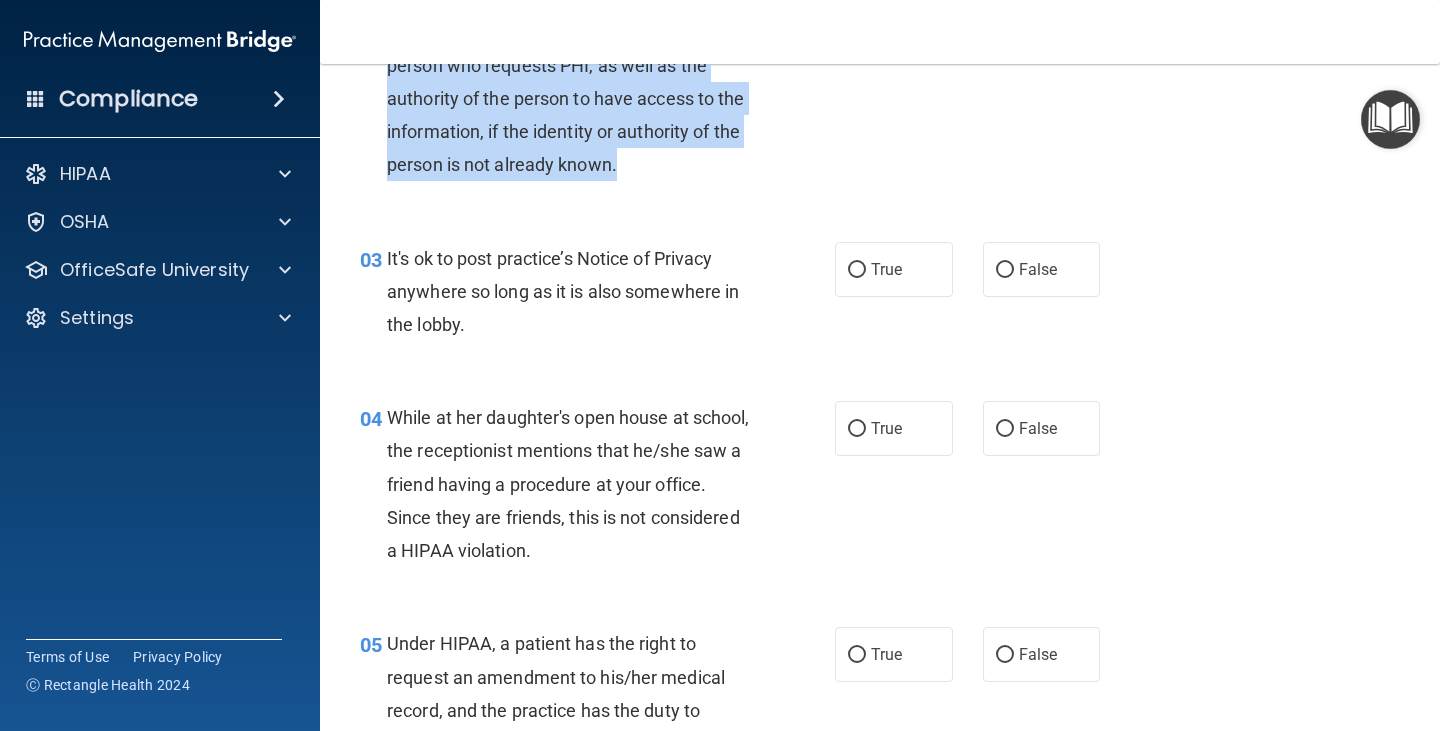 scroll, scrollTop: 400, scrollLeft: 0, axis: vertical 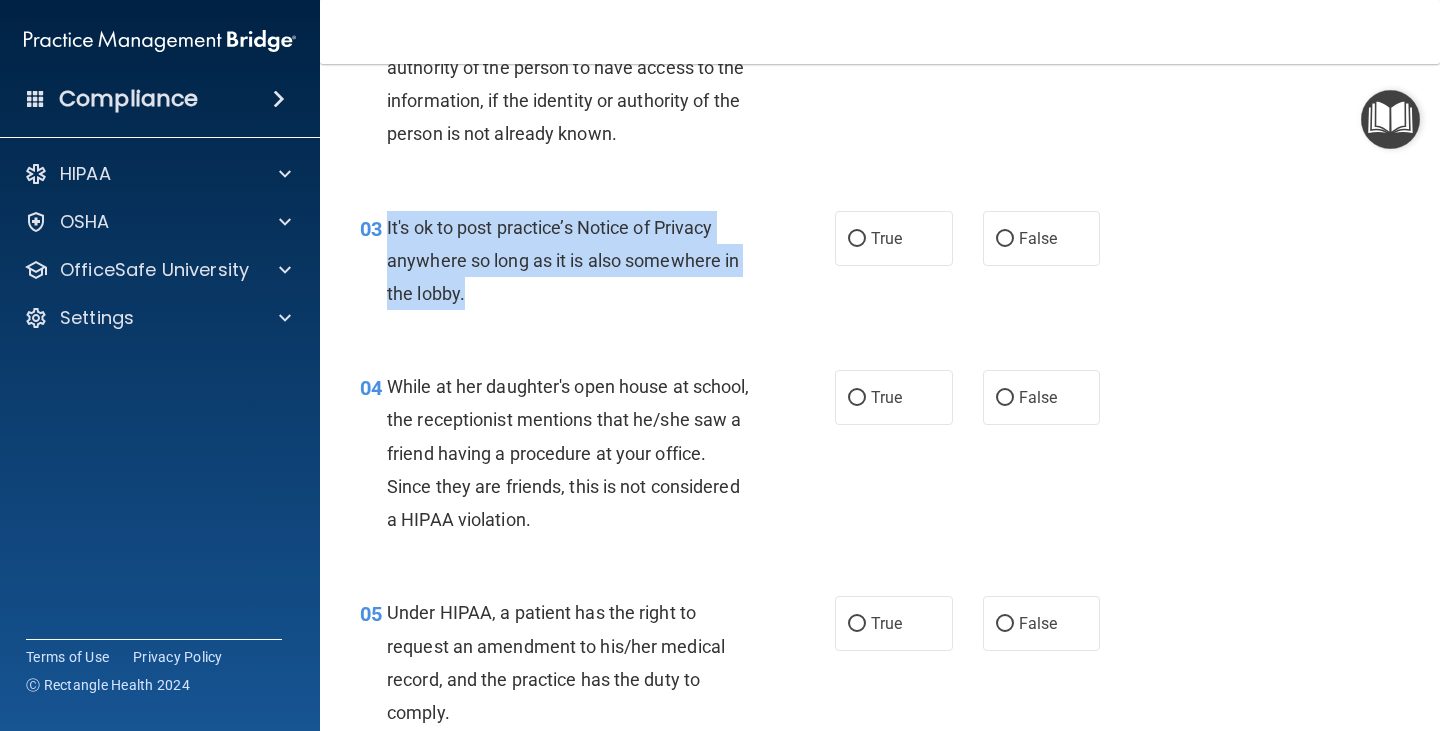 drag, startPoint x: 388, startPoint y: 223, endPoint x: 629, endPoint y: 270, distance: 245.54022 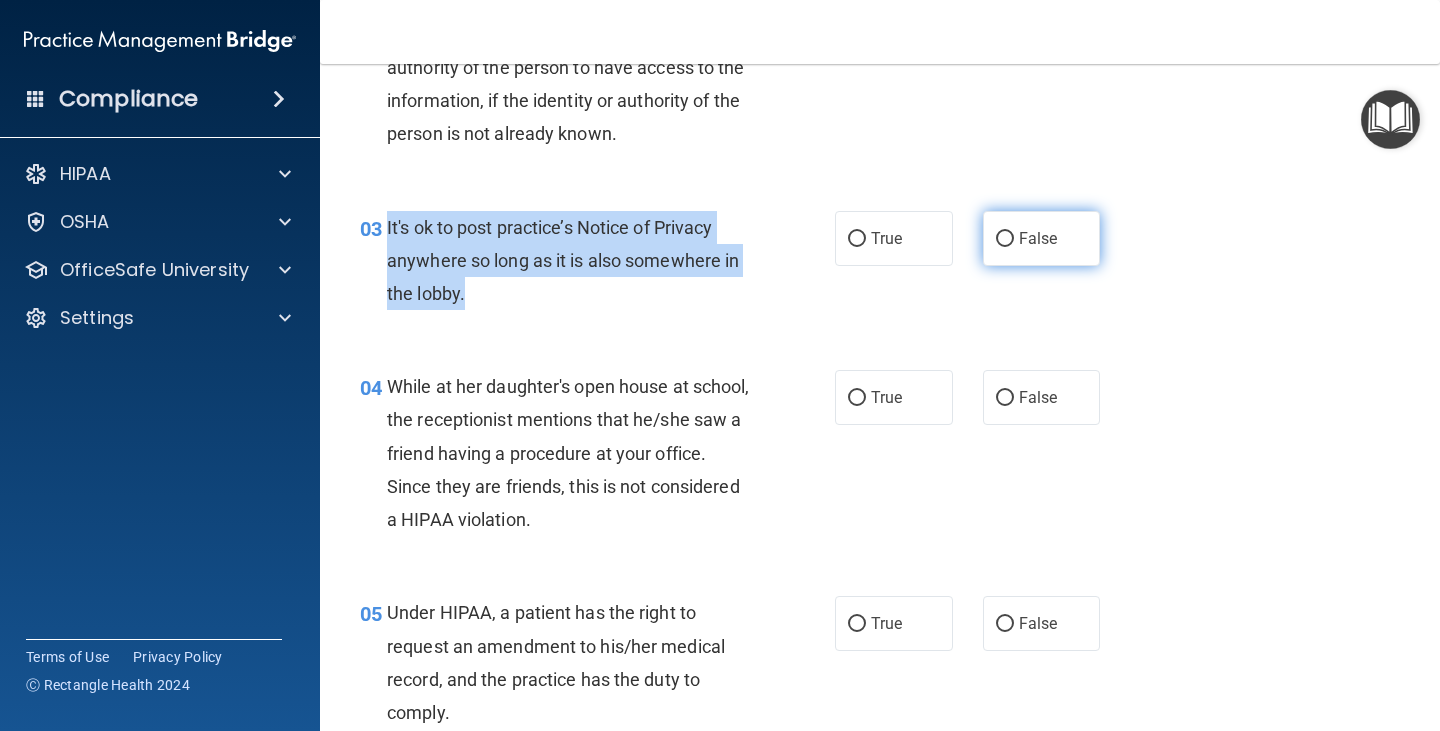 click on "False" at bounding box center [1005, 239] 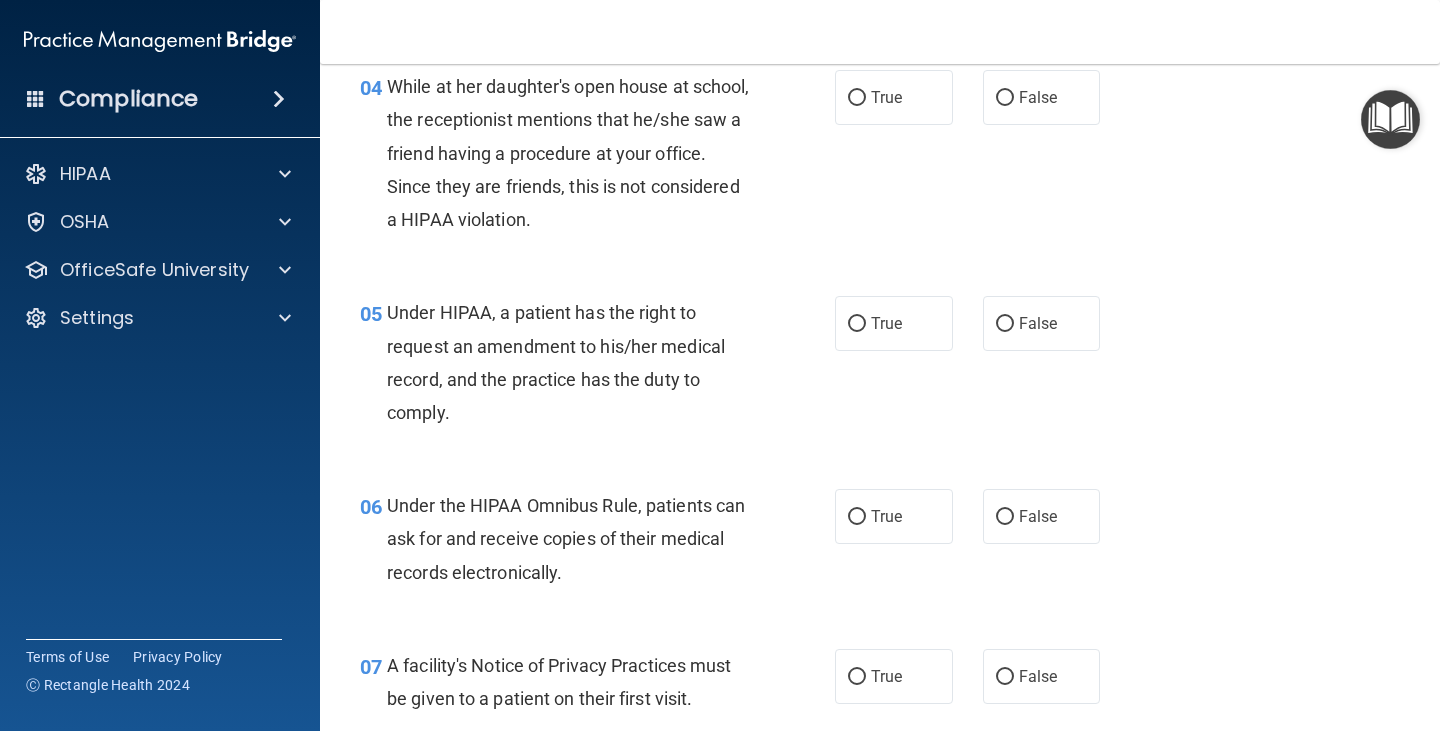 scroll, scrollTop: 600, scrollLeft: 0, axis: vertical 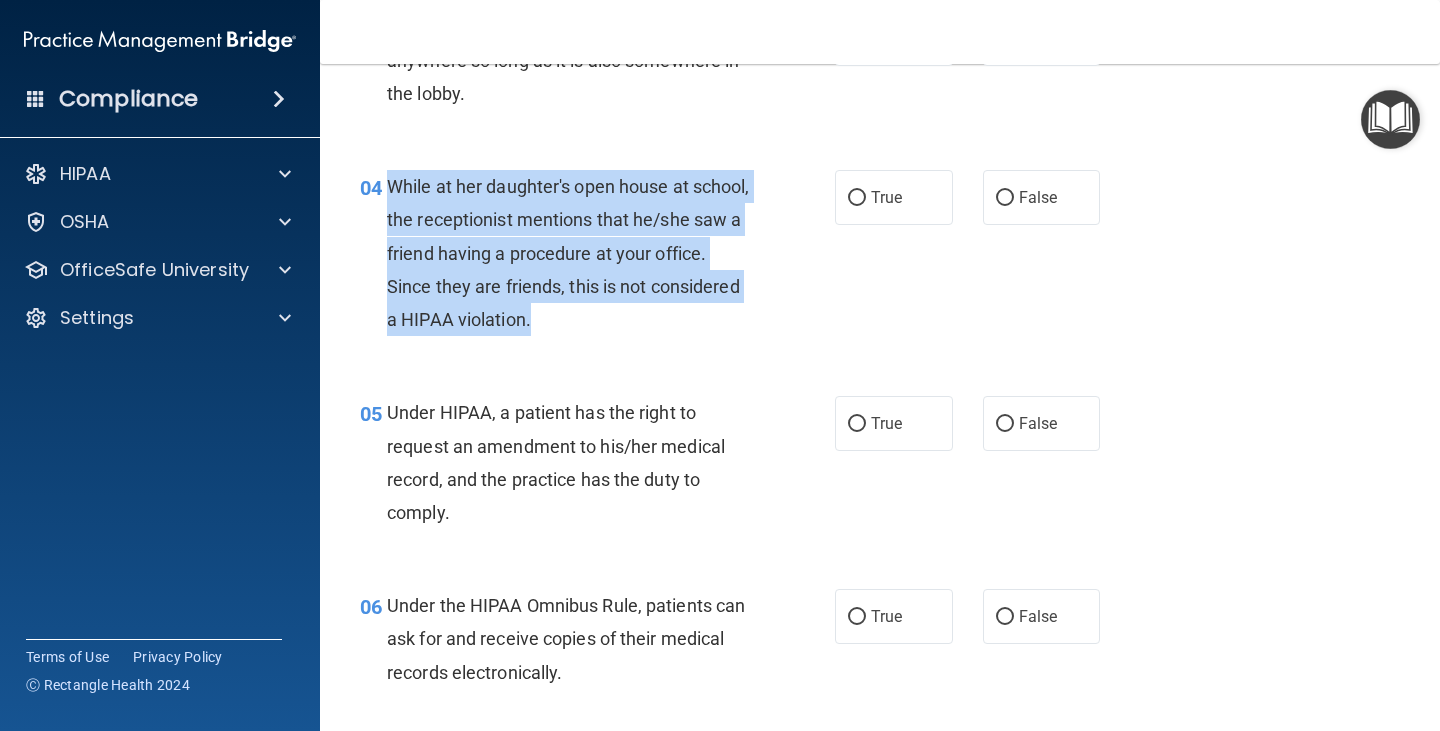 drag, startPoint x: 388, startPoint y: 182, endPoint x: 623, endPoint y: 329, distance: 277.18945 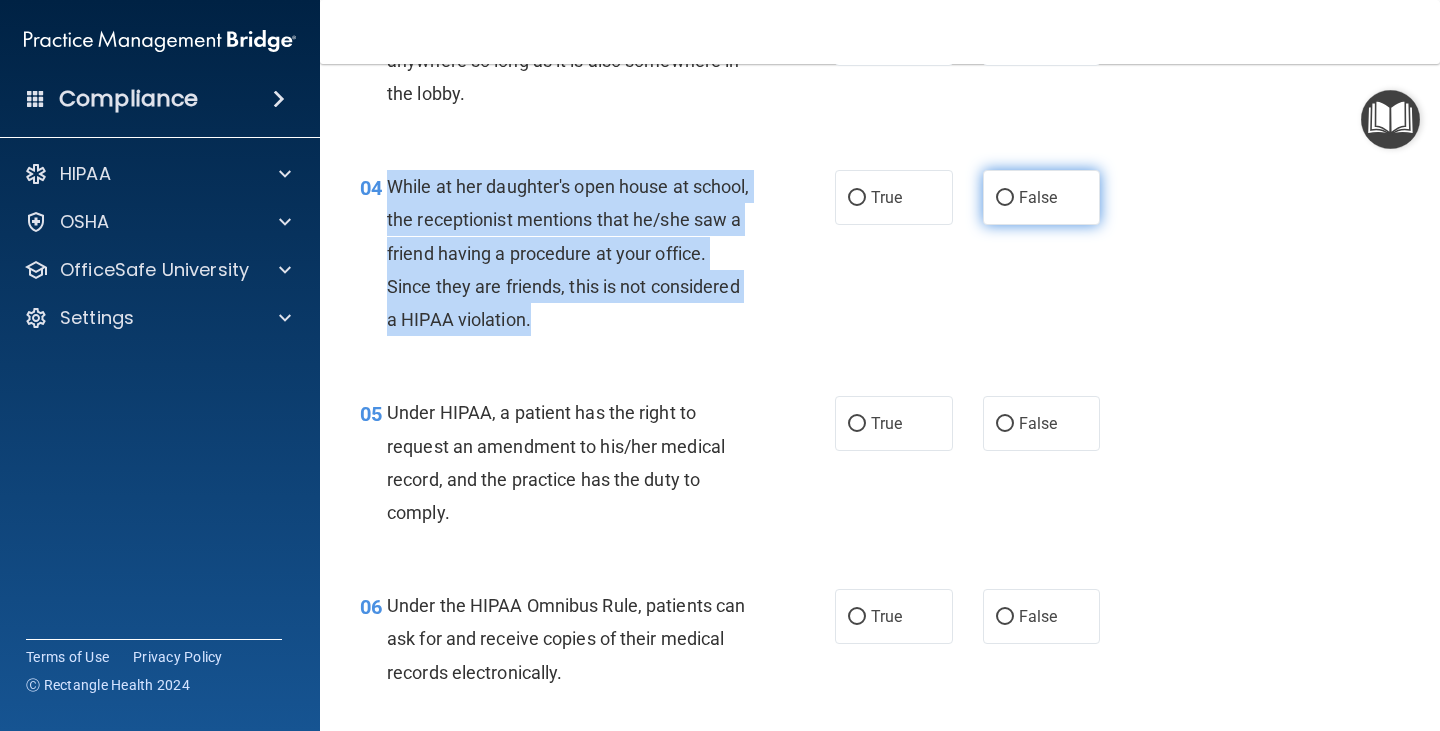 click on "False" at bounding box center (1005, 198) 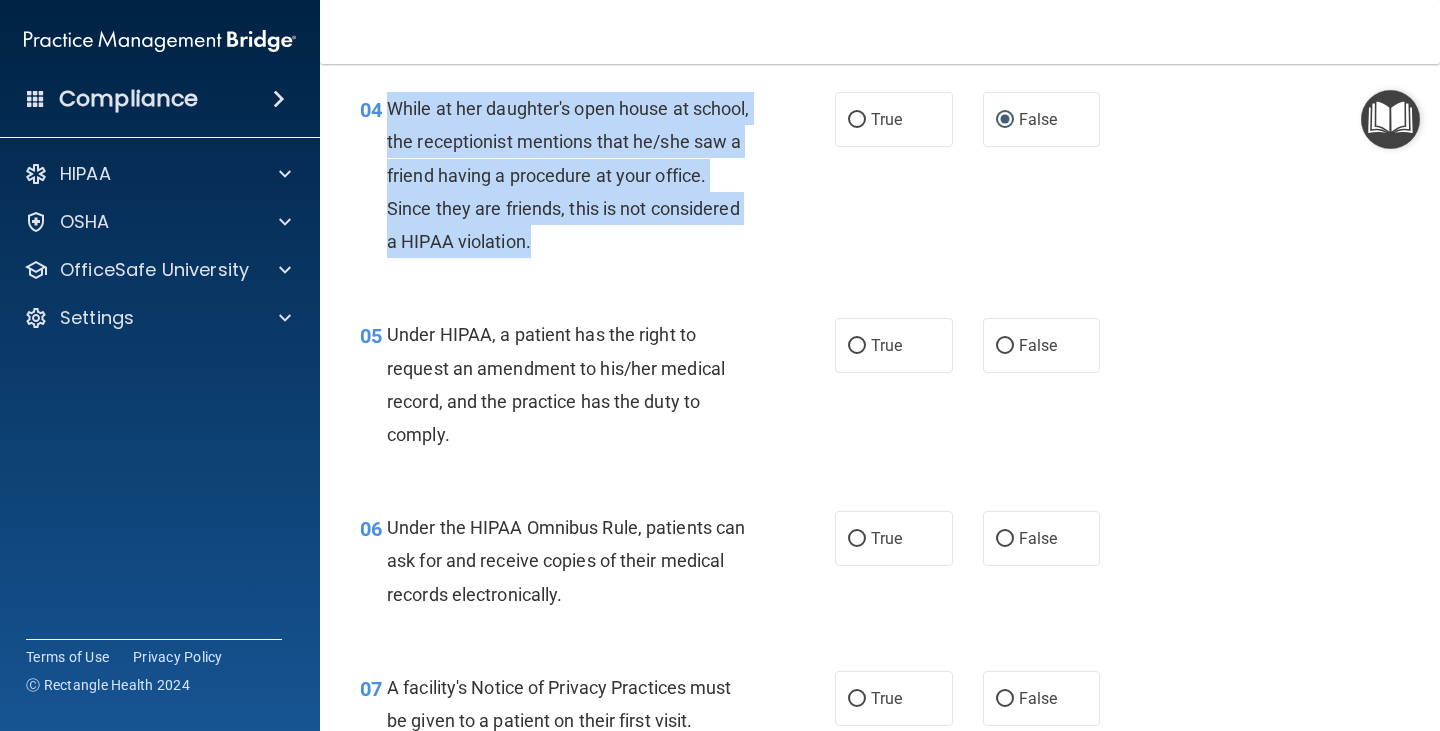 scroll, scrollTop: 900, scrollLeft: 0, axis: vertical 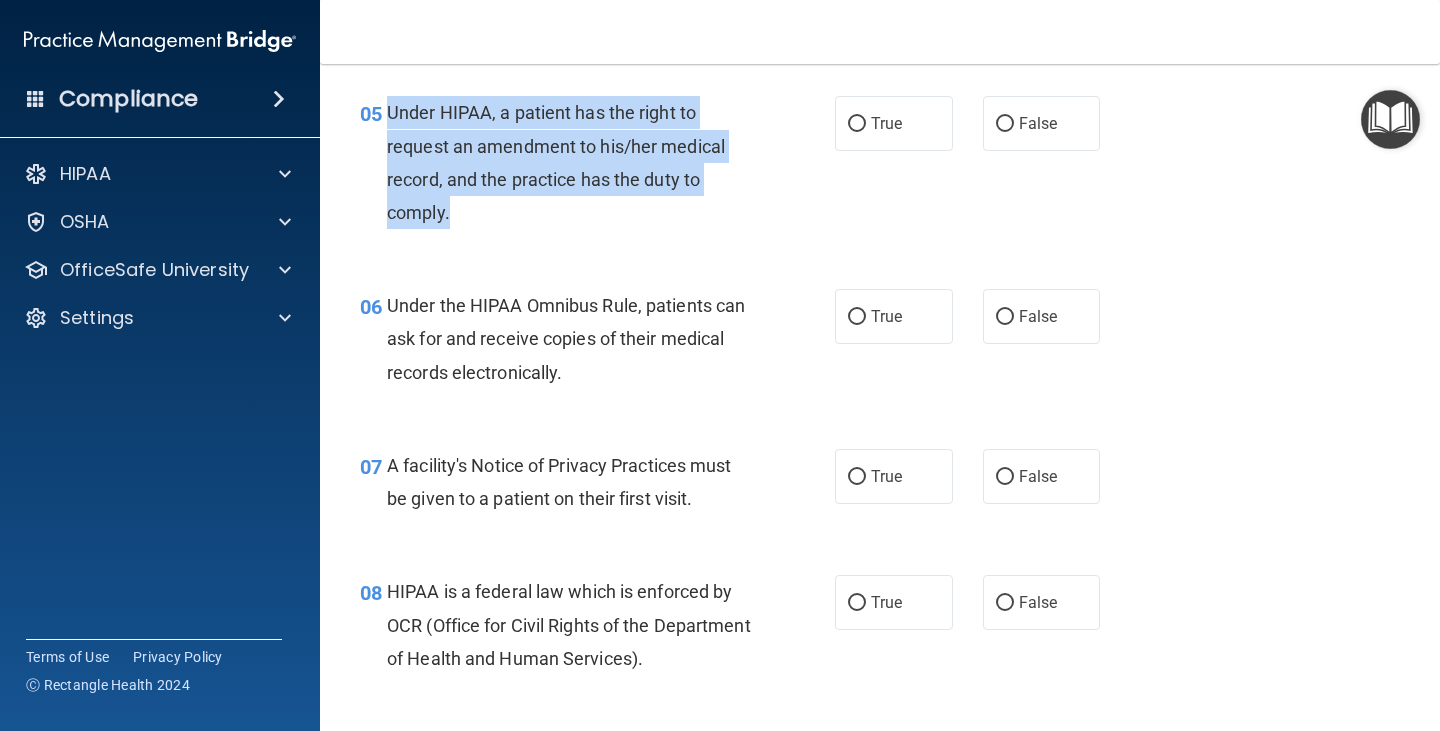 drag, startPoint x: 386, startPoint y: 111, endPoint x: 621, endPoint y: 196, distance: 249.89998 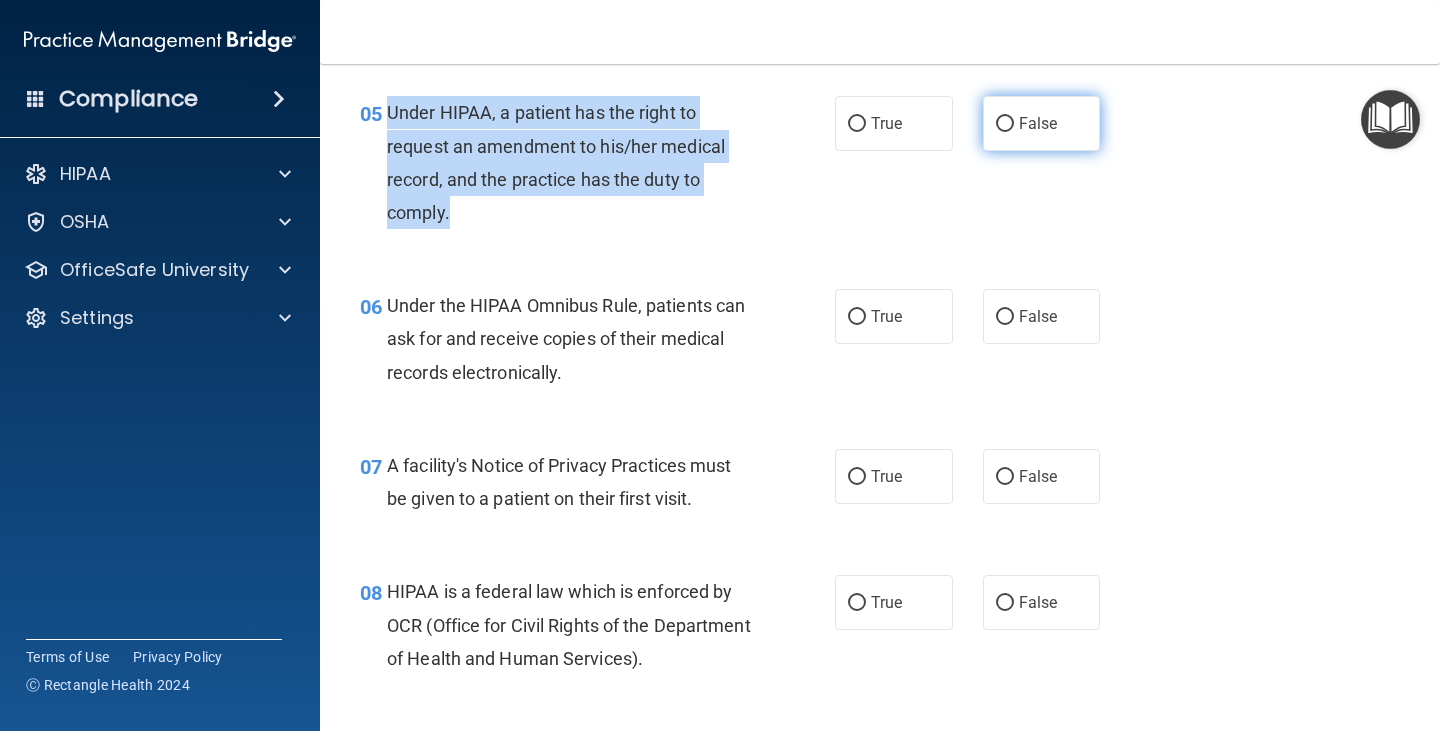 click on "False" at bounding box center [1005, 124] 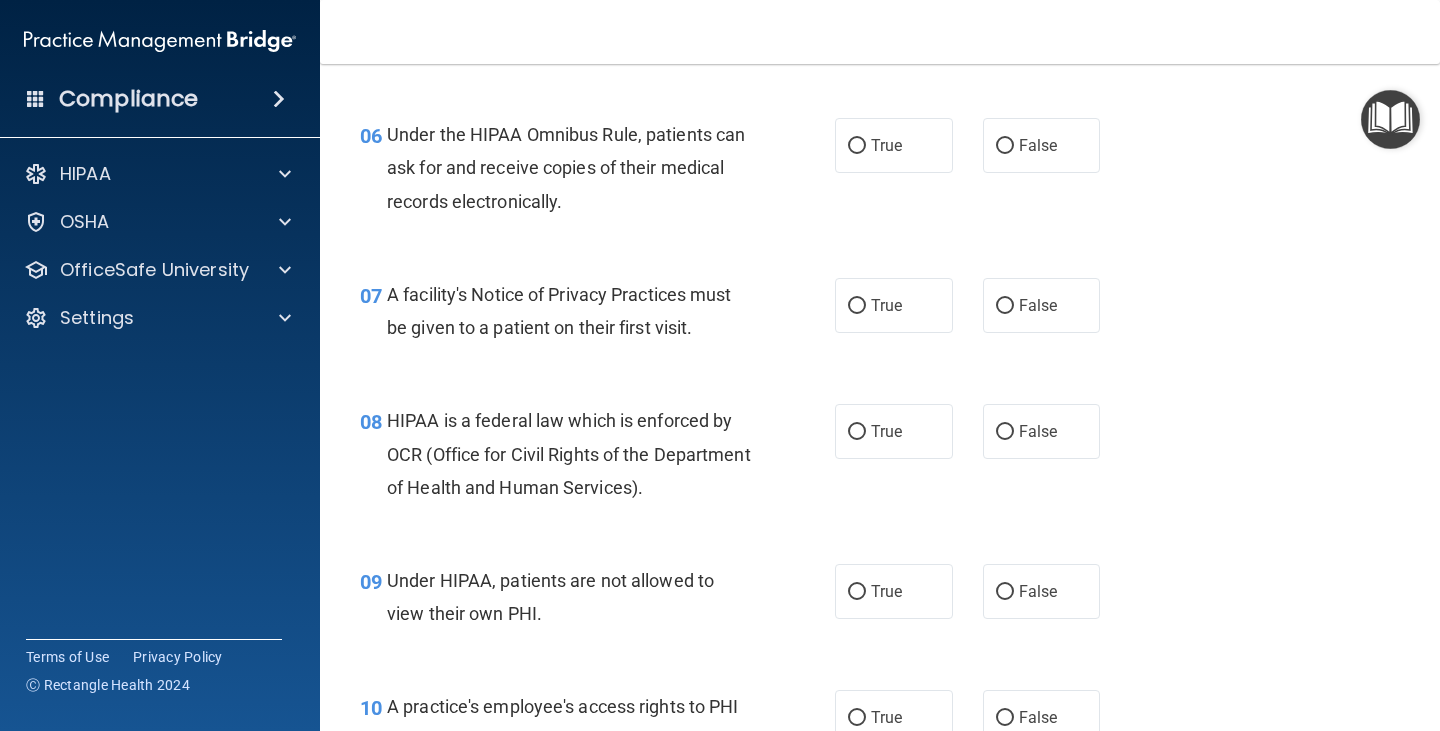 scroll, scrollTop: 1100, scrollLeft: 0, axis: vertical 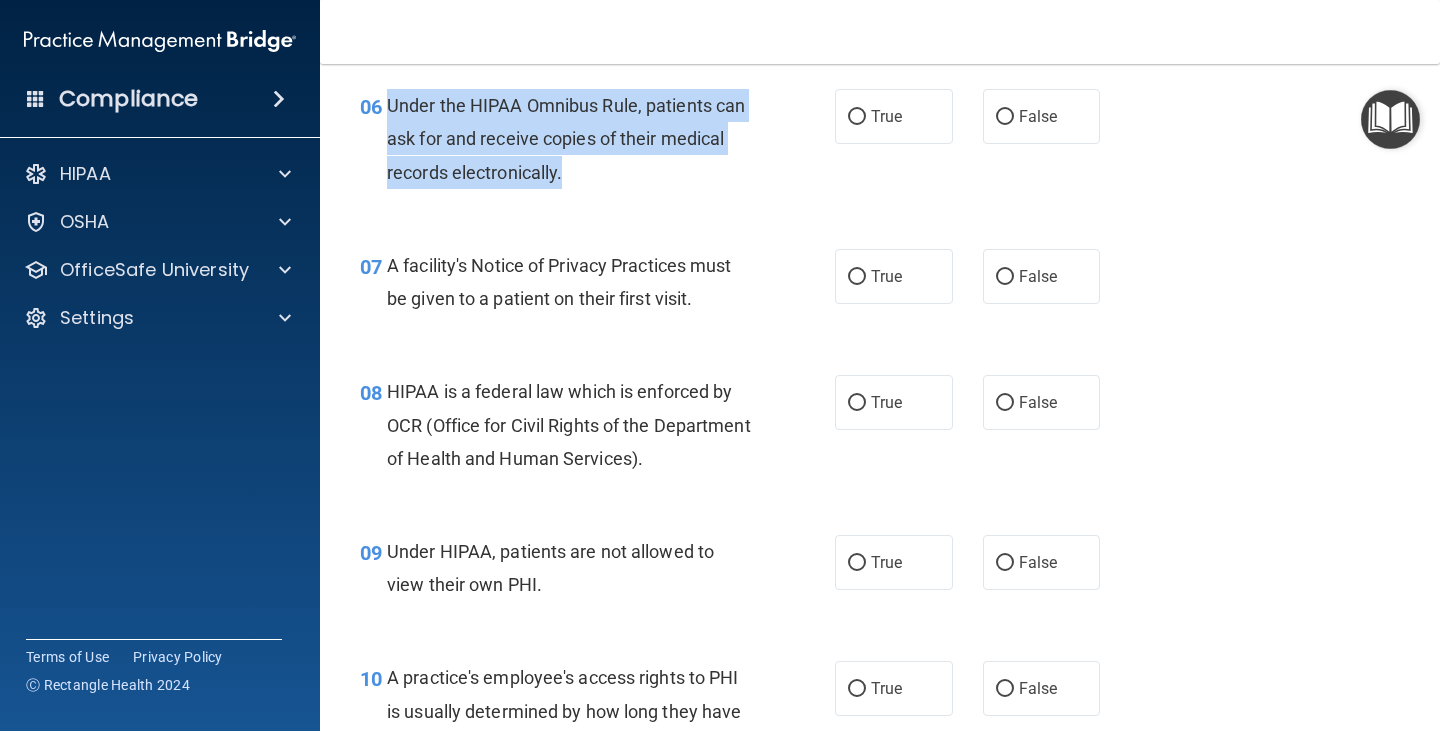 drag, startPoint x: 385, startPoint y: 98, endPoint x: 641, endPoint y: 170, distance: 265.9323 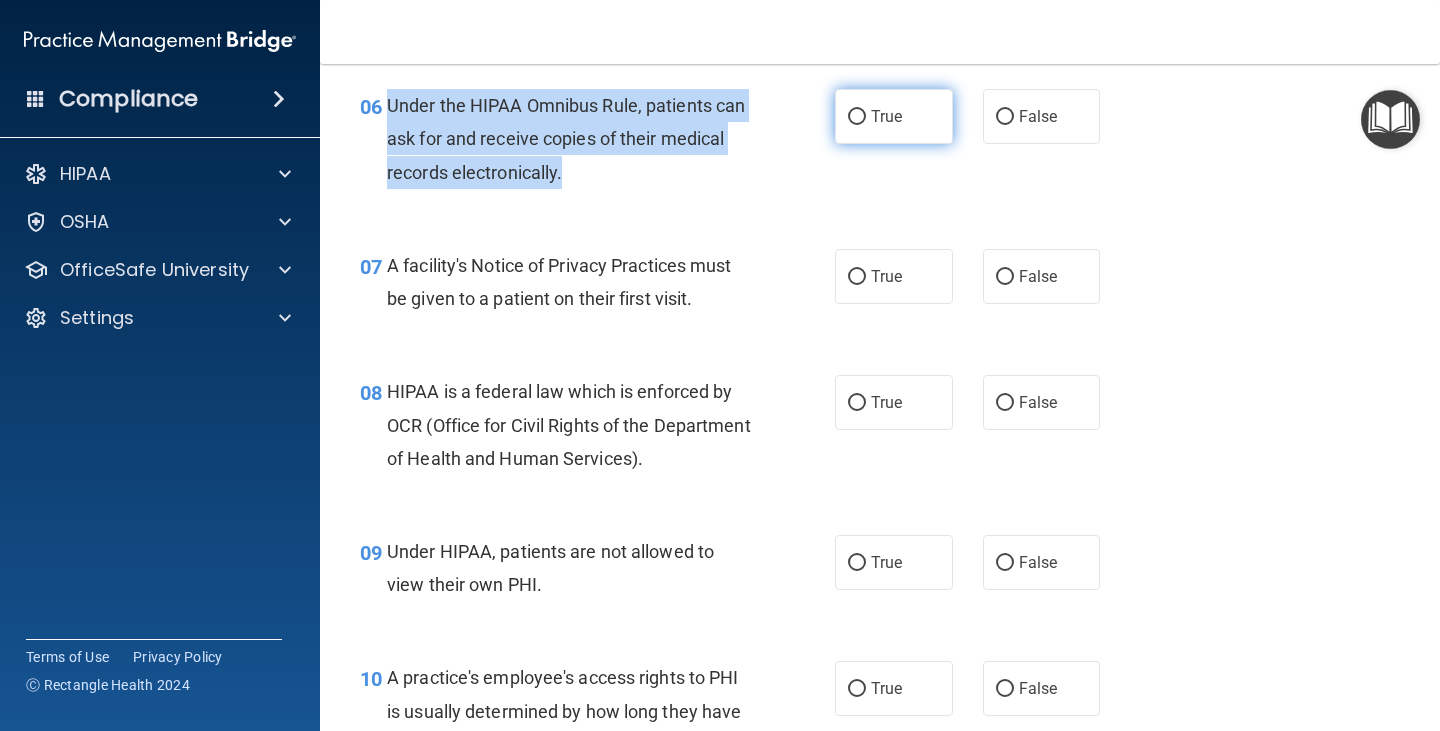 click on "True" at bounding box center (857, 117) 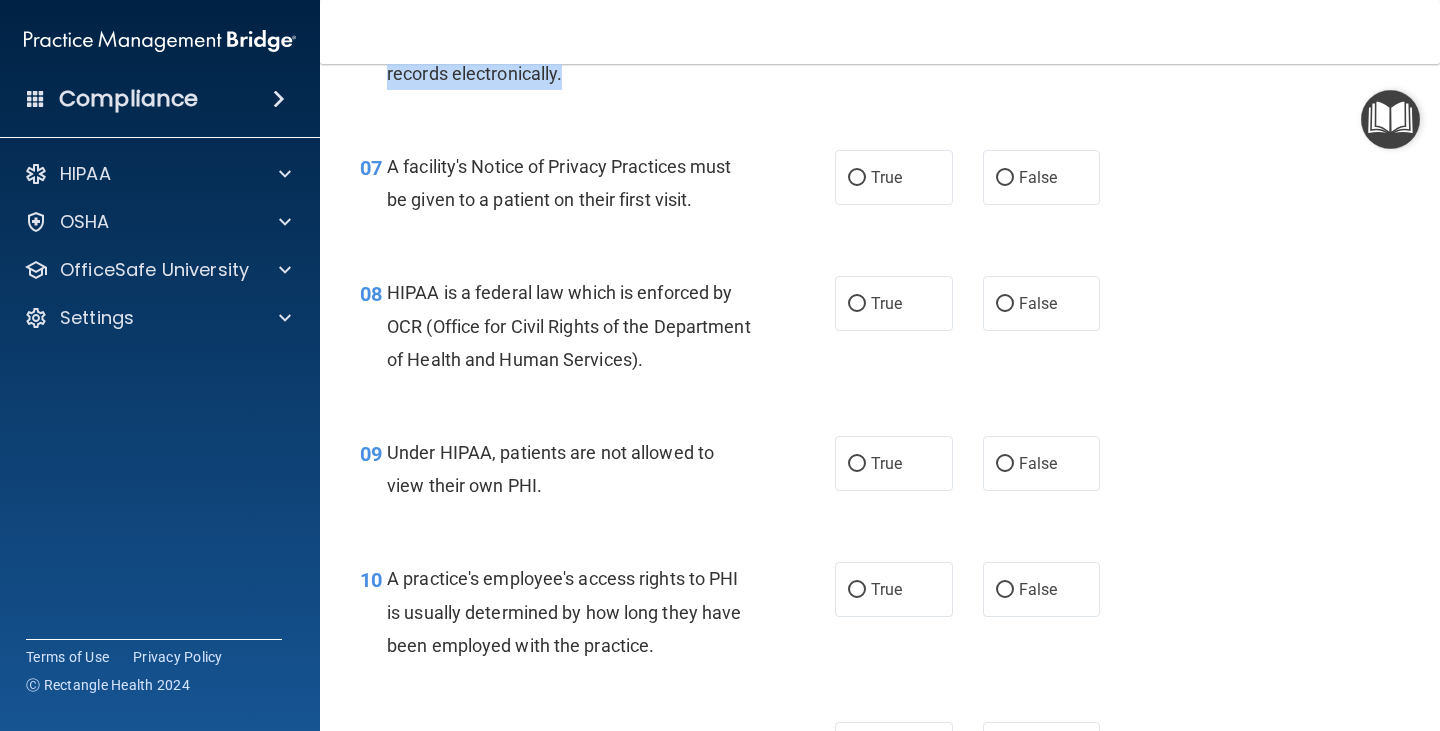 scroll, scrollTop: 1200, scrollLeft: 0, axis: vertical 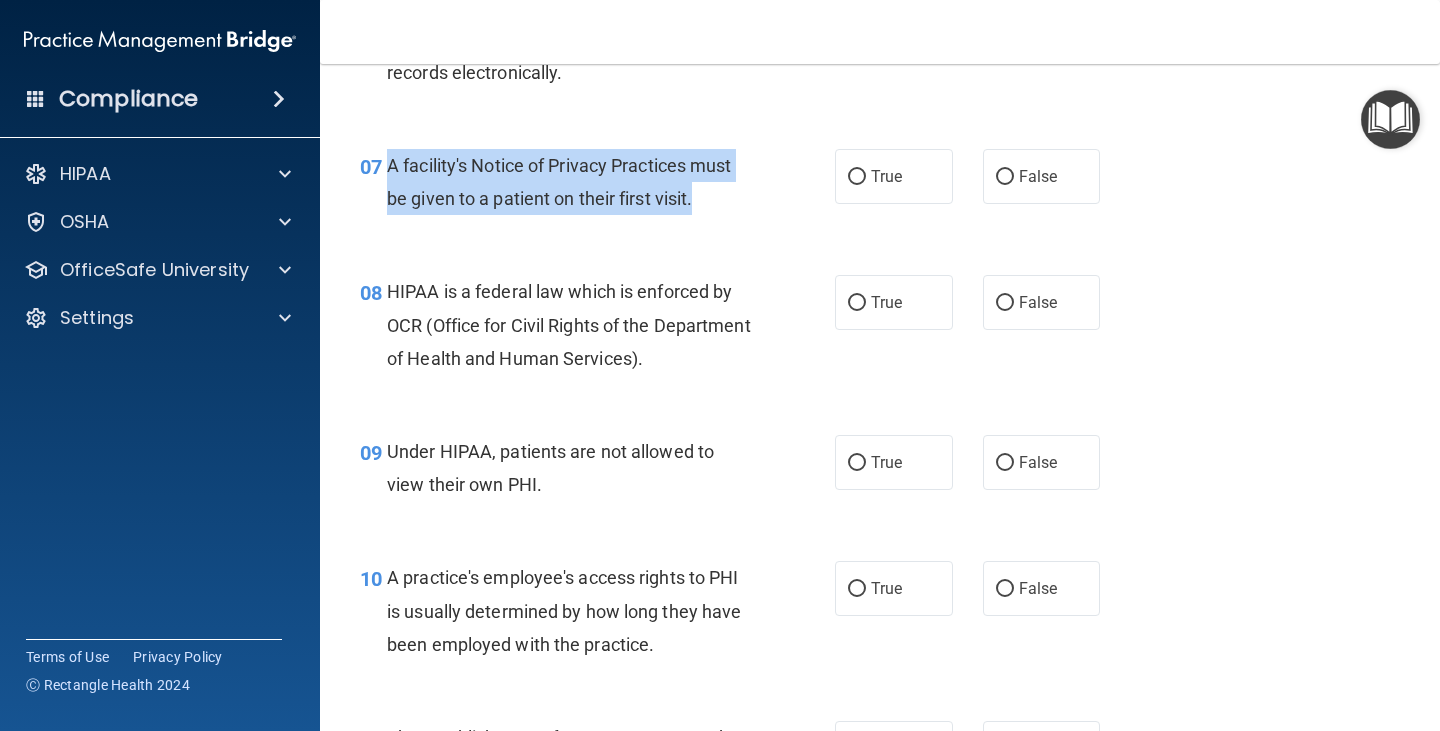 drag, startPoint x: 388, startPoint y: 159, endPoint x: 656, endPoint y: 217, distance: 274.2043 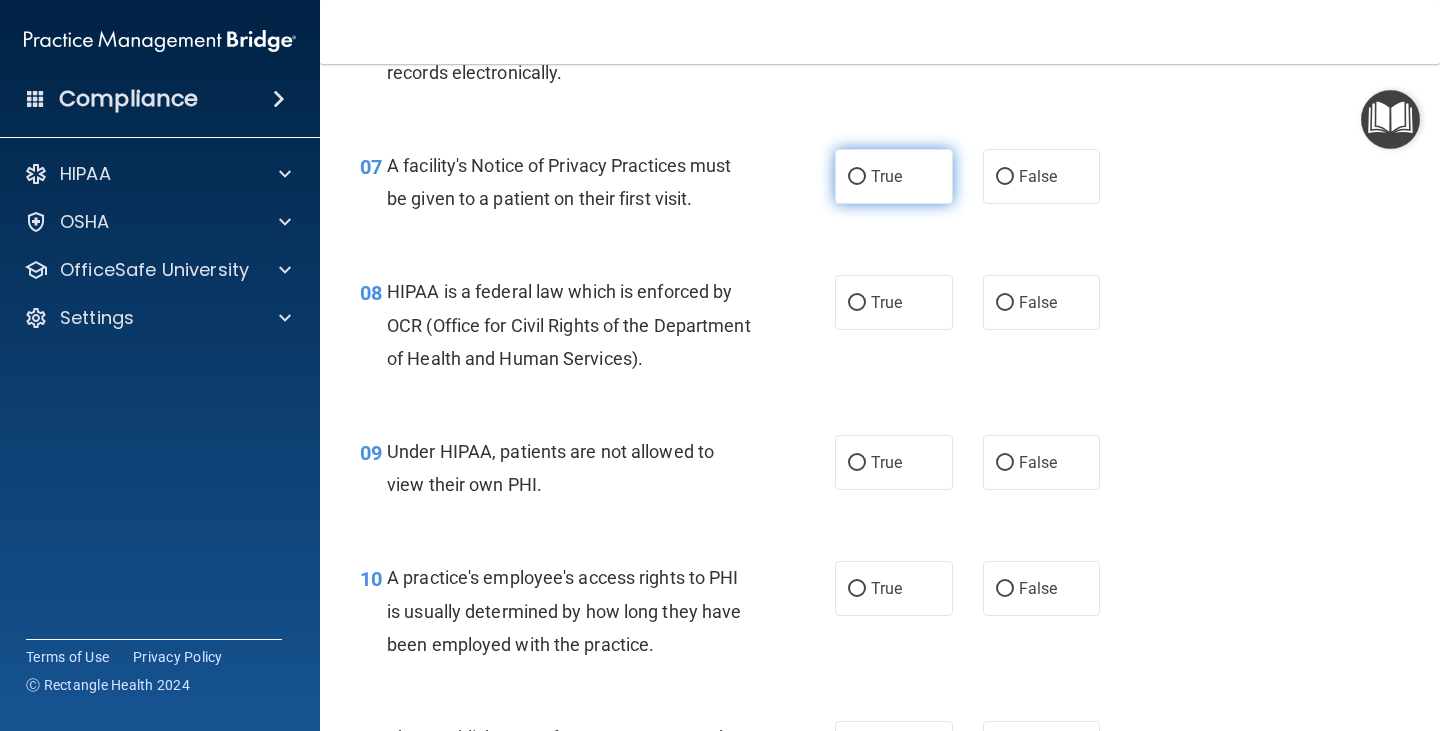 click on "True" at bounding box center [894, 176] 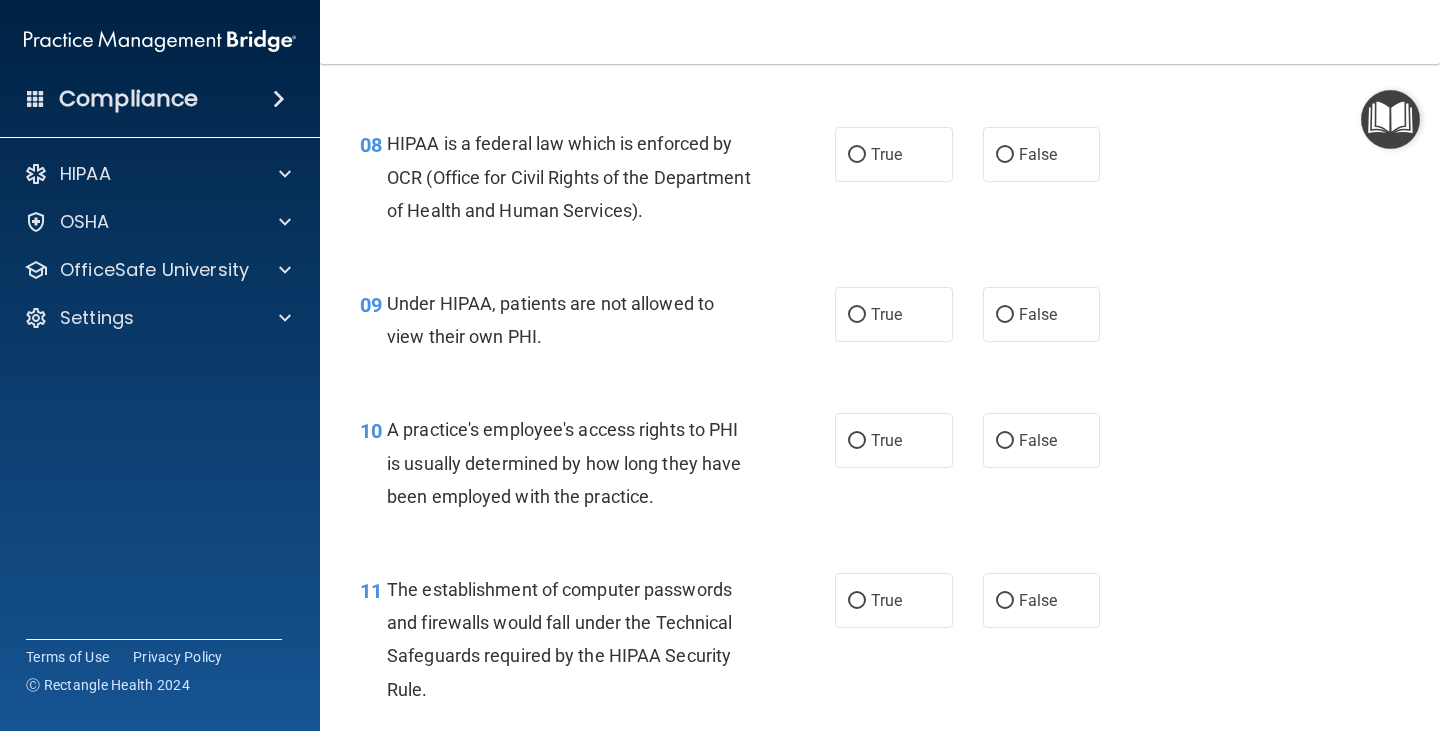 scroll, scrollTop: 1400, scrollLeft: 0, axis: vertical 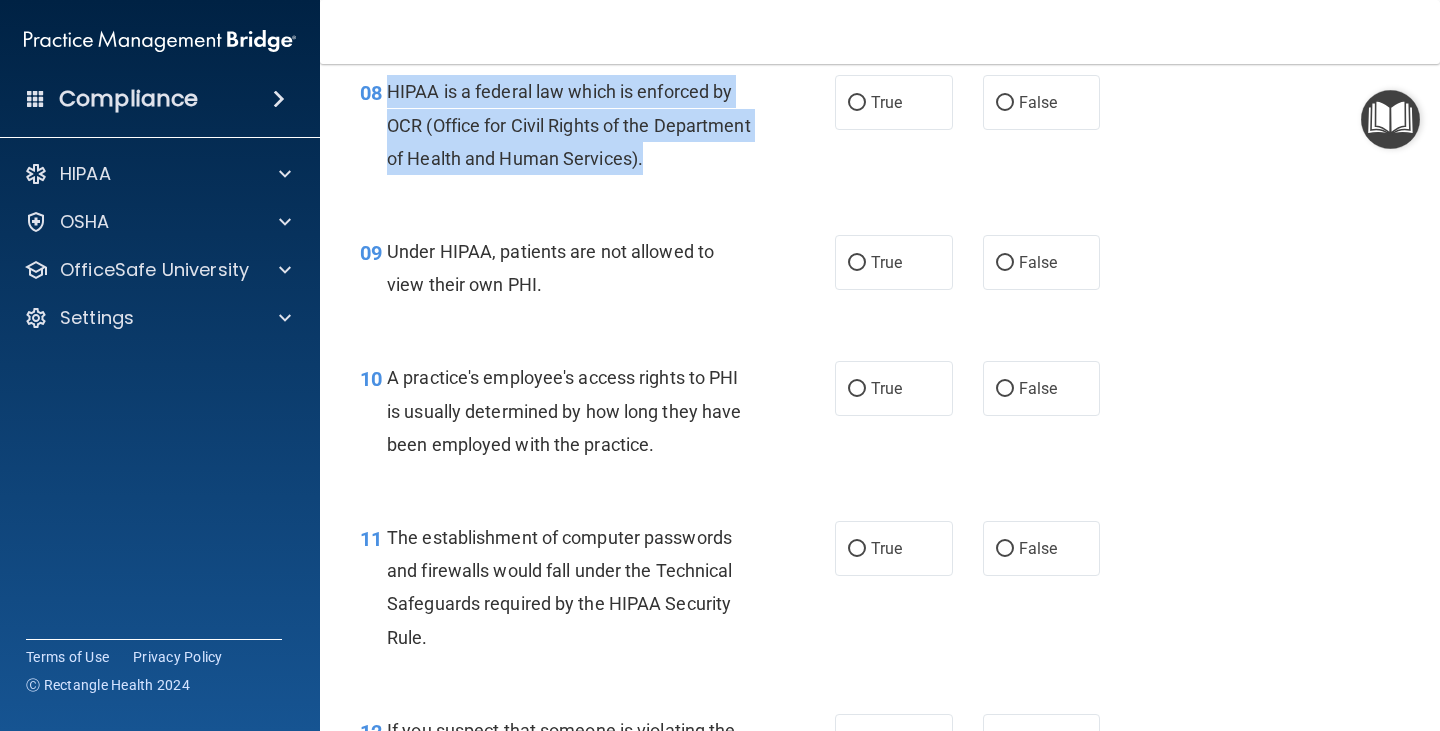 drag, startPoint x: 447, startPoint y: 95, endPoint x: 732, endPoint y: 150, distance: 290.2585 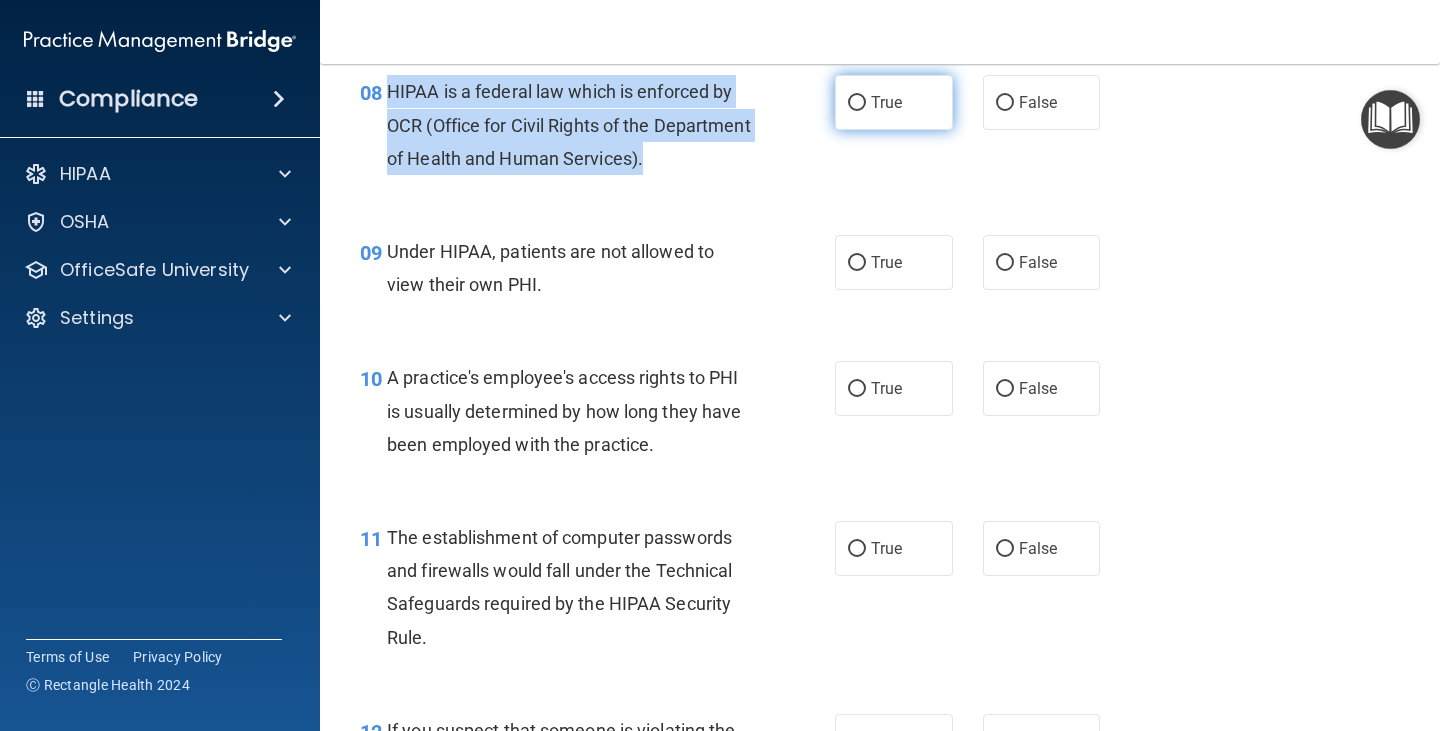 click on "True" at bounding box center (857, 103) 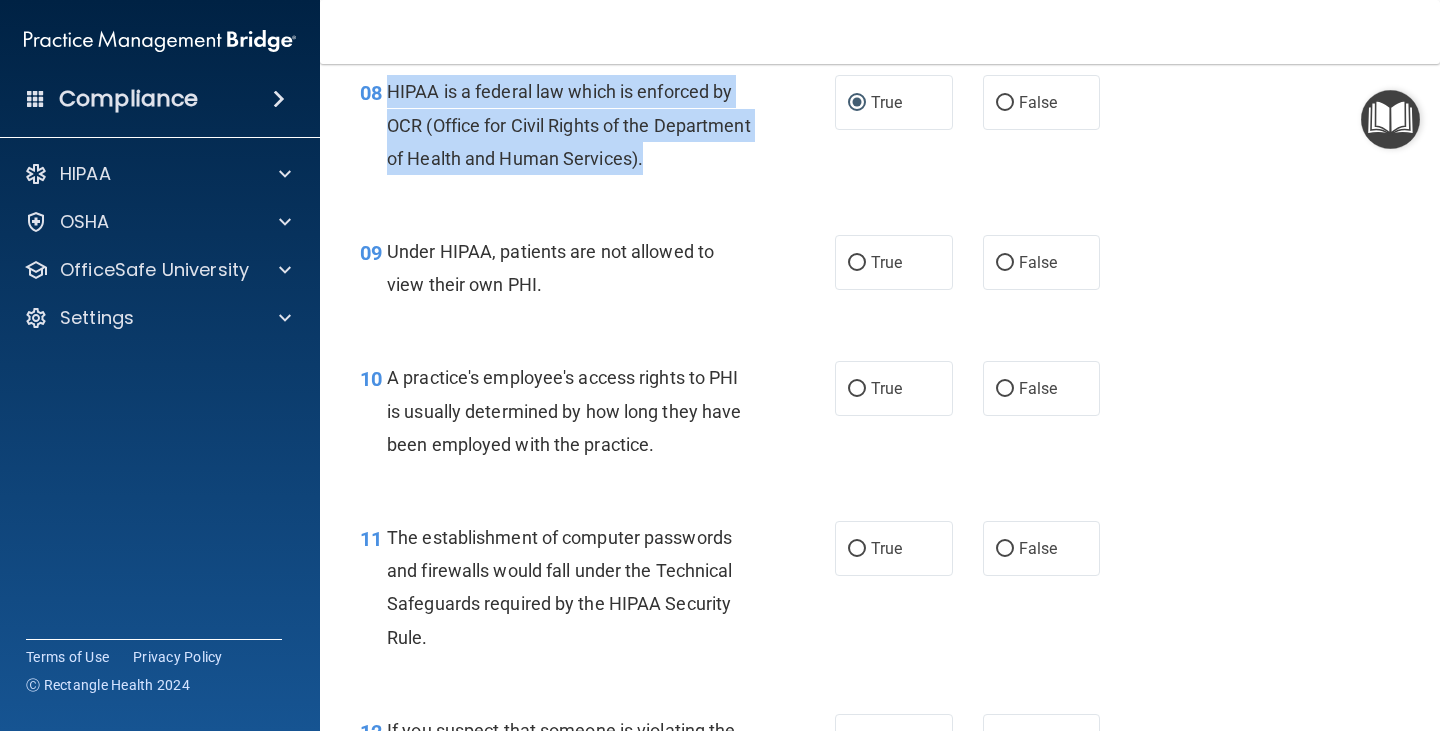 scroll, scrollTop: 1500, scrollLeft: 0, axis: vertical 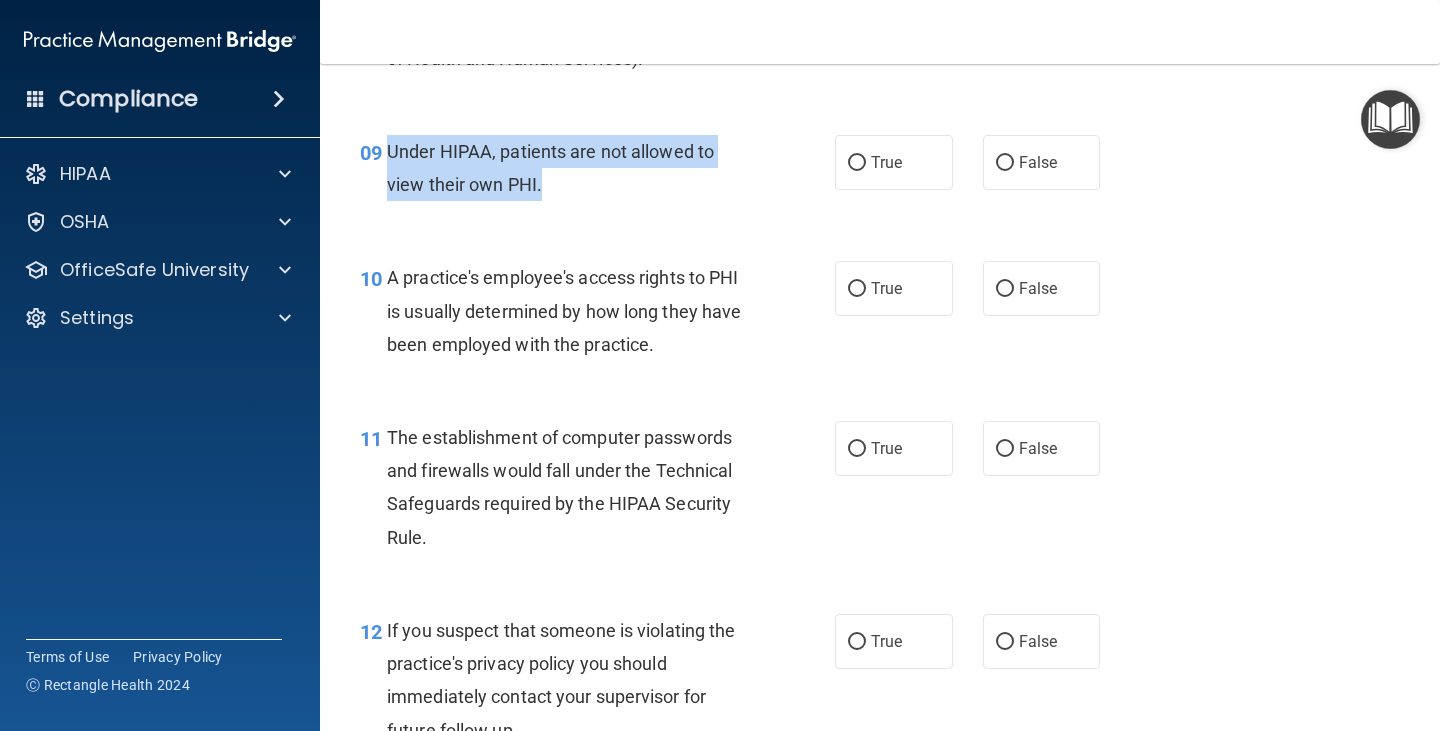 drag, startPoint x: 438, startPoint y: 160, endPoint x: 708, endPoint y: 121, distance: 272.80212 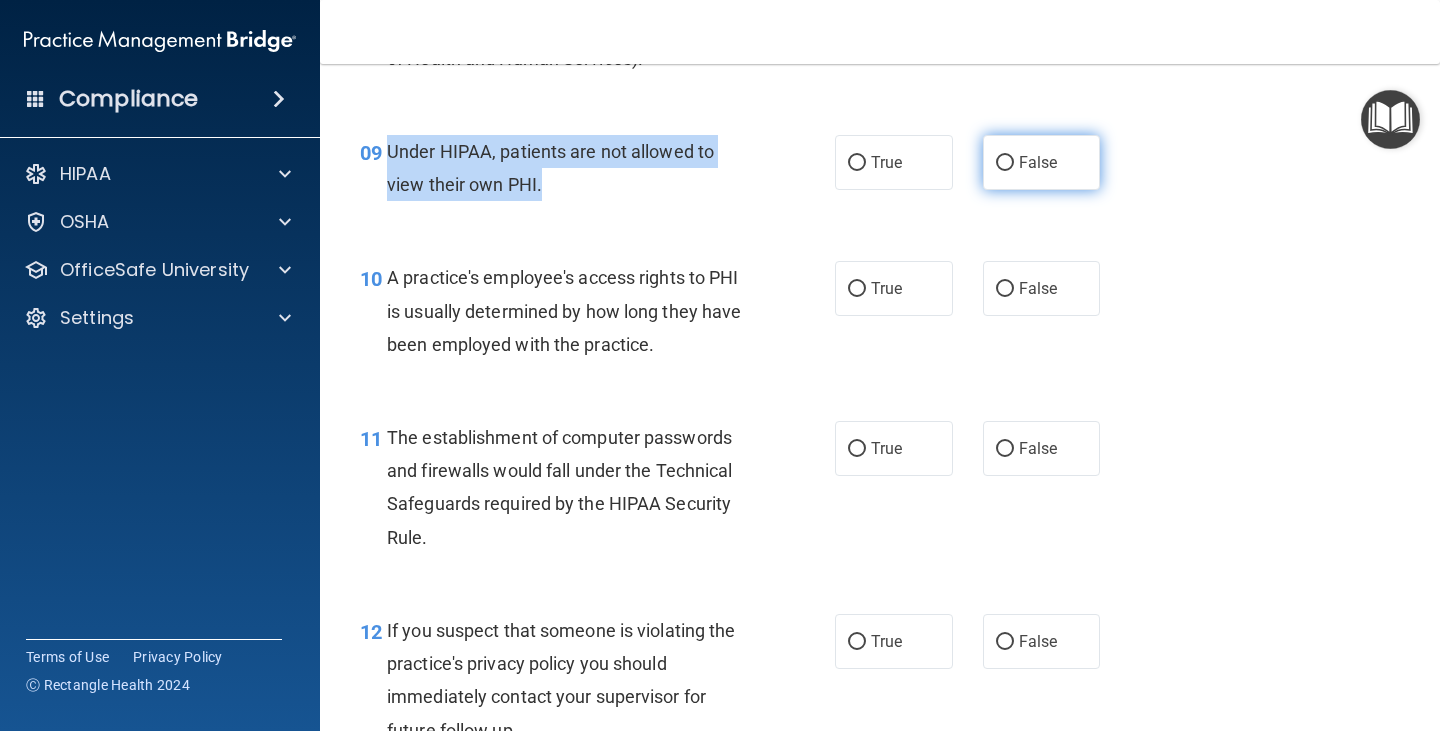 click on "False" at bounding box center (1005, 163) 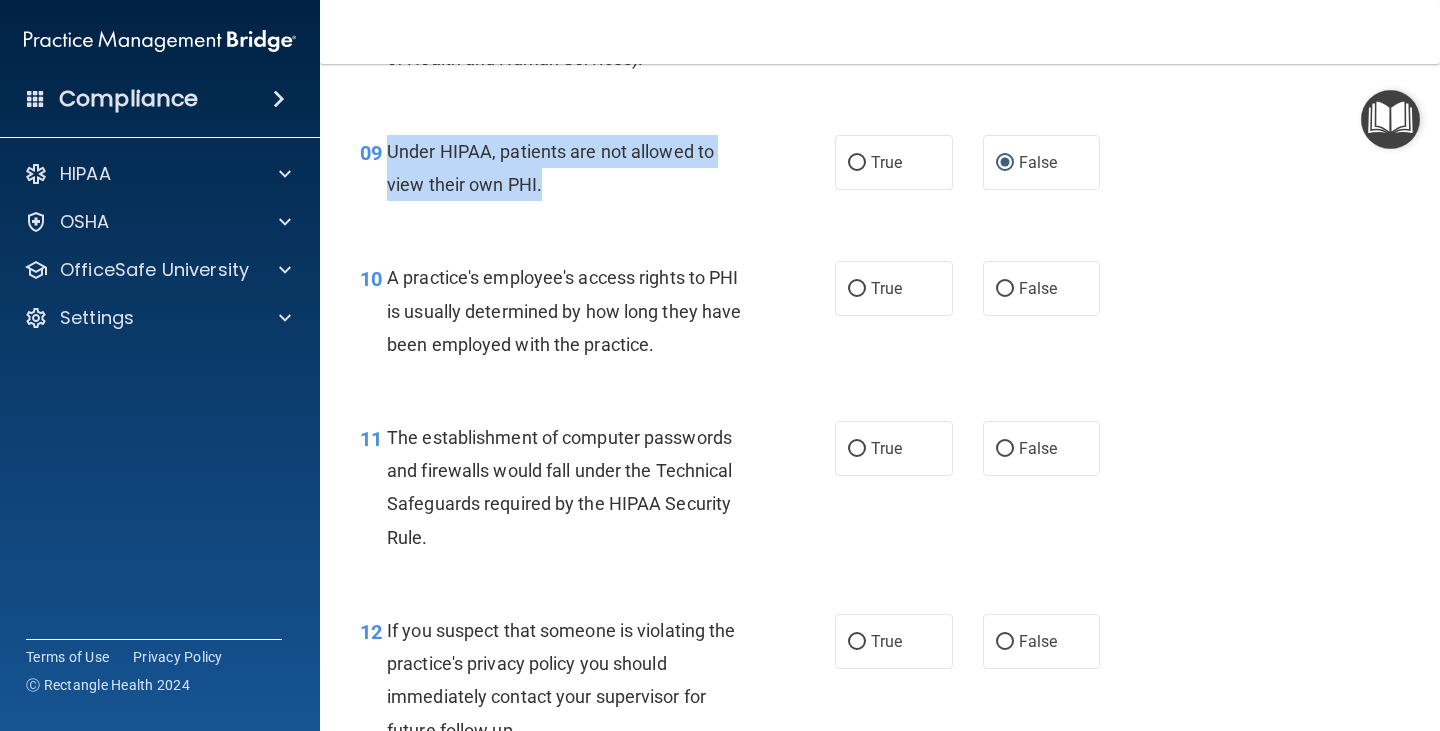 scroll, scrollTop: 1600, scrollLeft: 0, axis: vertical 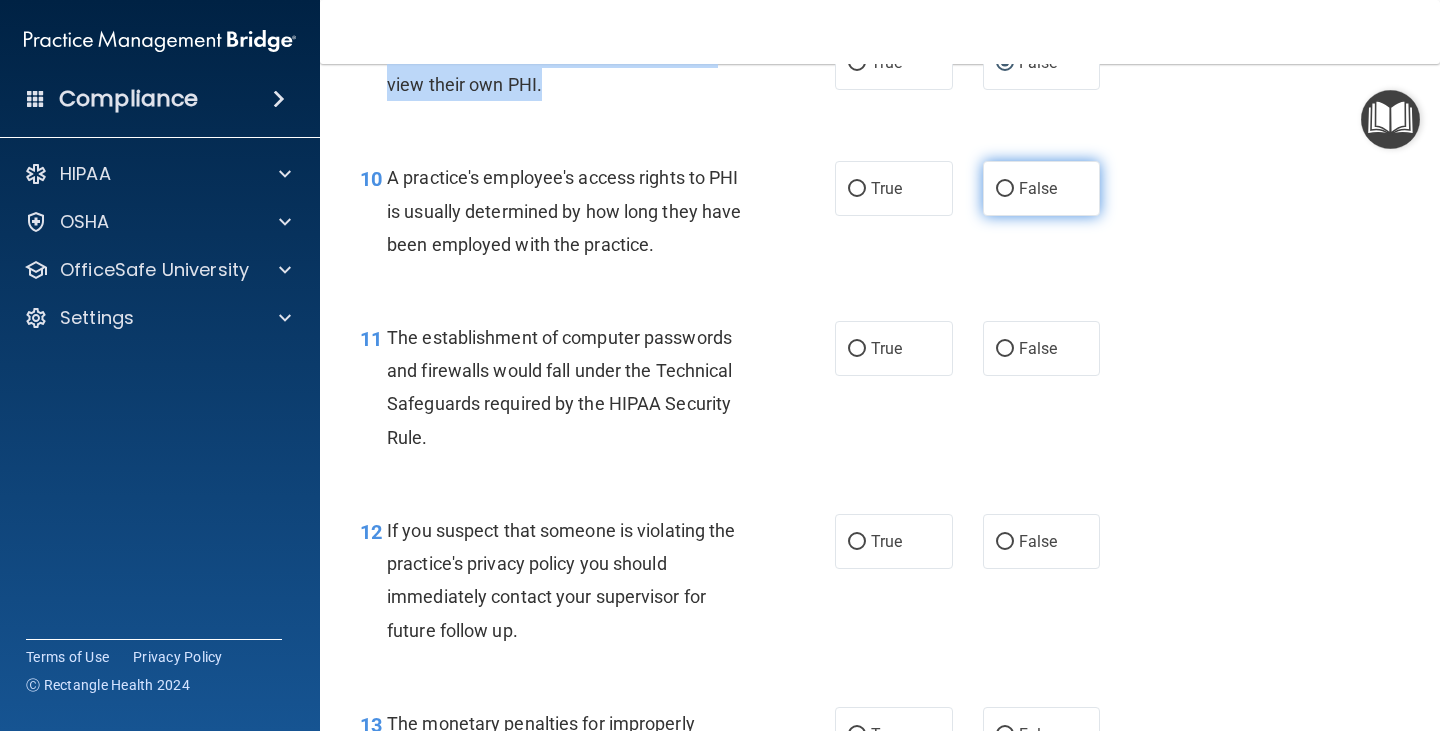 click on "False" at bounding box center [1005, 189] 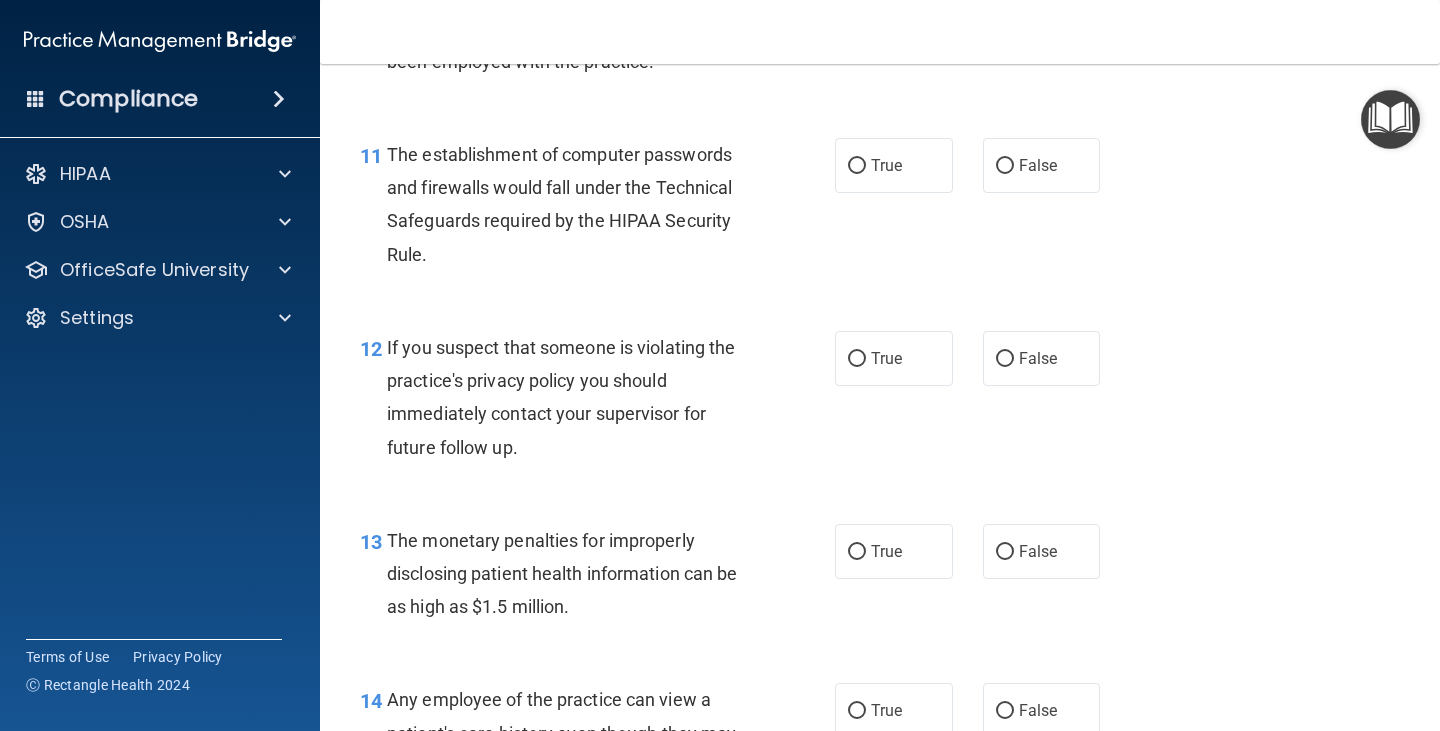 scroll, scrollTop: 1800, scrollLeft: 0, axis: vertical 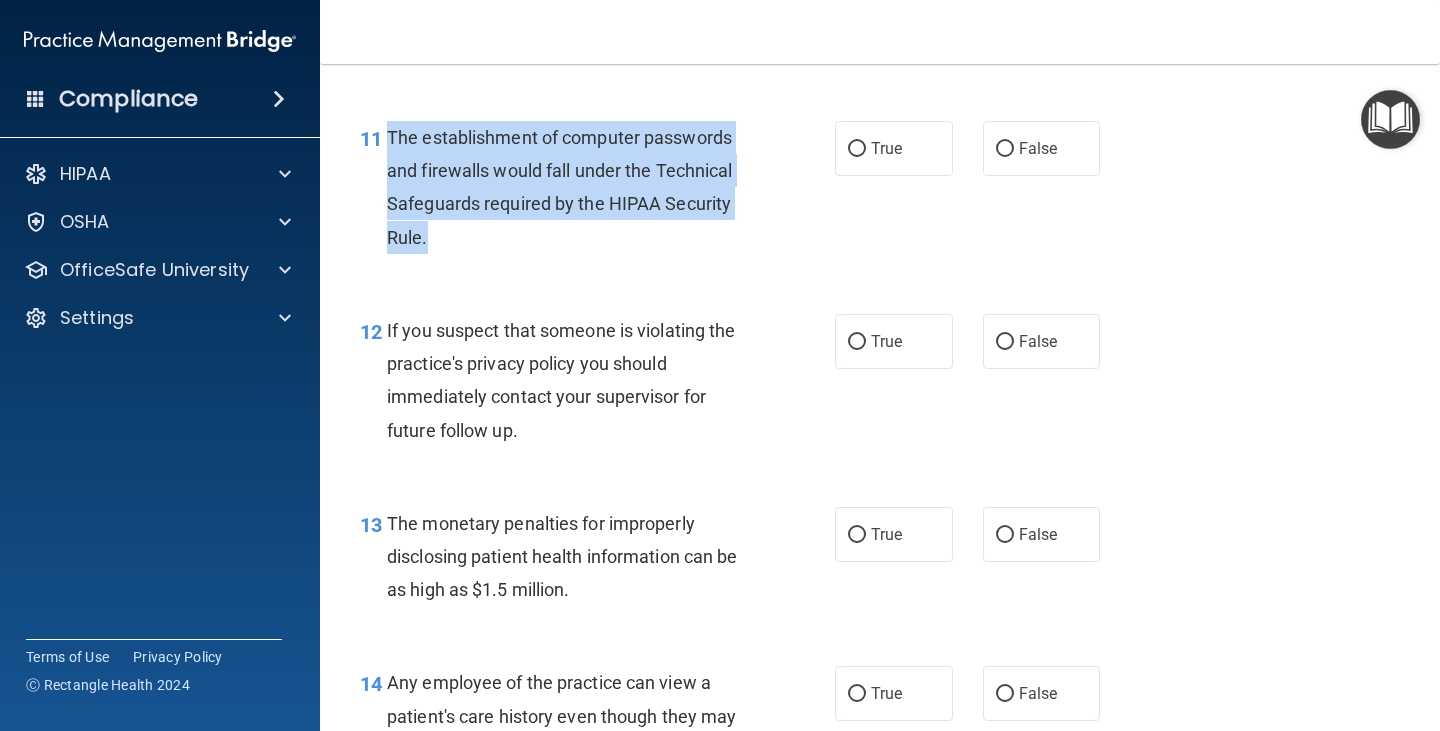 drag, startPoint x: 388, startPoint y: 128, endPoint x: 760, endPoint y: 234, distance: 386.80743 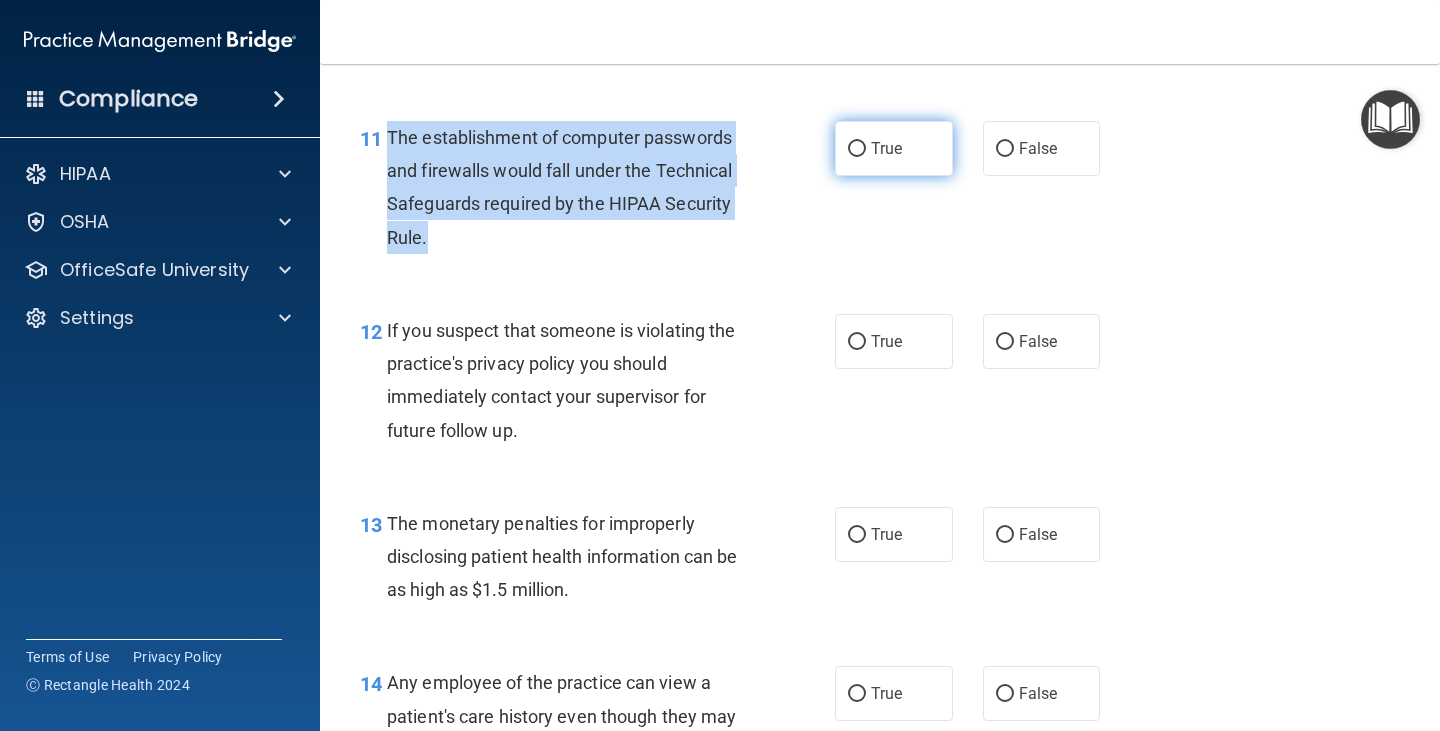 click on "True" at bounding box center (857, 149) 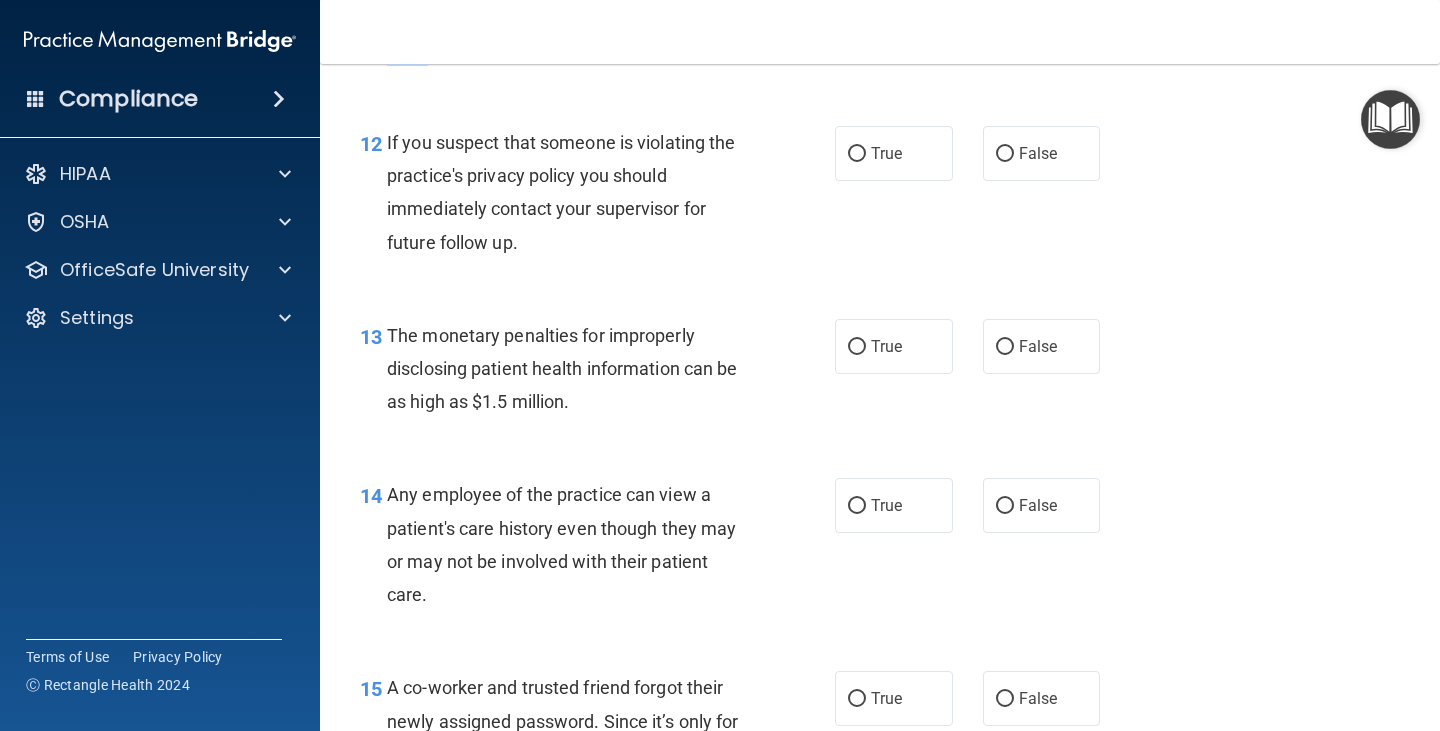 scroll, scrollTop: 2000, scrollLeft: 0, axis: vertical 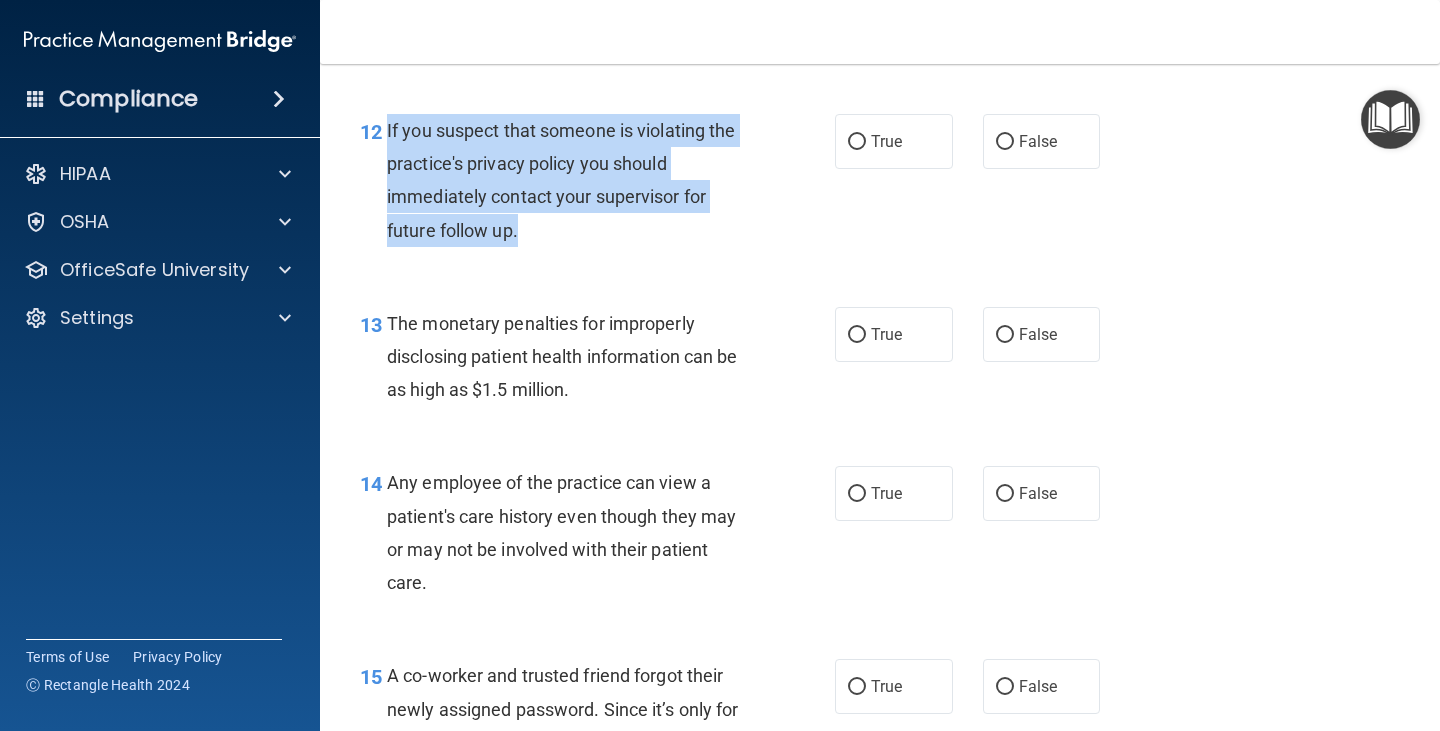 drag, startPoint x: 387, startPoint y: 126, endPoint x: 641, endPoint y: 229, distance: 274.08942 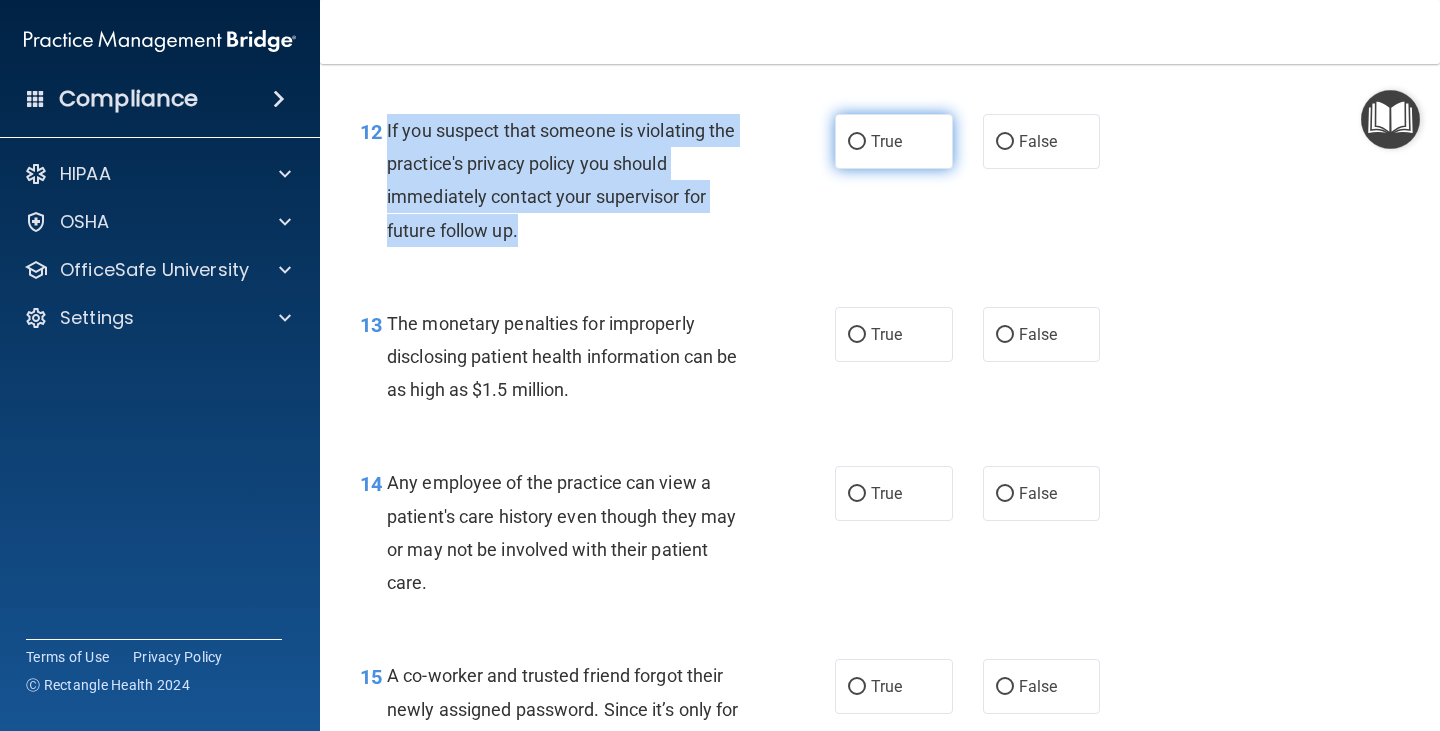 click on "True" at bounding box center (857, 142) 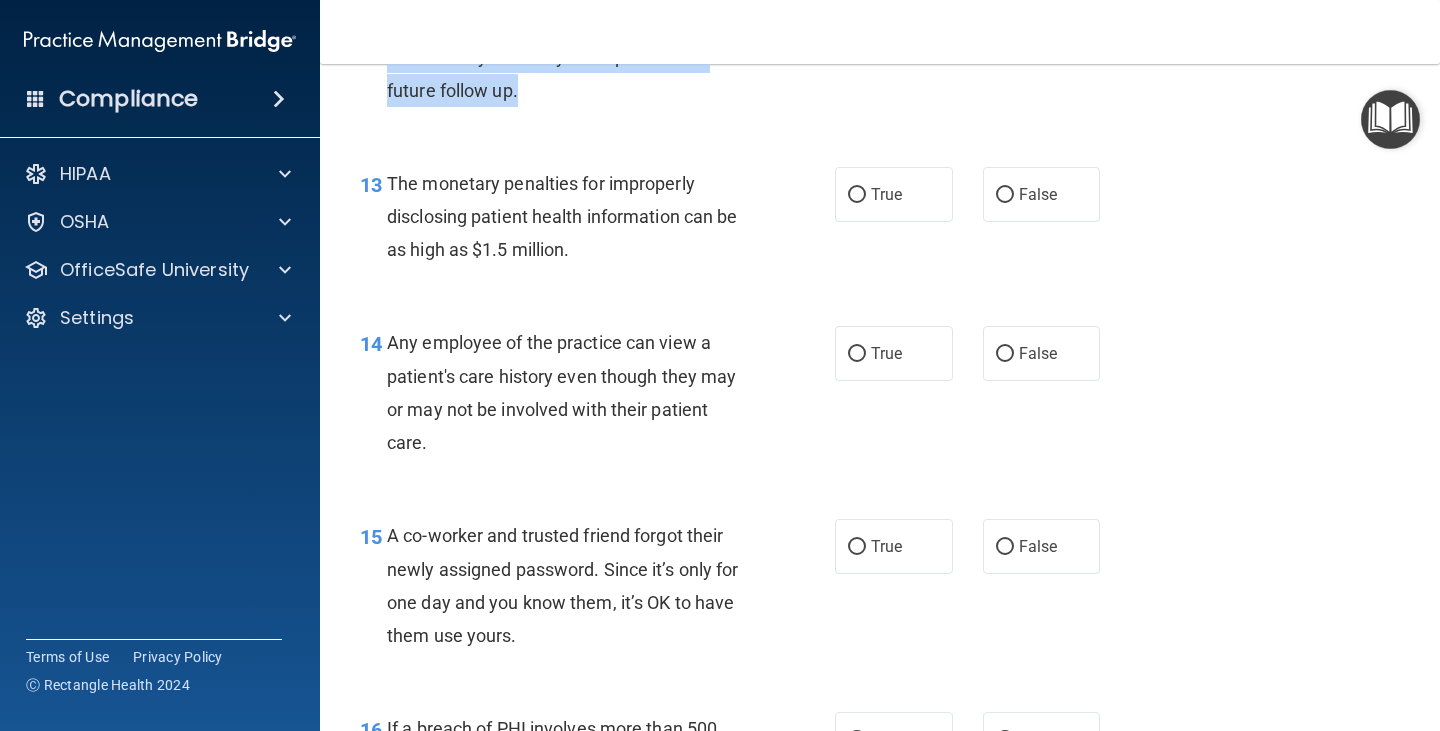 scroll, scrollTop: 2200, scrollLeft: 0, axis: vertical 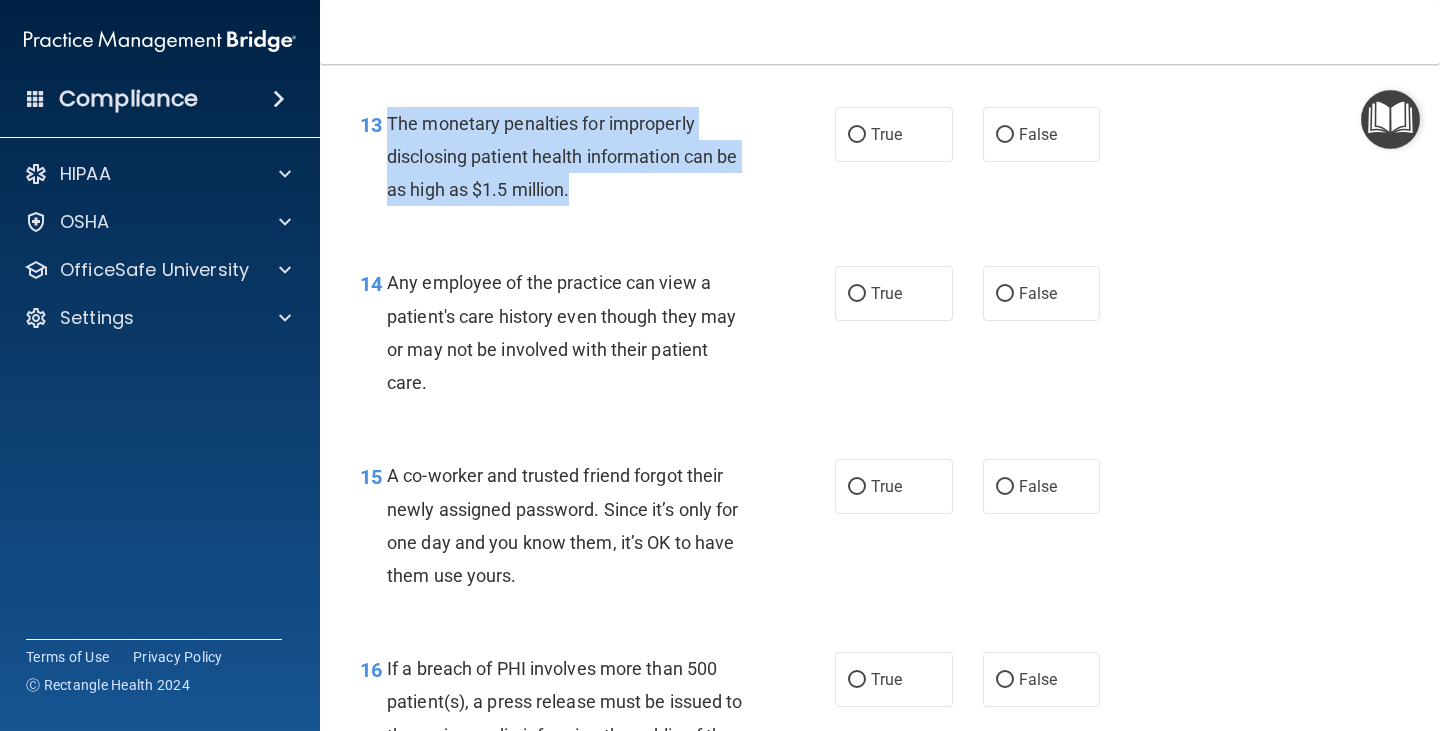 drag, startPoint x: 389, startPoint y: 117, endPoint x: 565, endPoint y: 192, distance: 191.31387 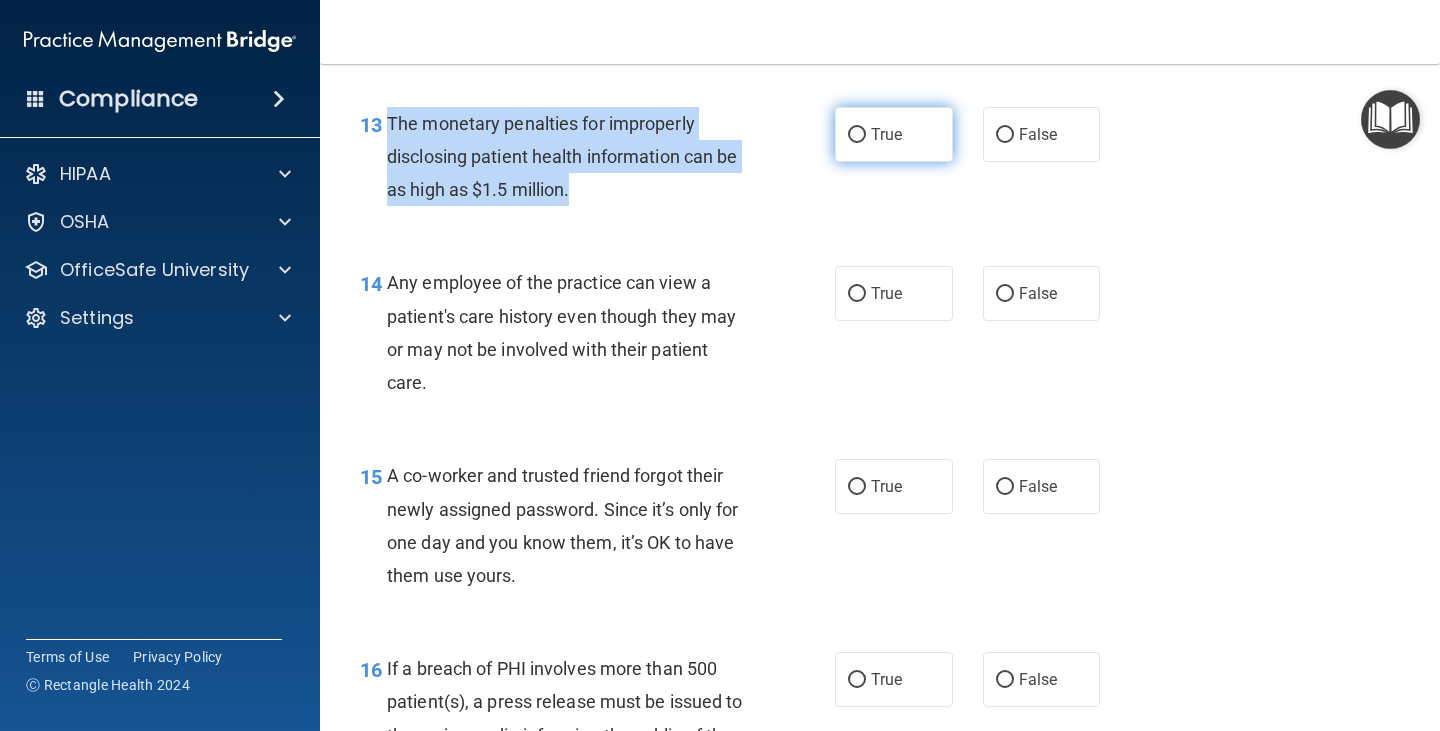 click on "True" at bounding box center [857, 135] 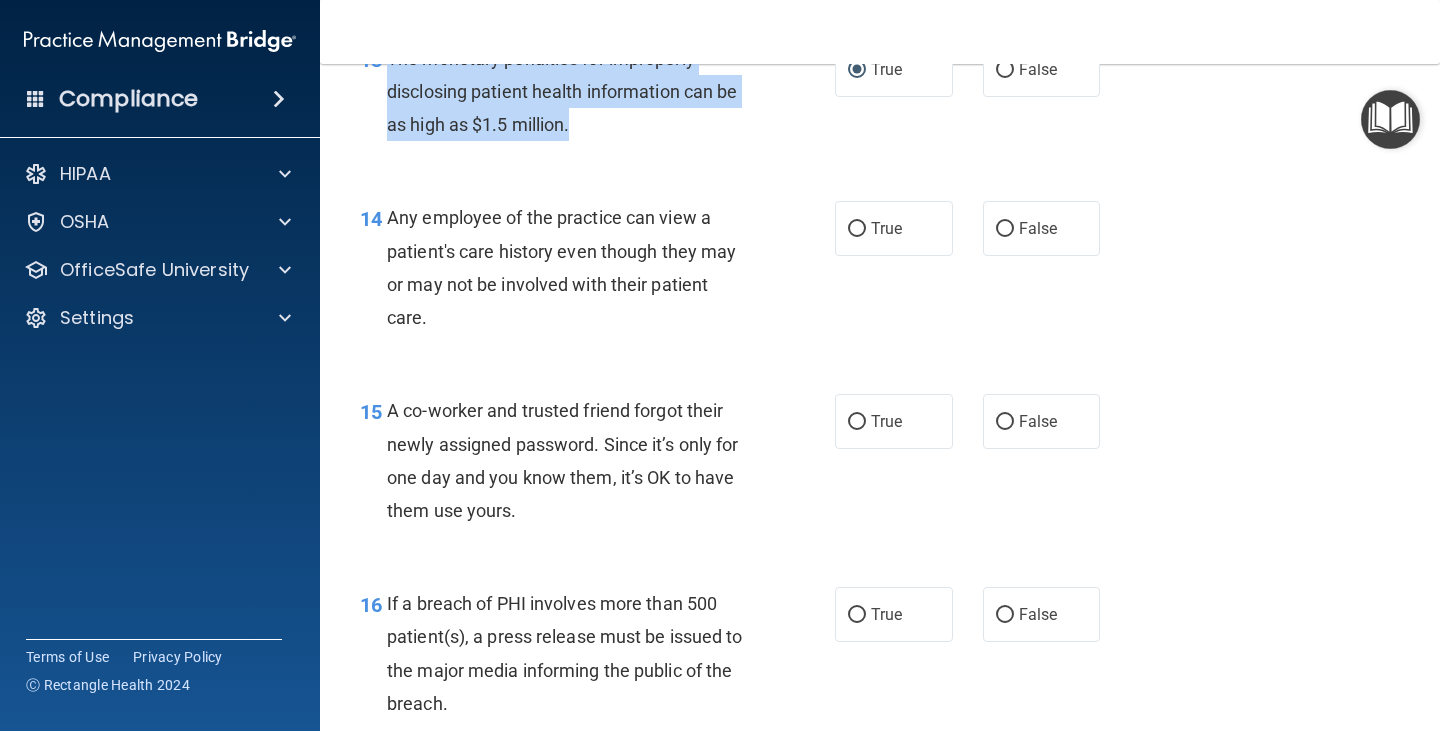 scroll, scrollTop: 2300, scrollLeft: 0, axis: vertical 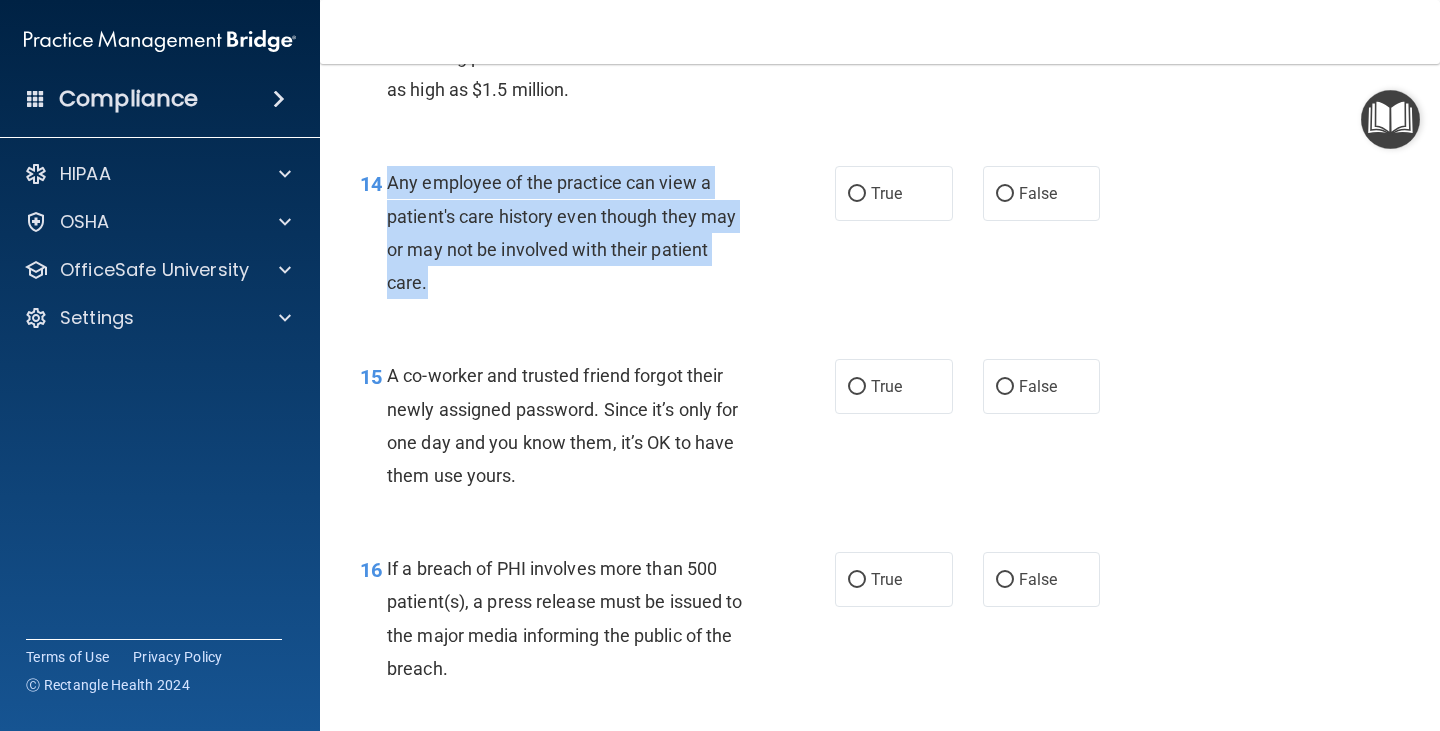 drag, startPoint x: 387, startPoint y: 178, endPoint x: 521, endPoint y: 252, distance: 153.07515 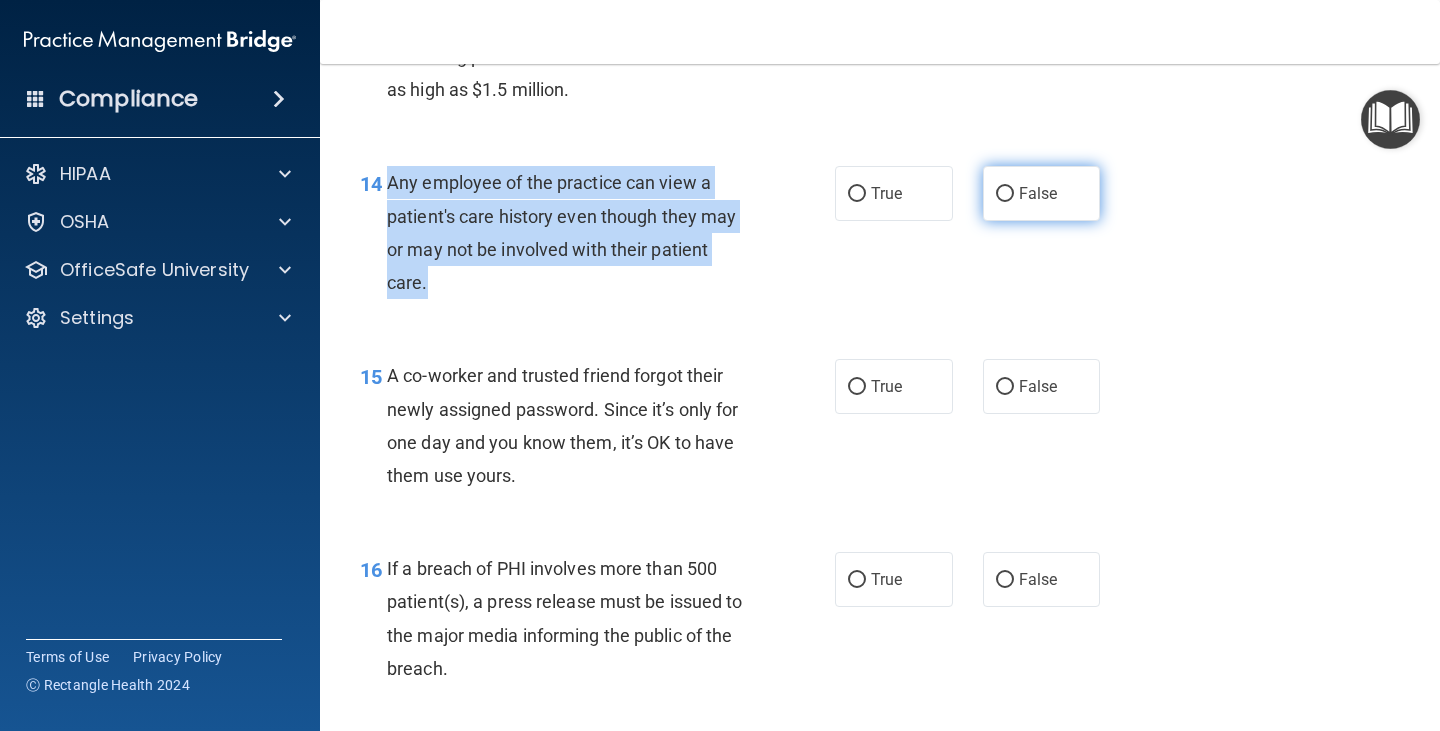 drag, startPoint x: 997, startPoint y: 193, endPoint x: 975, endPoint y: 202, distance: 23.769728 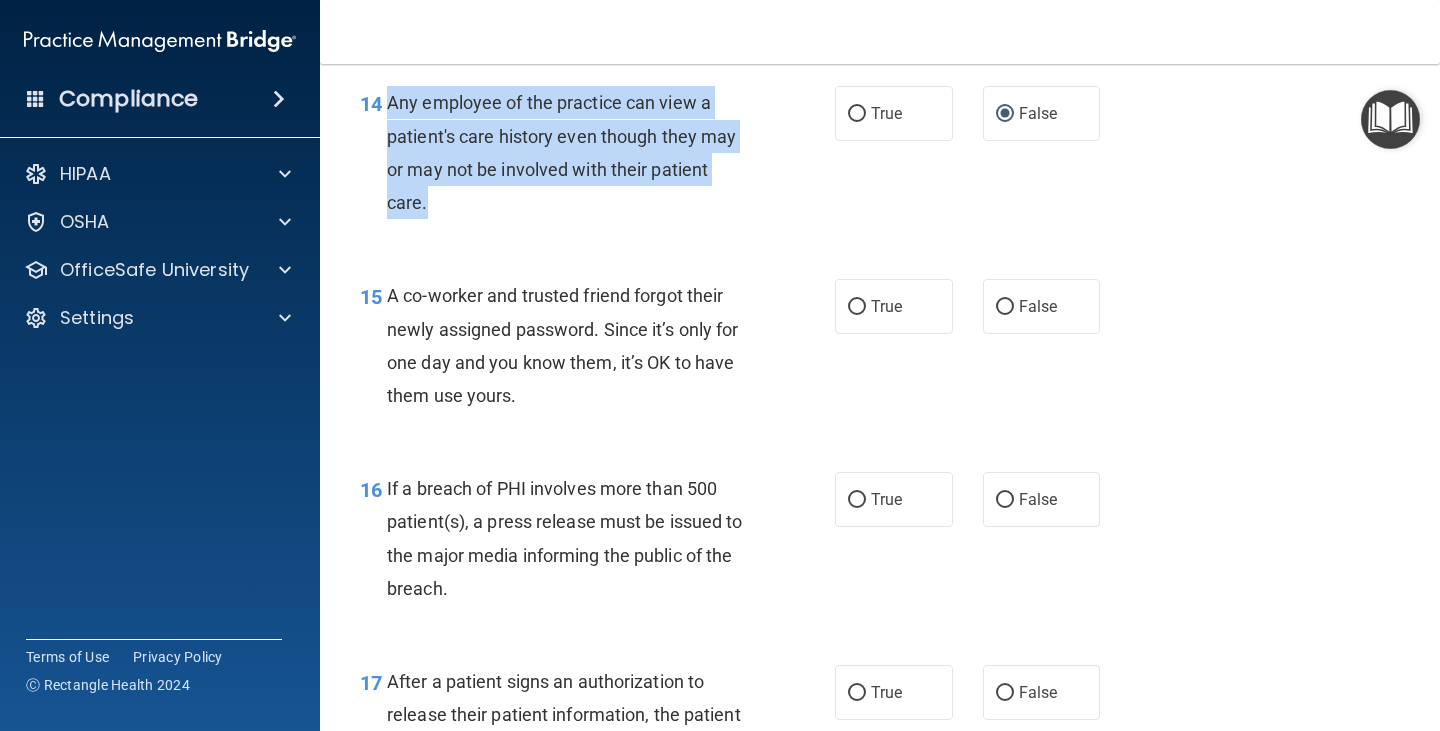 scroll, scrollTop: 2600, scrollLeft: 0, axis: vertical 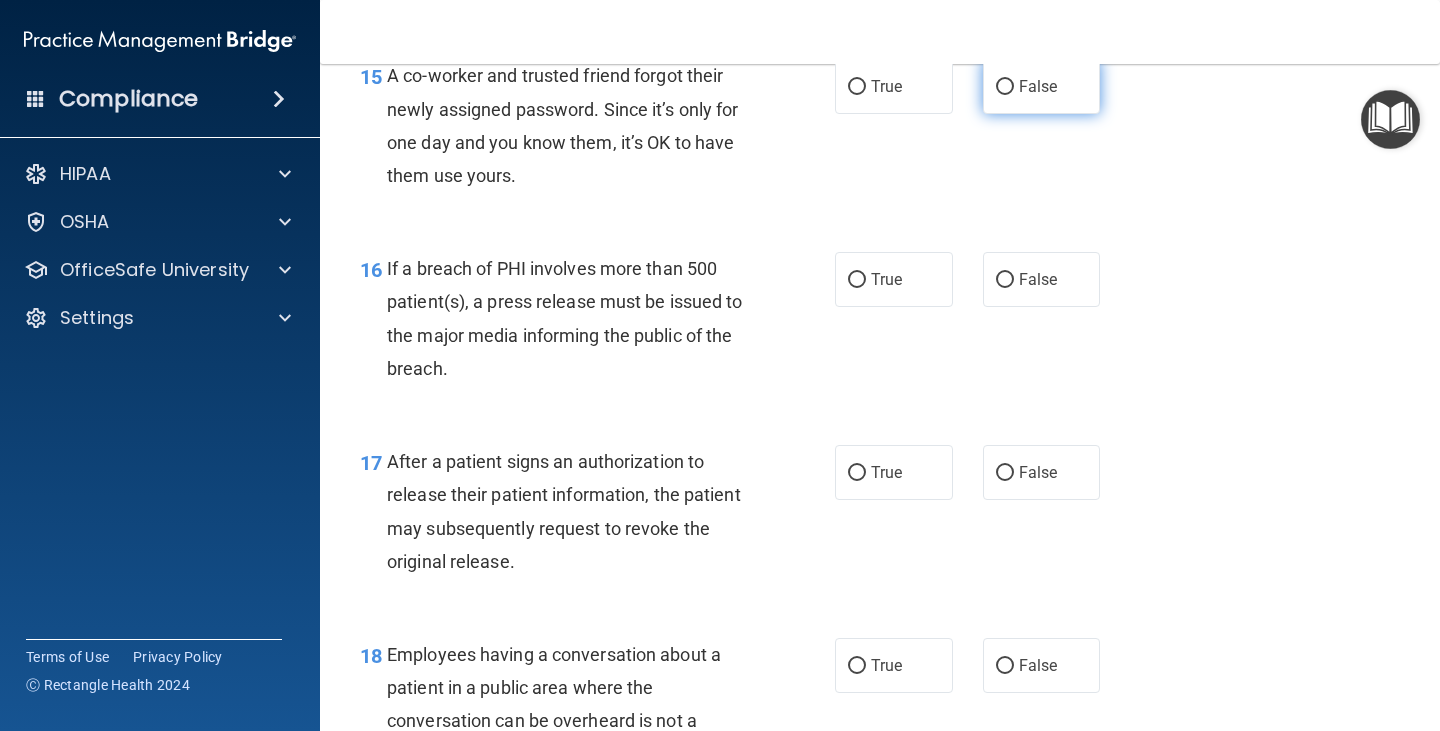 click on "False" at bounding box center [1005, 87] 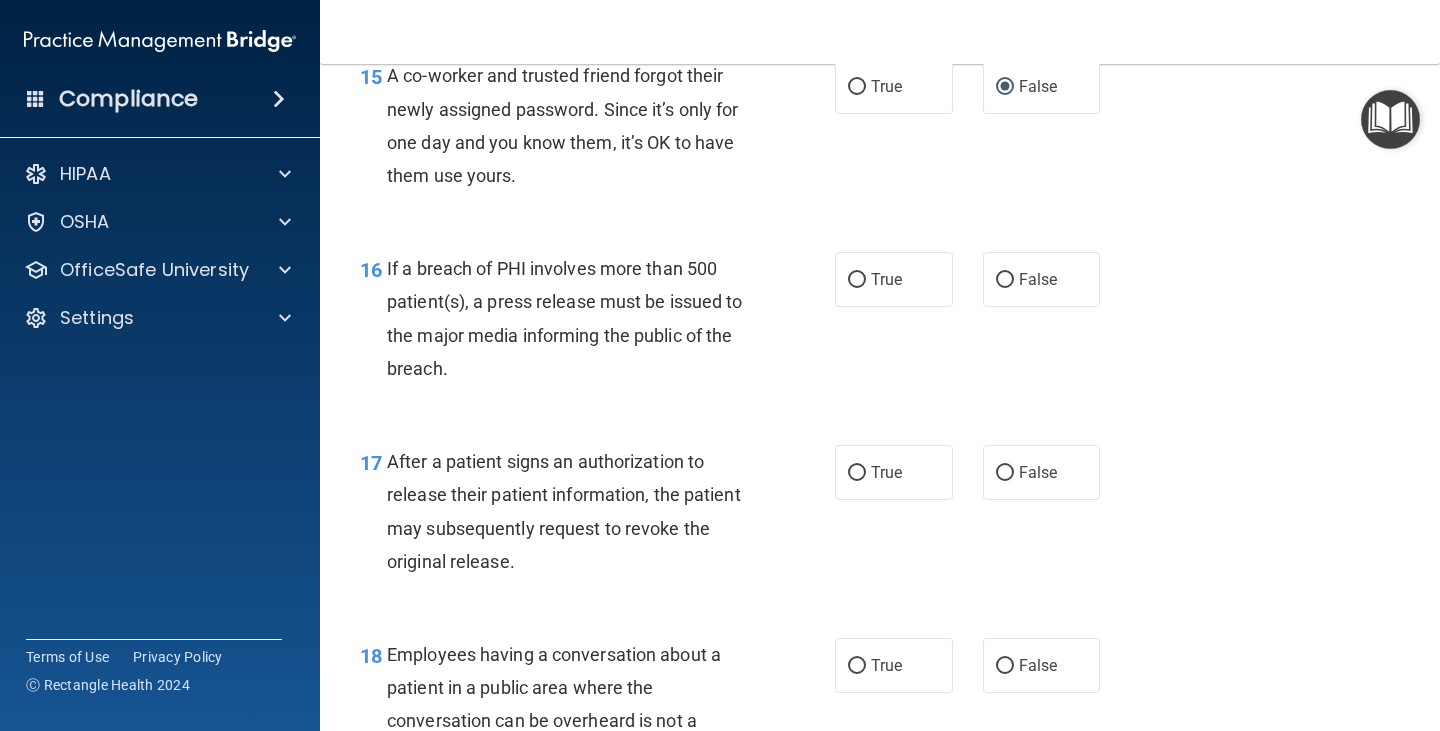 scroll, scrollTop: 2700, scrollLeft: 0, axis: vertical 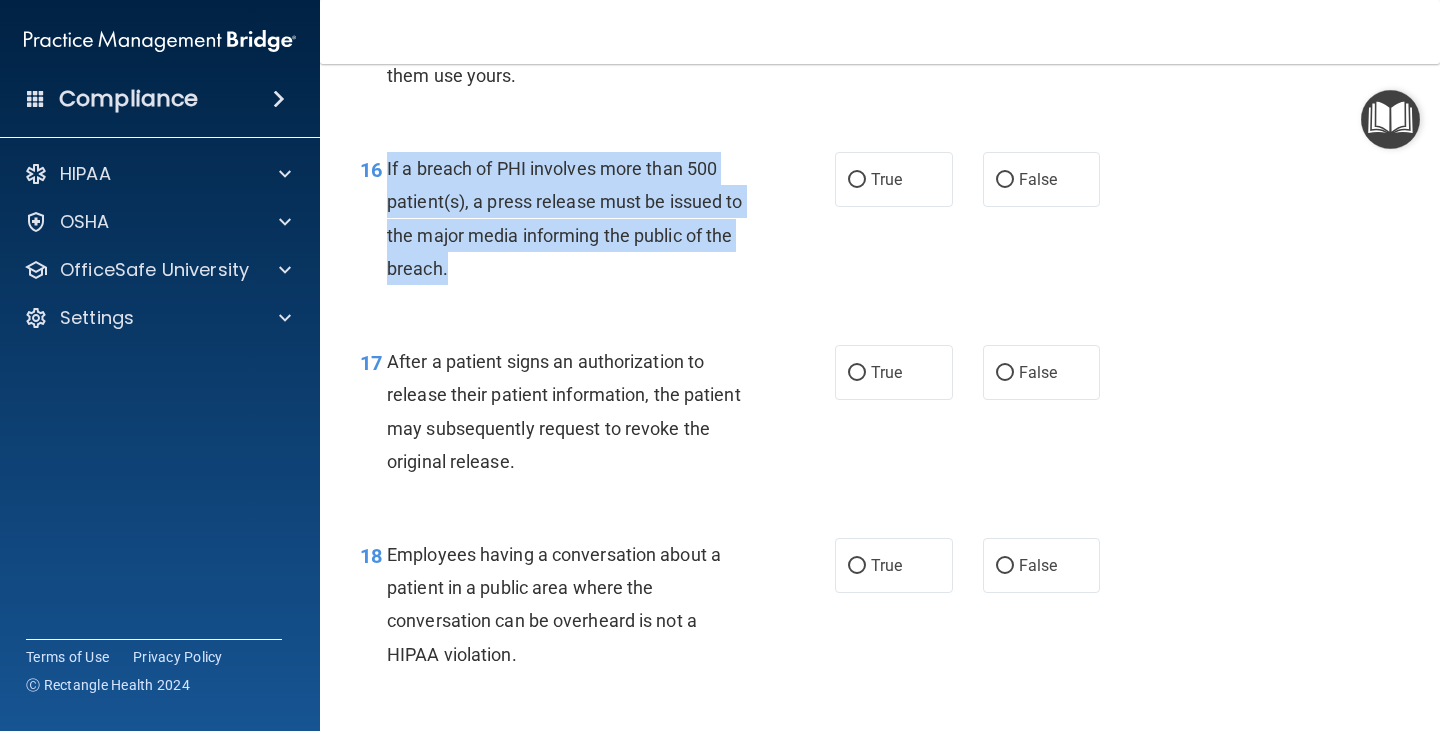 drag, startPoint x: 388, startPoint y: 167, endPoint x: 605, endPoint y: 270, distance: 240.20409 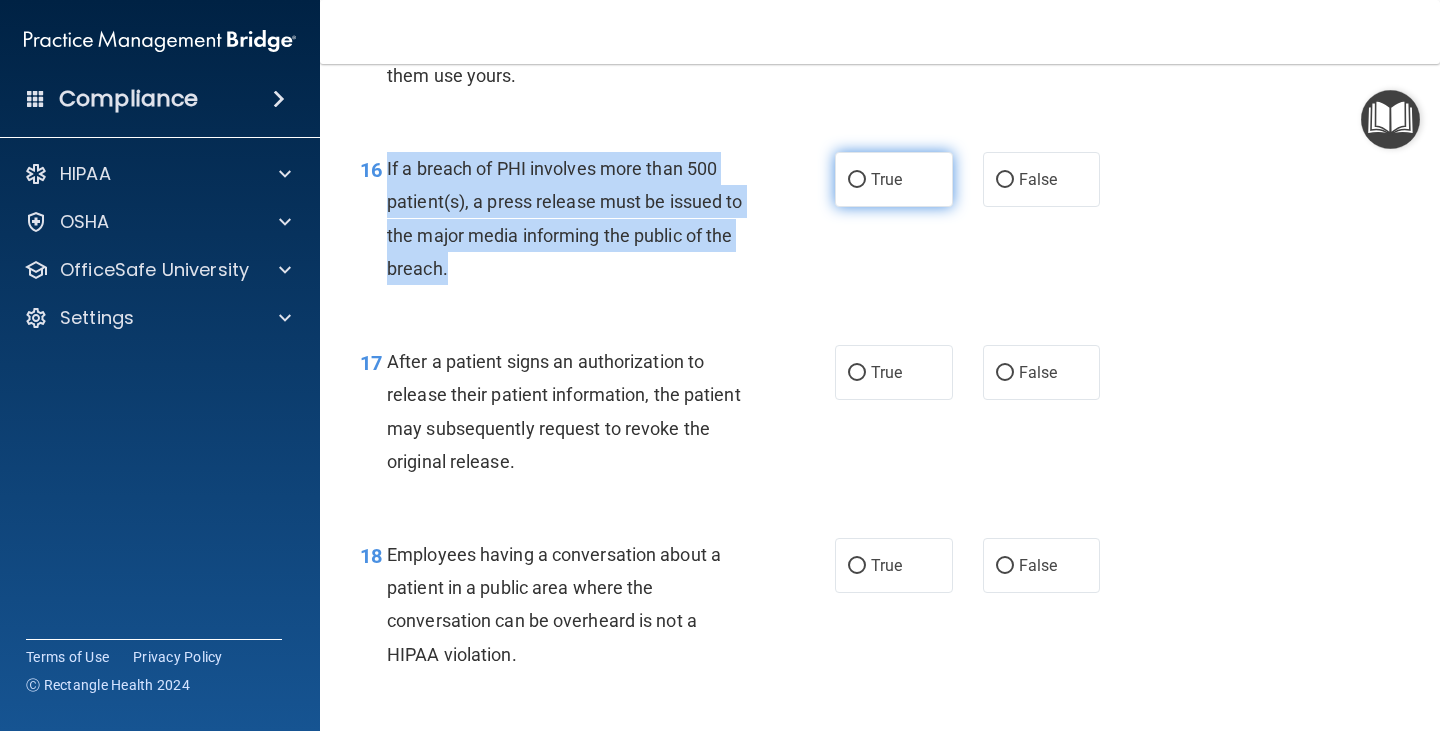 click on "True" at bounding box center (857, 180) 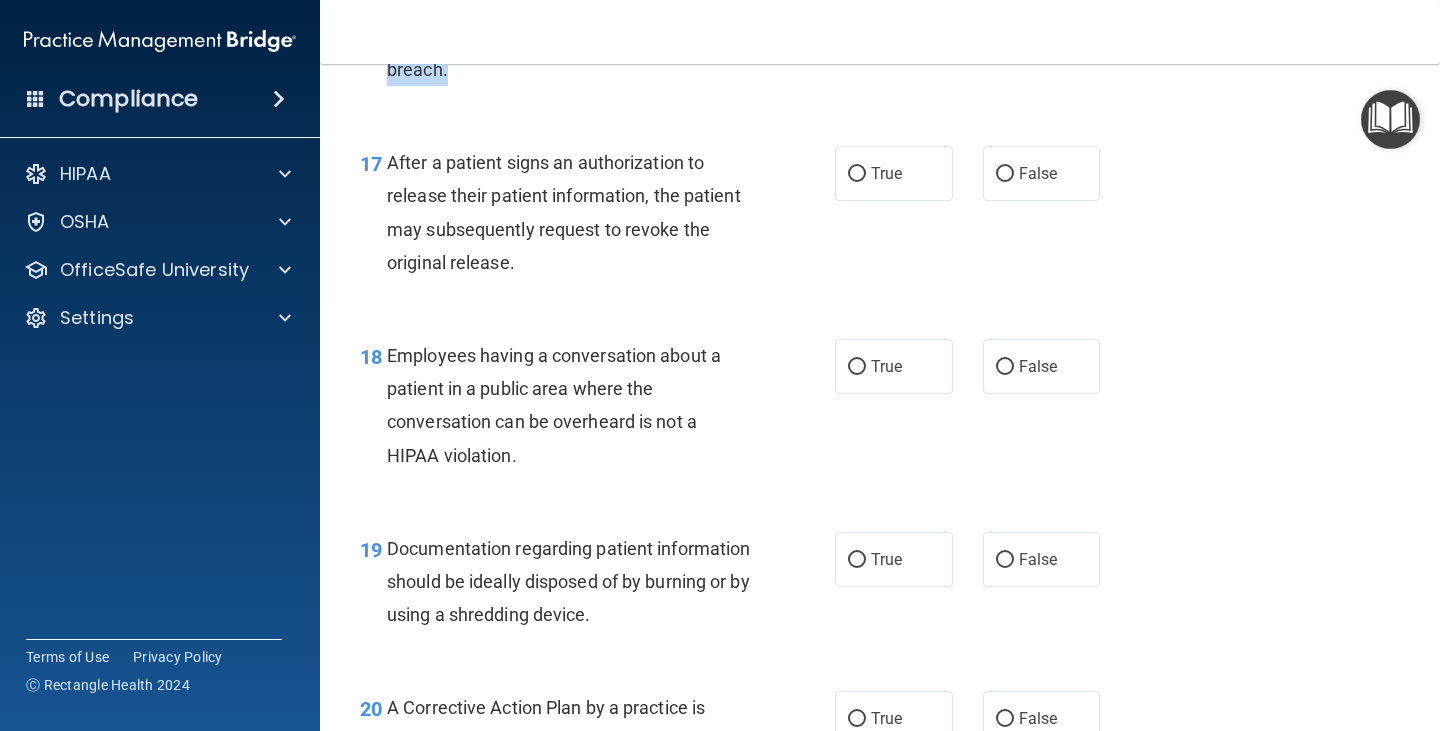 scroll, scrollTop: 2900, scrollLeft: 0, axis: vertical 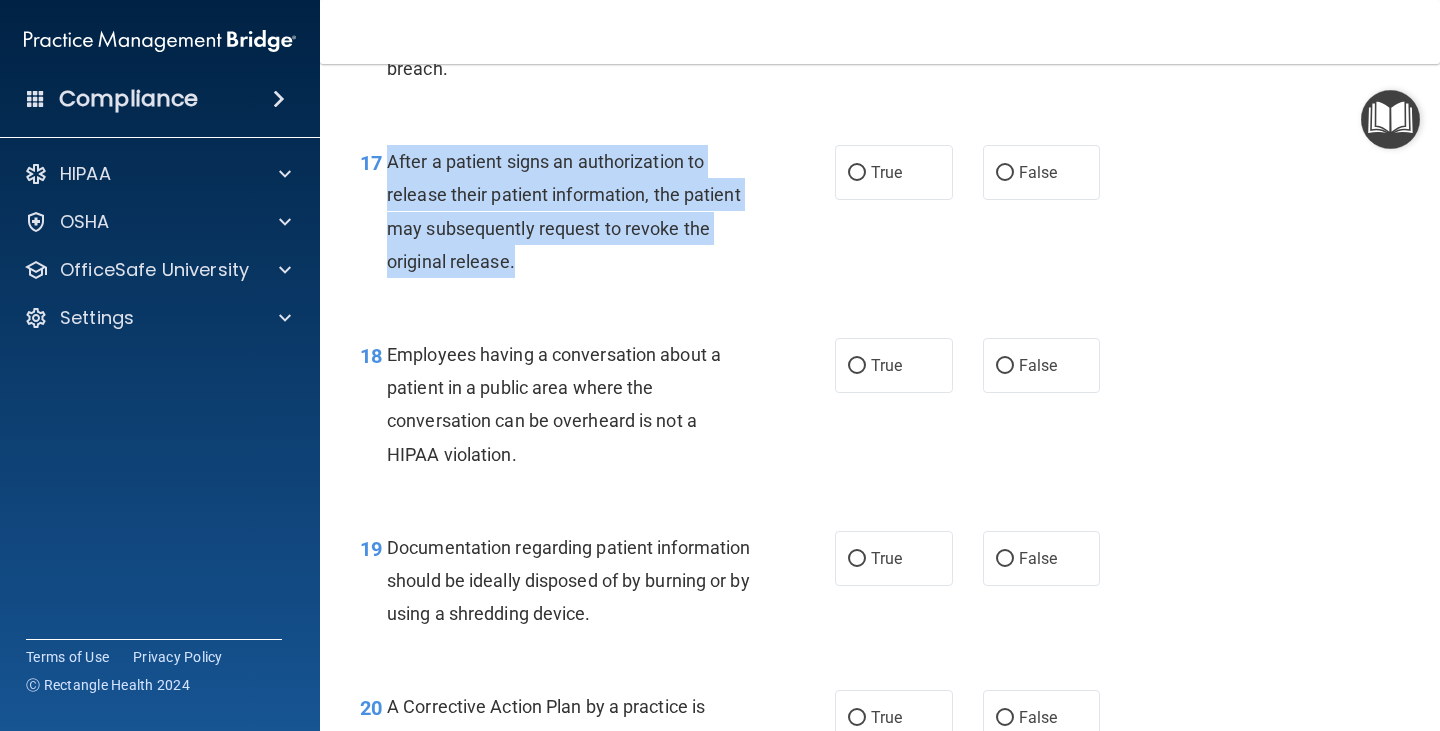 drag, startPoint x: 387, startPoint y: 160, endPoint x: 607, endPoint y: 267, distance: 244.64055 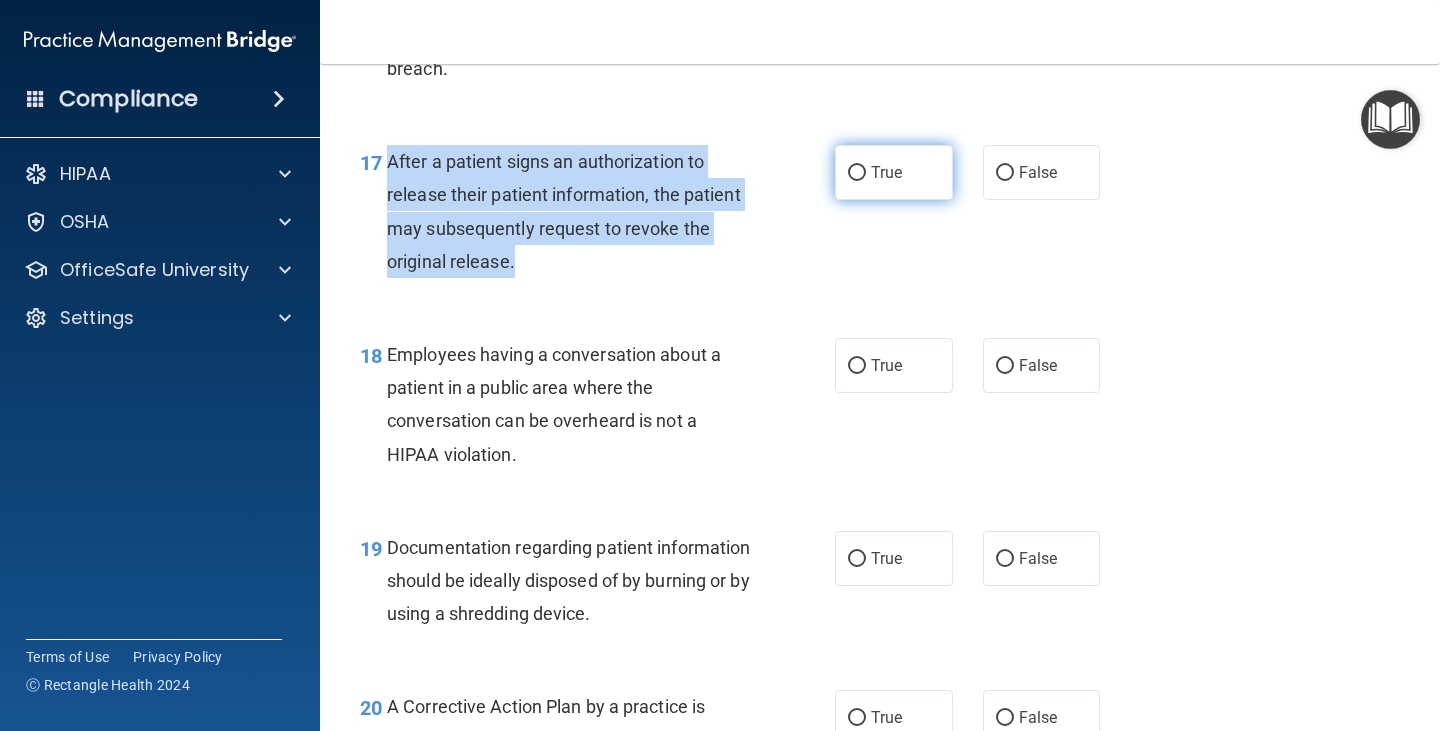 click on "True" at bounding box center [857, 173] 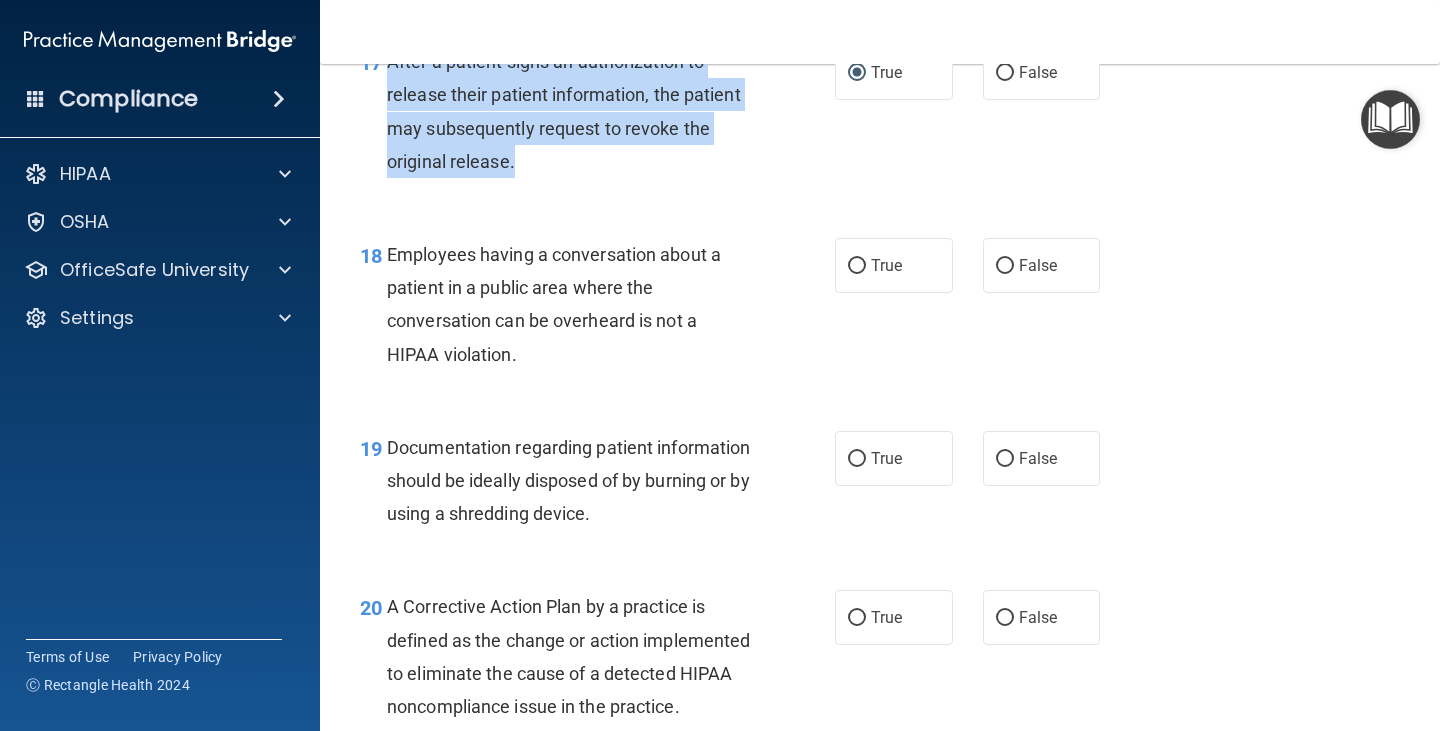 scroll, scrollTop: 3100, scrollLeft: 0, axis: vertical 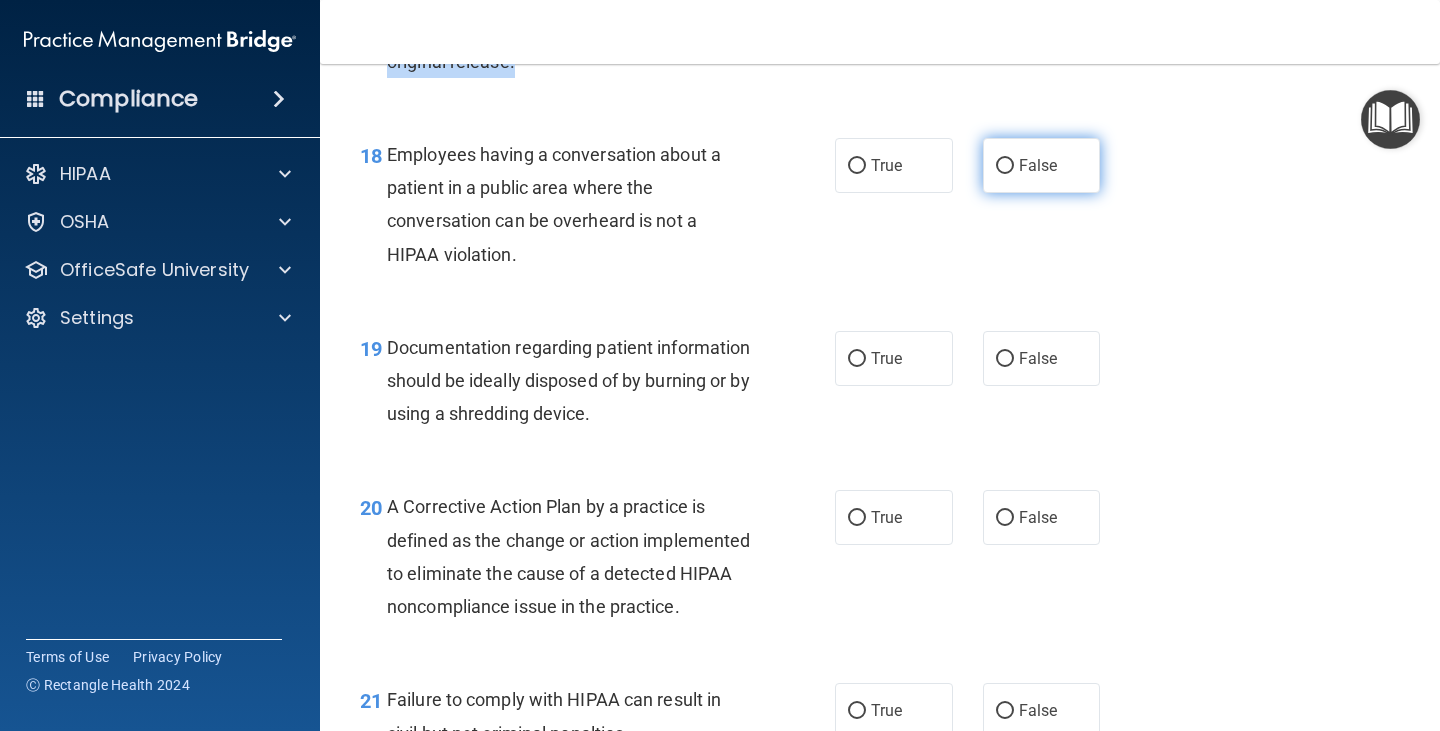click on "False" at bounding box center [1005, 166] 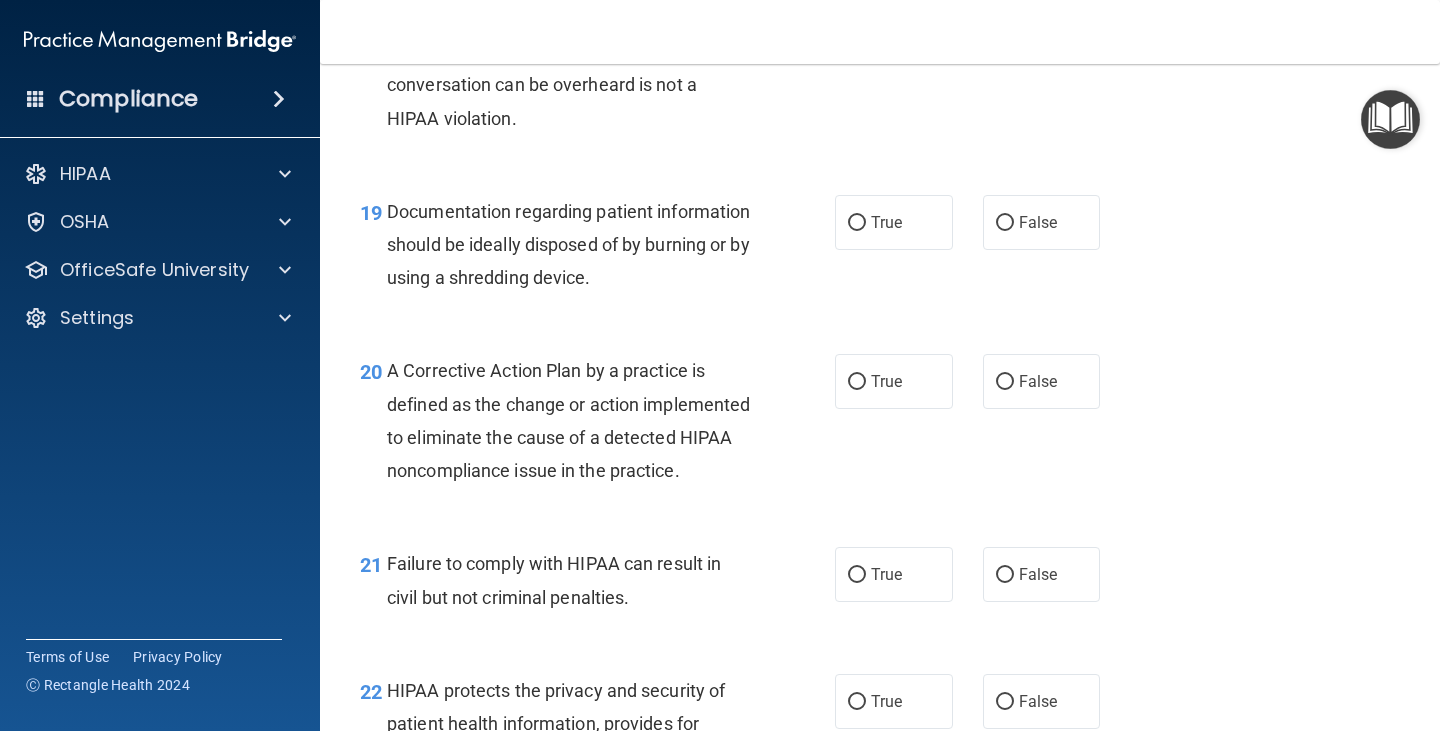 scroll, scrollTop: 3300, scrollLeft: 0, axis: vertical 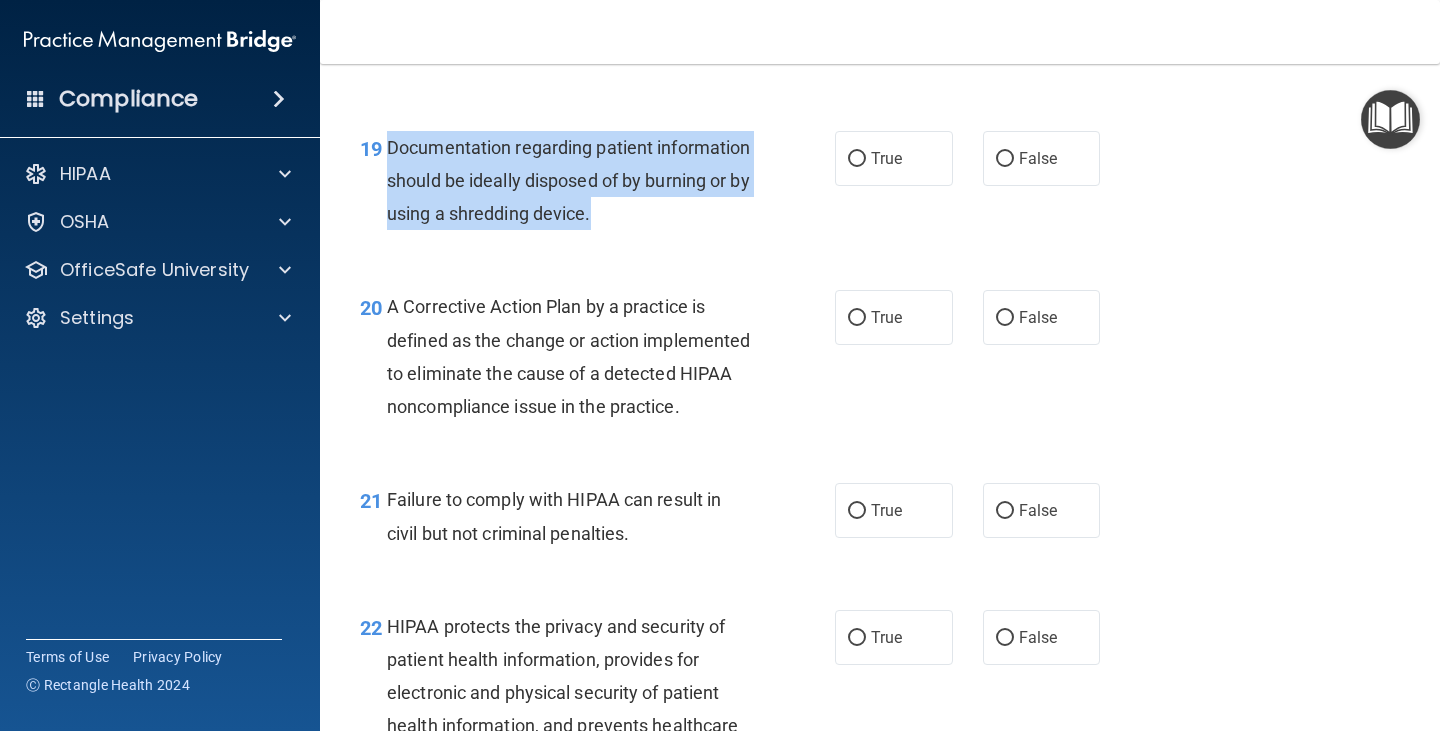 drag, startPoint x: 389, startPoint y: 144, endPoint x: 745, endPoint y: 221, distance: 364.23206 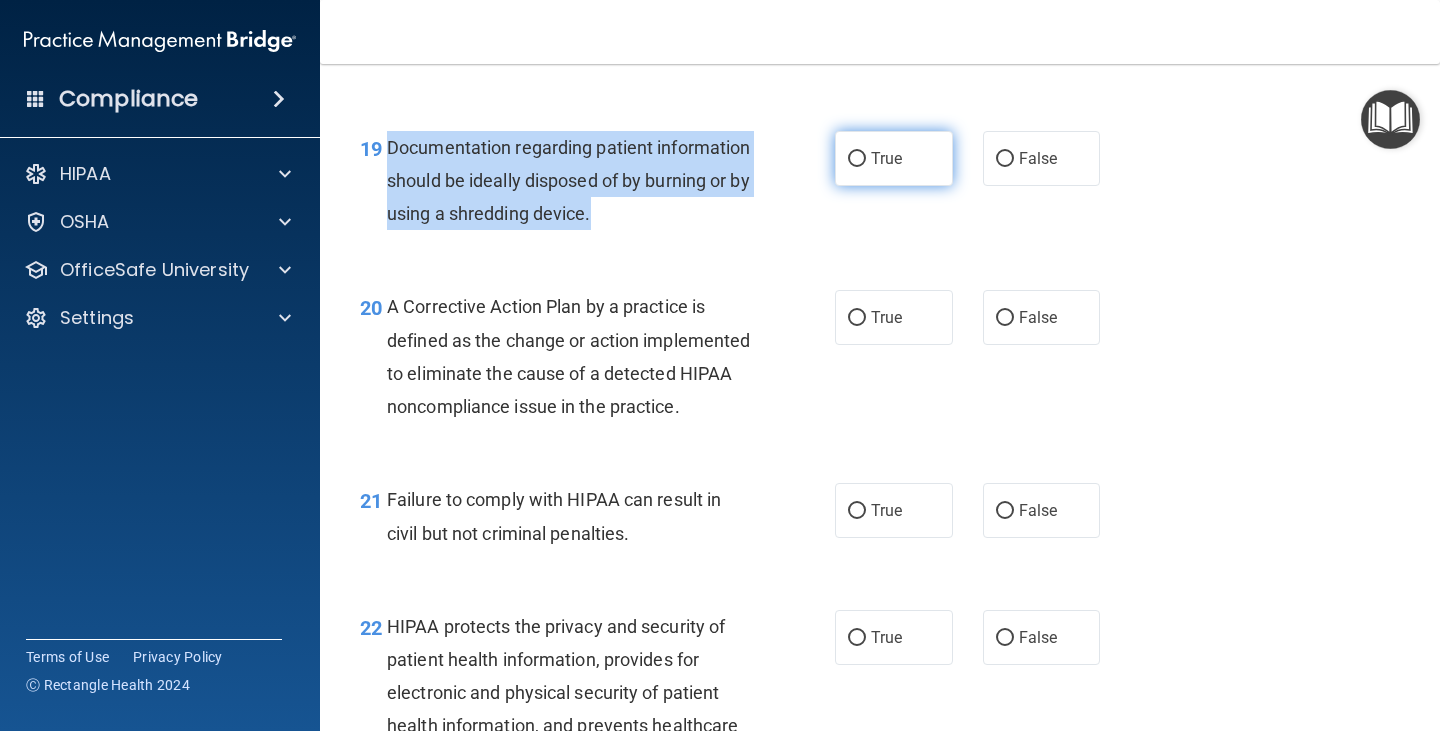 click on "True" at bounding box center (857, 159) 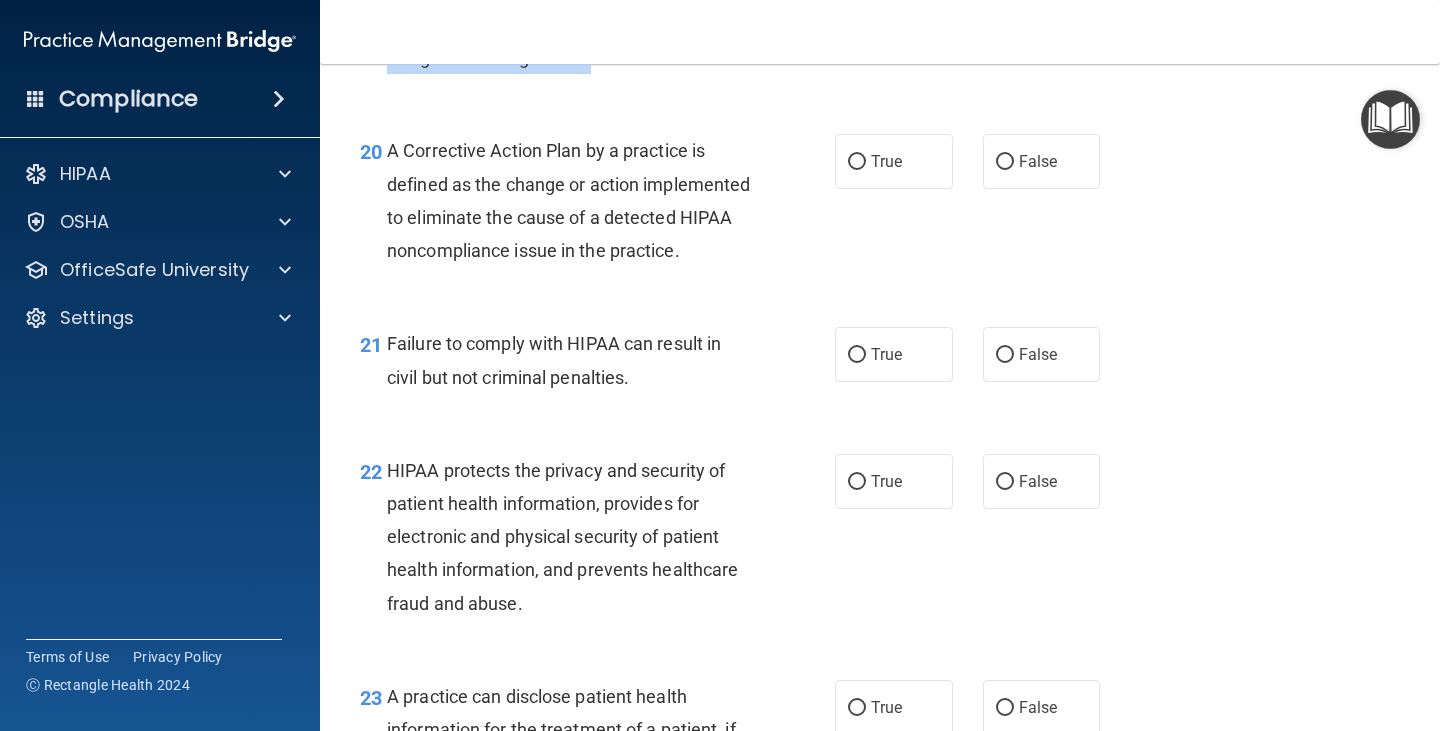 scroll, scrollTop: 3500, scrollLeft: 0, axis: vertical 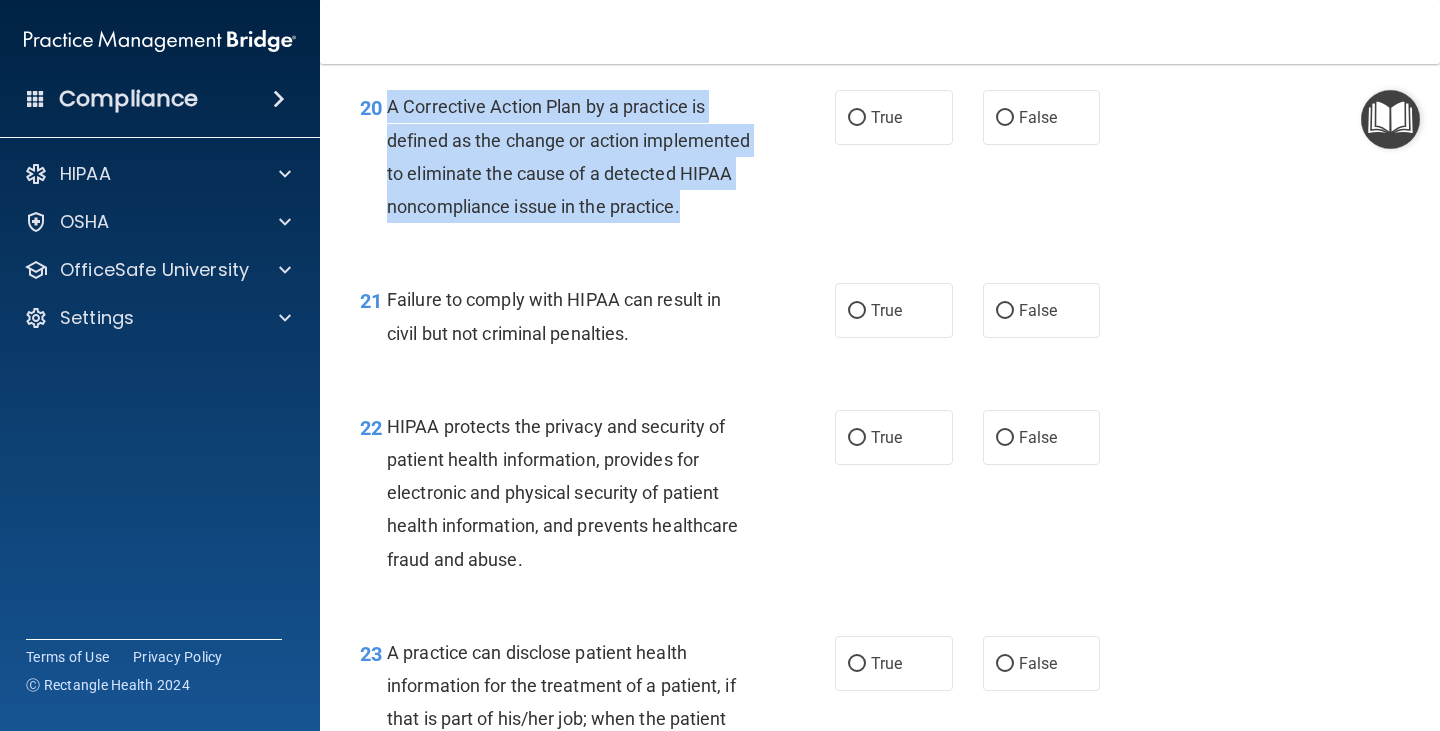 drag, startPoint x: 389, startPoint y: 105, endPoint x: 711, endPoint y: 228, distance: 344.69263 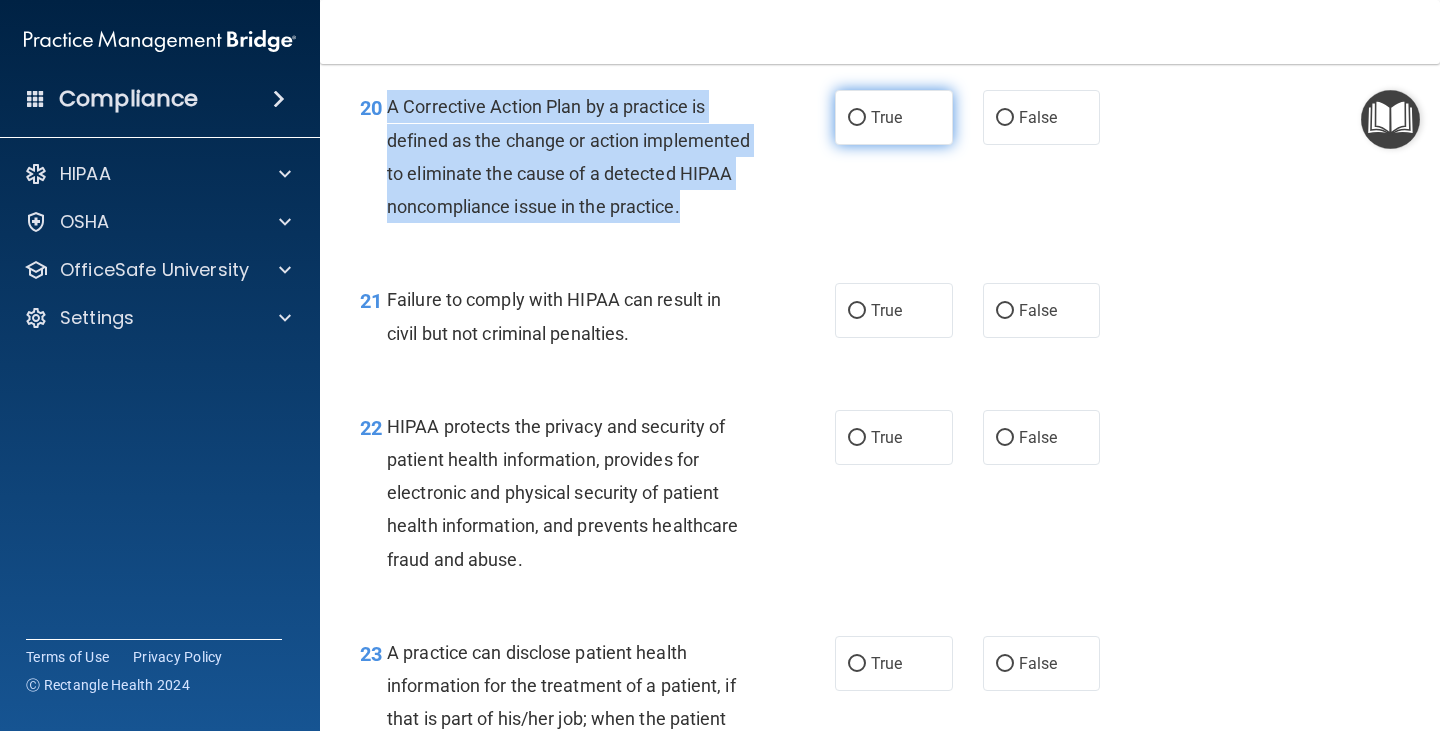 click on "True" at bounding box center (857, 118) 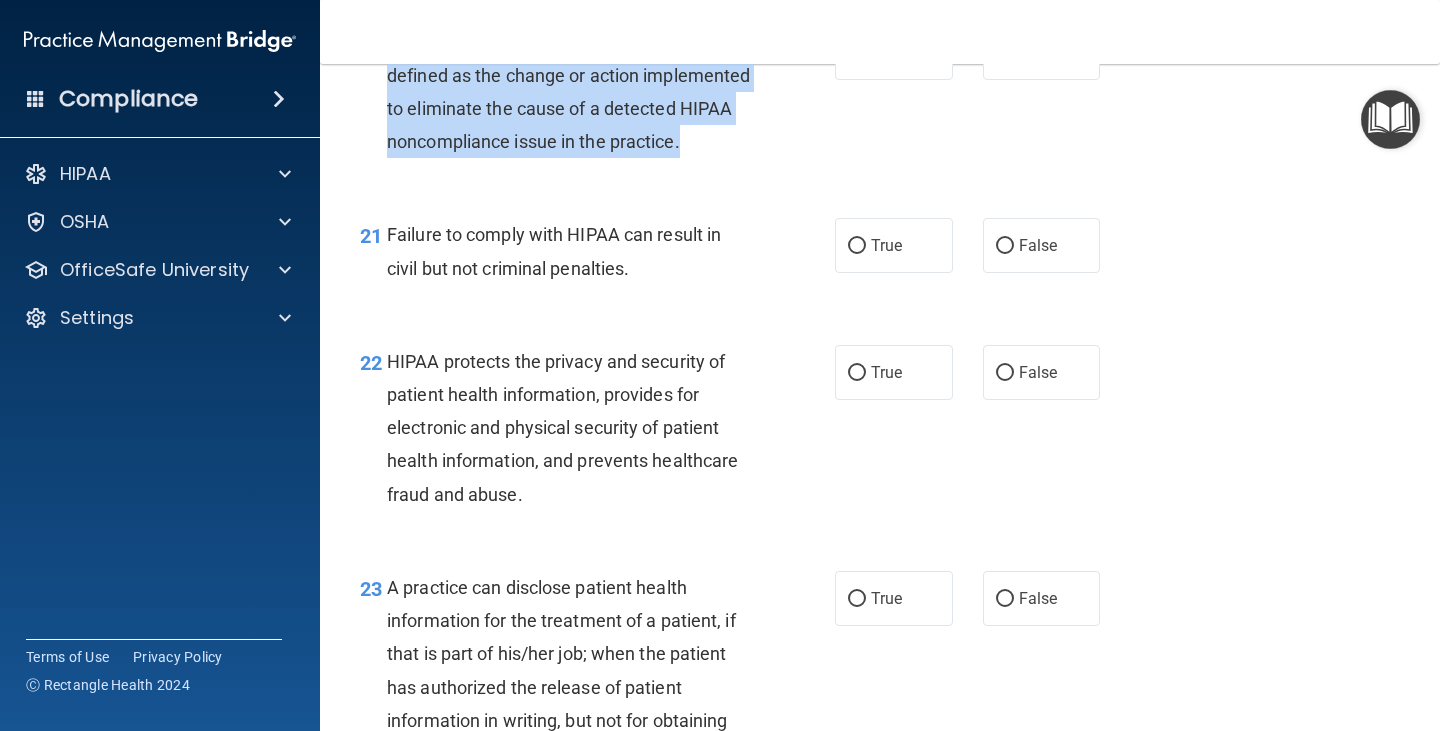 scroll, scrollTop: 3600, scrollLeft: 0, axis: vertical 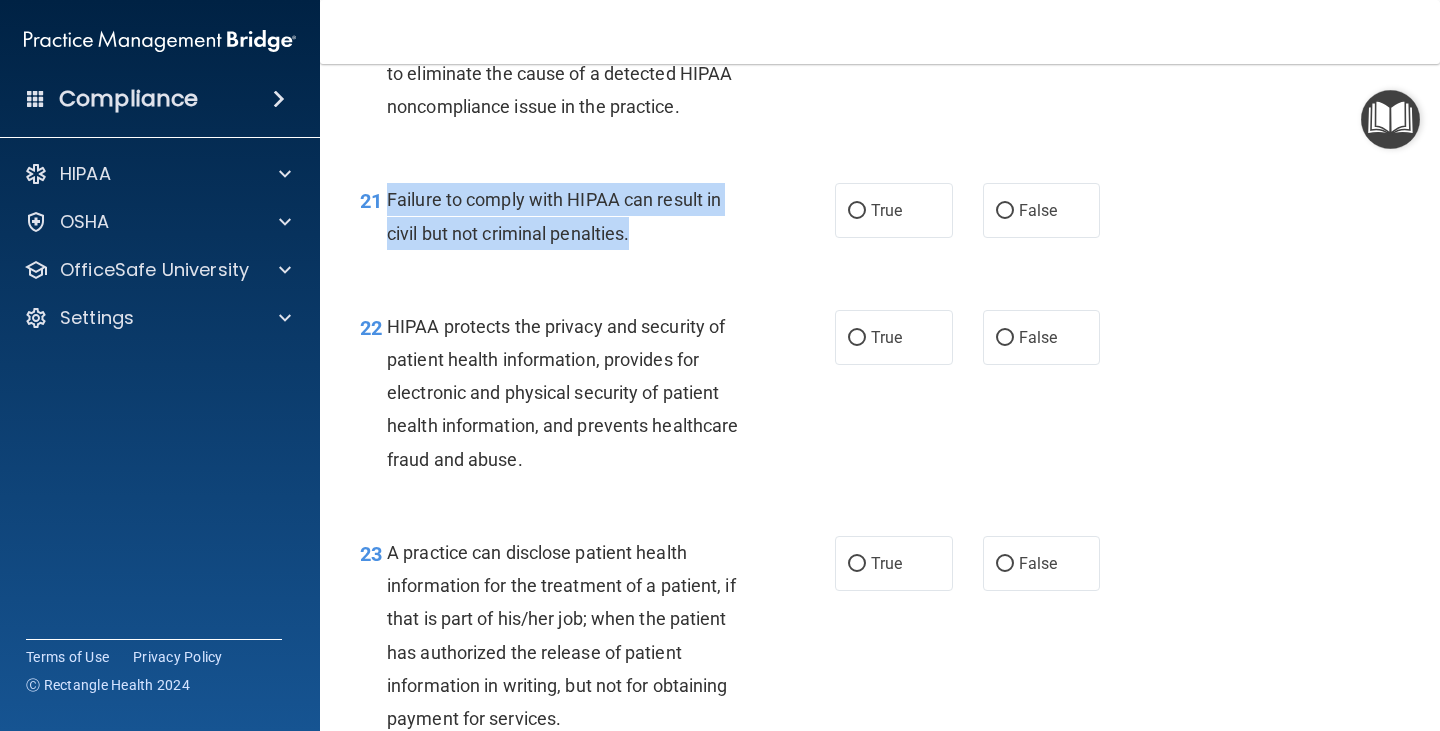 drag, startPoint x: 381, startPoint y: 236, endPoint x: 655, endPoint y: 285, distance: 278.3469 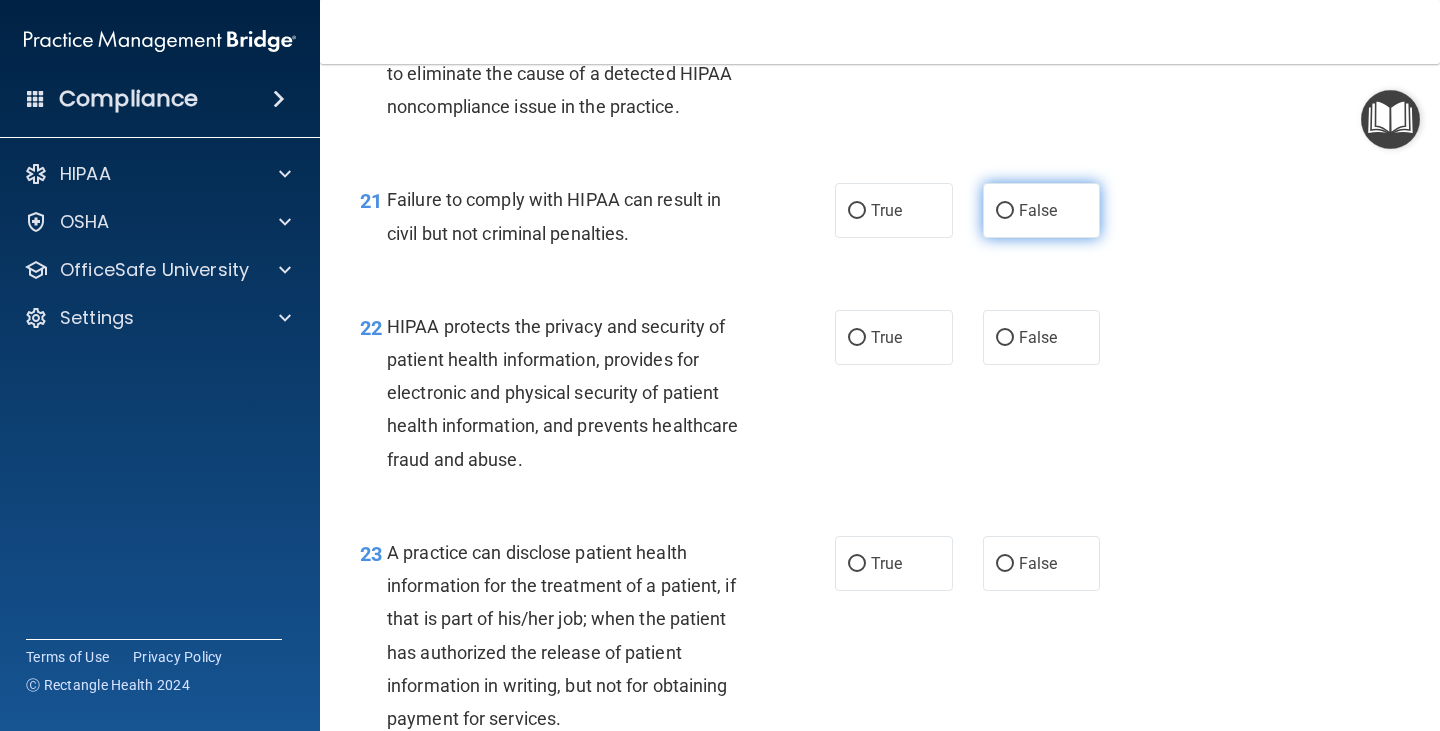 click on "False" at bounding box center [1042, 210] 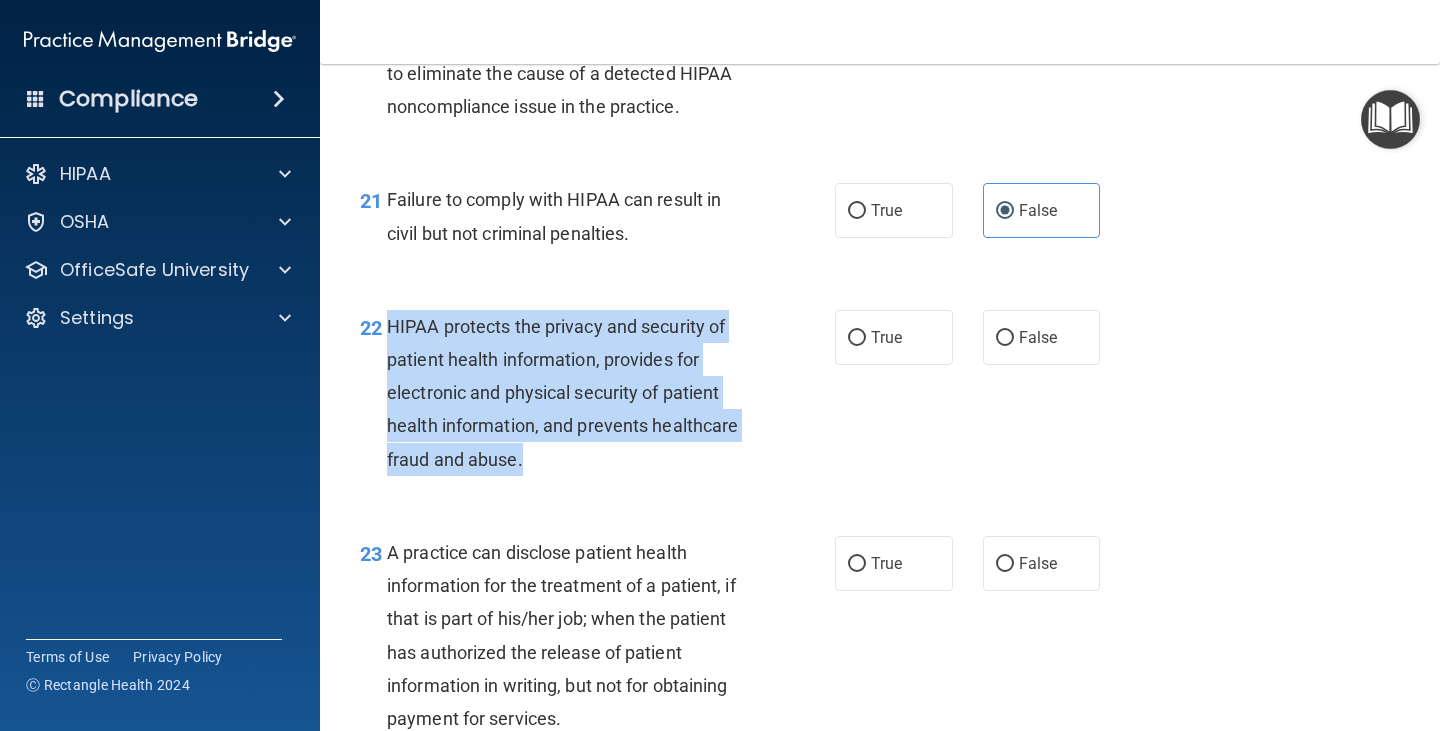 drag, startPoint x: 381, startPoint y: 360, endPoint x: 783, endPoint y: 495, distance: 424.0625 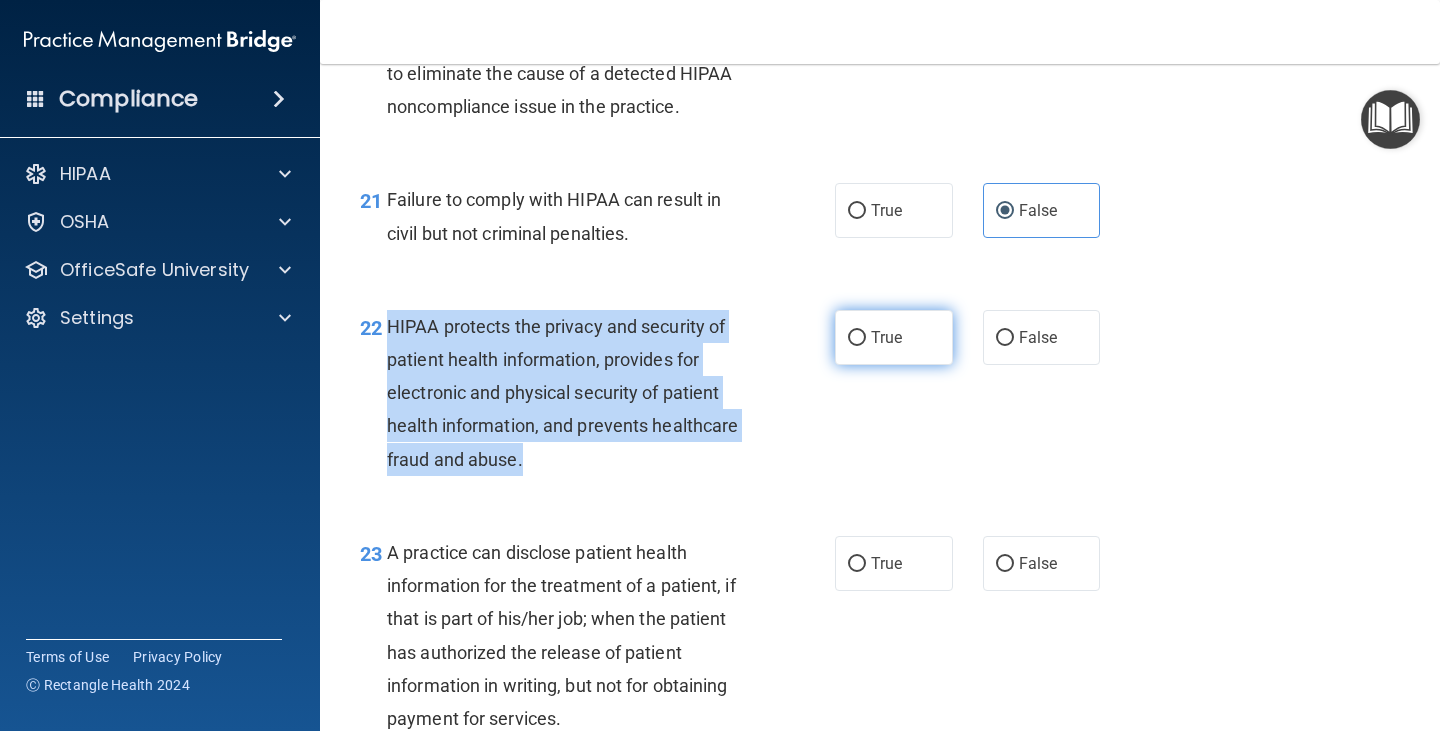 click on "True" at bounding box center [857, 338] 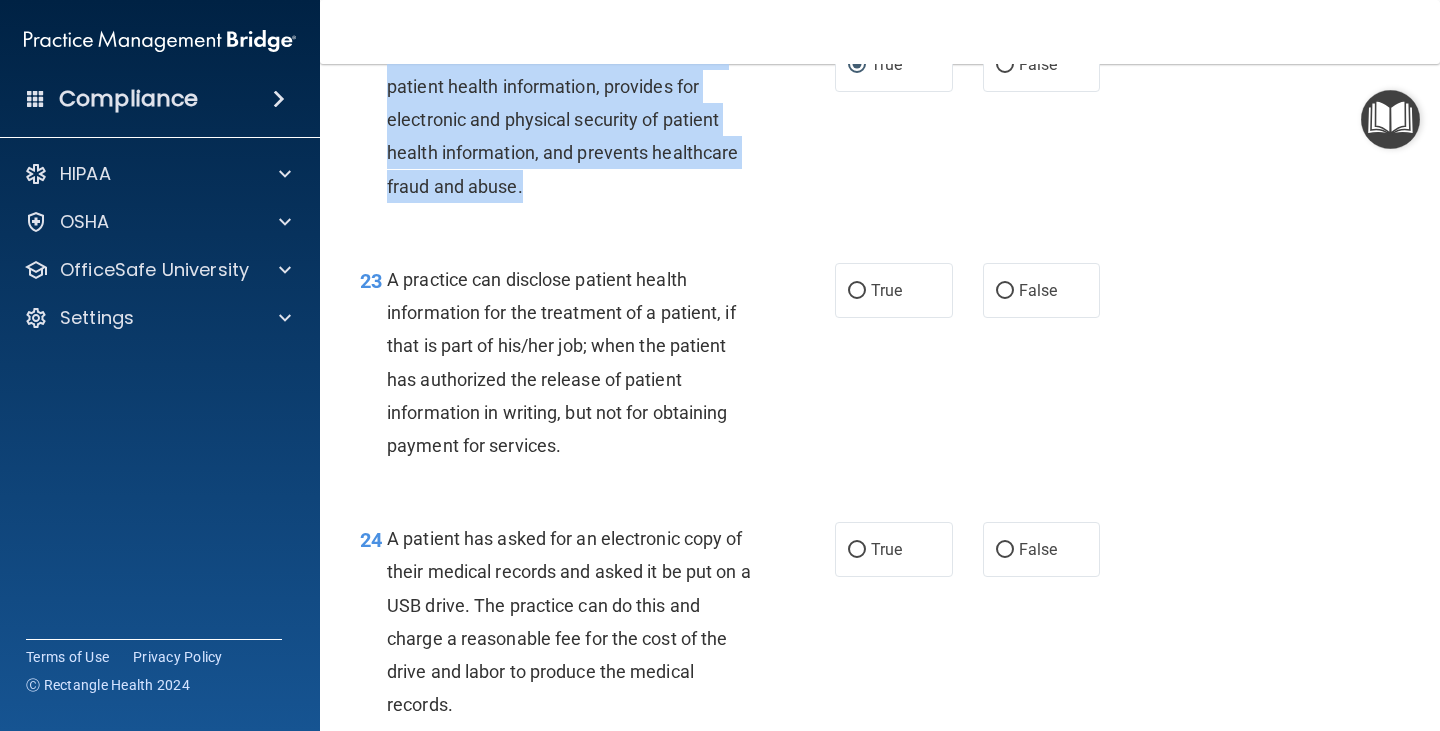 scroll, scrollTop: 3900, scrollLeft: 0, axis: vertical 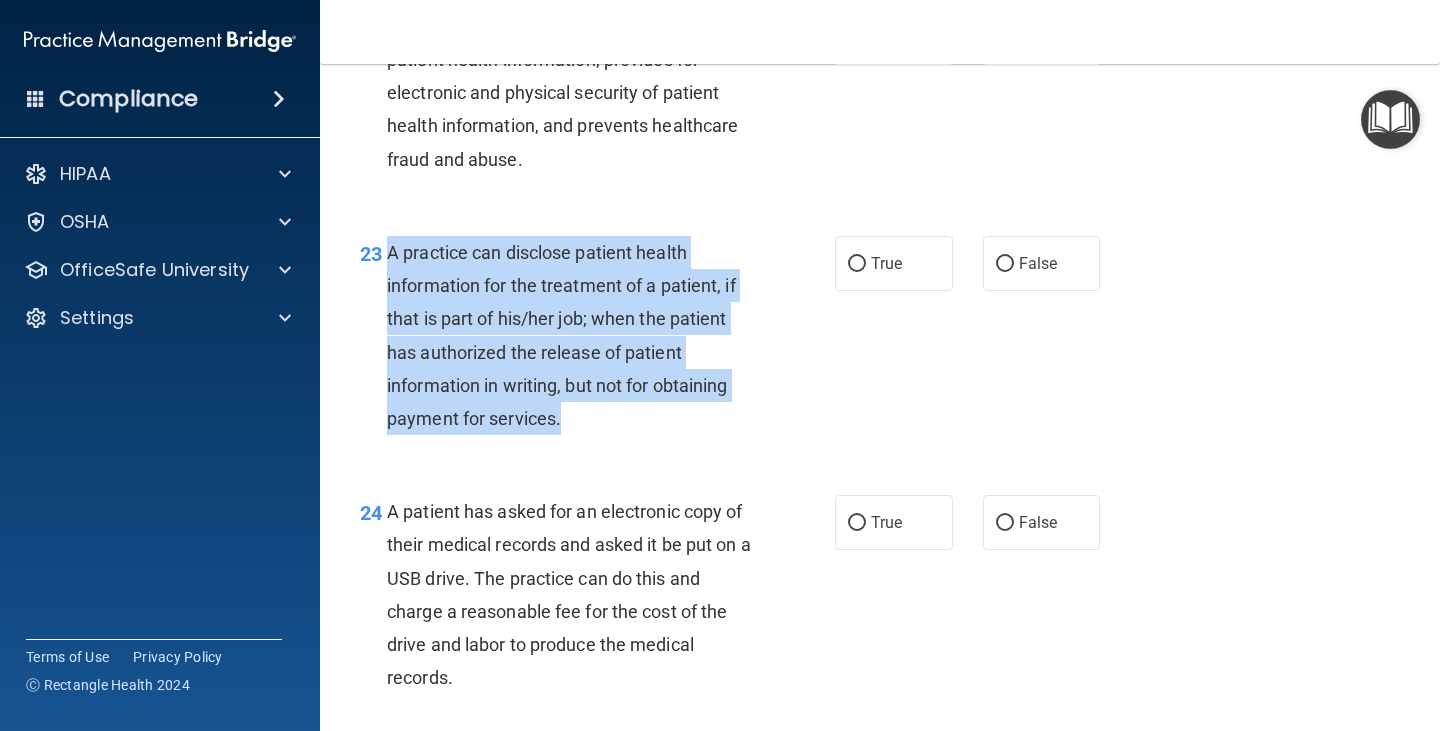 drag, startPoint x: 390, startPoint y: 283, endPoint x: 734, endPoint y: 448, distance: 381.52457 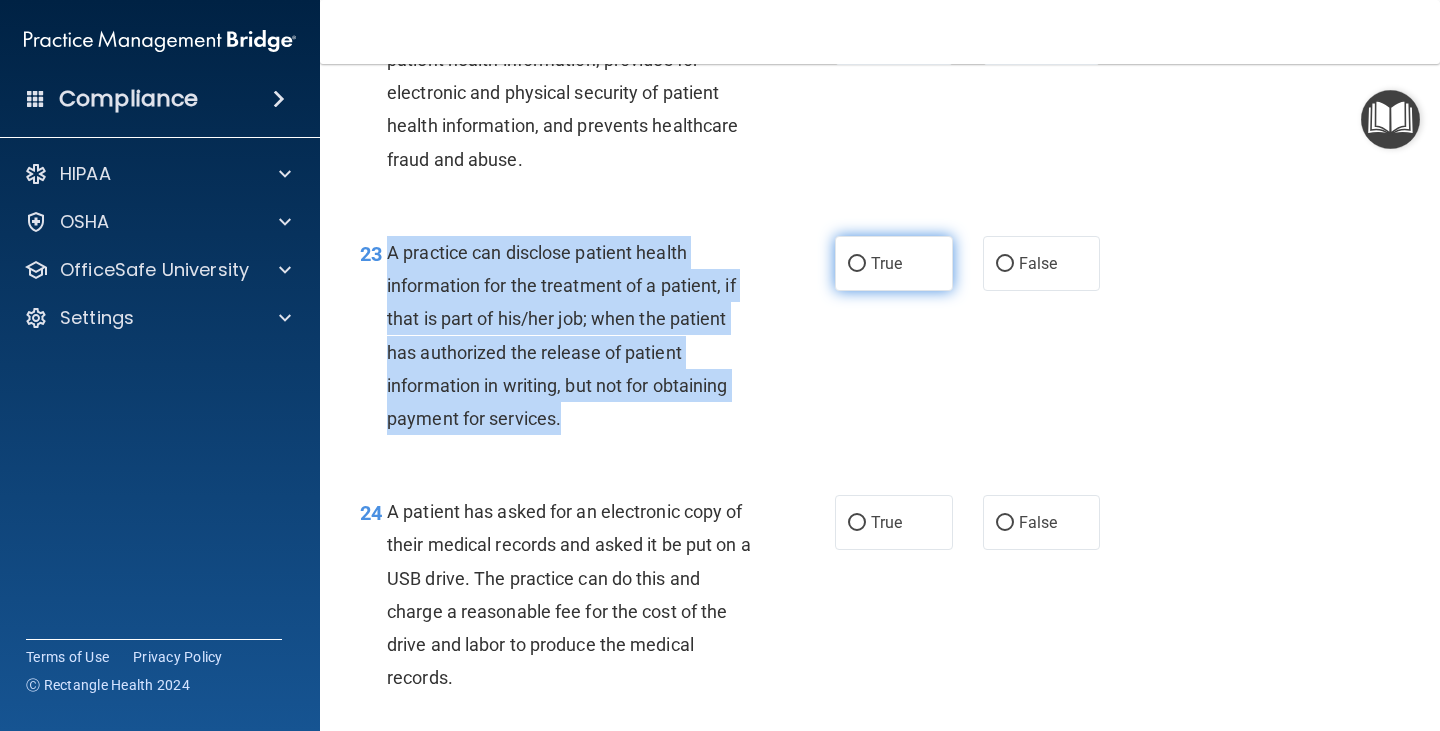click on "True" at bounding box center (857, 264) 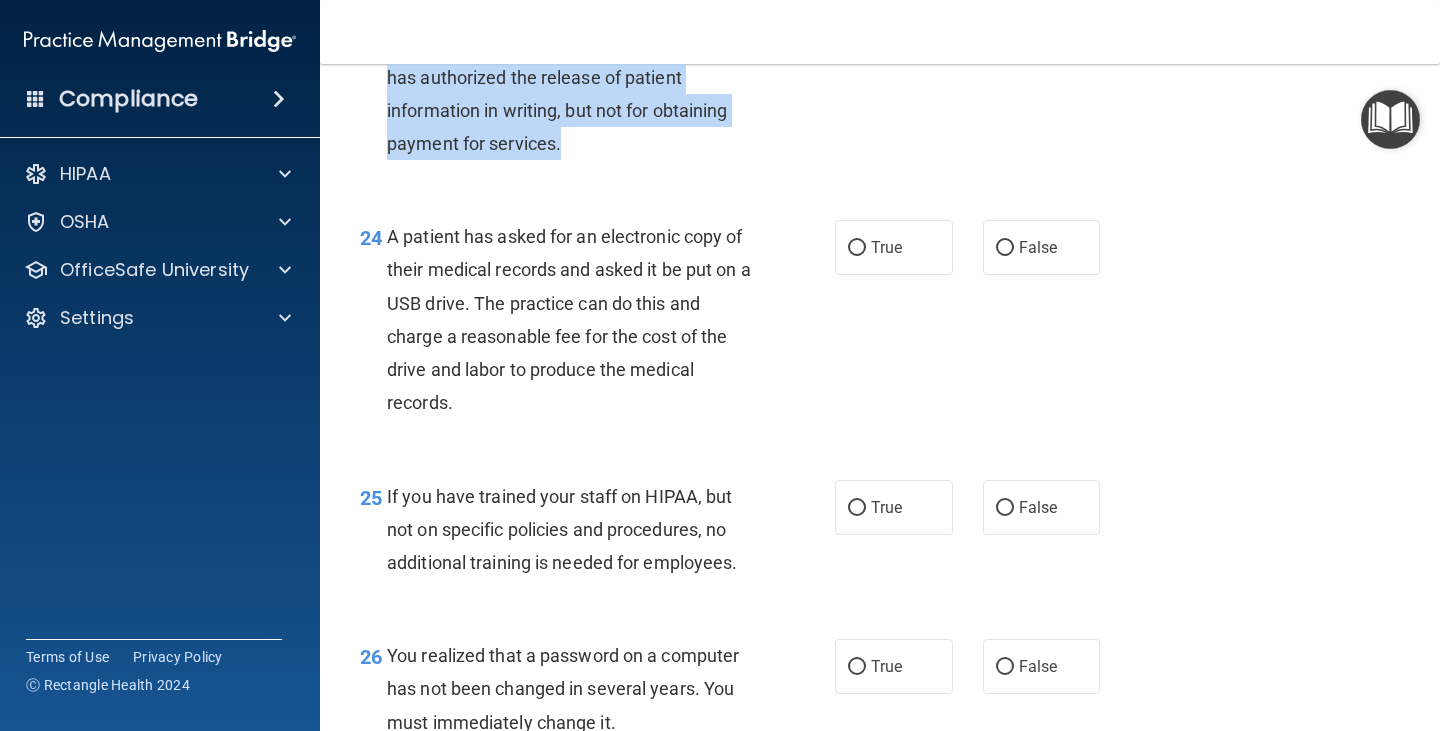 scroll, scrollTop: 4200, scrollLeft: 0, axis: vertical 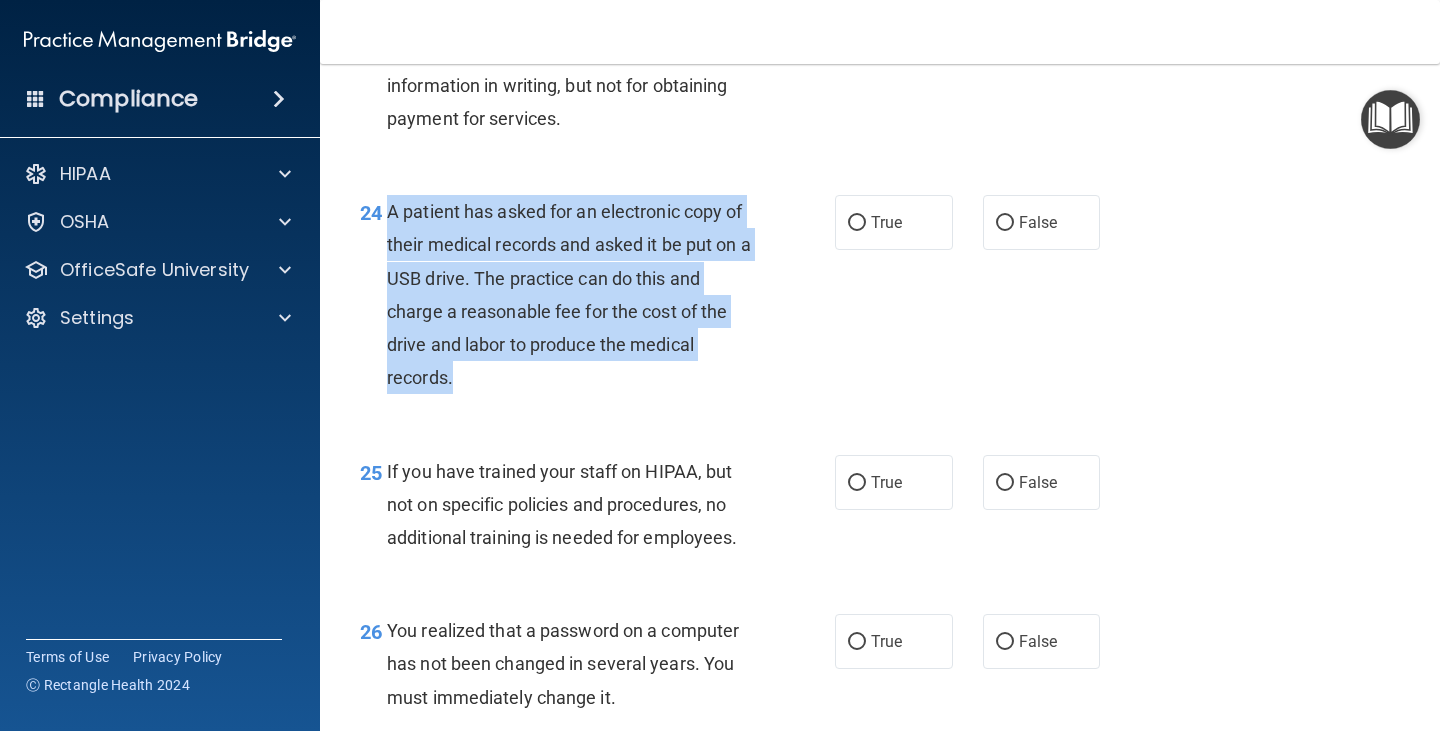 drag, startPoint x: 393, startPoint y: 238, endPoint x: 694, endPoint y: 406, distance: 344.71002 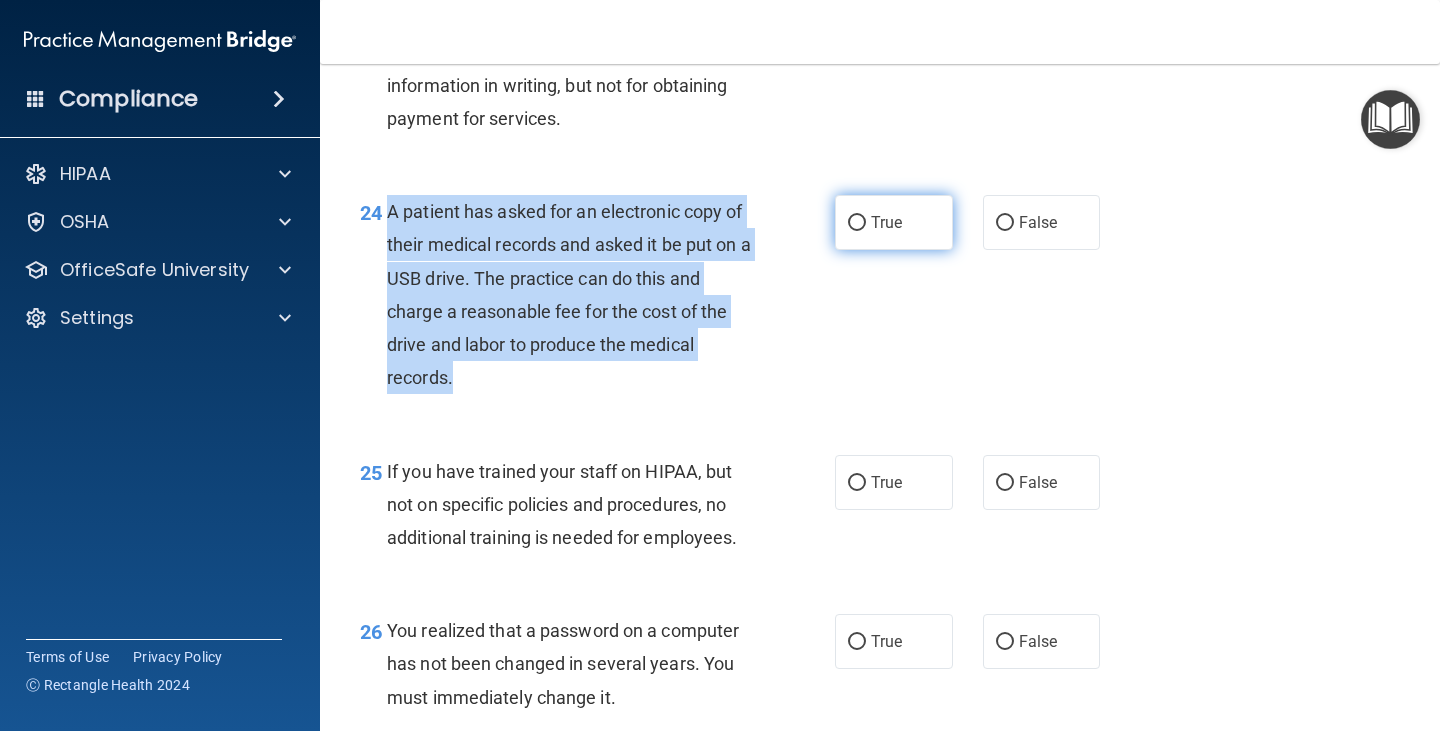 click on "True" at bounding box center [857, 223] 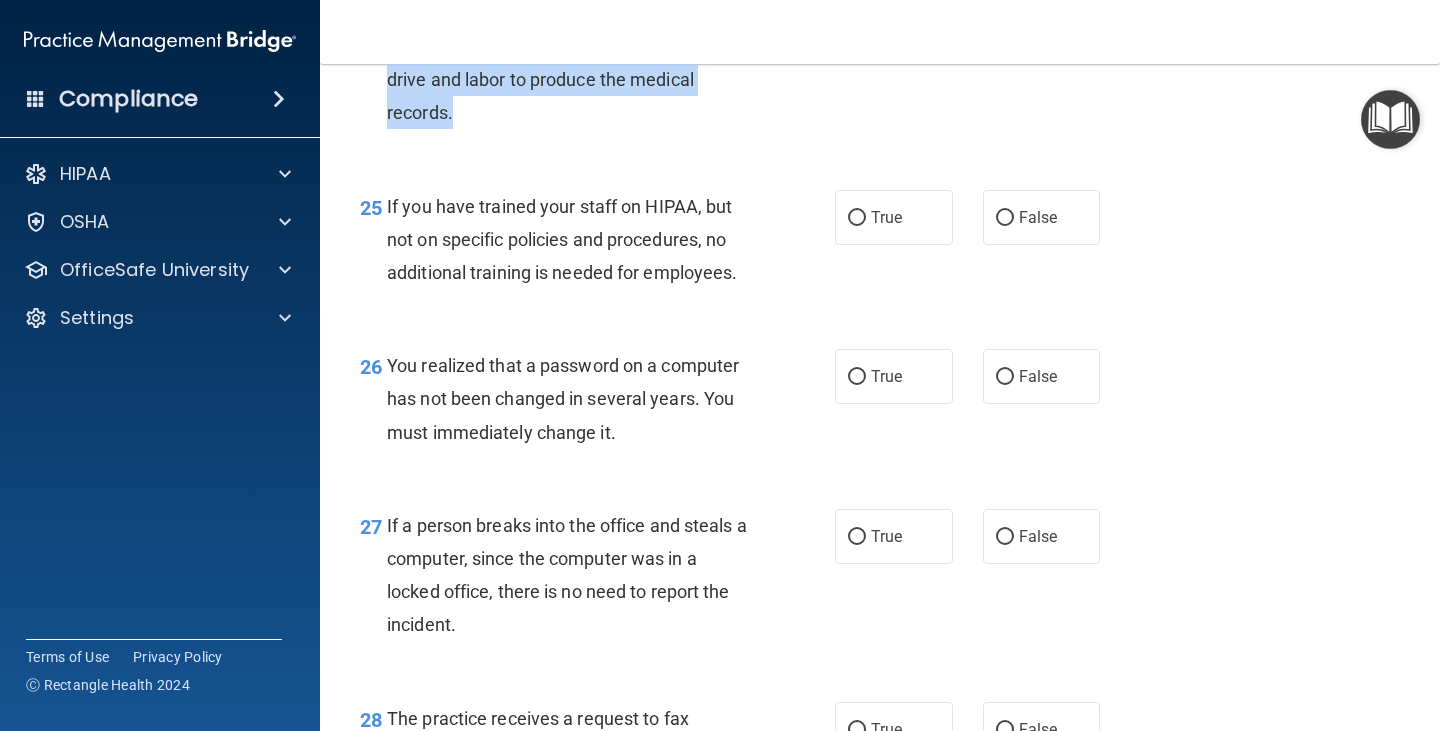 scroll, scrollTop: 4500, scrollLeft: 0, axis: vertical 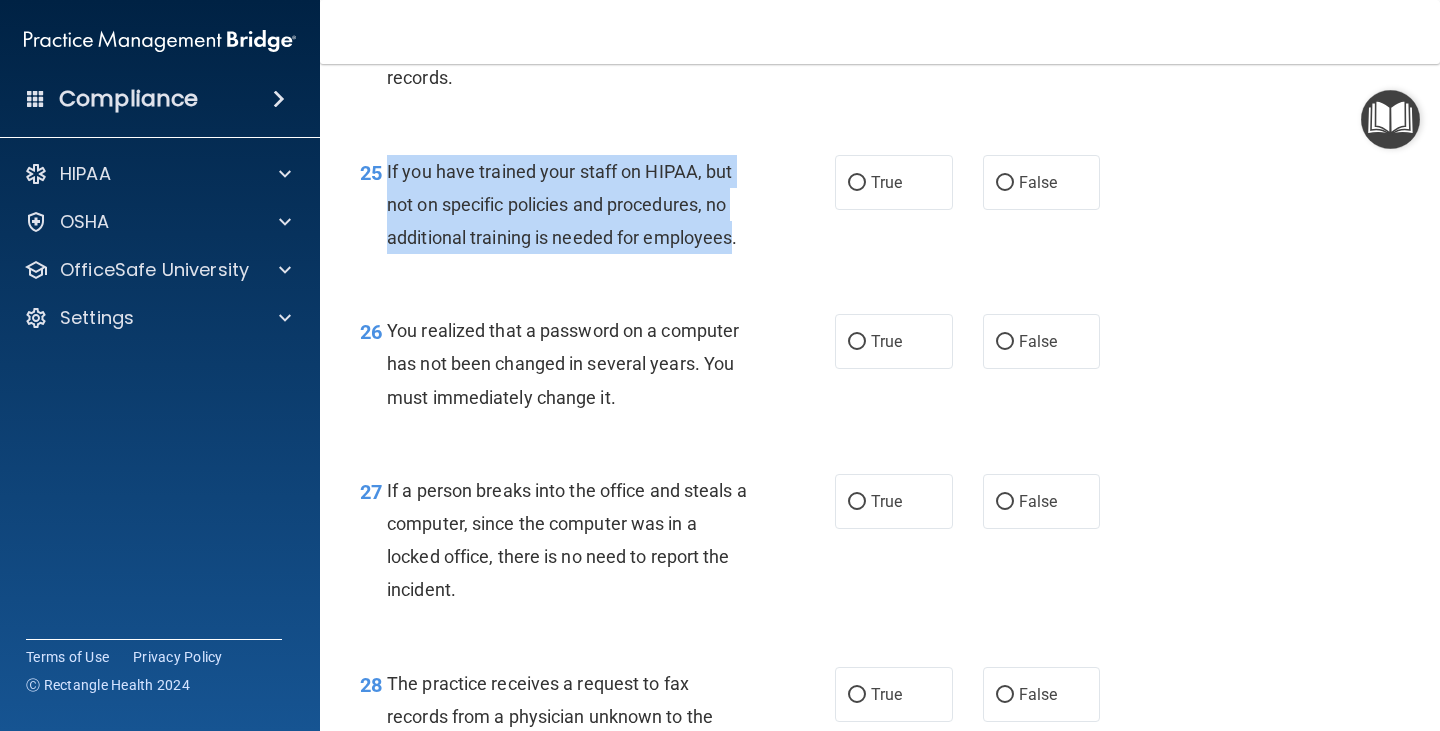drag, startPoint x: 388, startPoint y: 201, endPoint x: 736, endPoint y: 285, distance: 357.99442 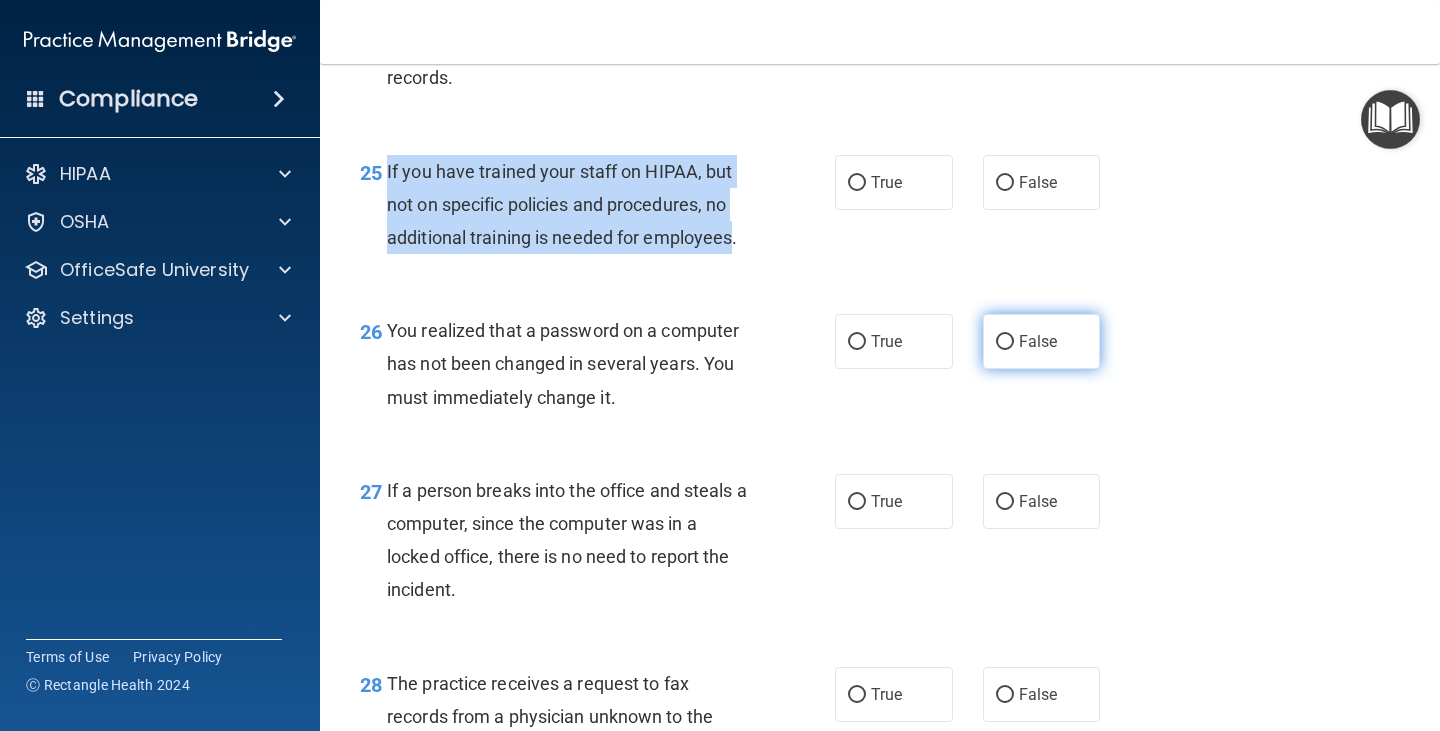 click on "False" at bounding box center (1005, 342) 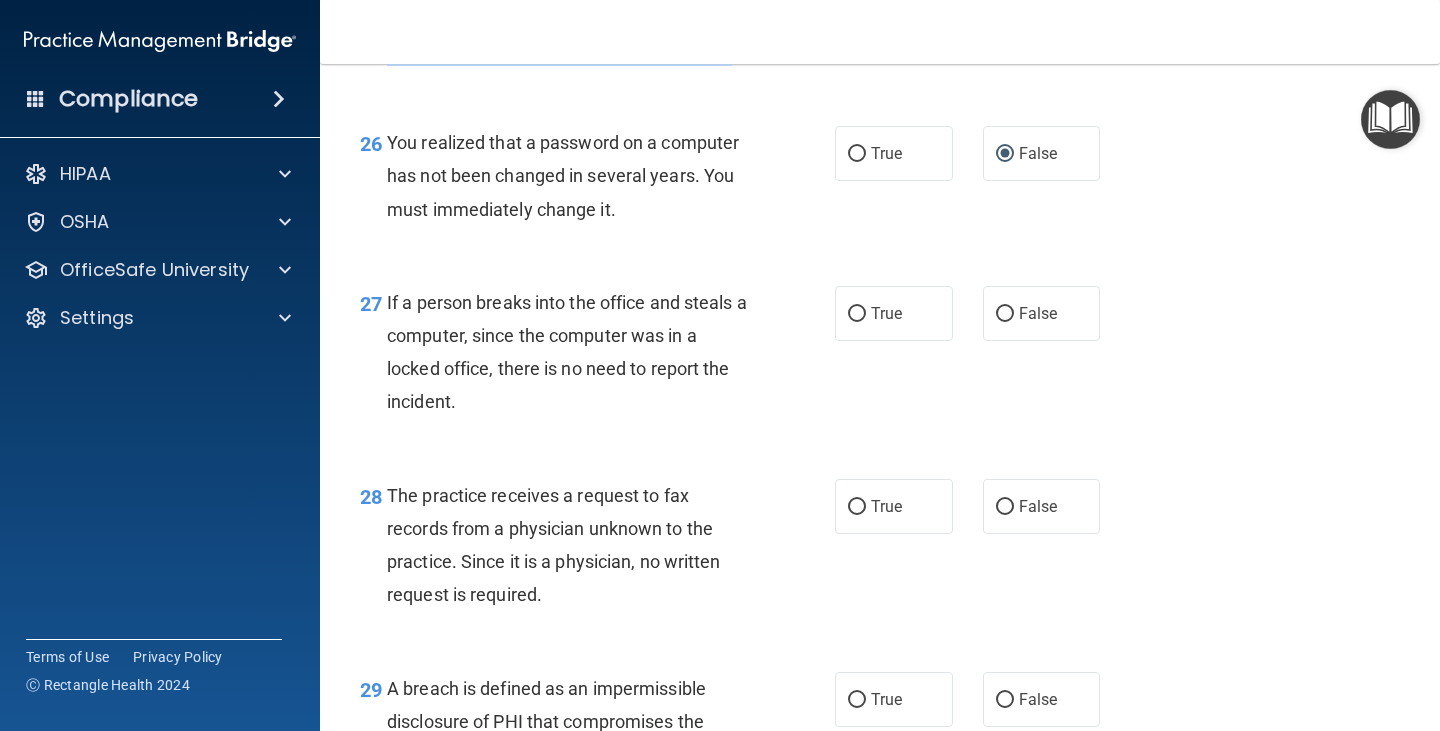 scroll, scrollTop: 4700, scrollLeft: 0, axis: vertical 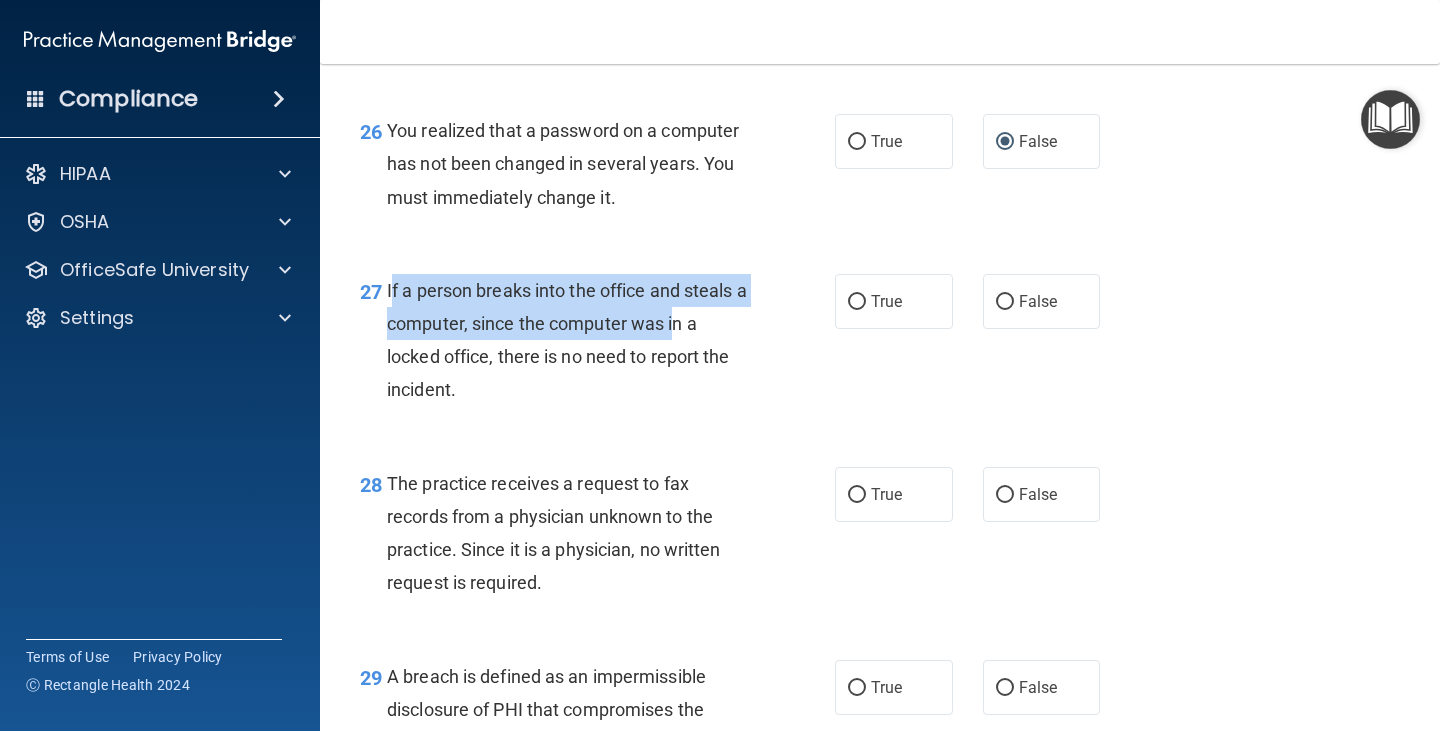 drag, startPoint x: 390, startPoint y: 319, endPoint x: 552, endPoint y: 327, distance: 162.19742 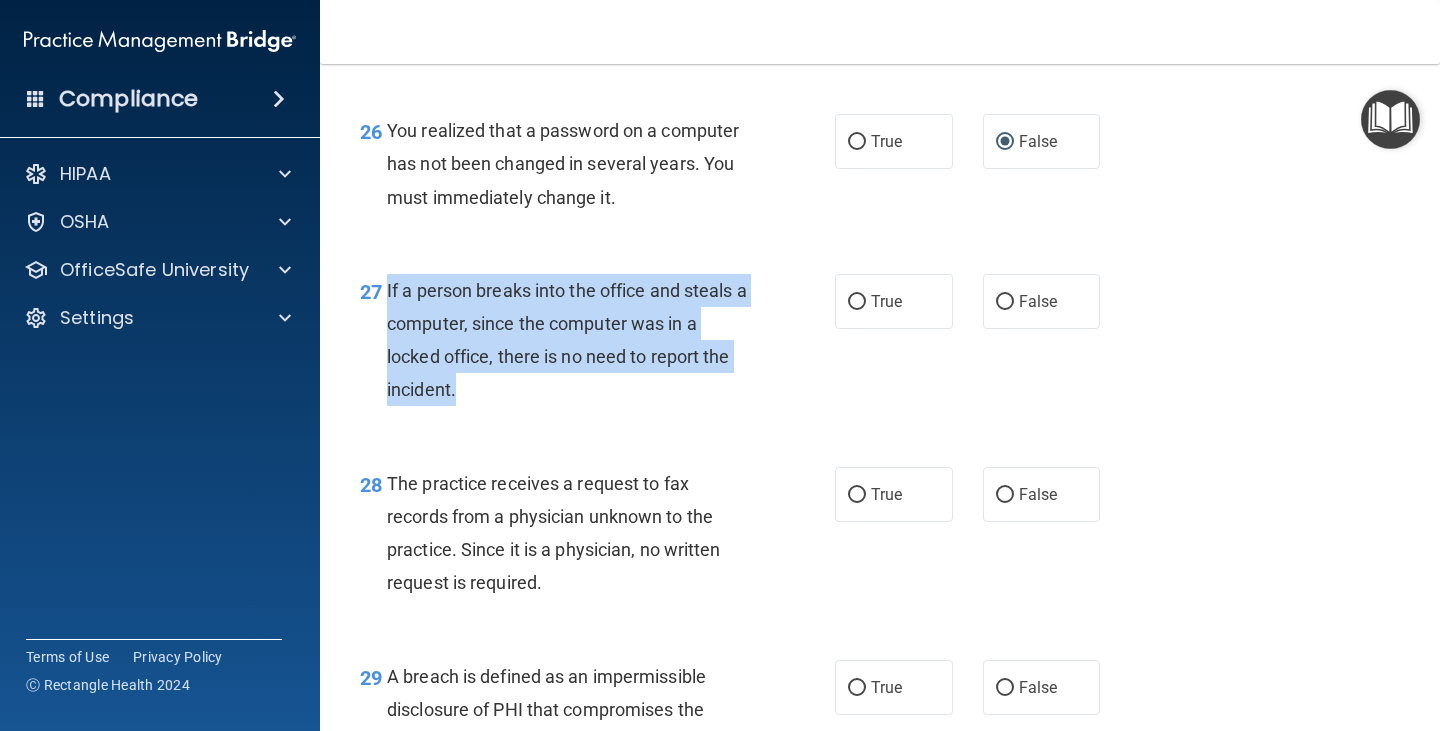 drag, startPoint x: 396, startPoint y: 318, endPoint x: 614, endPoint y: 411, distance: 237.00844 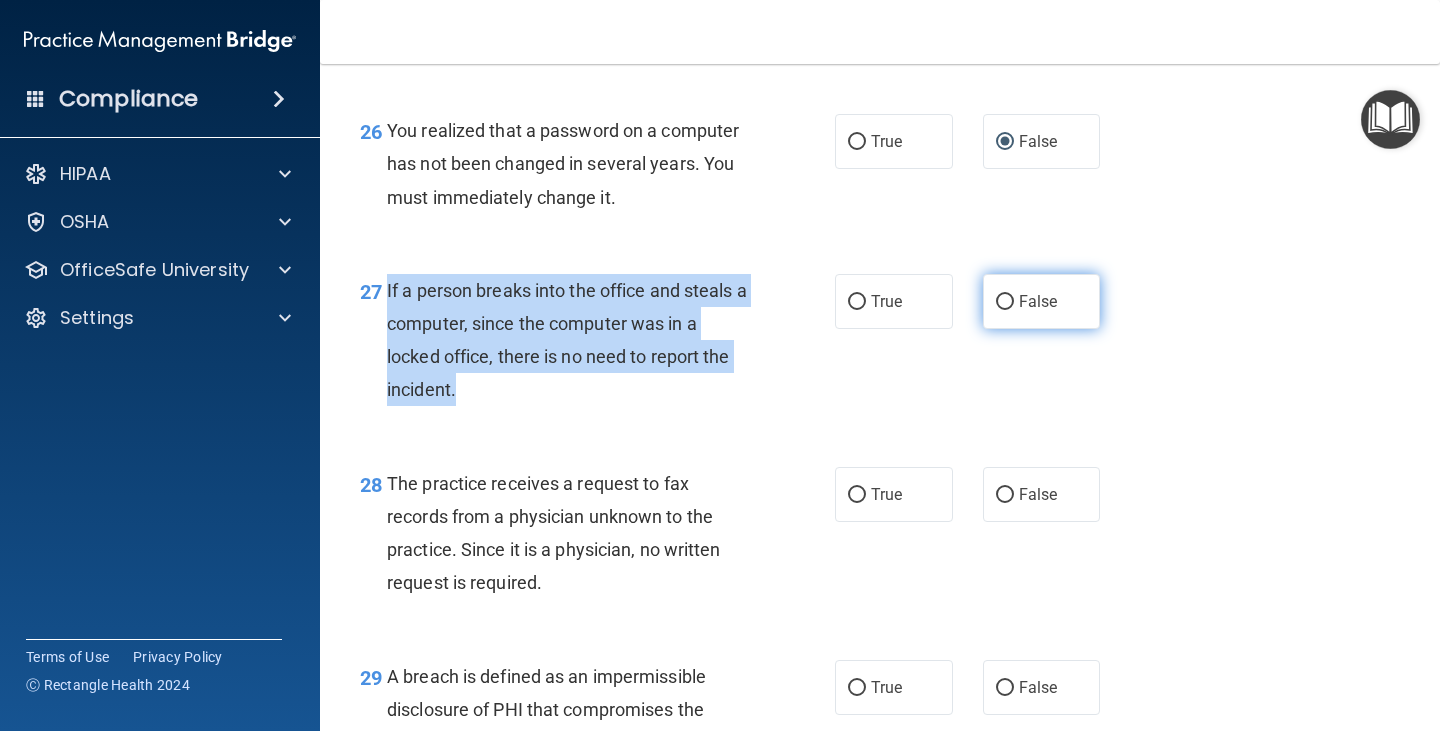 click on "False" at bounding box center [1005, 302] 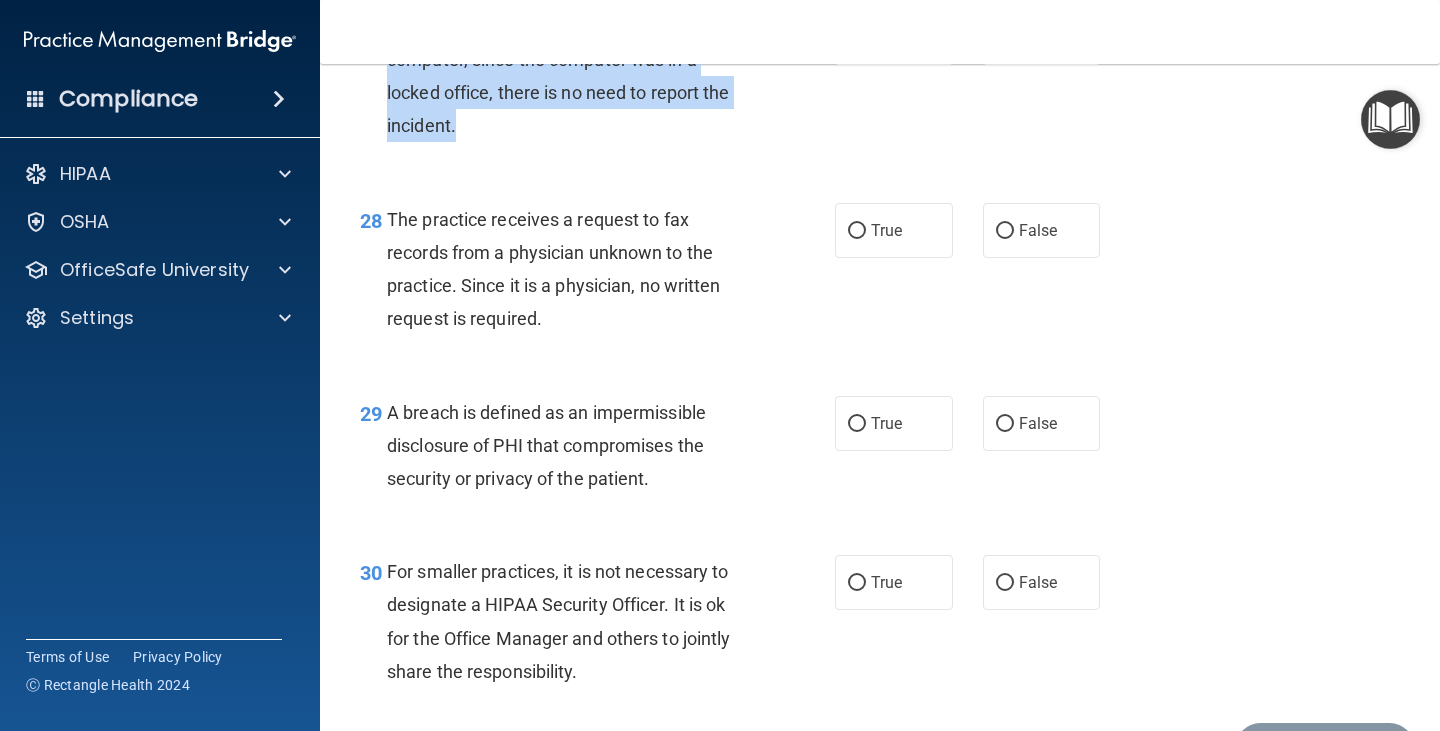 scroll, scrollTop: 5000, scrollLeft: 0, axis: vertical 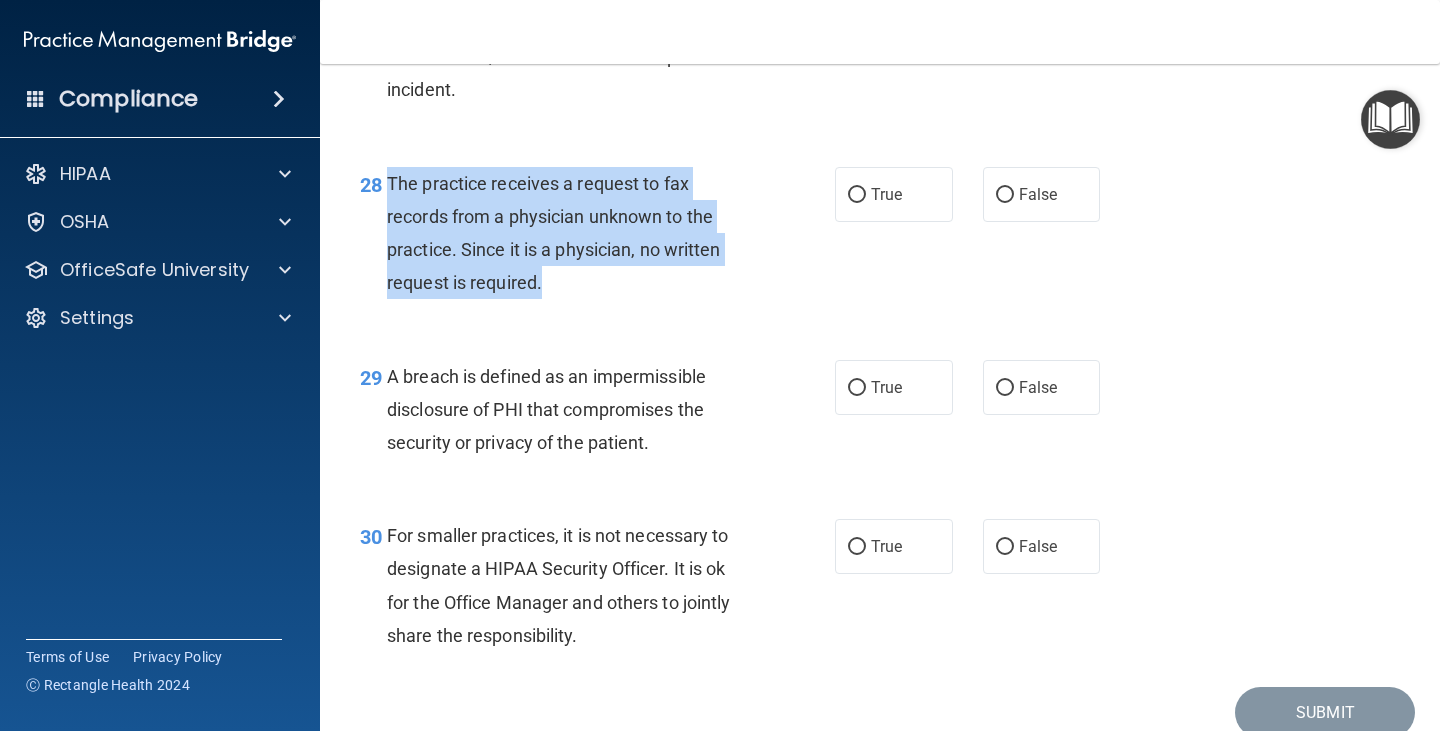 drag, startPoint x: 390, startPoint y: 214, endPoint x: 644, endPoint y: 341, distance: 283.98062 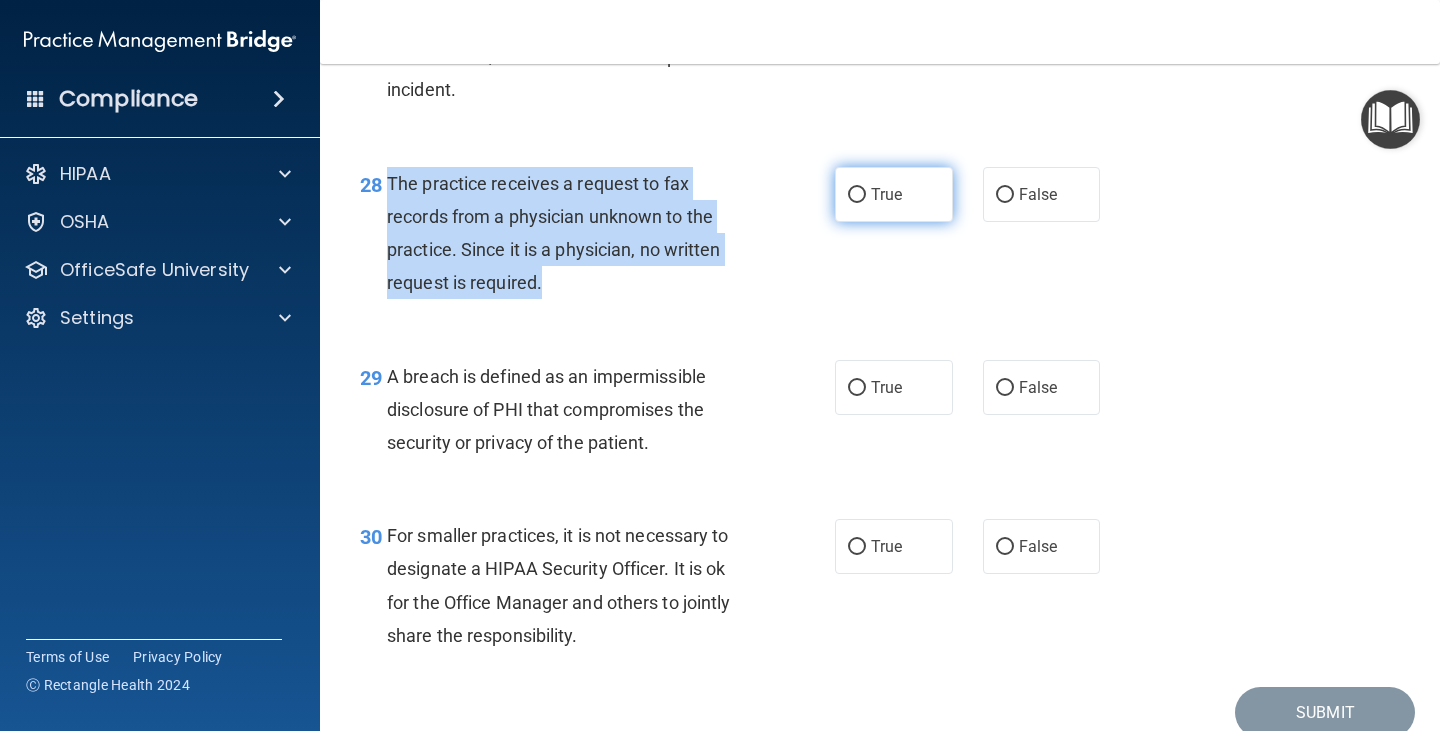 click on "True" at bounding box center [857, 195] 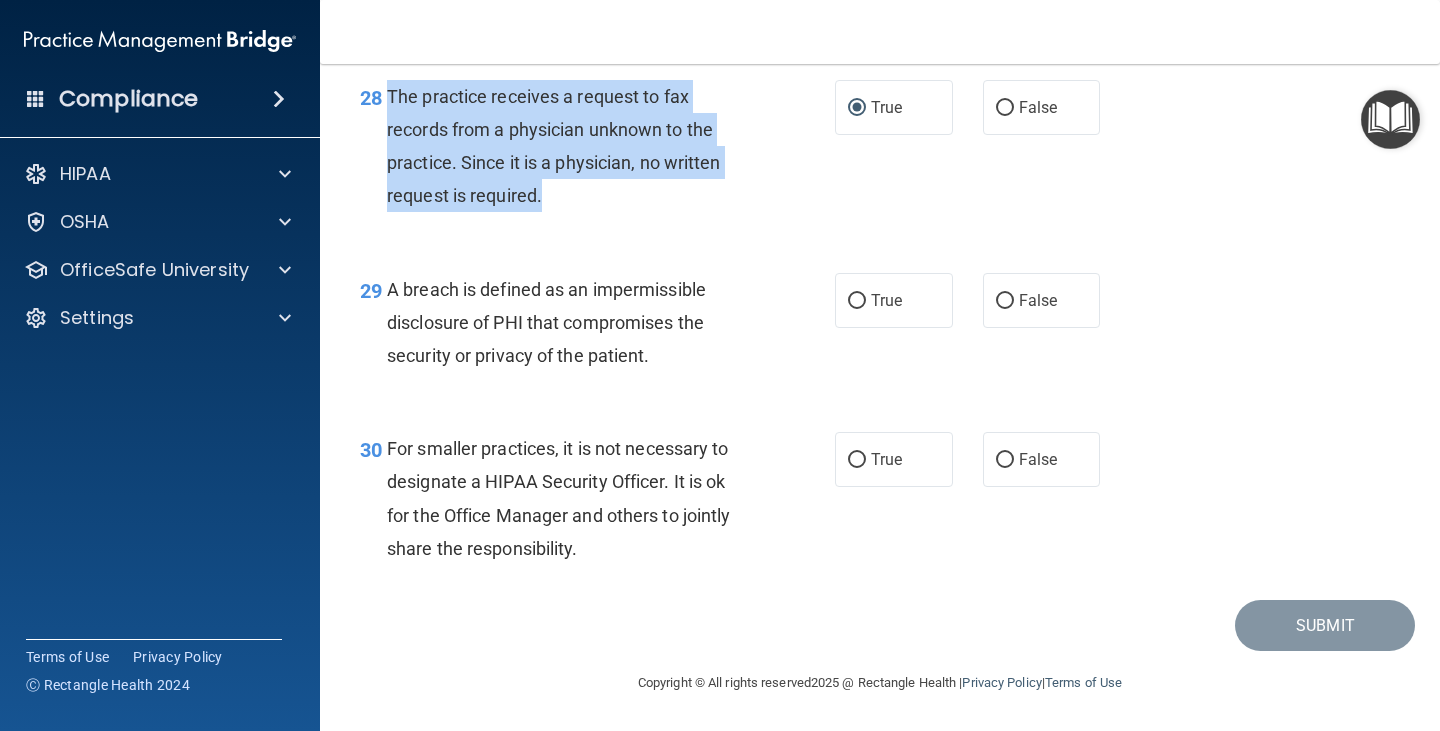 scroll, scrollTop: 5120, scrollLeft: 0, axis: vertical 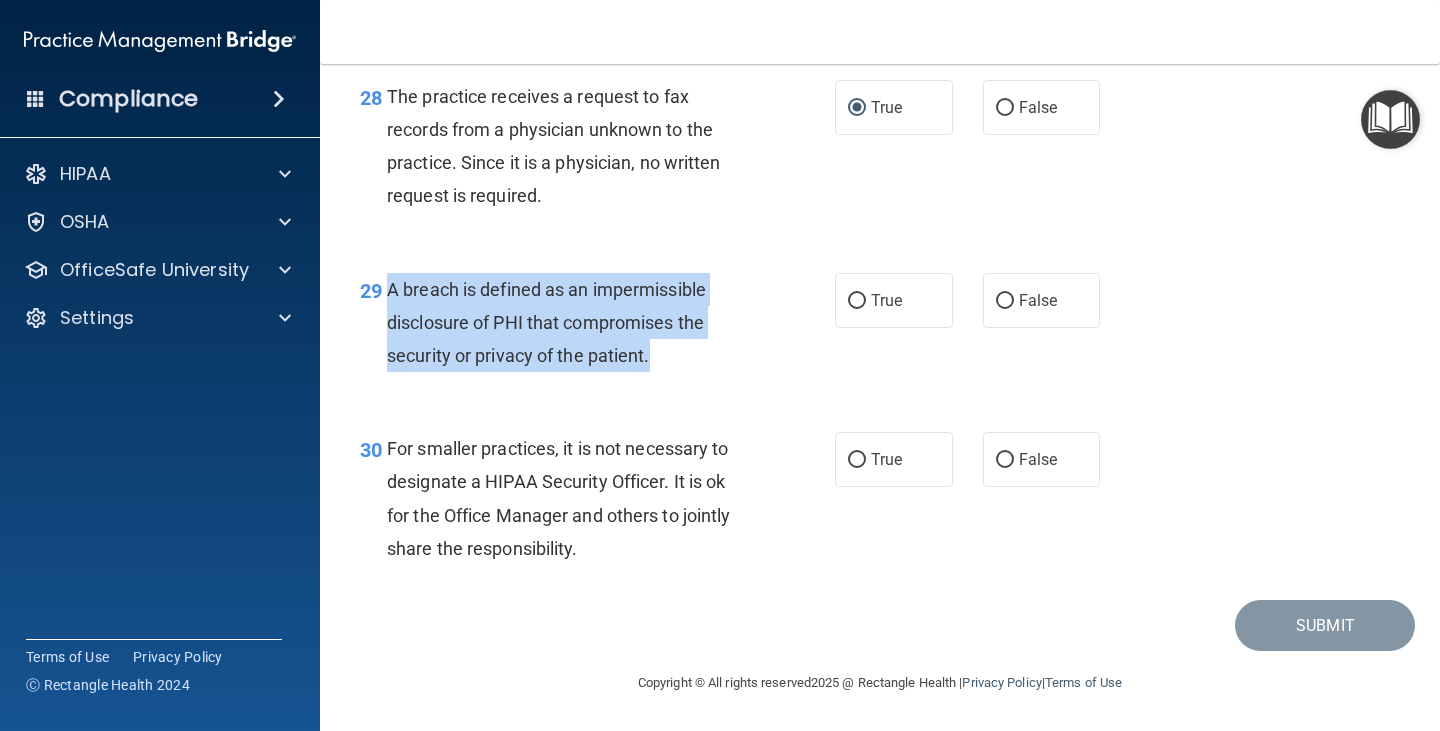 drag, startPoint x: 390, startPoint y: 291, endPoint x: 735, endPoint y: 360, distance: 351.83234 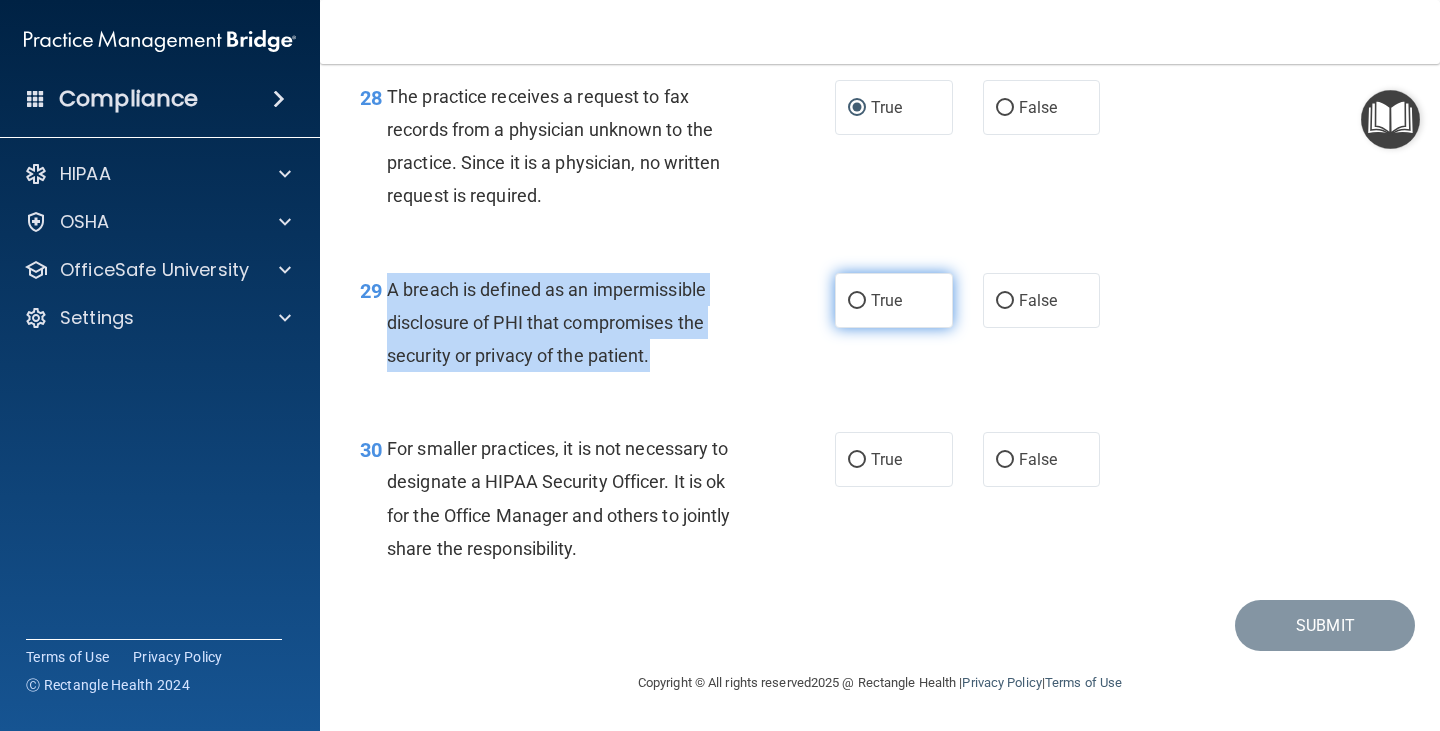 click on "True" at bounding box center [857, 301] 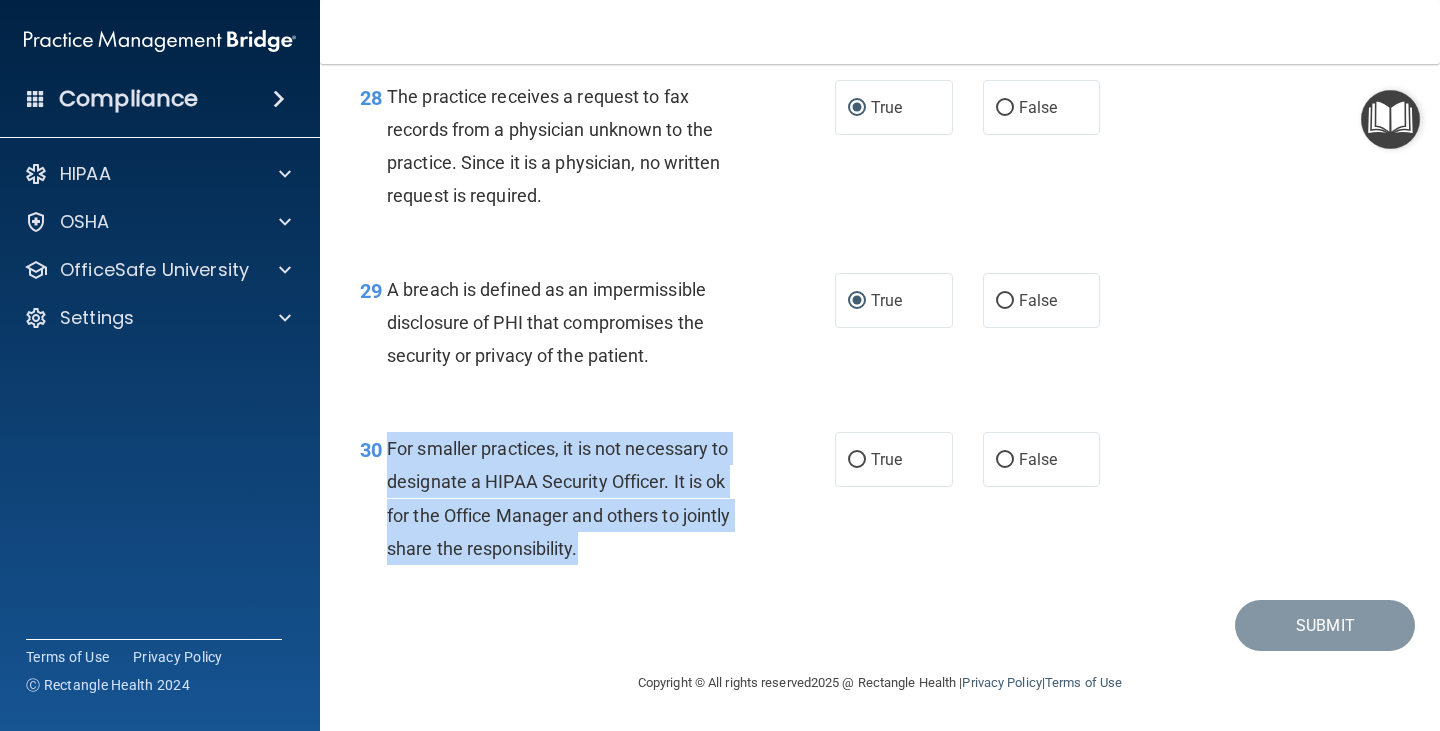 drag, startPoint x: 388, startPoint y: 449, endPoint x: 651, endPoint y: 544, distance: 279.6319 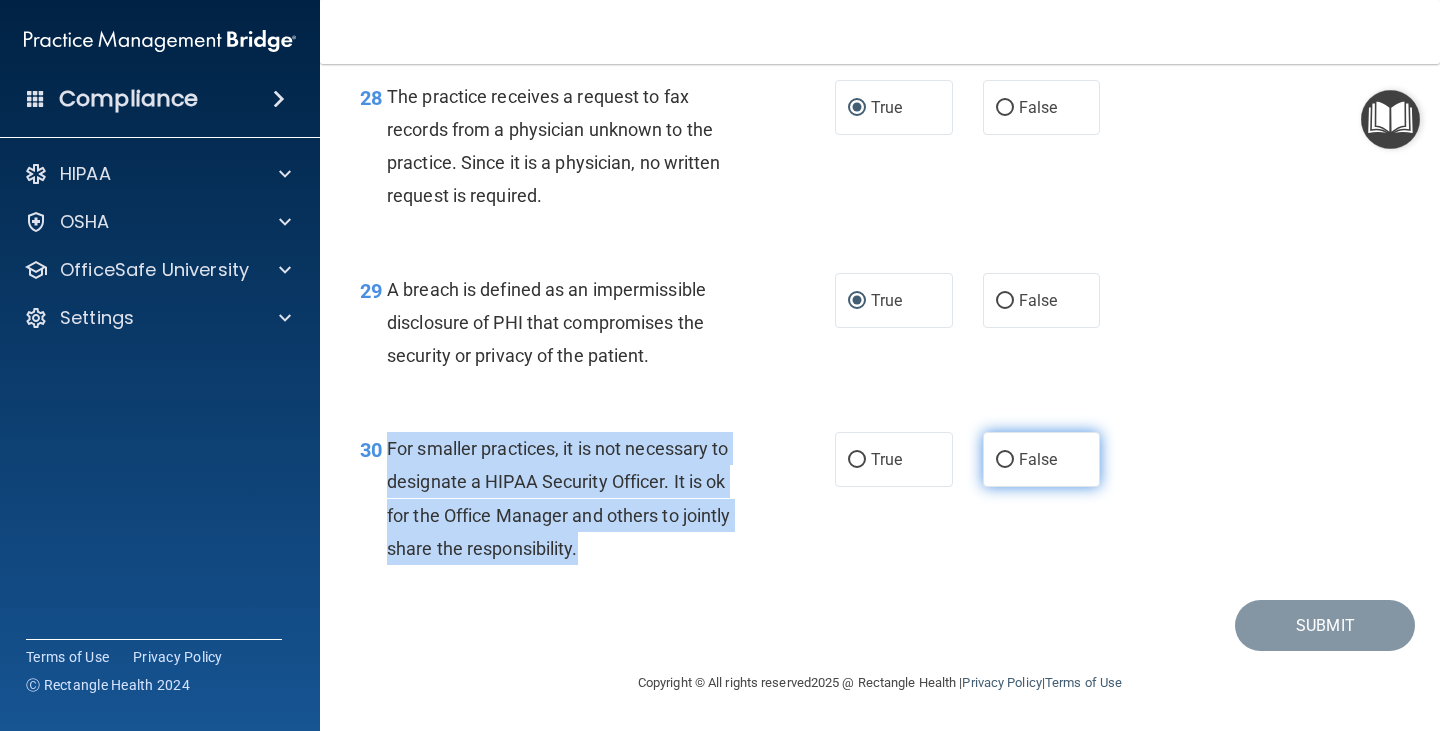 click on "False" at bounding box center [1005, 460] 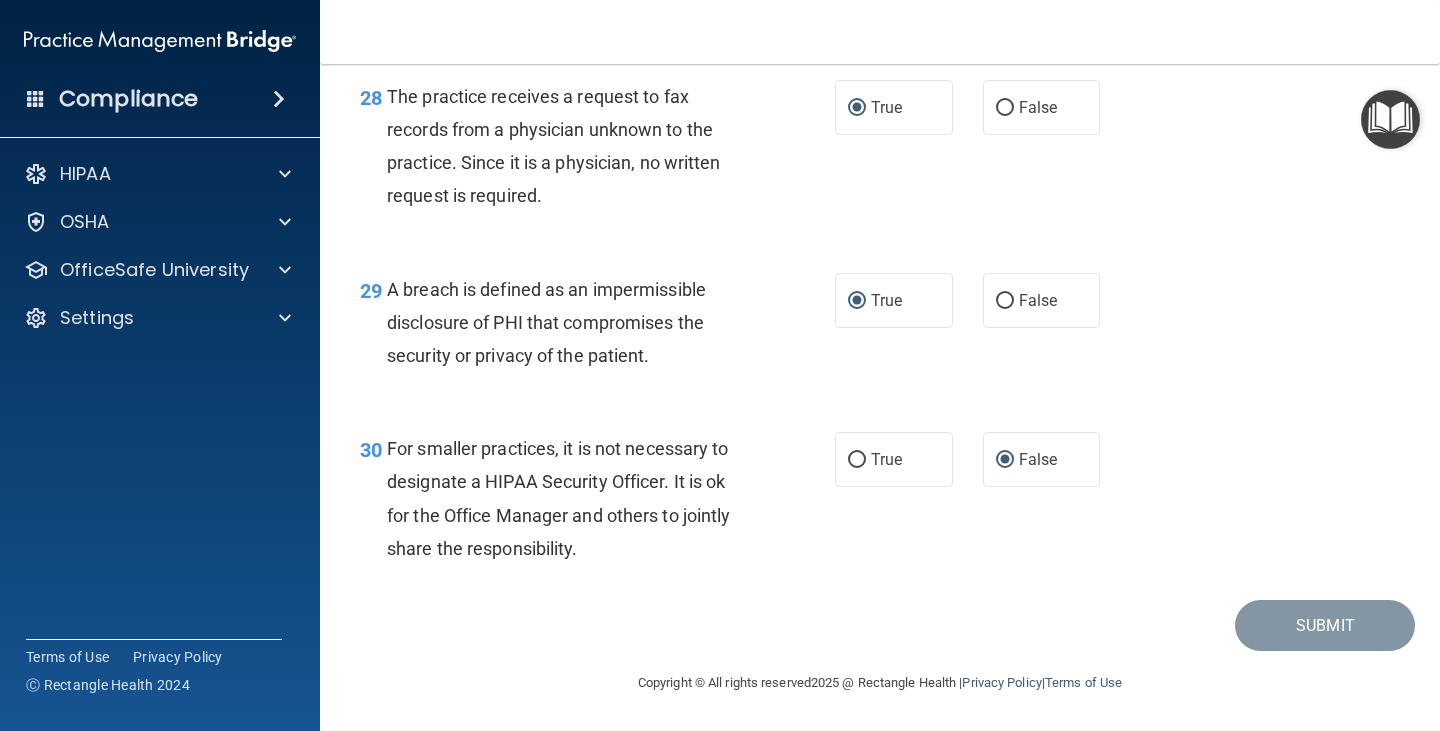 click on "30       For smaller practices, it is not necessary to designate a HIPAA Security Officer.  It is ok for the Office Manager and others to jointly share the responsibility.                 True           False" at bounding box center [880, 503] 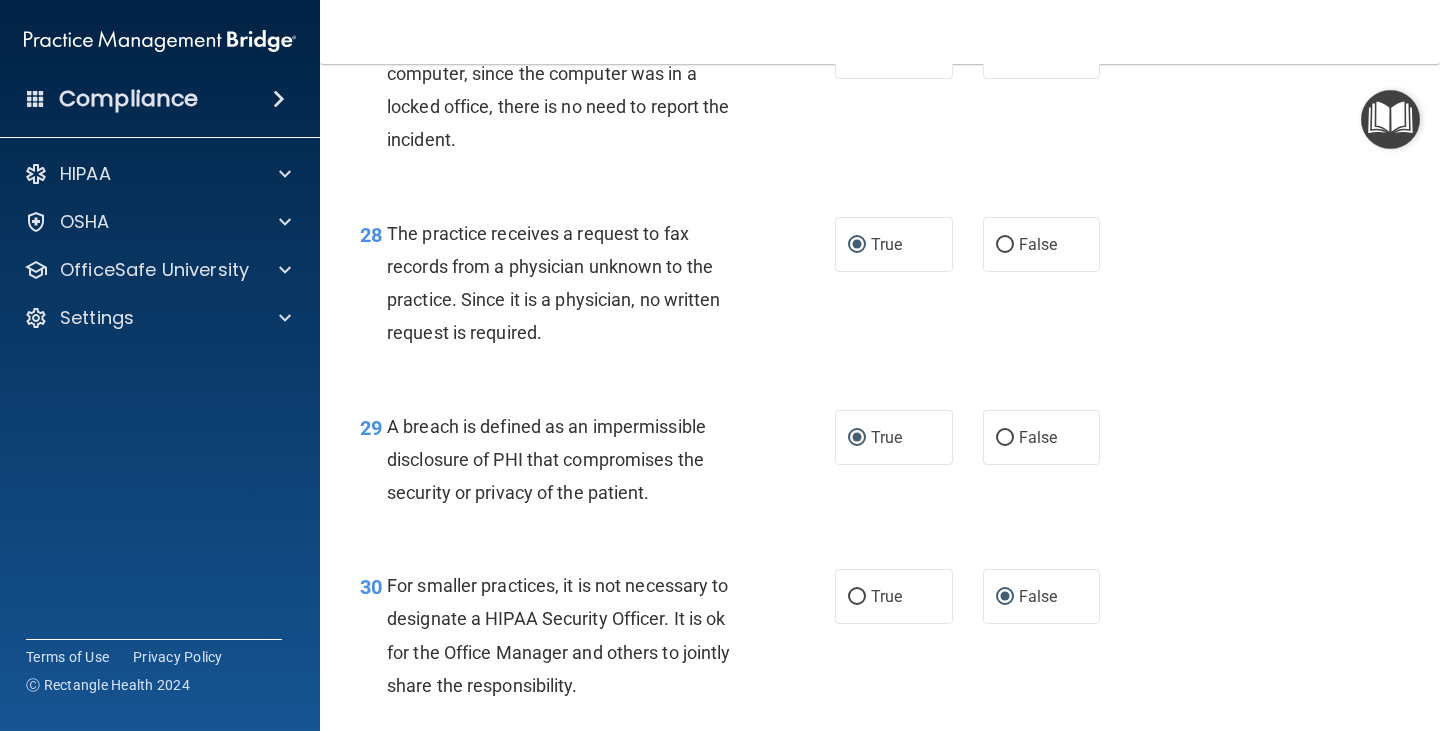 scroll, scrollTop: 5120, scrollLeft: 0, axis: vertical 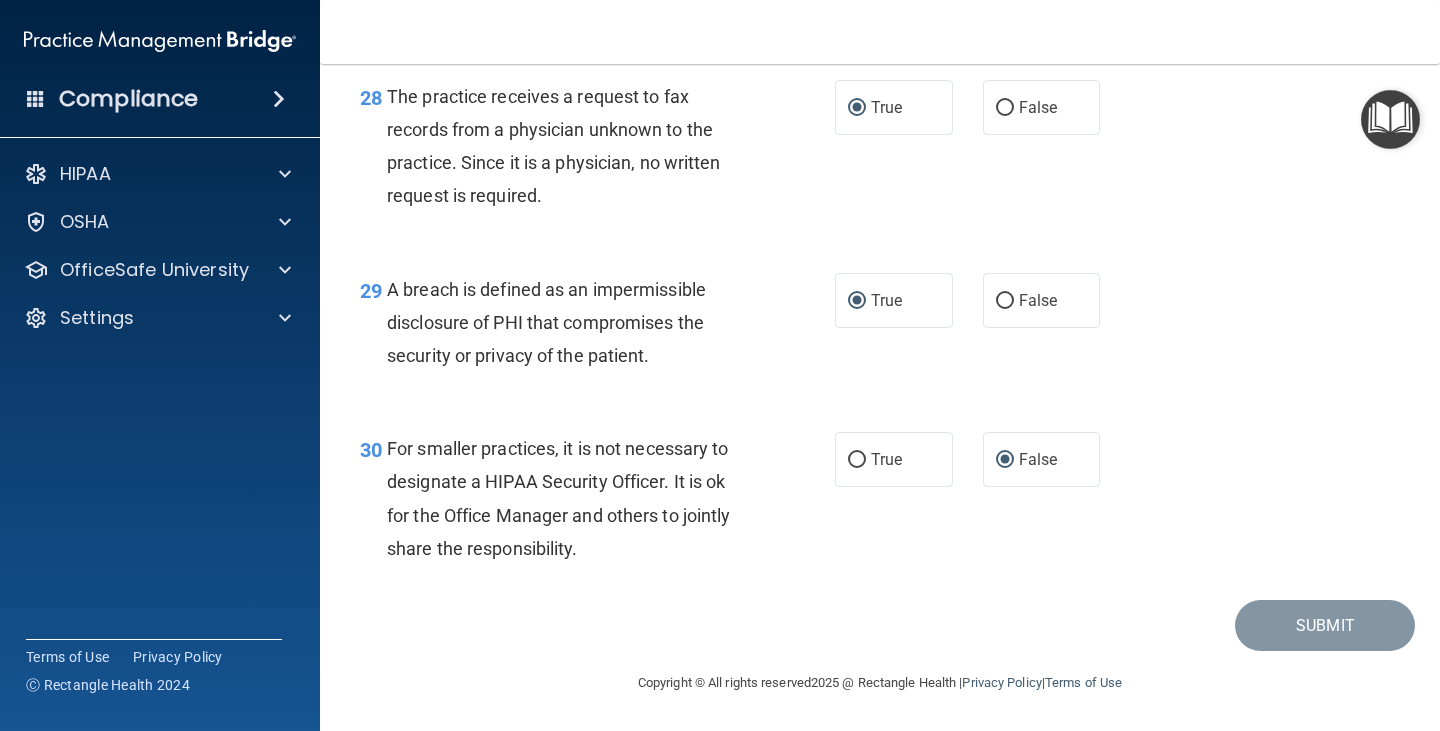 click on "30       For smaller practices, it is not necessary to designate a HIPAA Security Officer.  It is ok for the Office Manager and others to jointly share the responsibility.                 True           False" at bounding box center (880, 503) 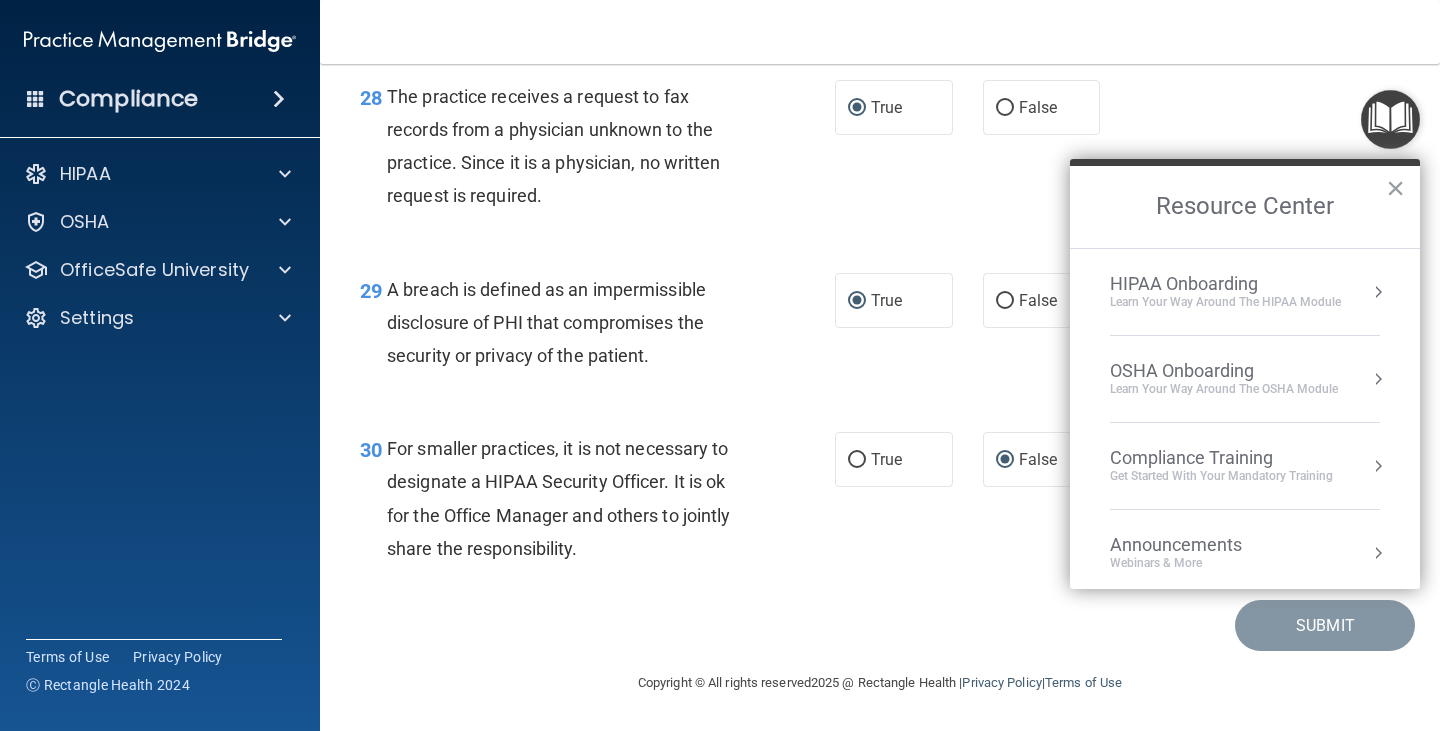click on "28       The practice receives a request to fax records from a physician unknown to the practice.  Since it is a physician, no written request is required.                 True           False" at bounding box center [880, 151] 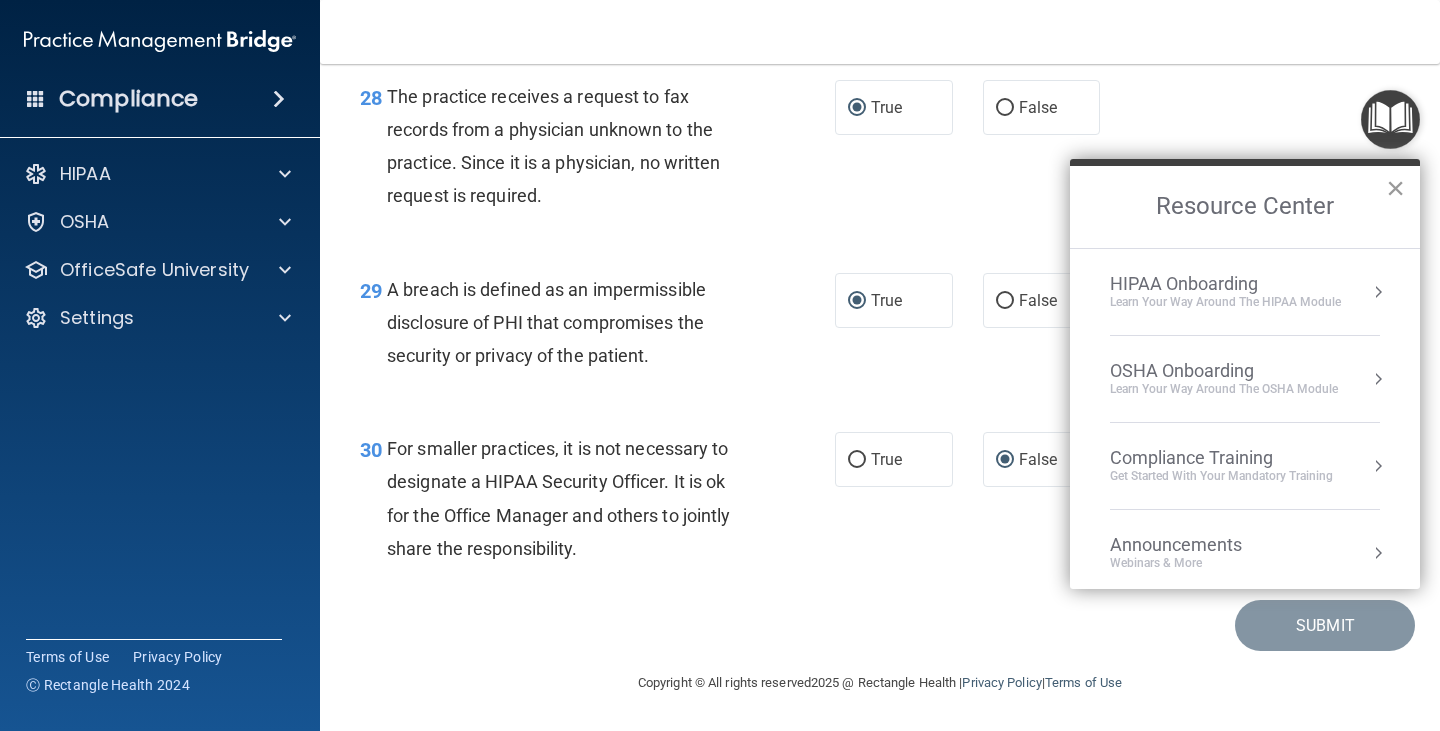 click on "×" at bounding box center [1395, 188] 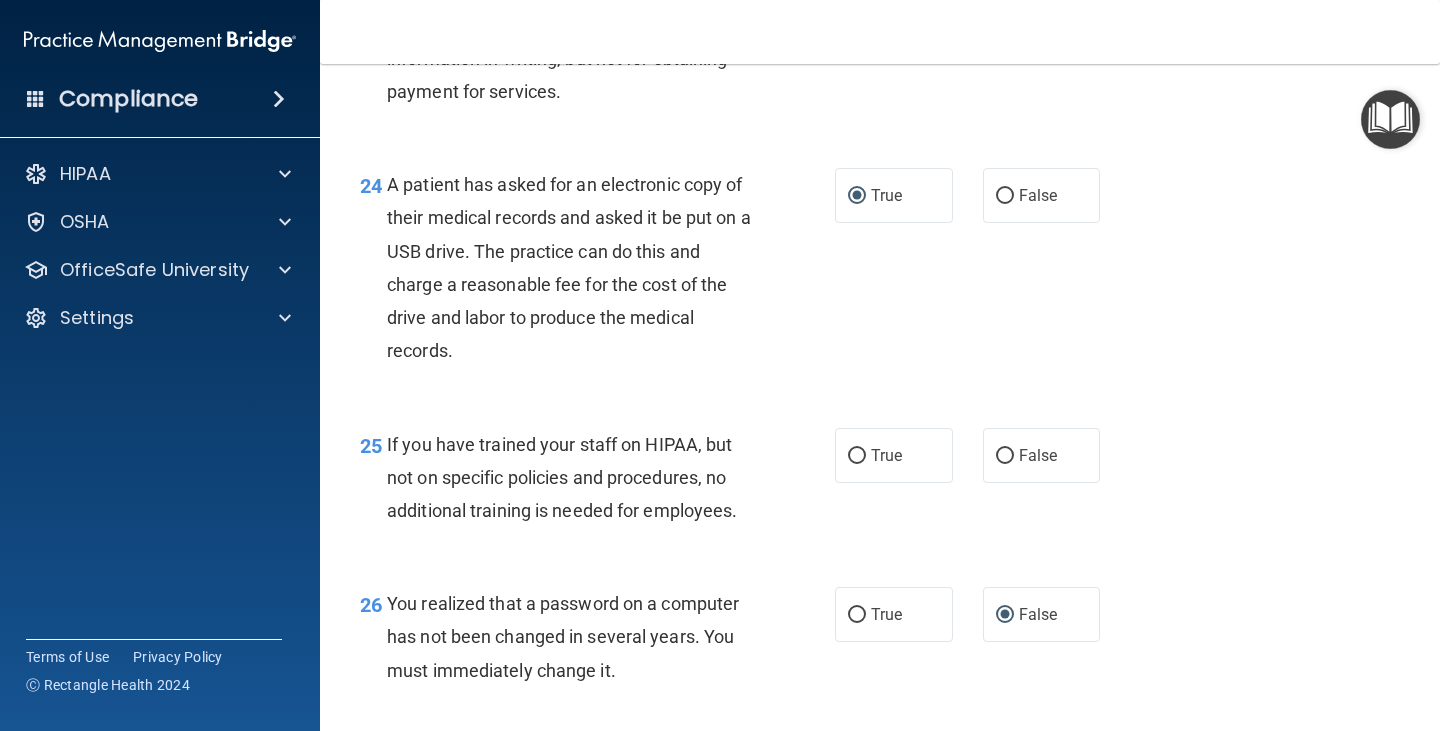 scroll, scrollTop: 4220, scrollLeft: 0, axis: vertical 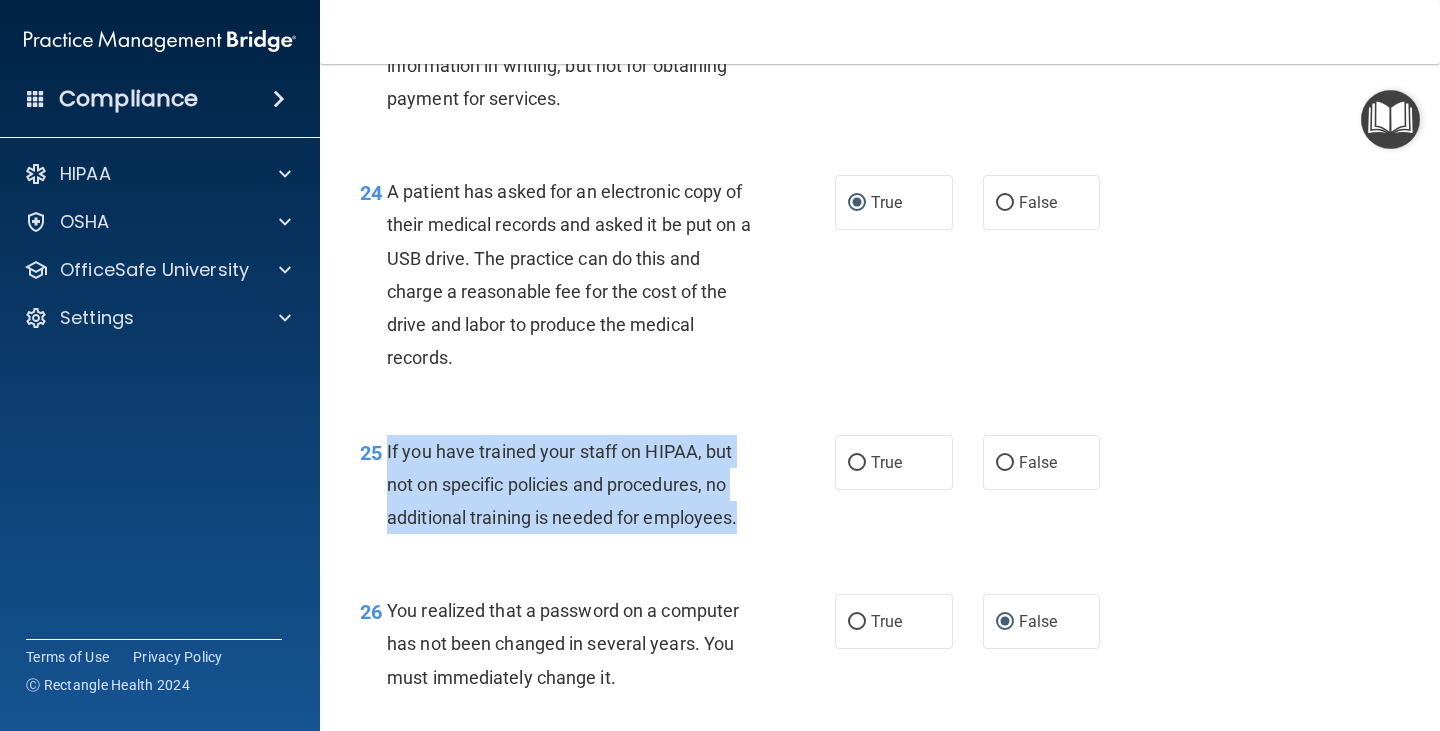 drag, startPoint x: 386, startPoint y: 478, endPoint x: 733, endPoint y: 530, distance: 350.87463 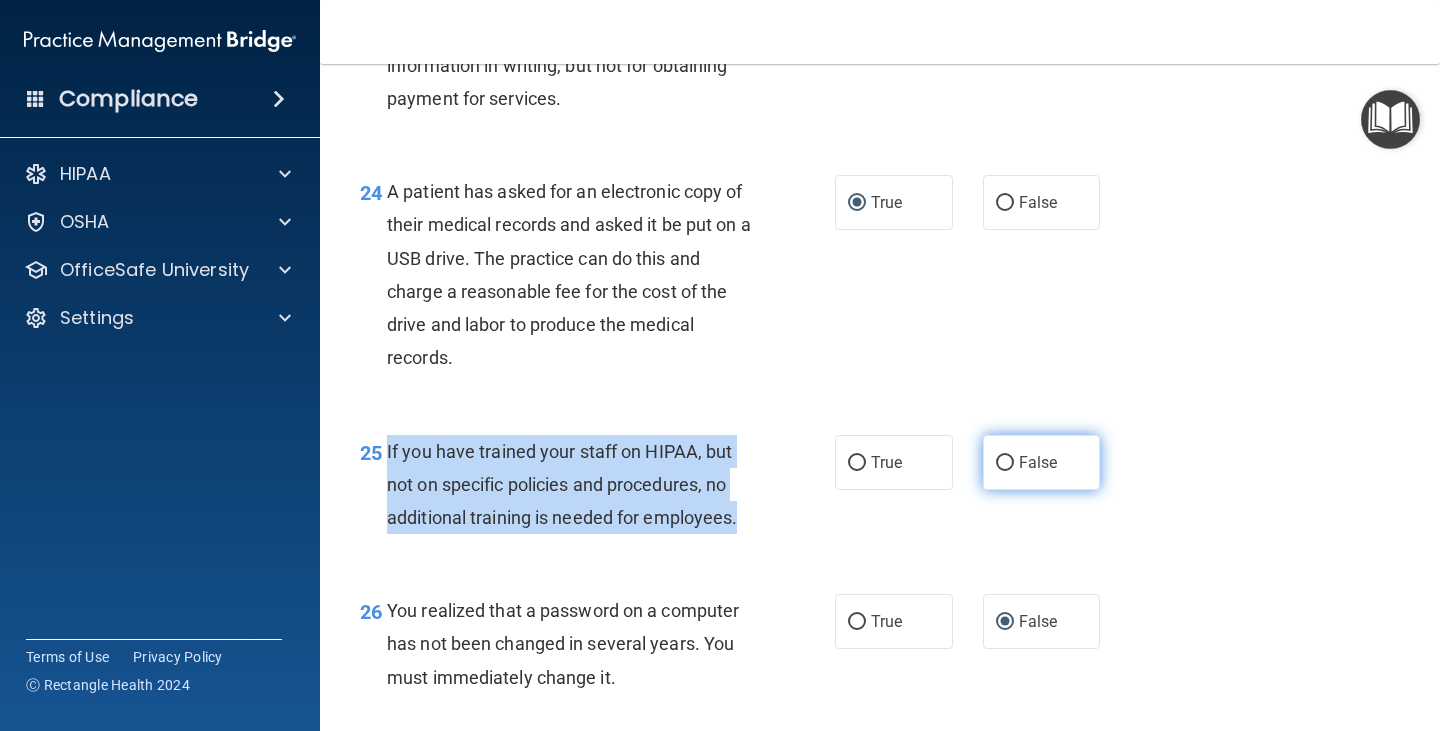 click on "False" at bounding box center (1005, 463) 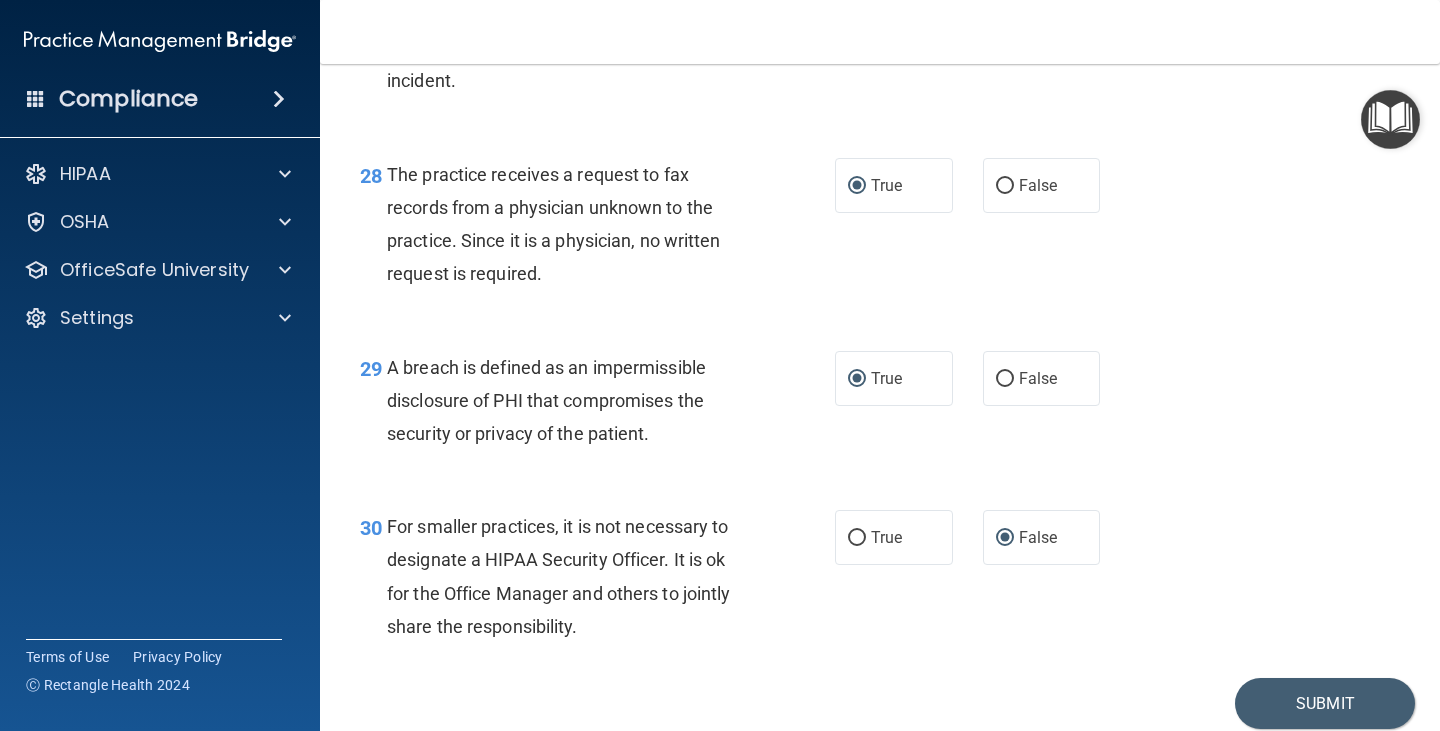 scroll, scrollTop: 5120, scrollLeft: 0, axis: vertical 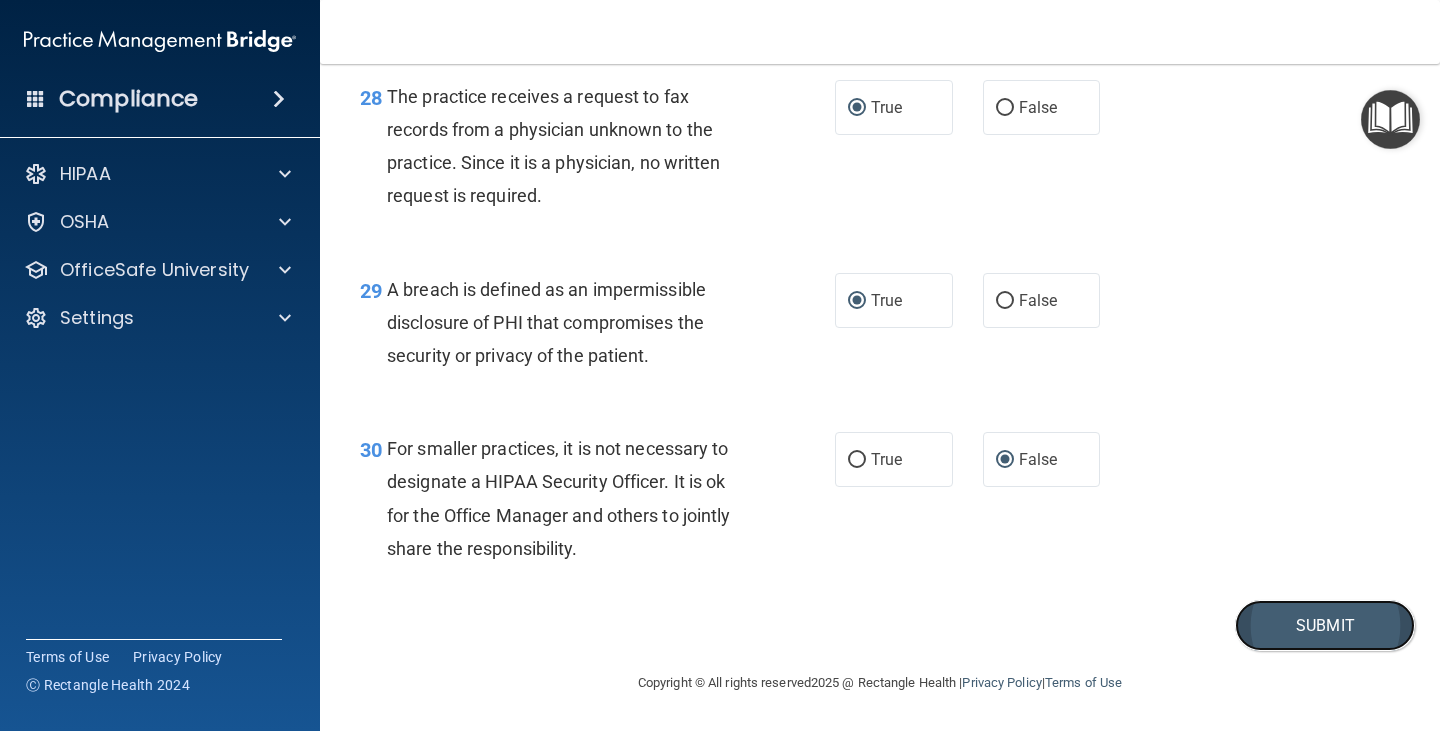 click on "Submit" at bounding box center (1325, 625) 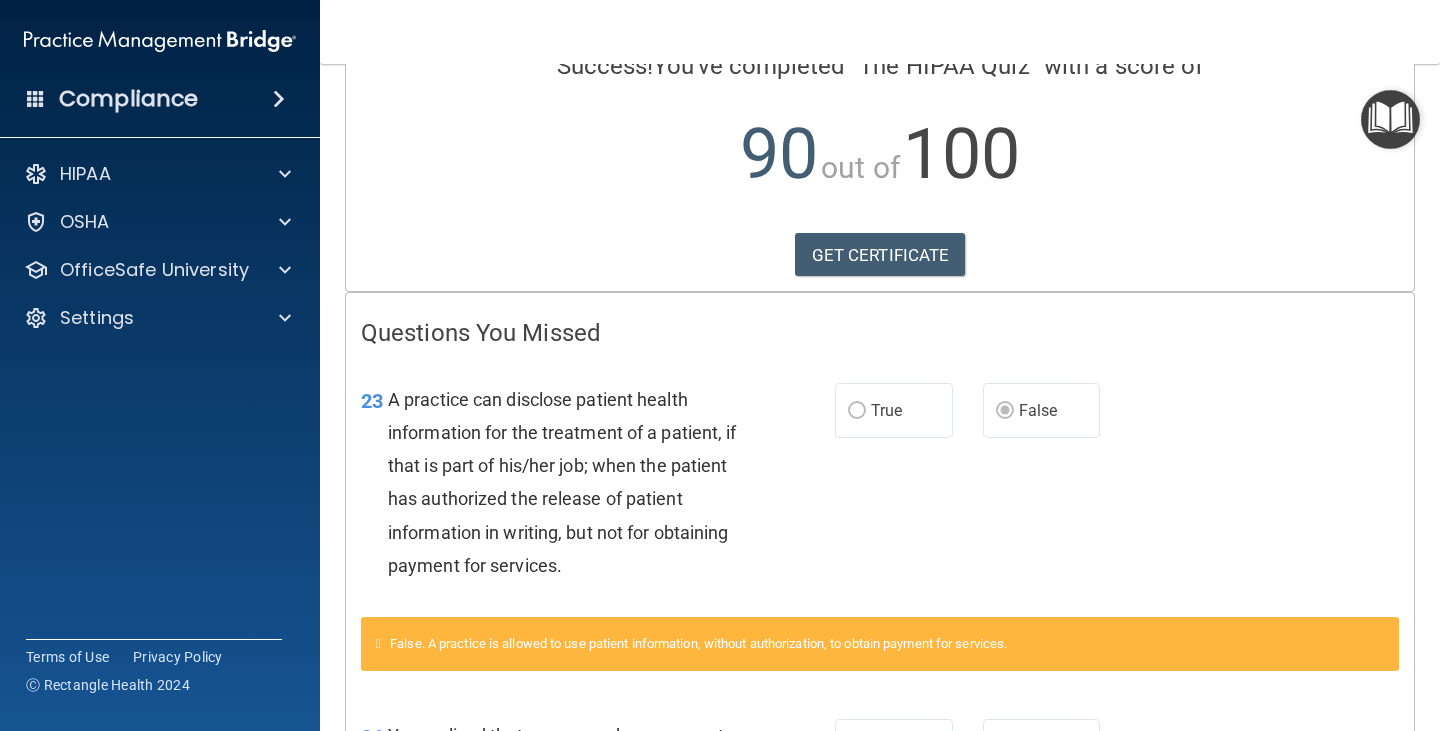 scroll, scrollTop: 0, scrollLeft: 0, axis: both 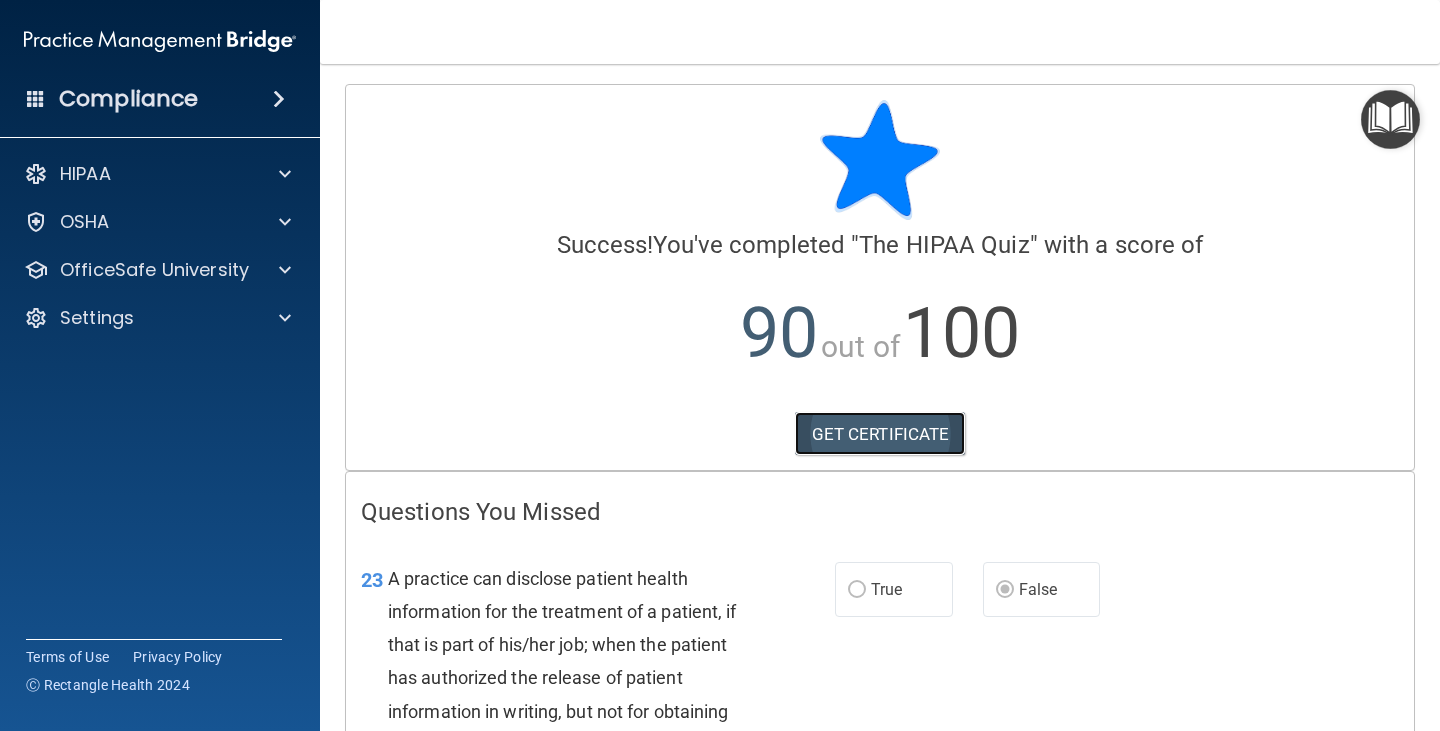 click on "GET CERTIFICATE" at bounding box center [880, 434] 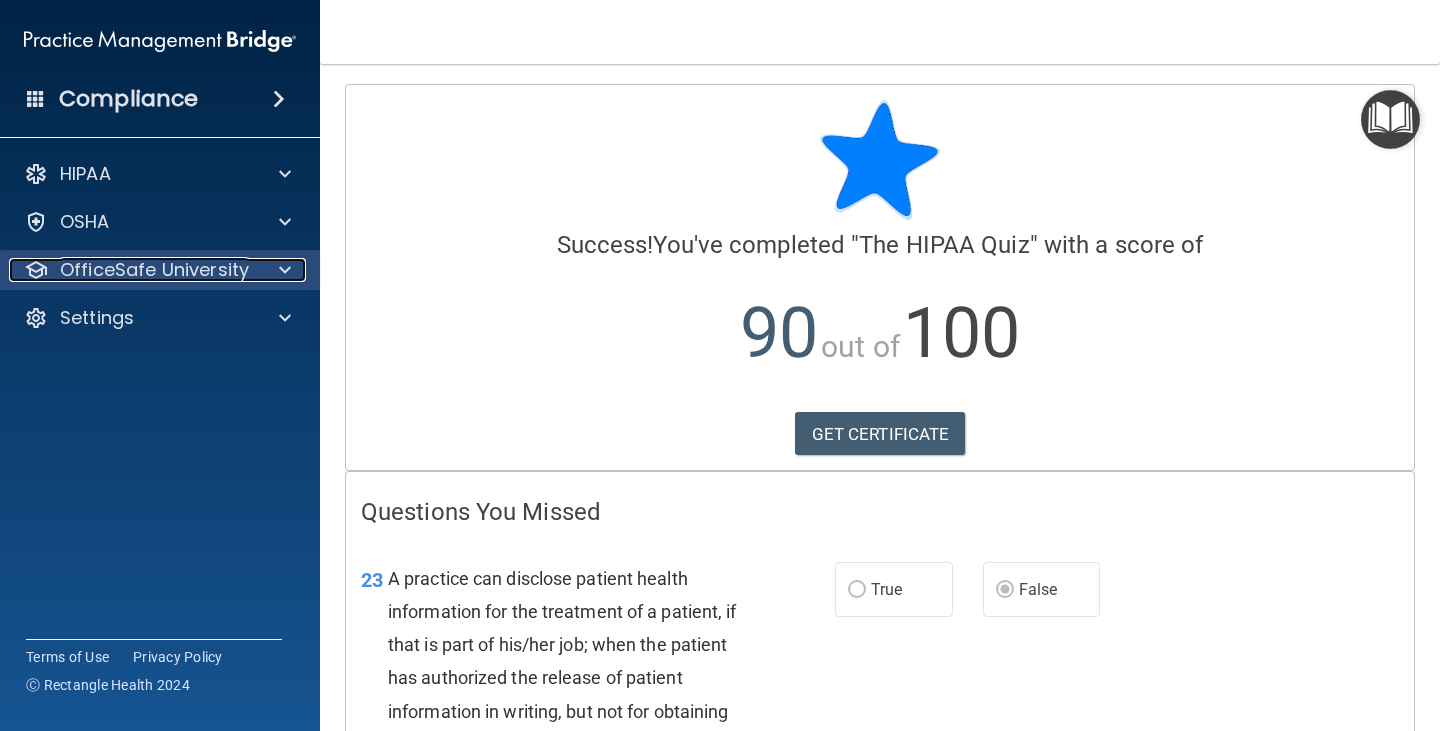click on "OfficeSafe University" at bounding box center (154, 270) 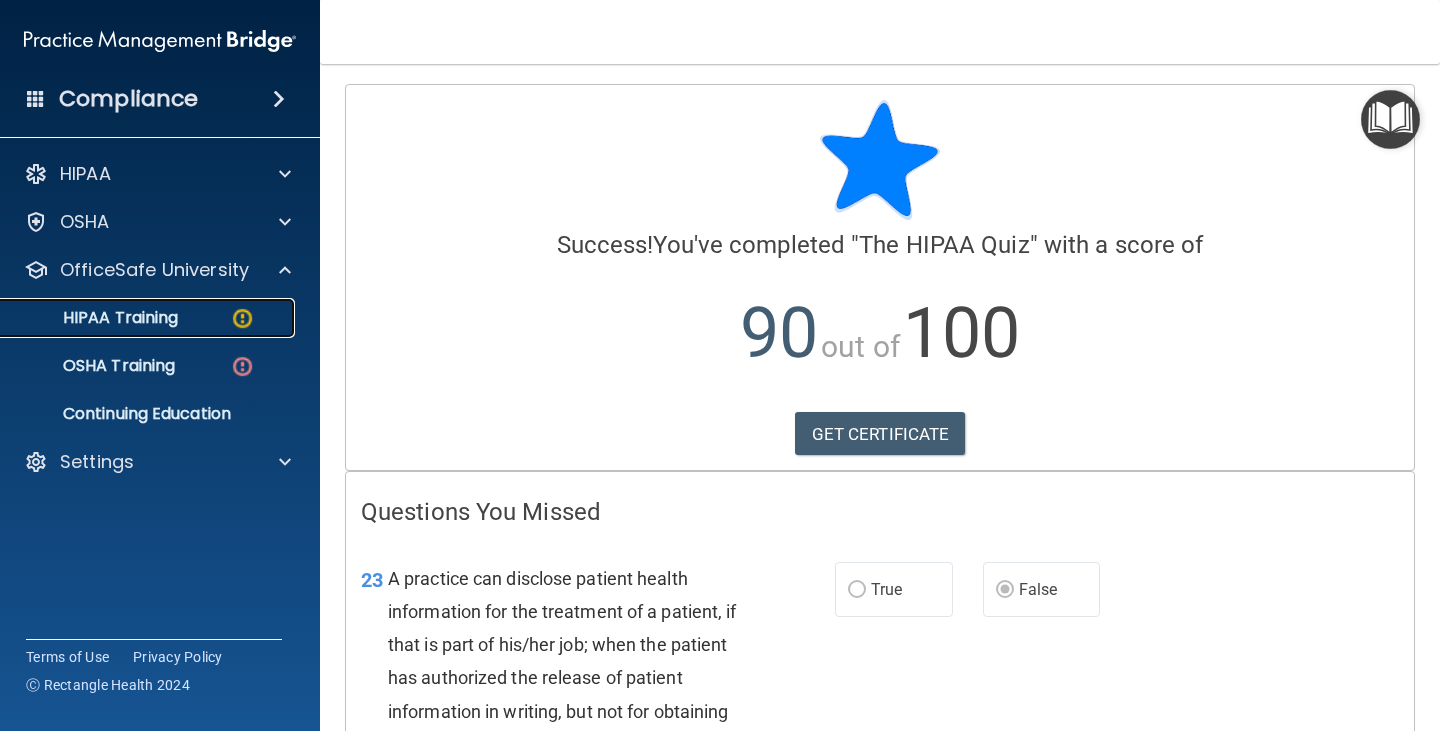 click on "HIPAA Training" at bounding box center [95, 318] 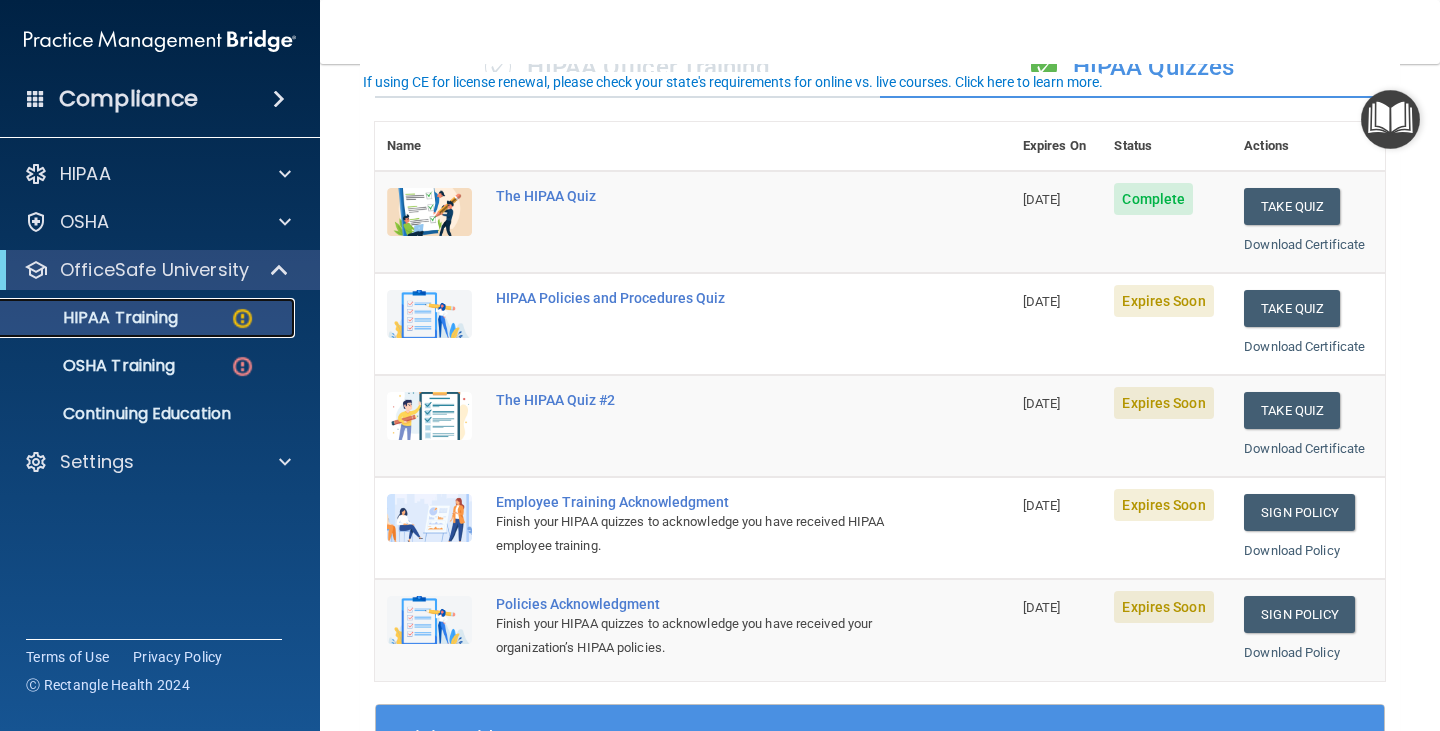 scroll, scrollTop: 200, scrollLeft: 0, axis: vertical 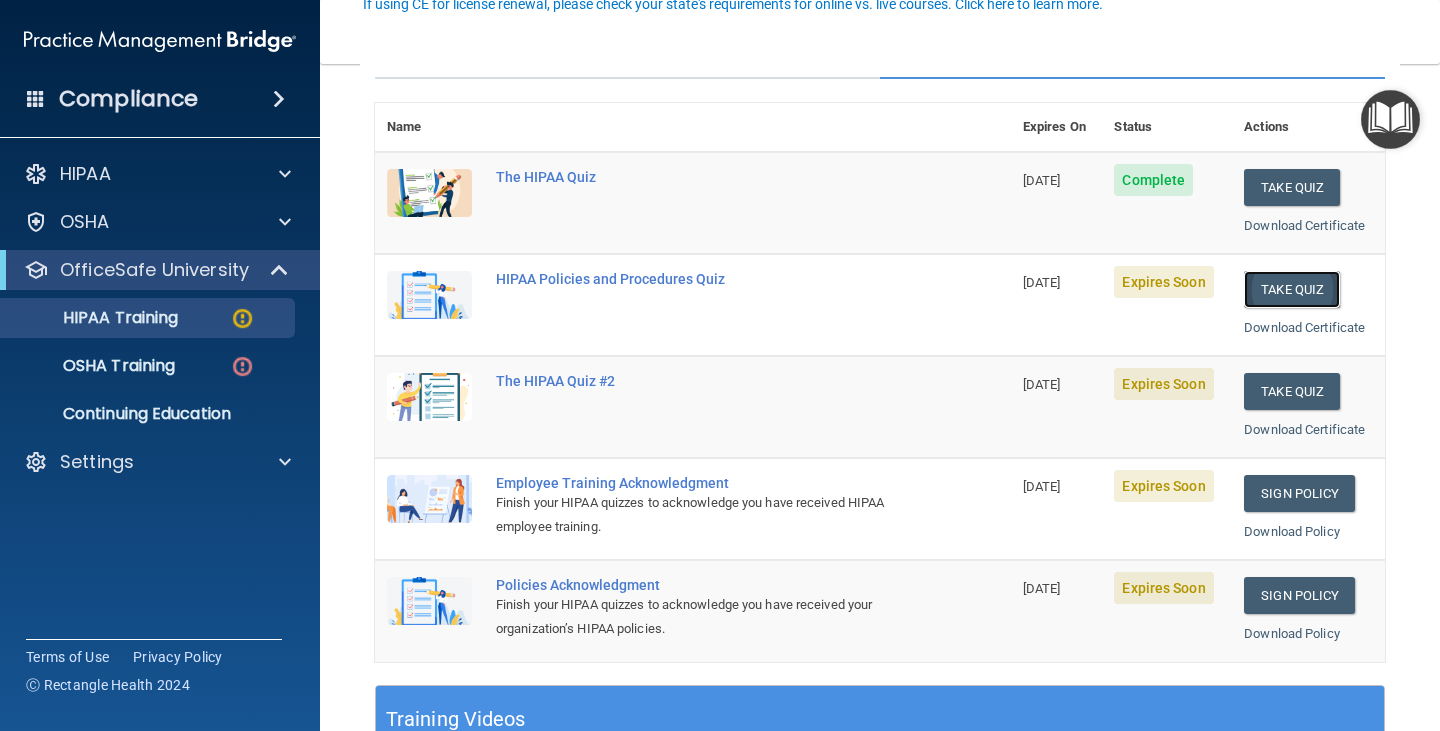 click on "Take Quiz" at bounding box center [1292, 289] 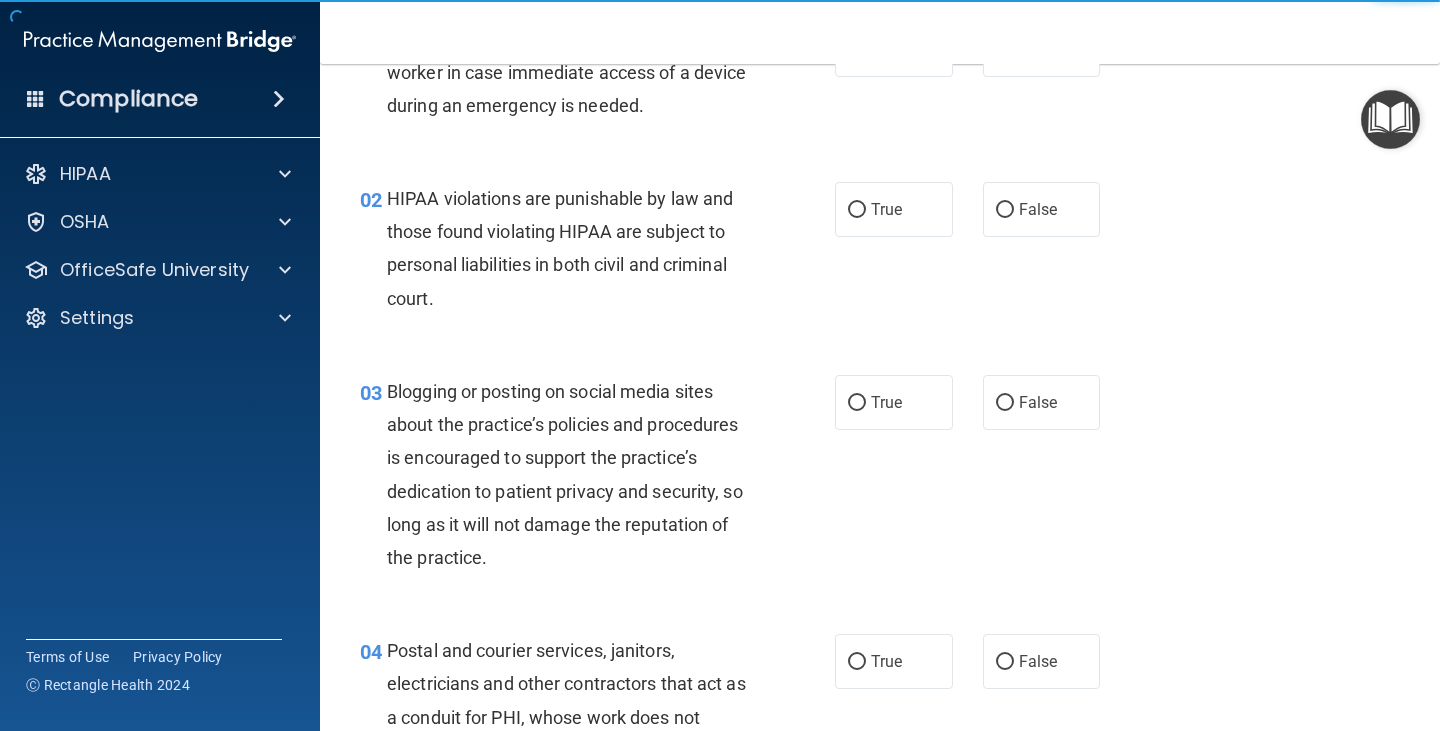 scroll, scrollTop: 0, scrollLeft: 0, axis: both 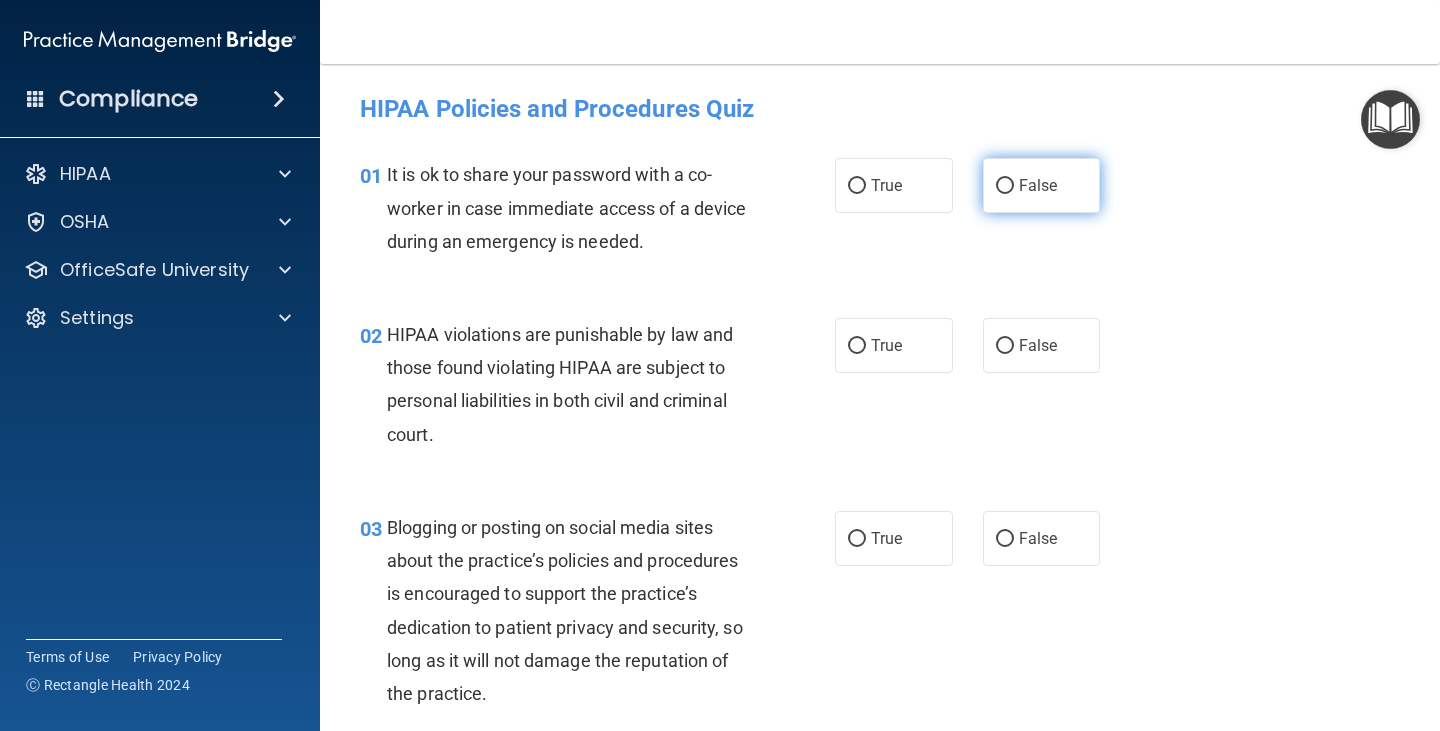 click on "False" at bounding box center (1005, 186) 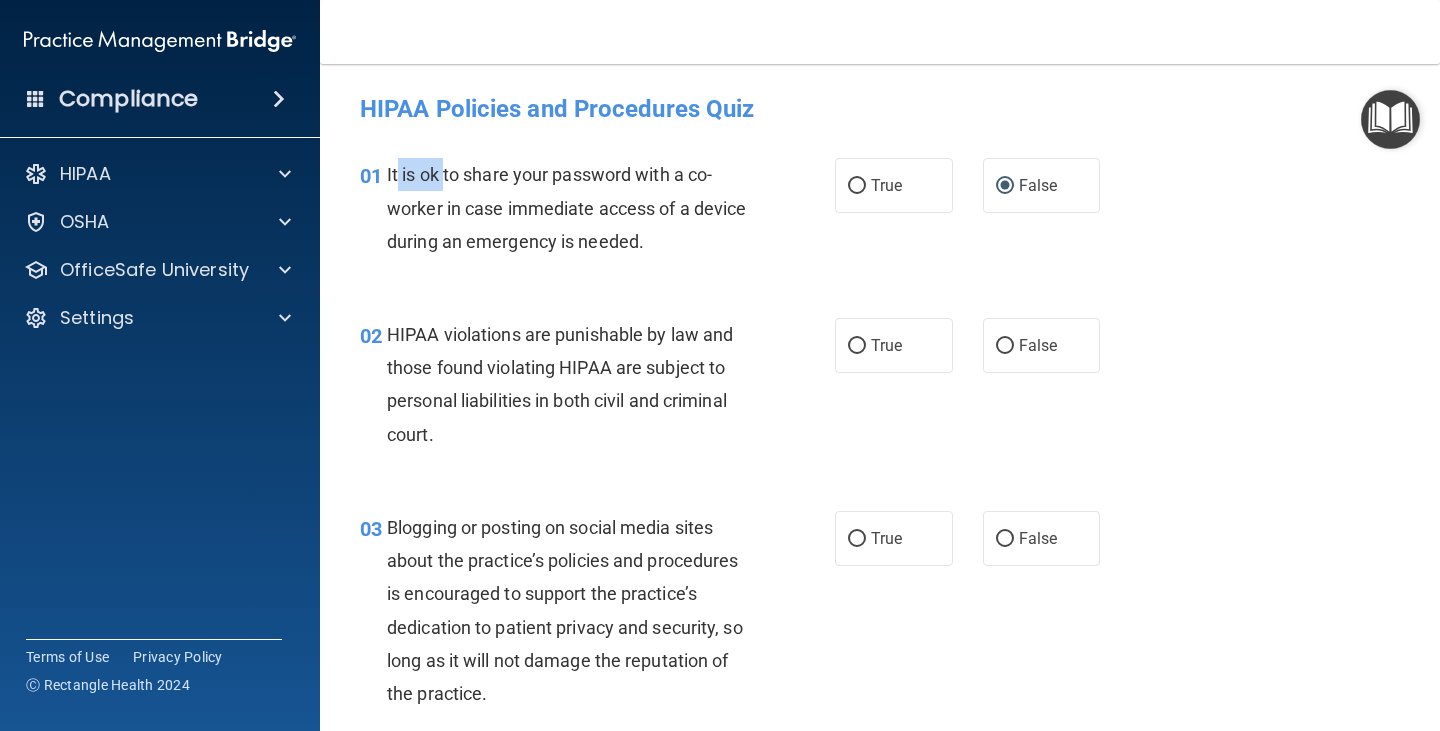 drag, startPoint x: 398, startPoint y: 168, endPoint x: 446, endPoint y: 173, distance: 48.259712 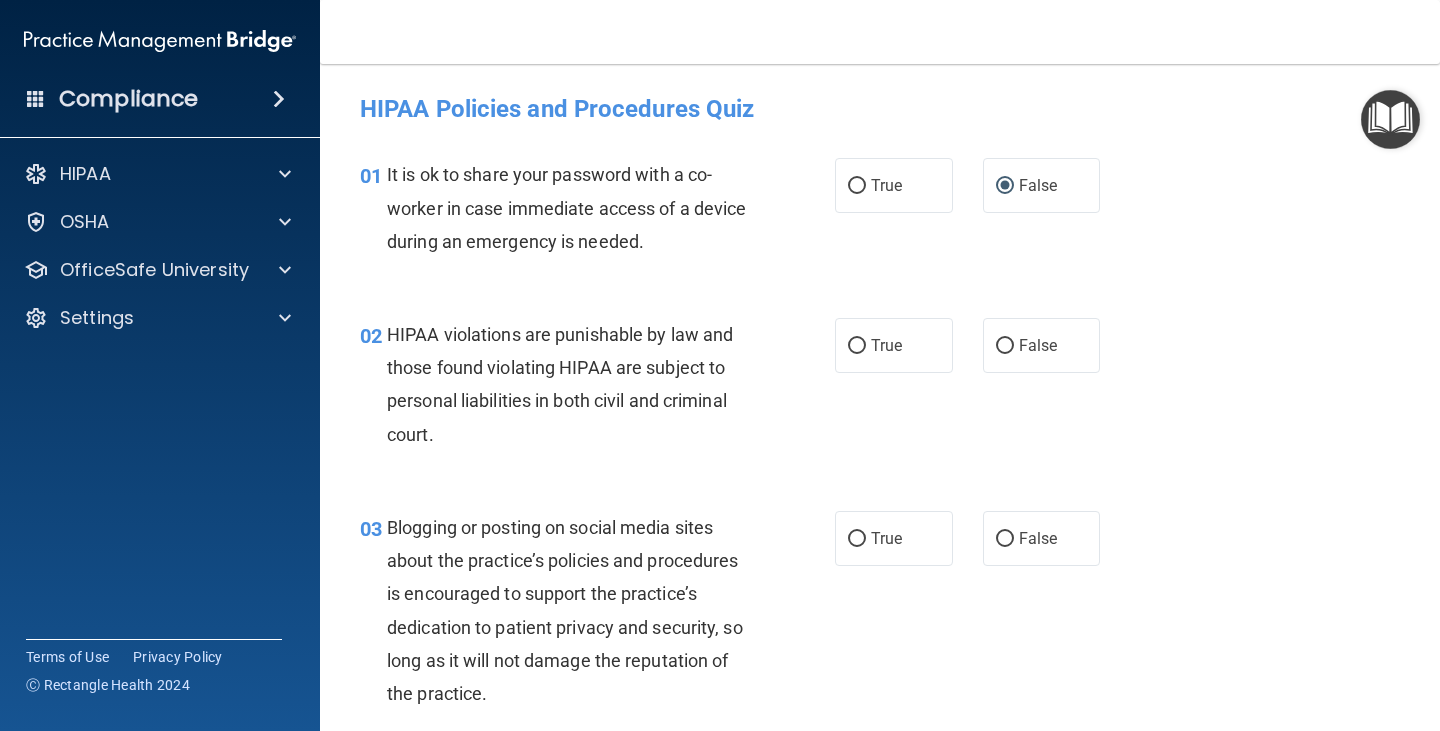 click on "01       It is ok to share your password with a co-worker in case immediate access of a device during an emergency is needed.                 True           False" at bounding box center (880, 213) 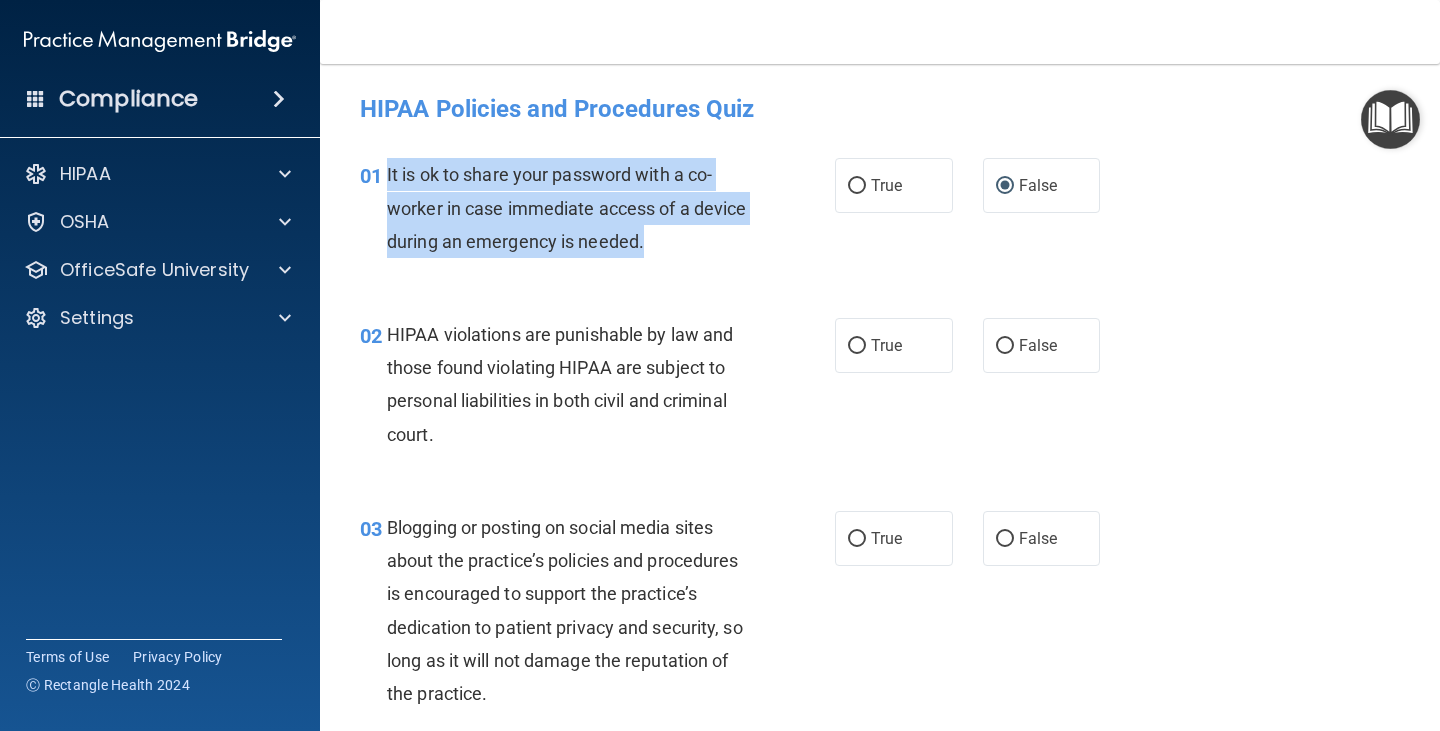 drag, startPoint x: 386, startPoint y: 170, endPoint x: 711, endPoint y: 265, distance: 338.60007 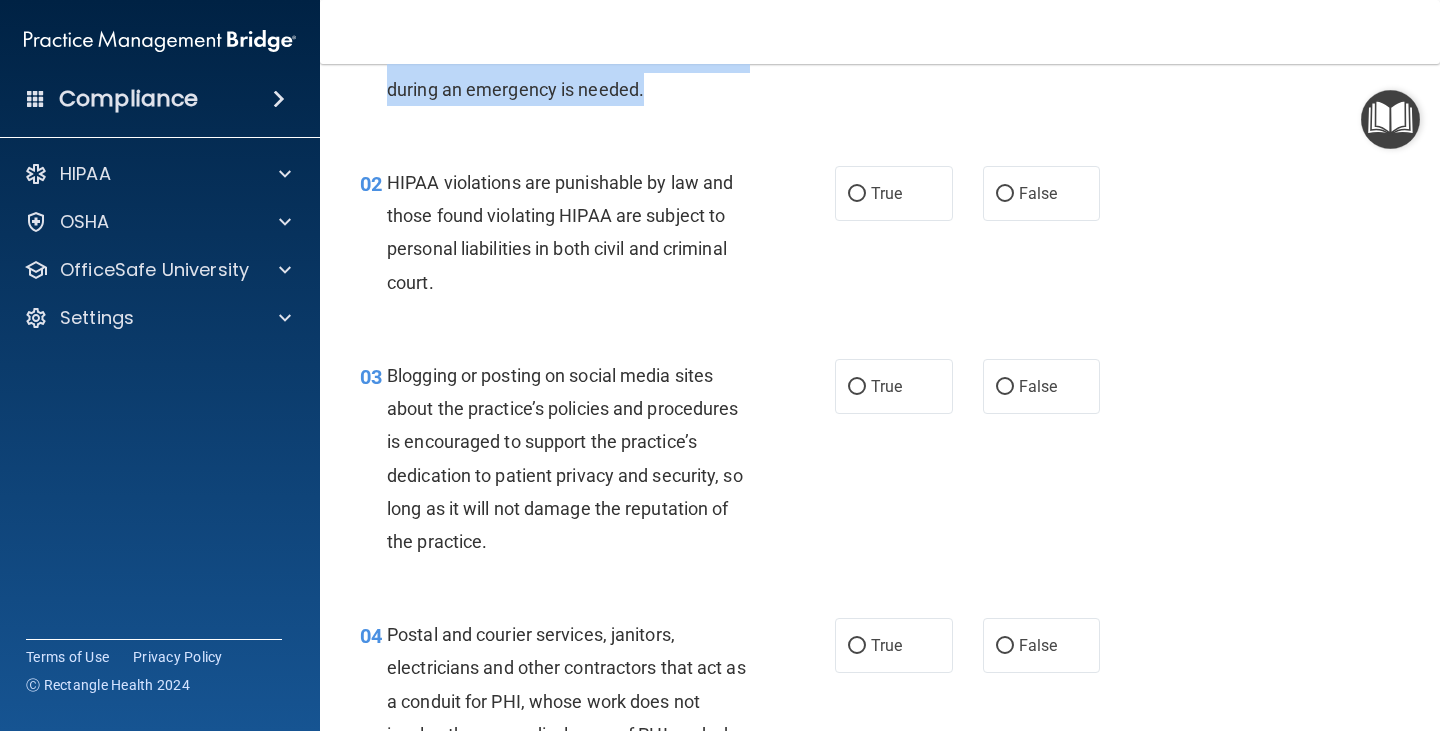 scroll, scrollTop: 200, scrollLeft: 0, axis: vertical 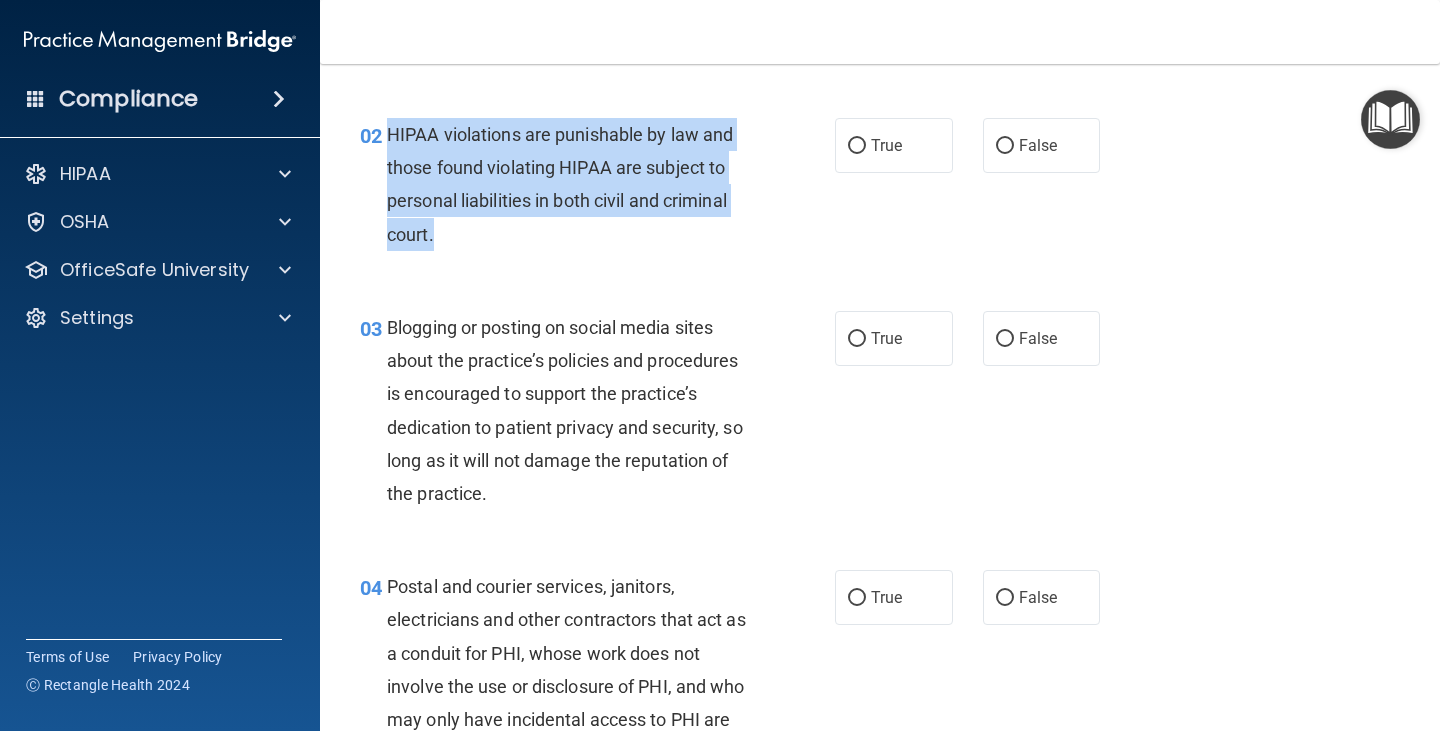 drag, startPoint x: 386, startPoint y: 129, endPoint x: 683, endPoint y: 233, distance: 314.68237 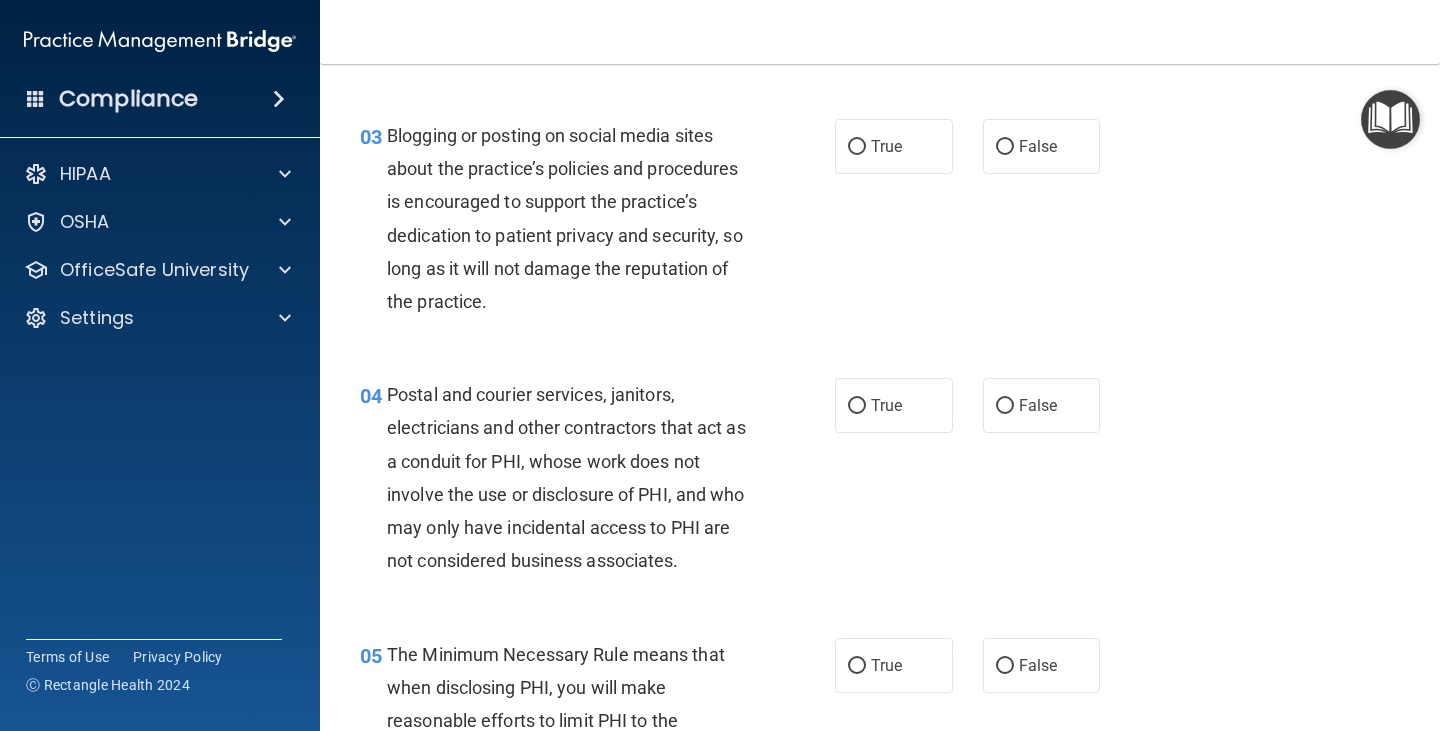 scroll, scrollTop: 400, scrollLeft: 0, axis: vertical 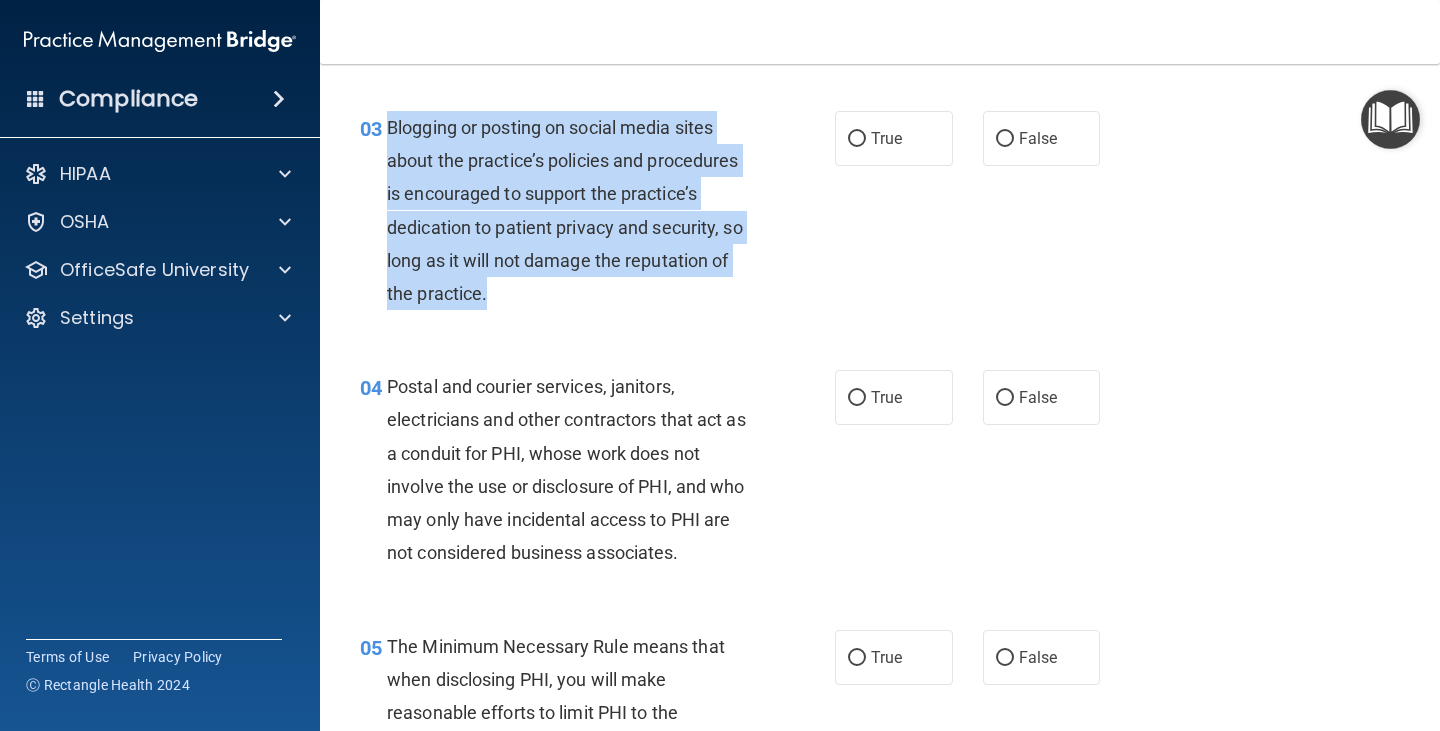 drag, startPoint x: 386, startPoint y: 123, endPoint x: 623, endPoint y: 282, distance: 285.39447 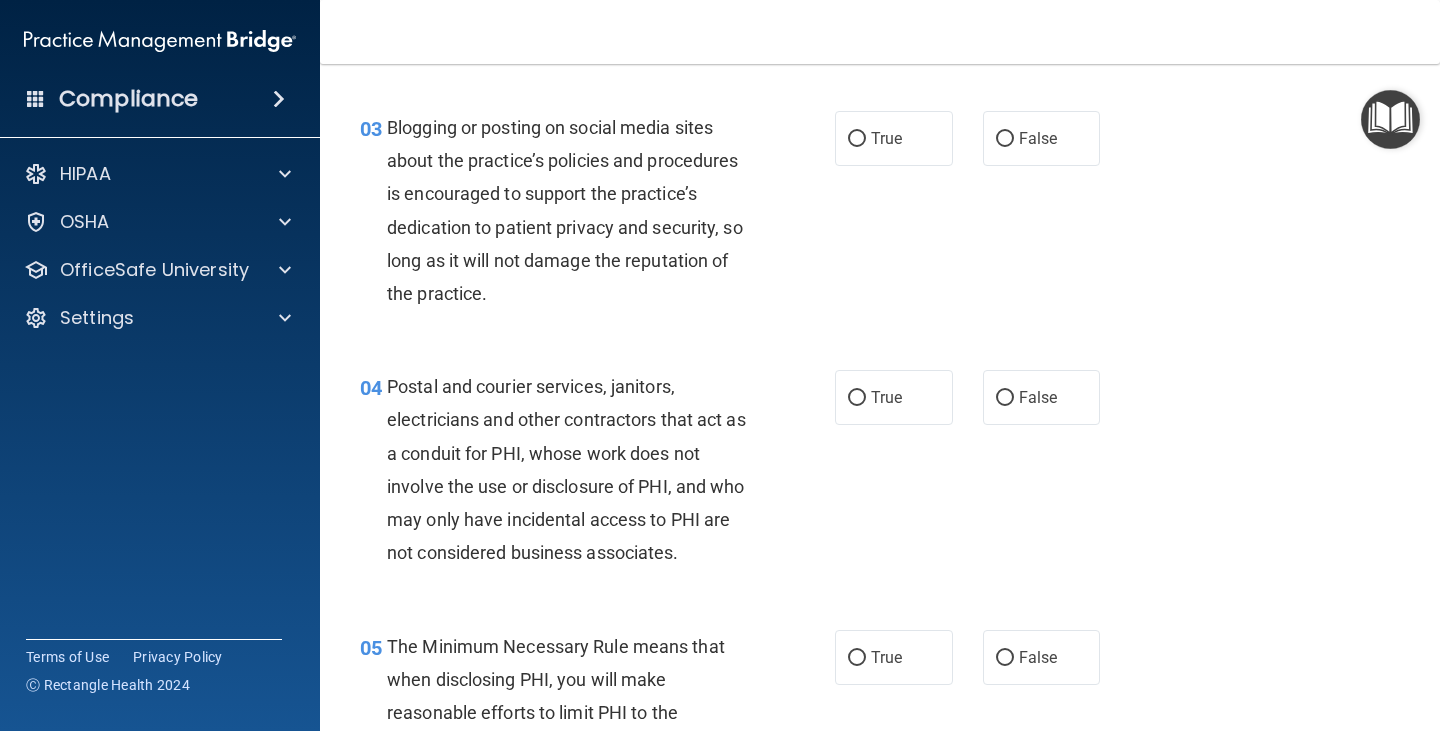 click on "03       Blogging or posting on social media sites about the practice’s policies and procedures is encouraged to support the practice’s dedication to patient privacy and security, so long as it will not damage the reputation of the practice.                  True           False" at bounding box center [880, 215] 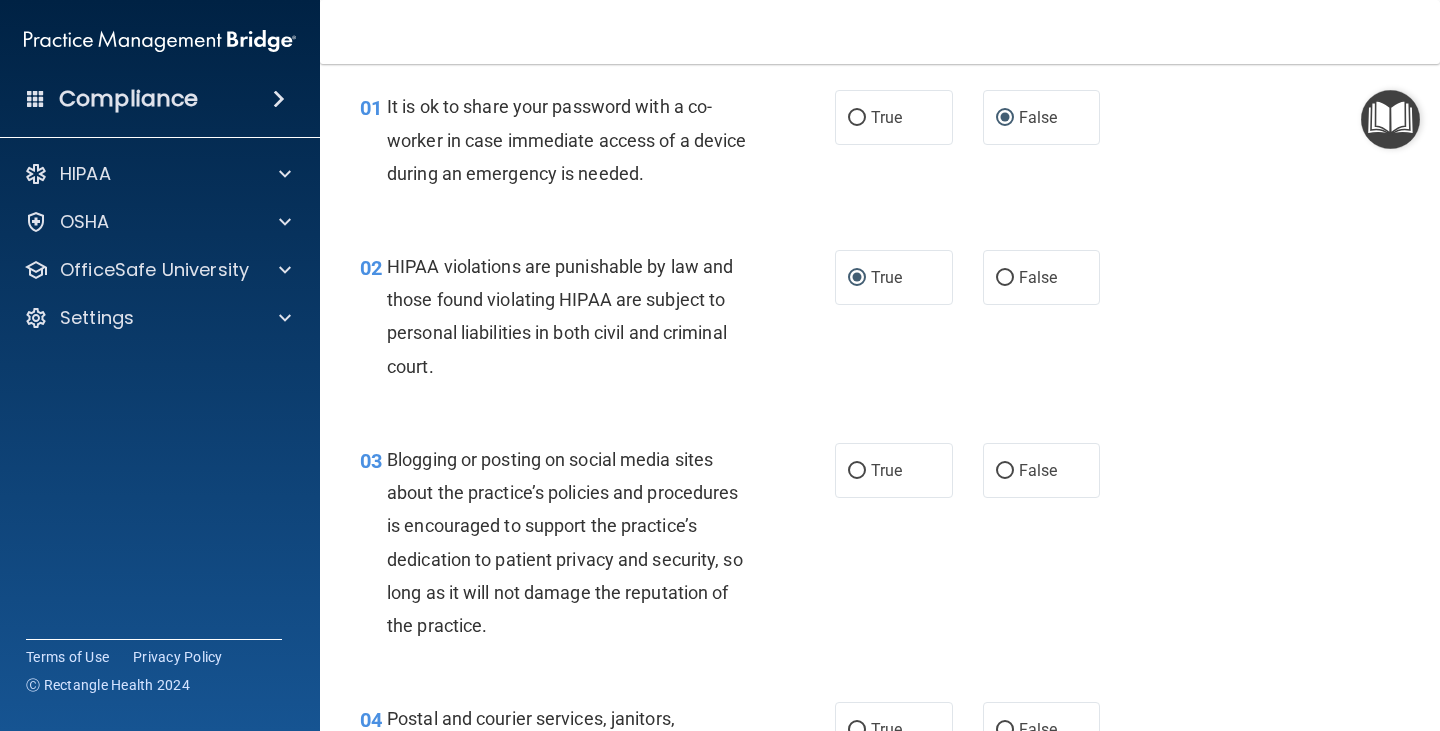 scroll, scrollTop: 300, scrollLeft: 0, axis: vertical 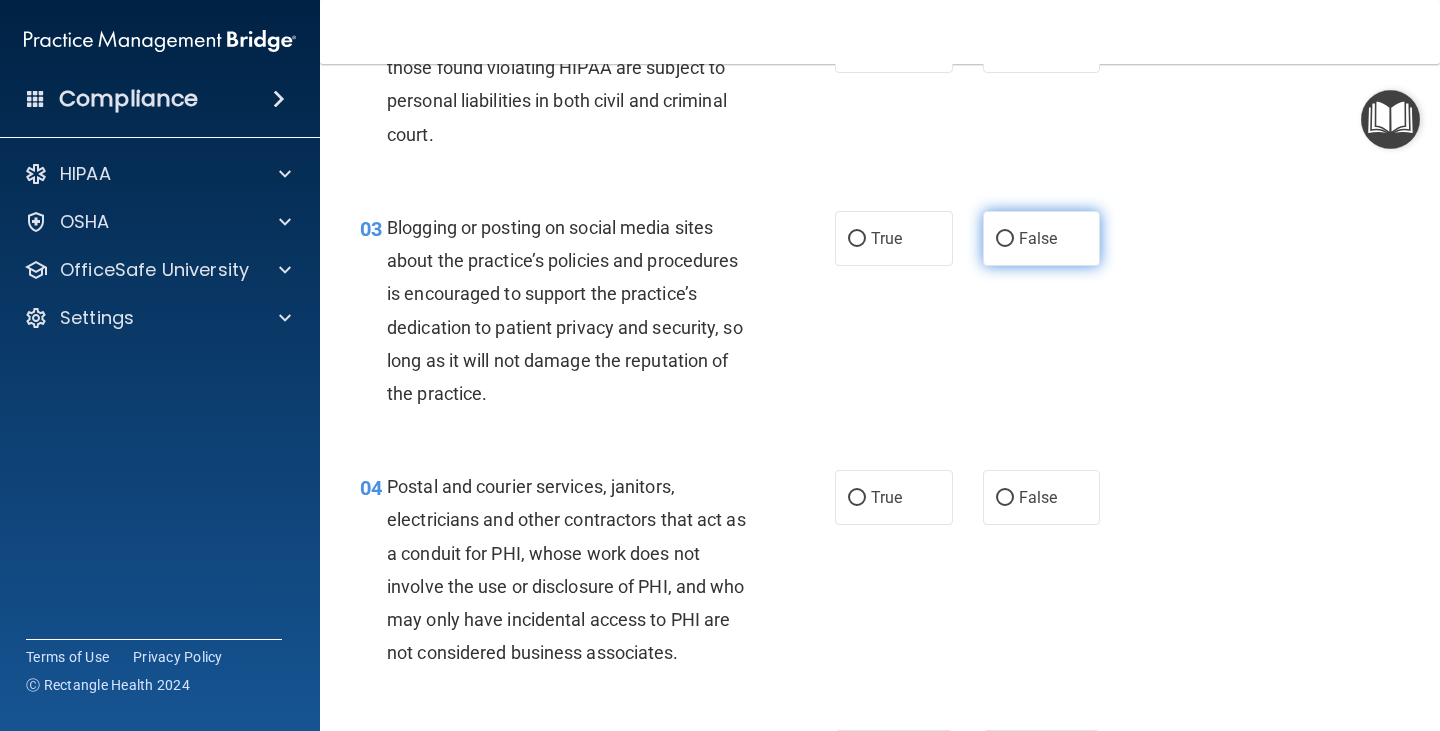 click on "False" at bounding box center (1005, 239) 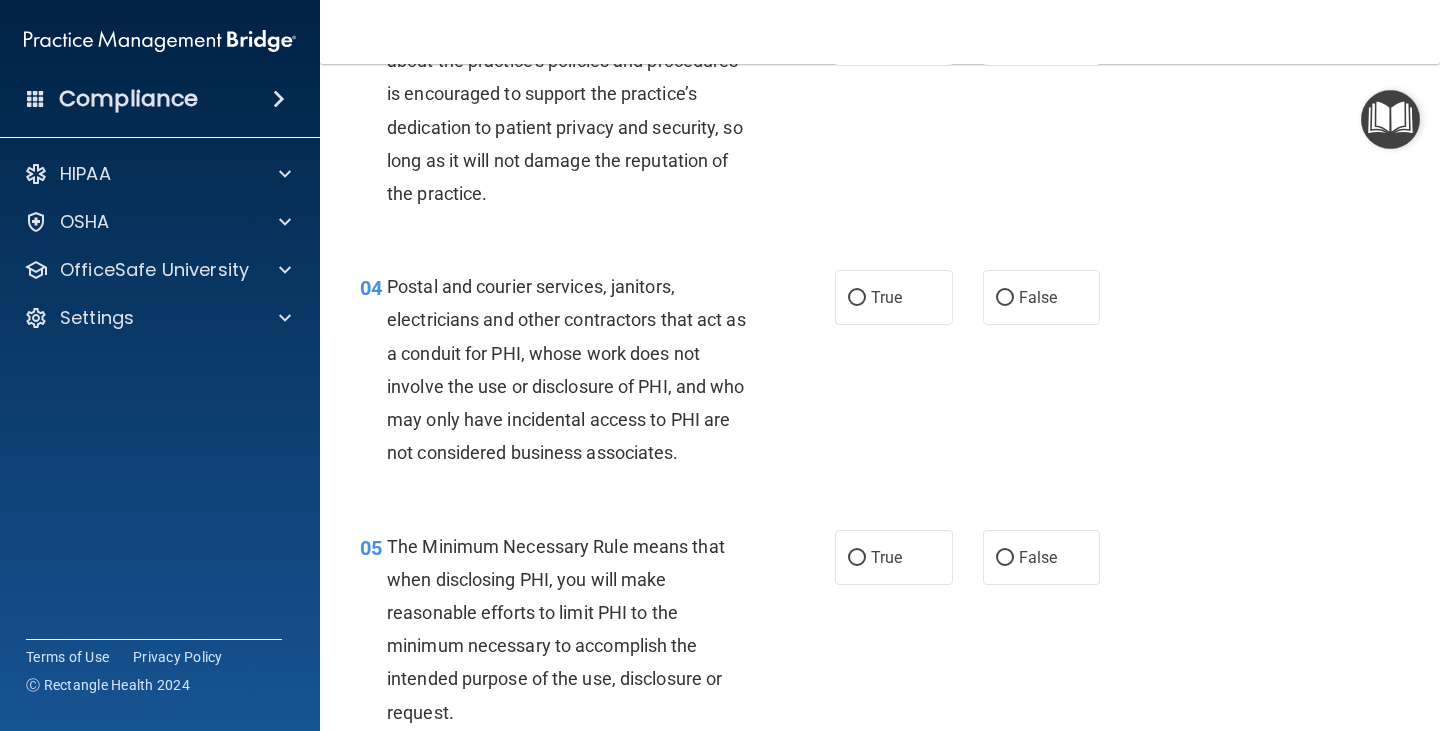 scroll, scrollTop: 600, scrollLeft: 0, axis: vertical 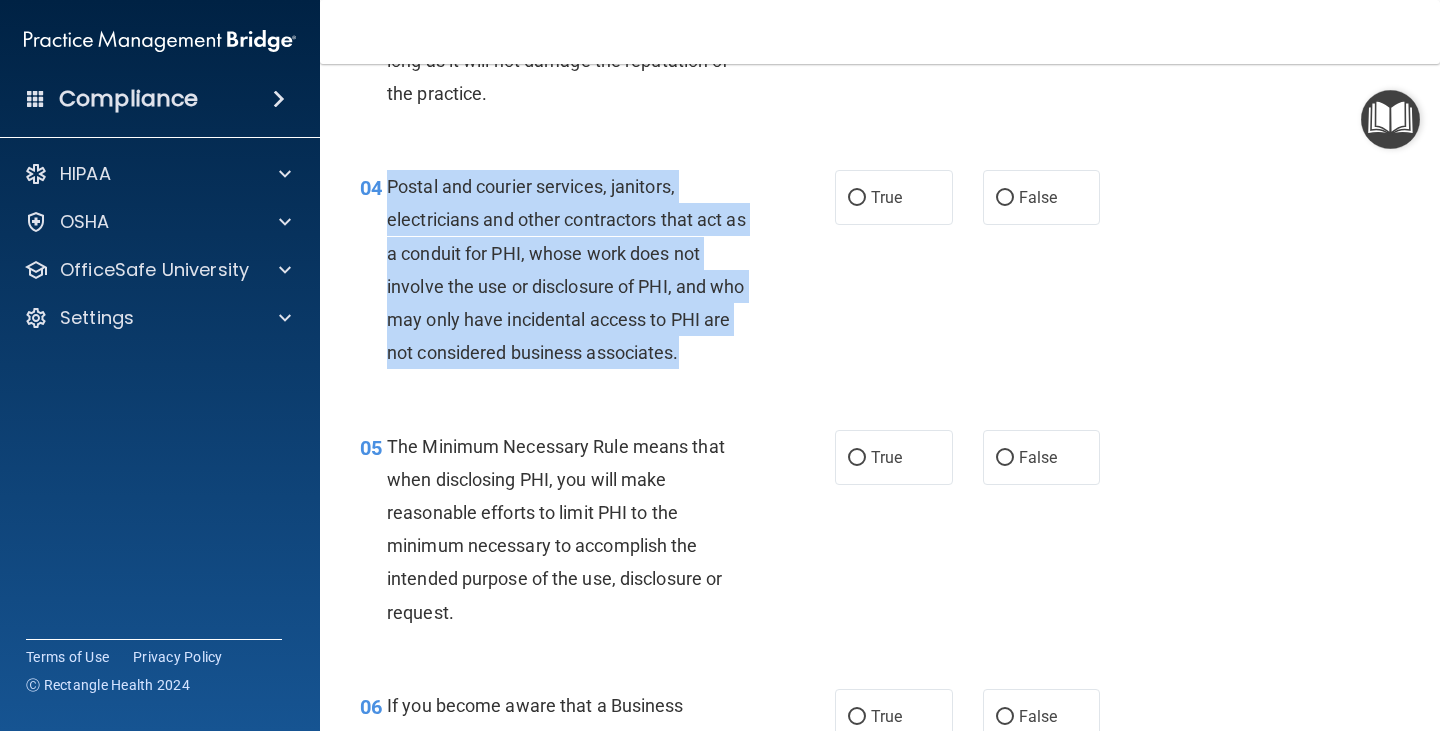 drag, startPoint x: 387, startPoint y: 180, endPoint x: 752, endPoint y: 351, distance: 403.0707 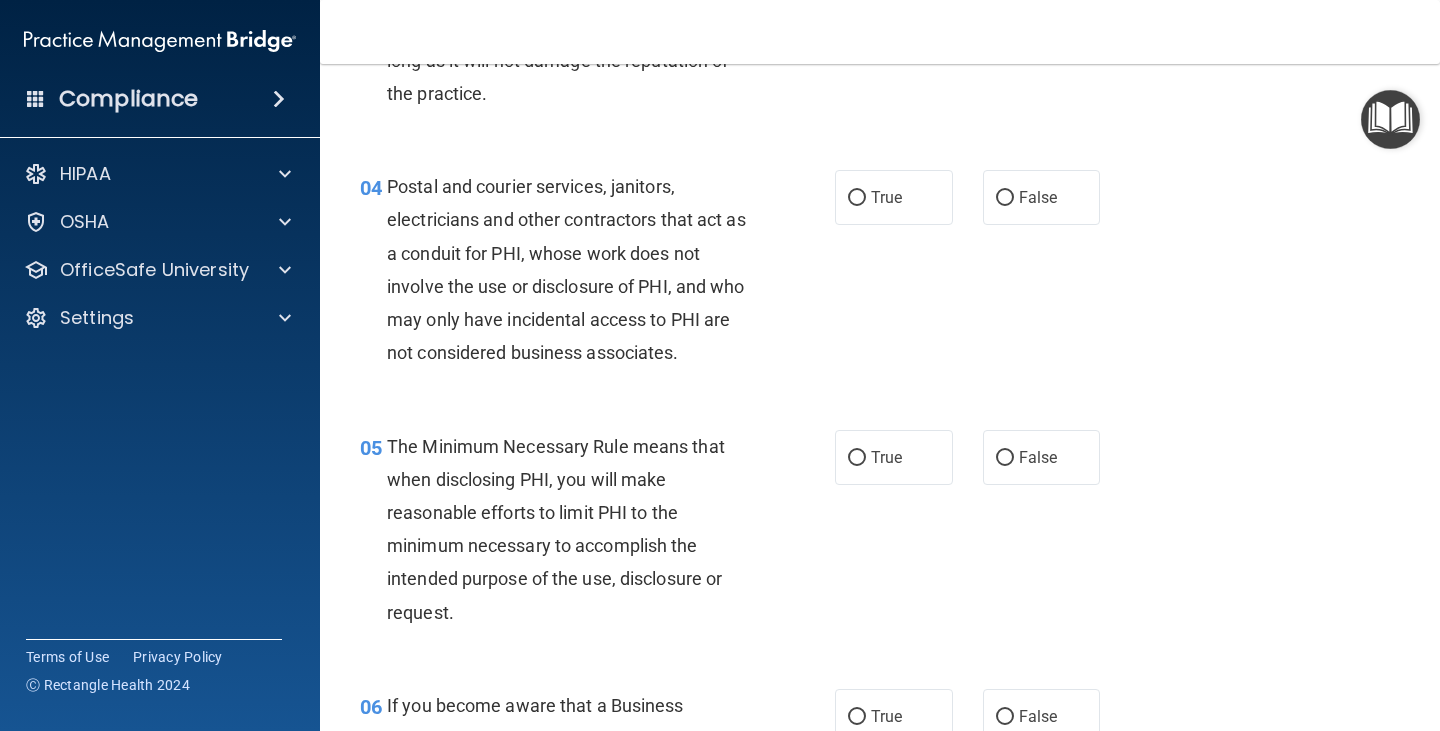 click on "04       Postal and courier services, janitors, electricians and other contractors that act as a conduit for PHI, whose work does not involve the use or disclosure of PHI, and who may only have incidental access to PHI are not considered business associates.                 True           False" at bounding box center (880, 274) 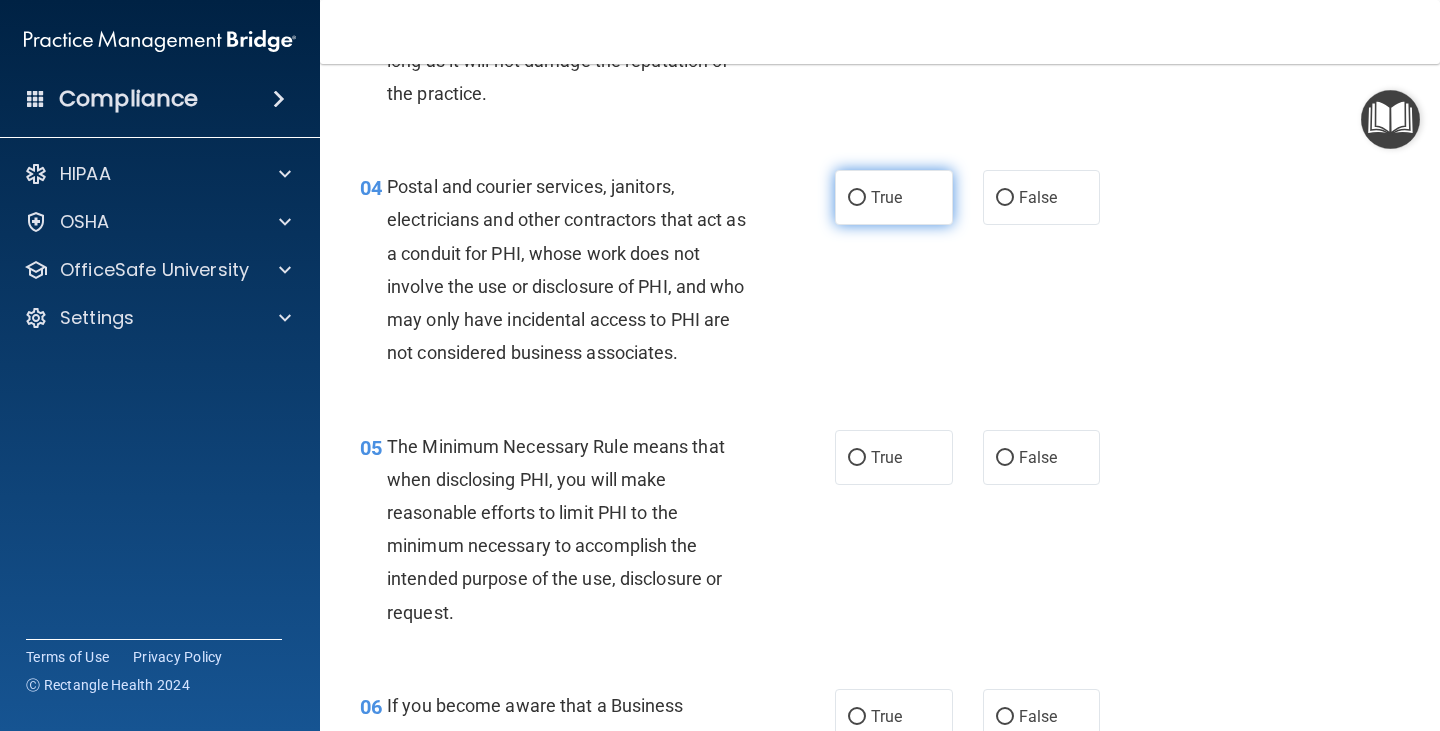 click on "True" at bounding box center [886, 197] 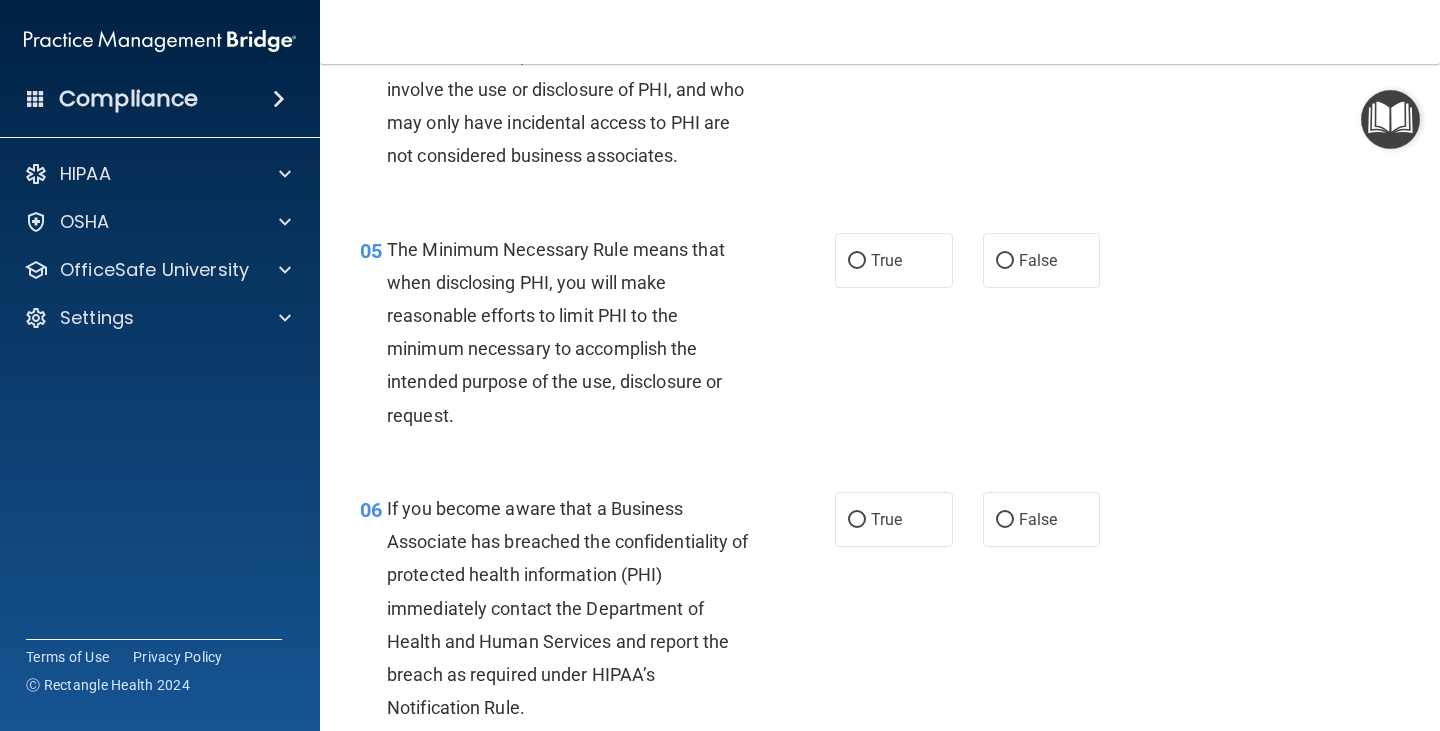 scroll, scrollTop: 900, scrollLeft: 0, axis: vertical 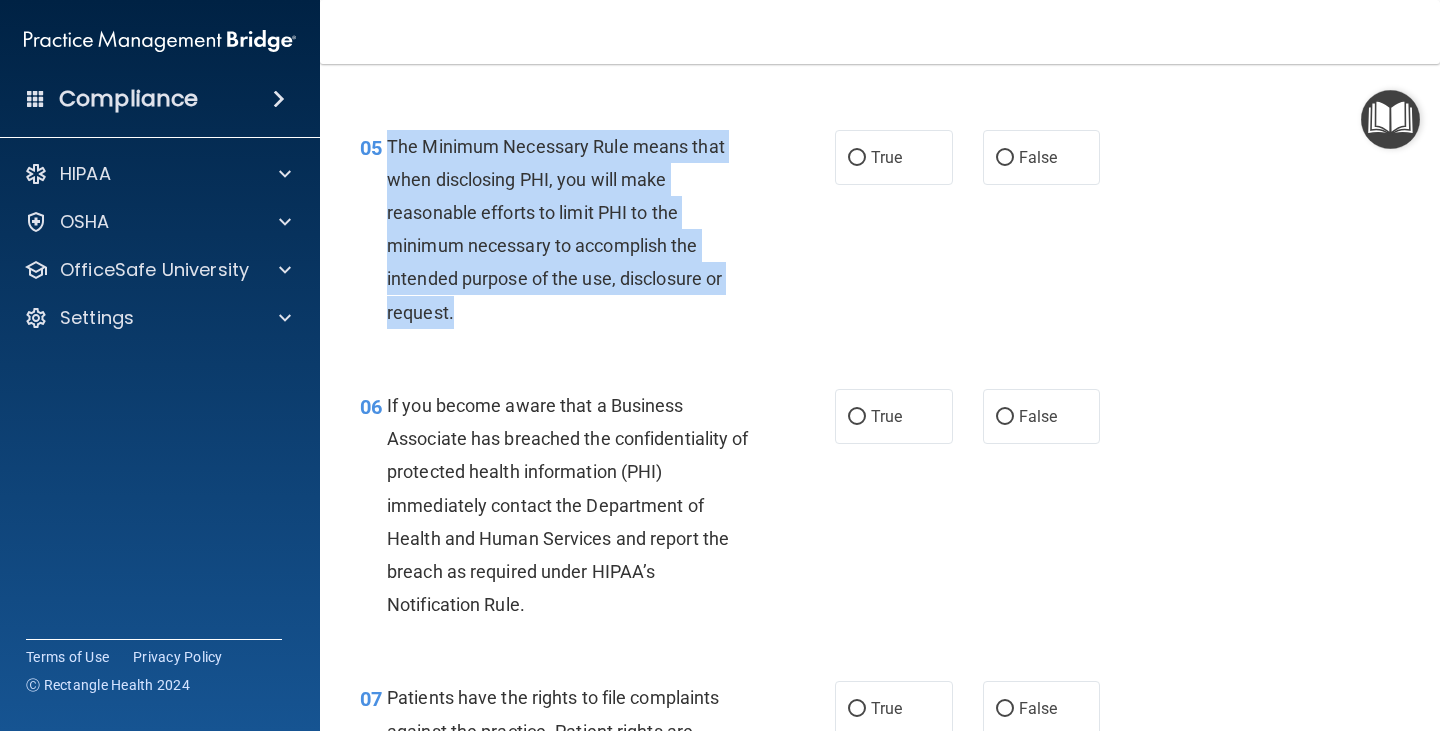 drag, startPoint x: 389, startPoint y: 143, endPoint x: 678, endPoint y: 315, distance: 336.31088 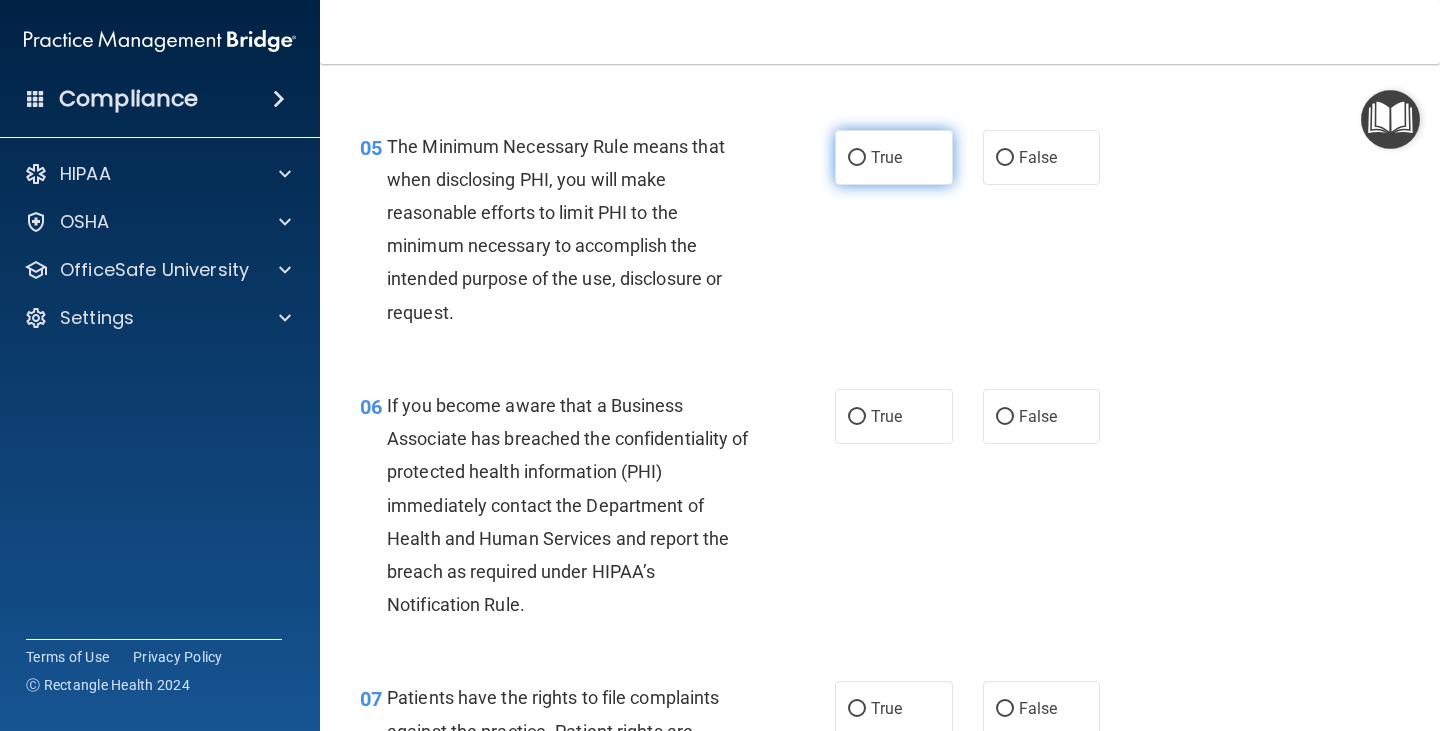 click on "True" at bounding box center (857, 158) 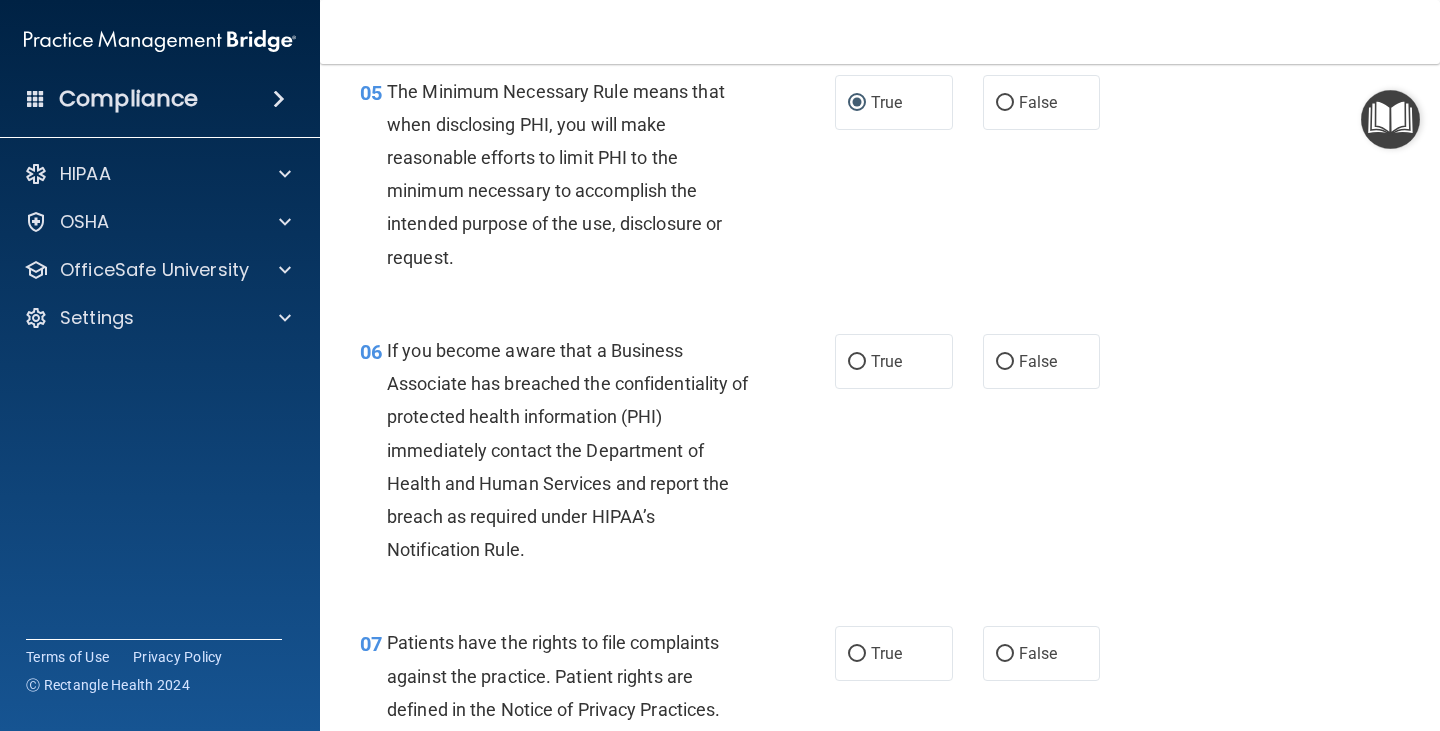 scroll, scrollTop: 1100, scrollLeft: 0, axis: vertical 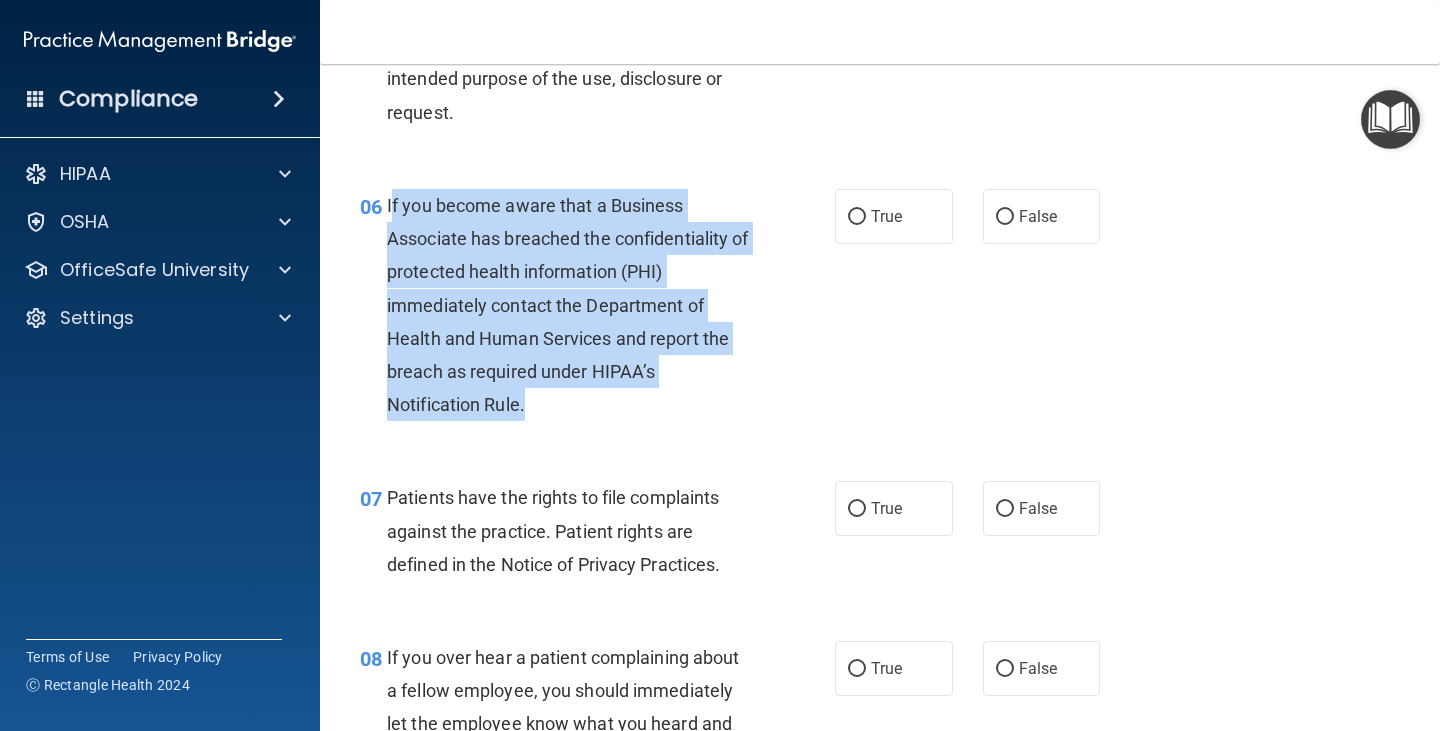 drag, startPoint x: 390, startPoint y: 201, endPoint x: 728, endPoint y: 376, distance: 380.6166 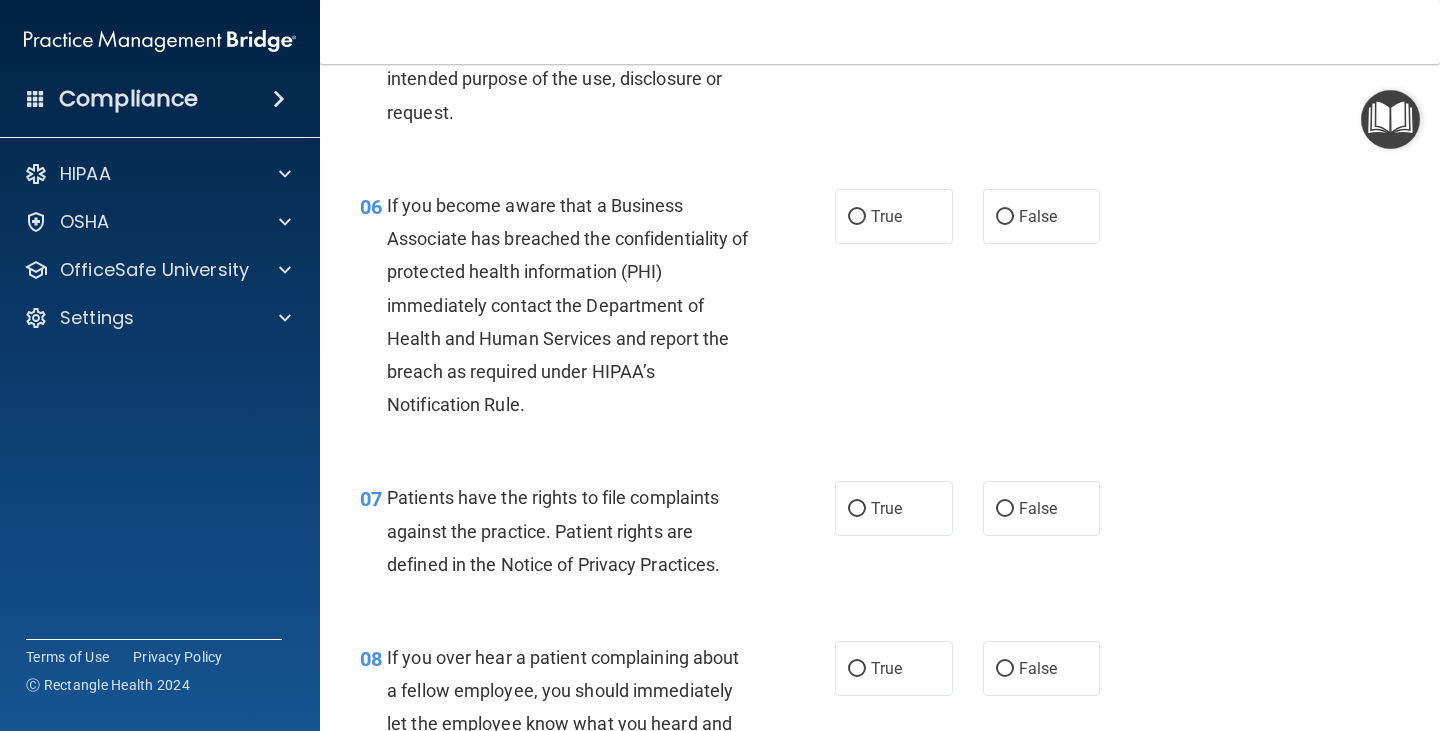 click on "05       The Minimum Necessary Rule means that when disclosing PHI, you will make reasonable efforts to limit PHI to the minimum necessary to accomplish the intended purpose of the use, disclosure or request.                  True           False" at bounding box center [880, 34] 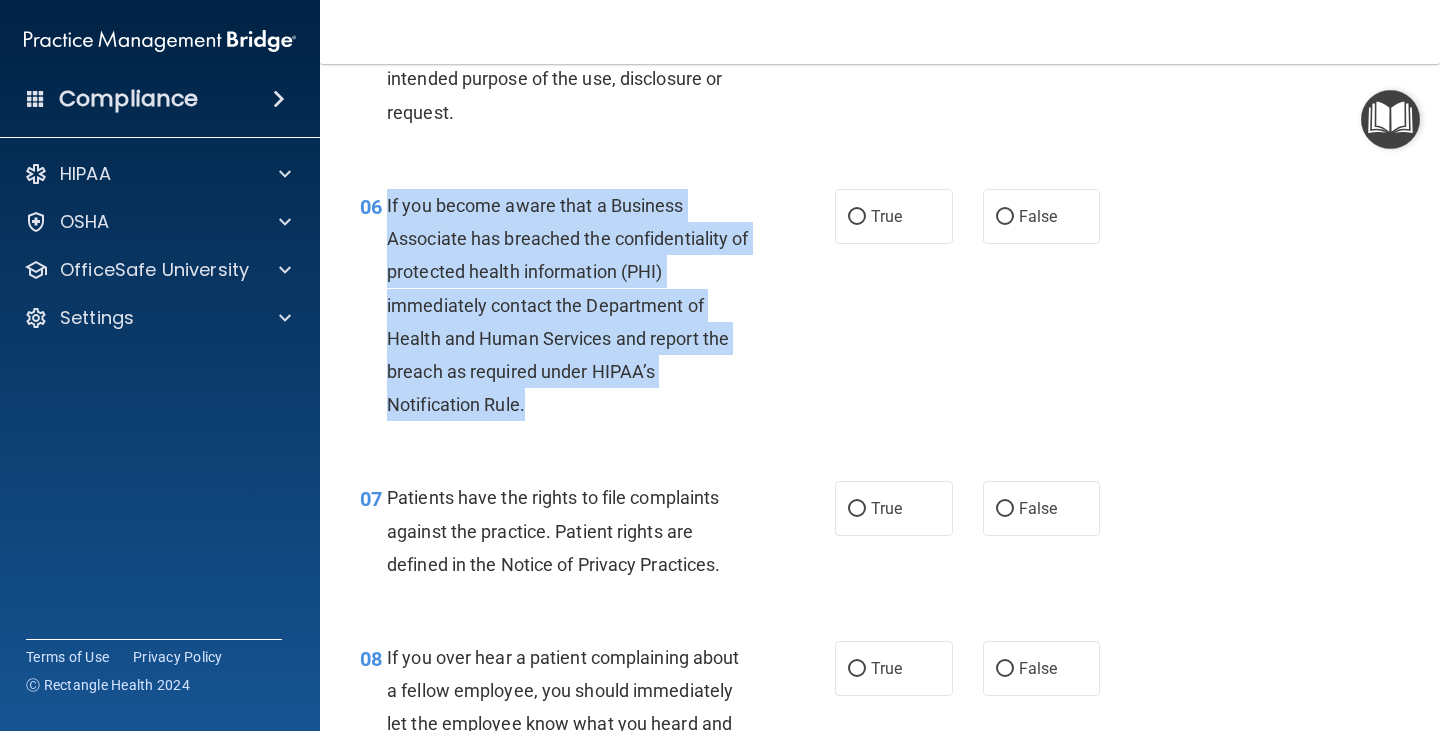 drag, startPoint x: 388, startPoint y: 203, endPoint x: 733, endPoint y: 399, distance: 396.78836 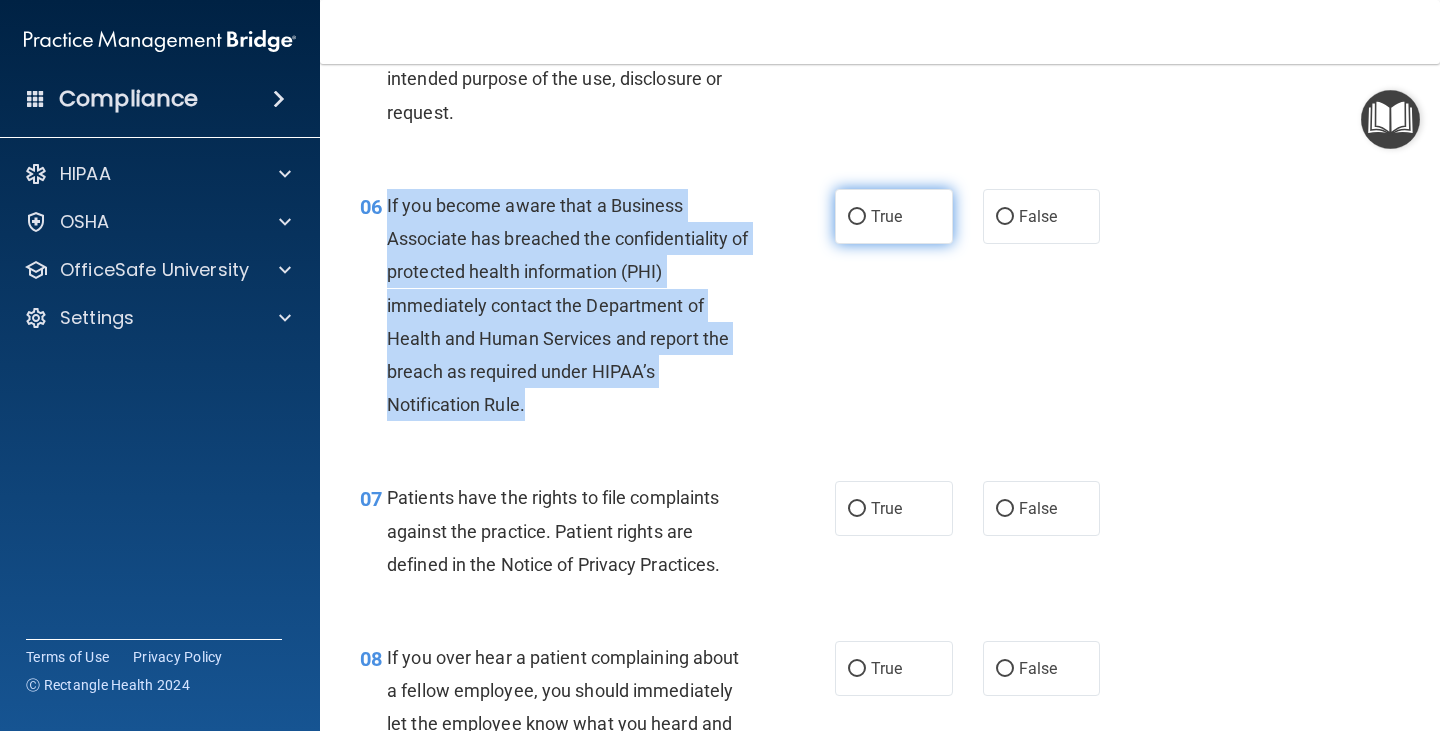 click on "True" at bounding box center [857, 217] 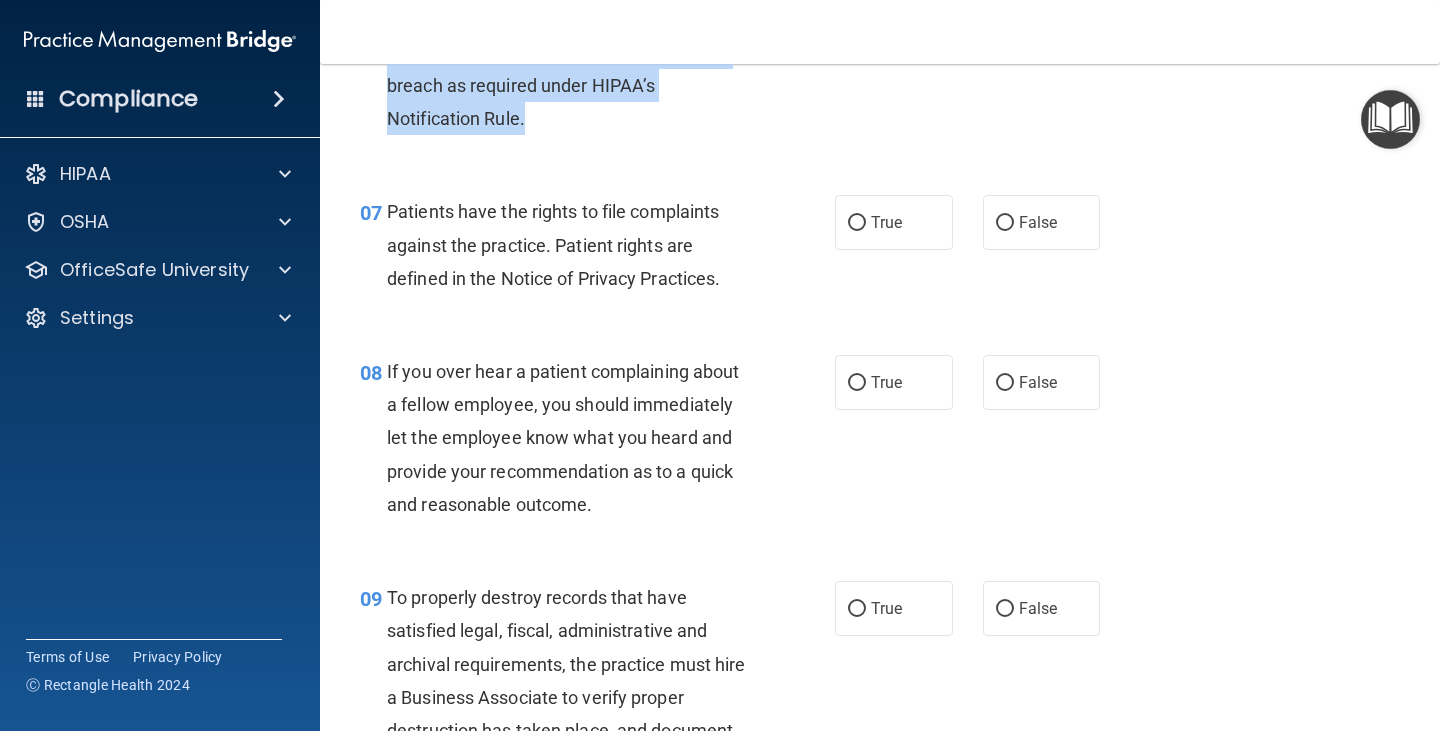 scroll, scrollTop: 1400, scrollLeft: 0, axis: vertical 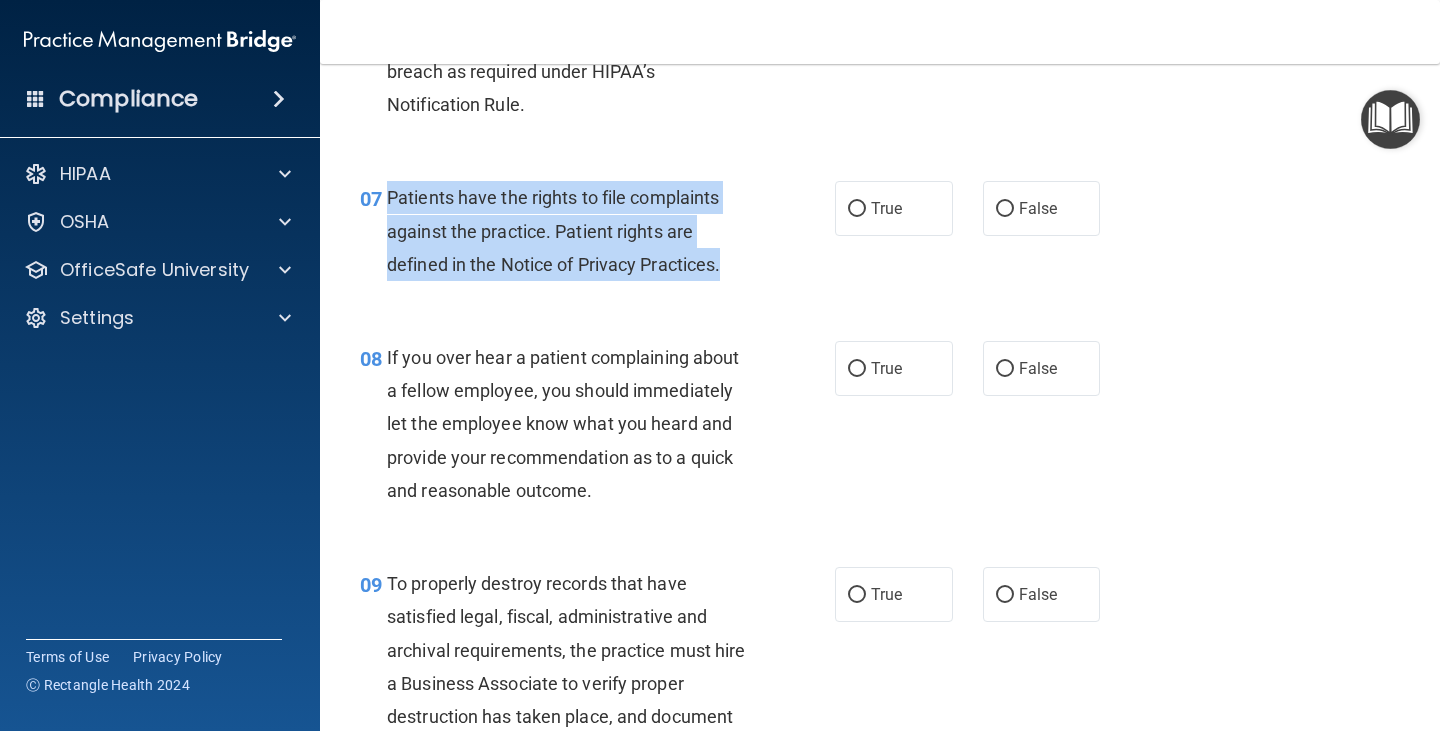 drag, startPoint x: 388, startPoint y: 194, endPoint x: 618, endPoint y: 257, distance: 238.47221 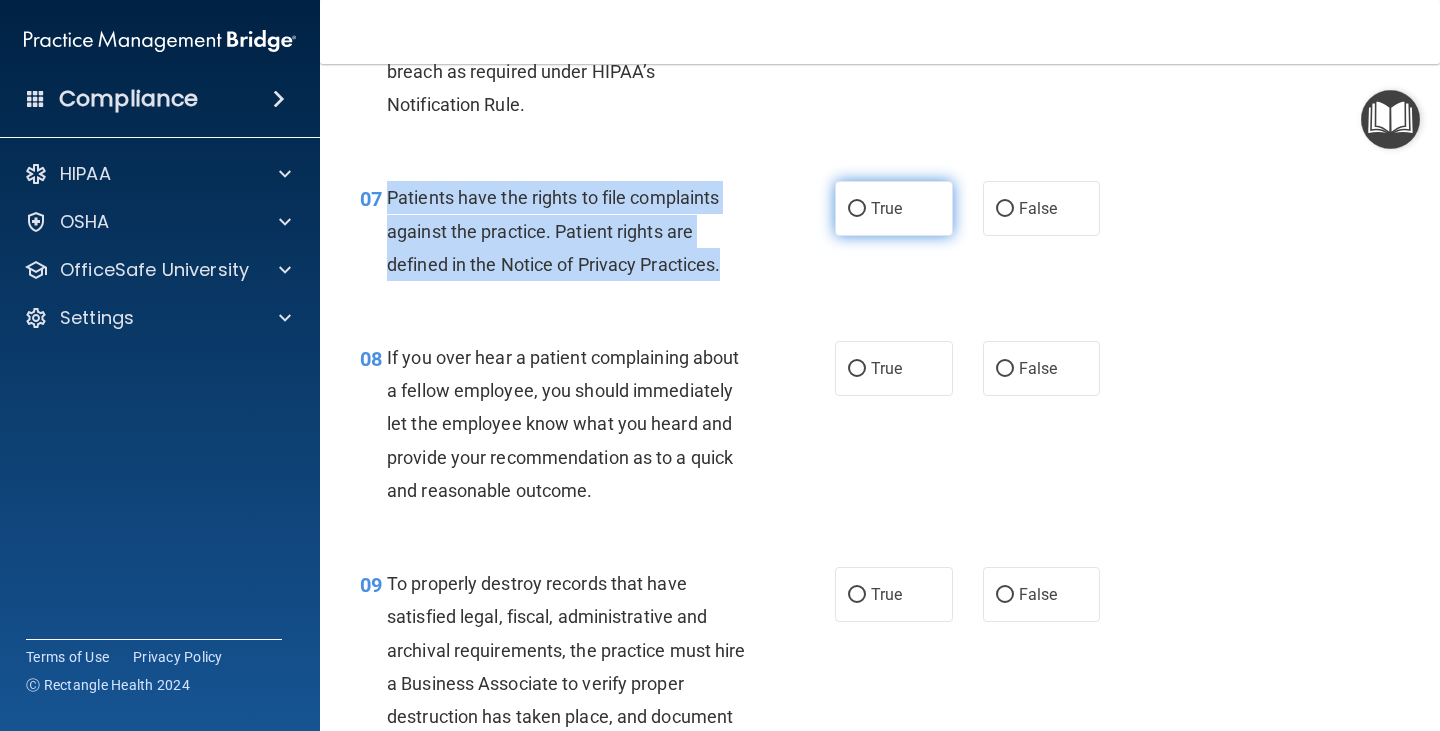 click on "True" at bounding box center [857, 209] 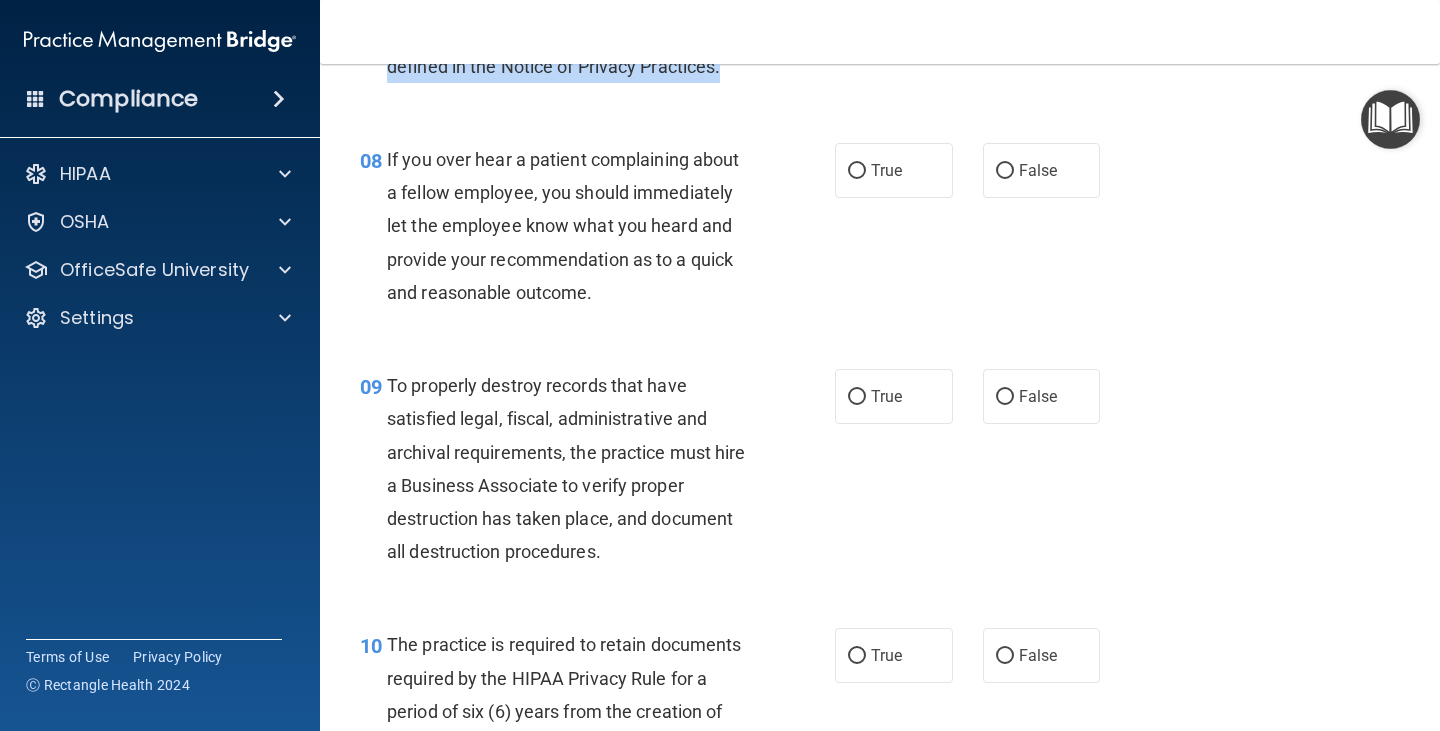 scroll, scrollTop: 1600, scrollLeft: 0, axis: vertical 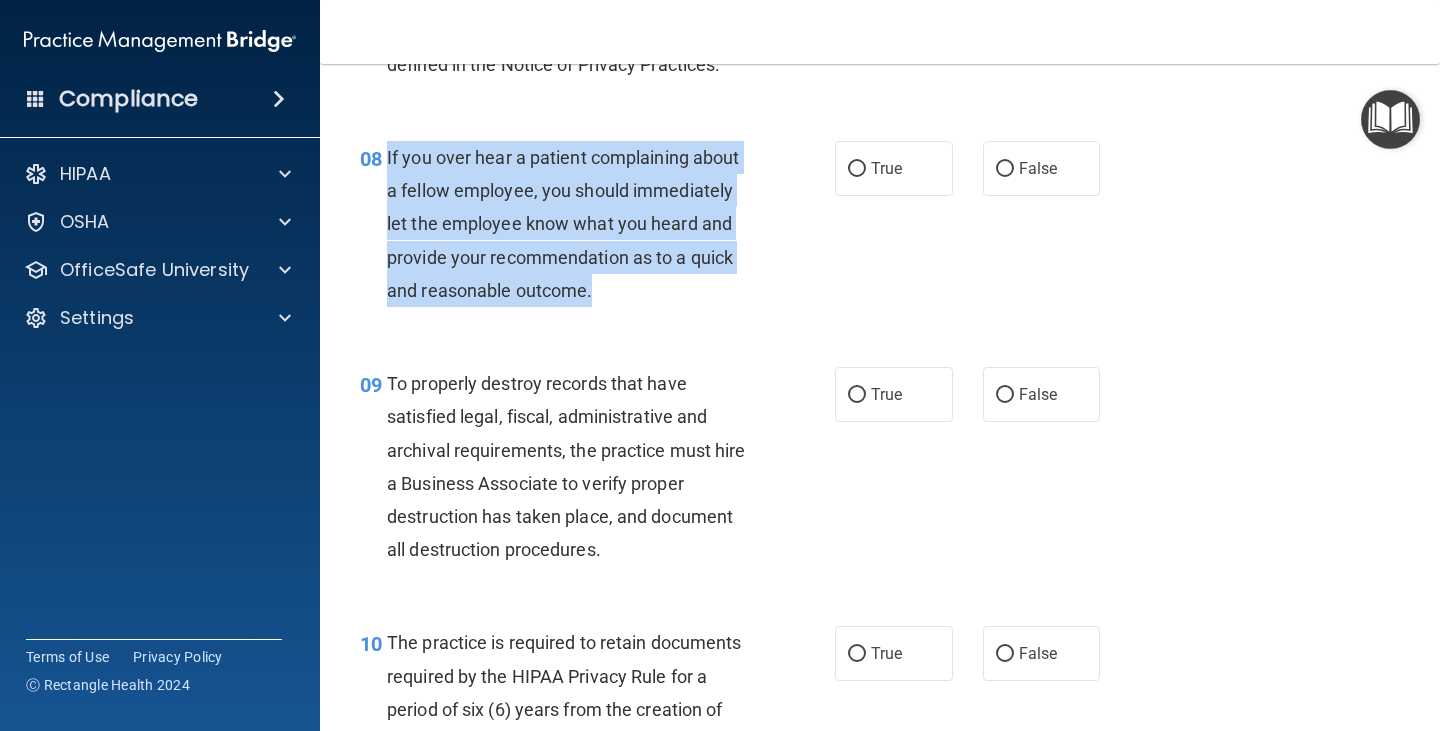 drag, startPoint x: 386, startPoint y: 155, endPoint x: 551, endPoint y: 260, distance: 195.57607 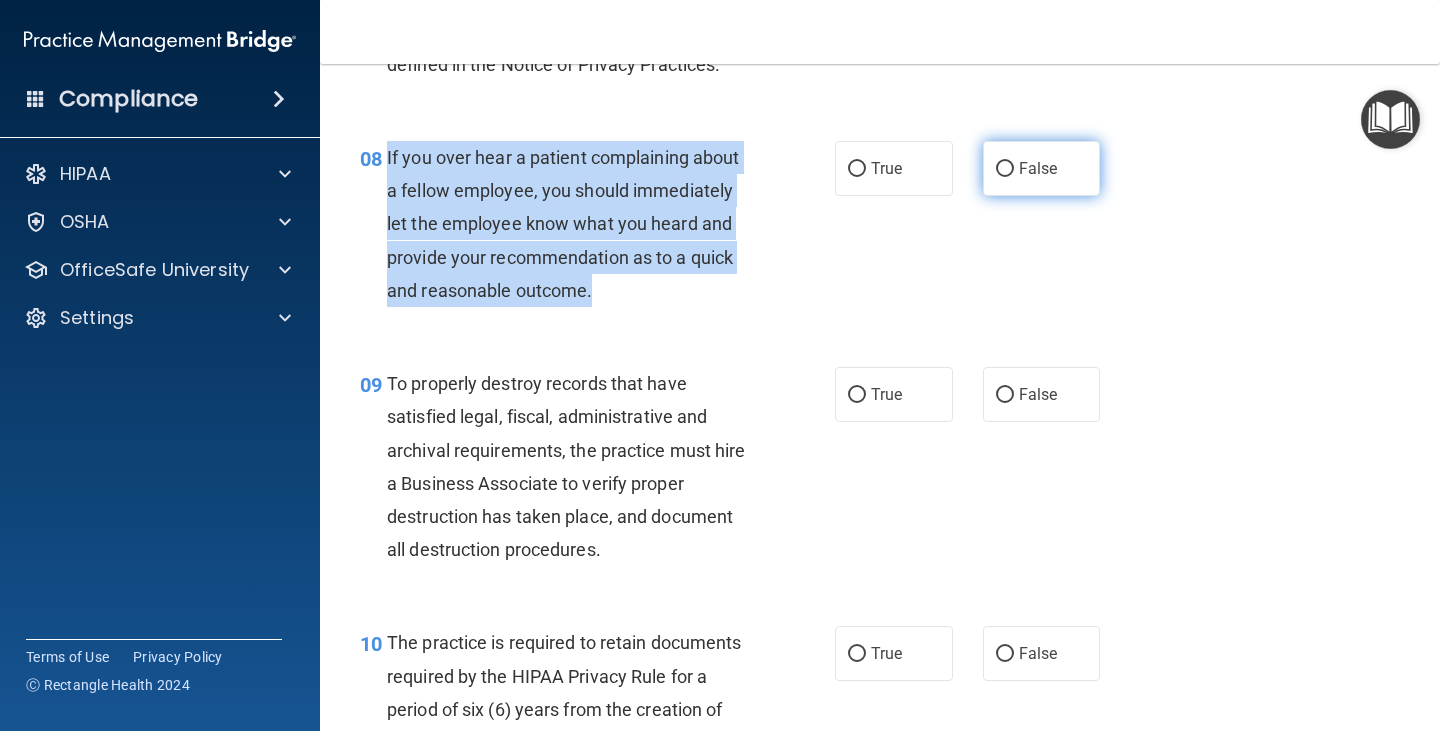 click on "False" at bounding box center [1005, 169] 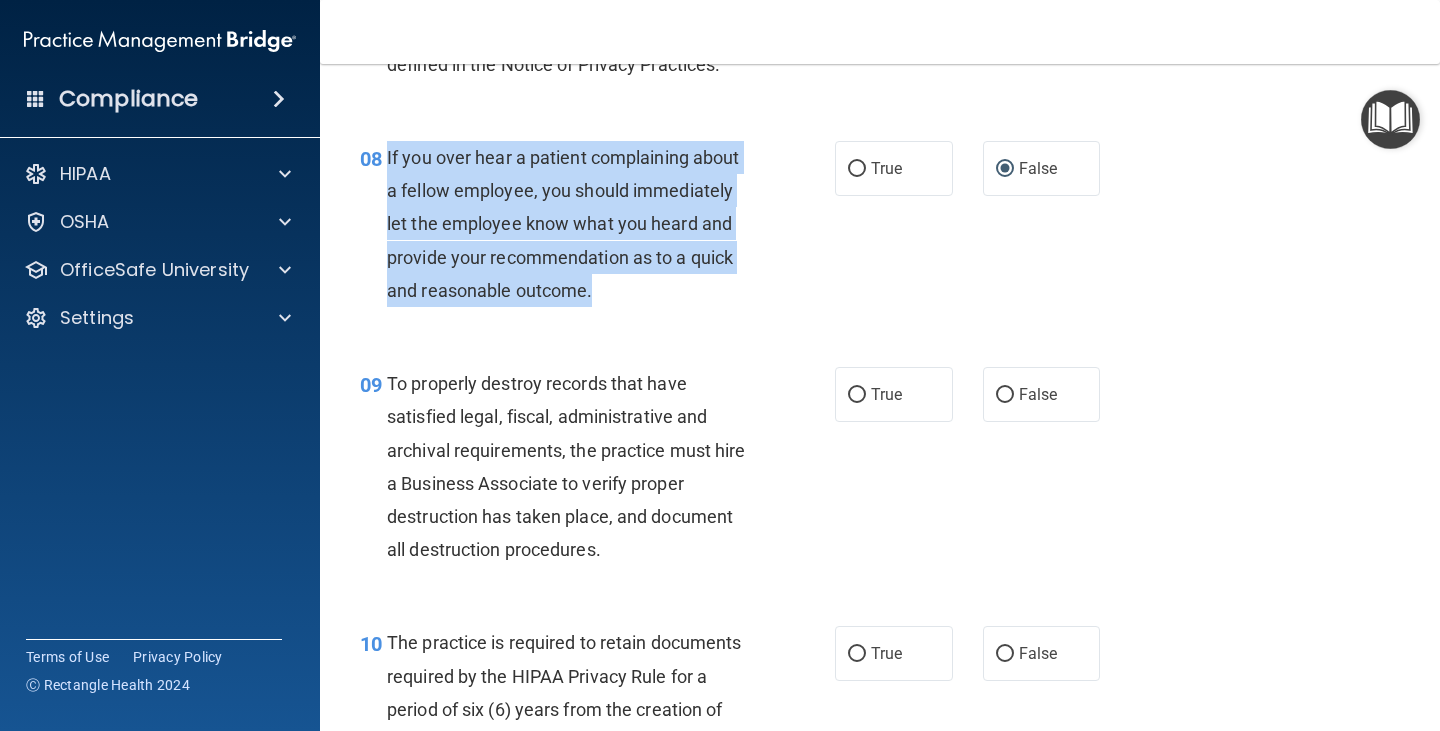 scroll, scrollTop: 1700, scrollLeft: 0, axis: vertical 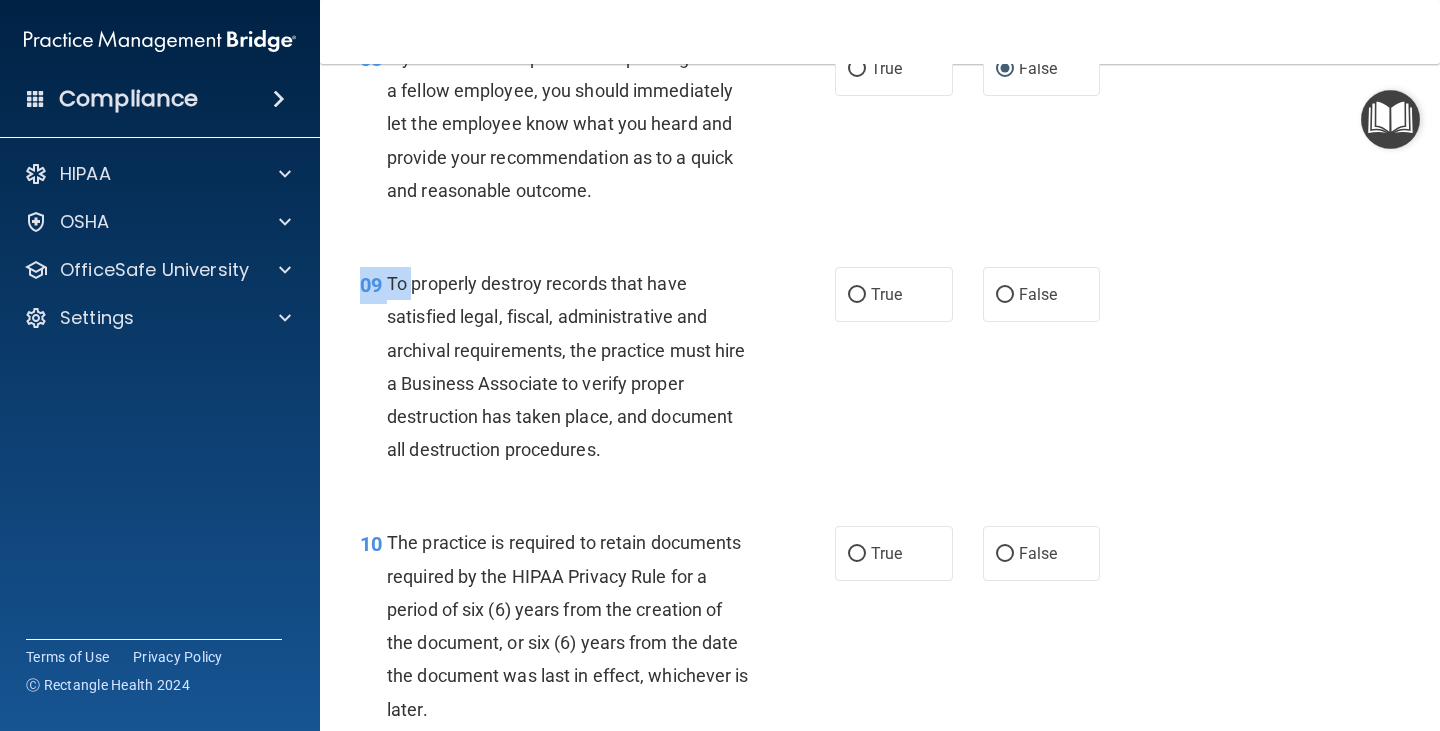 drag, startPoint x: 419, startPoint y: 281, endPoint x: 636, endPoint y: 436, distance: 266.6721 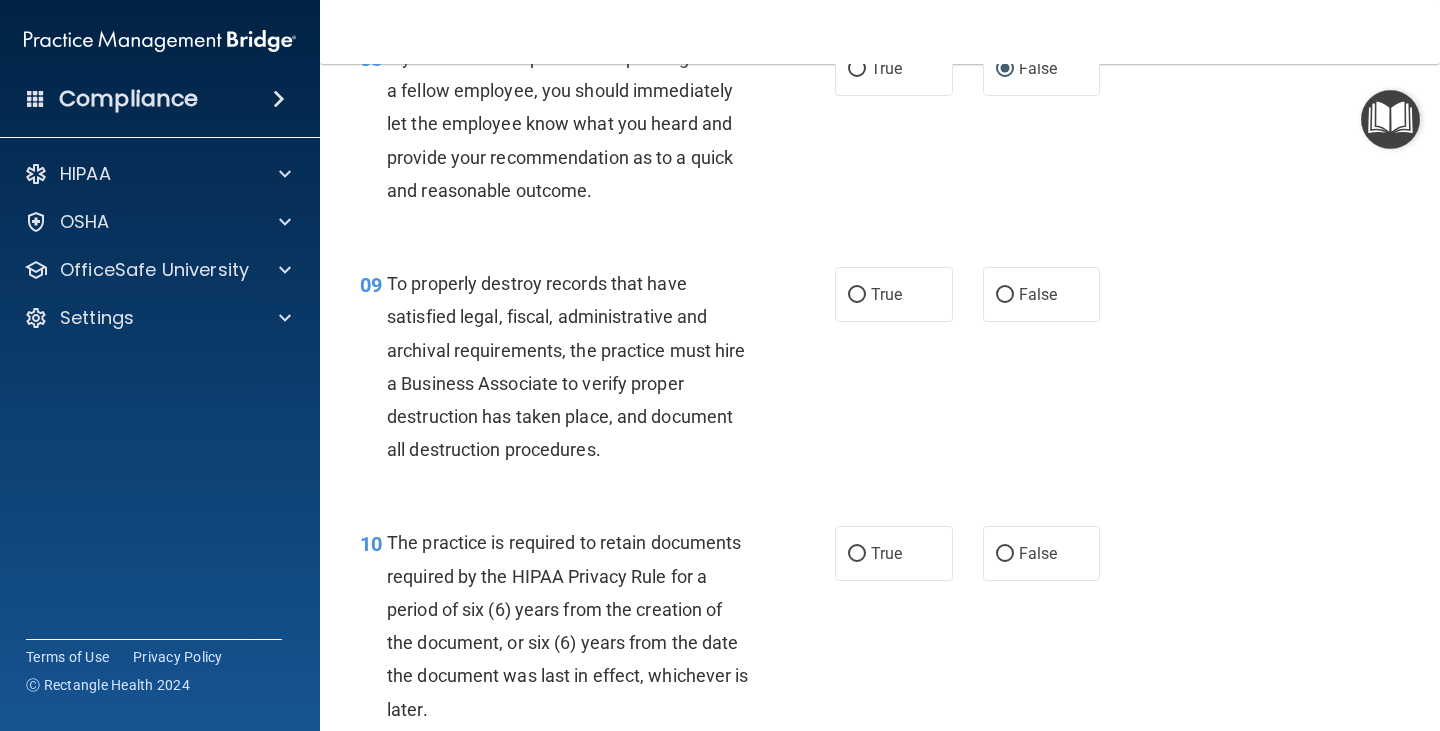 click on "08       If you over hear a patient complaining about a fellow employee, you should immediately let the employee know what you heard and provide your recommendation as to a quick and reasonable outcome." at bounding box center [597, 129] 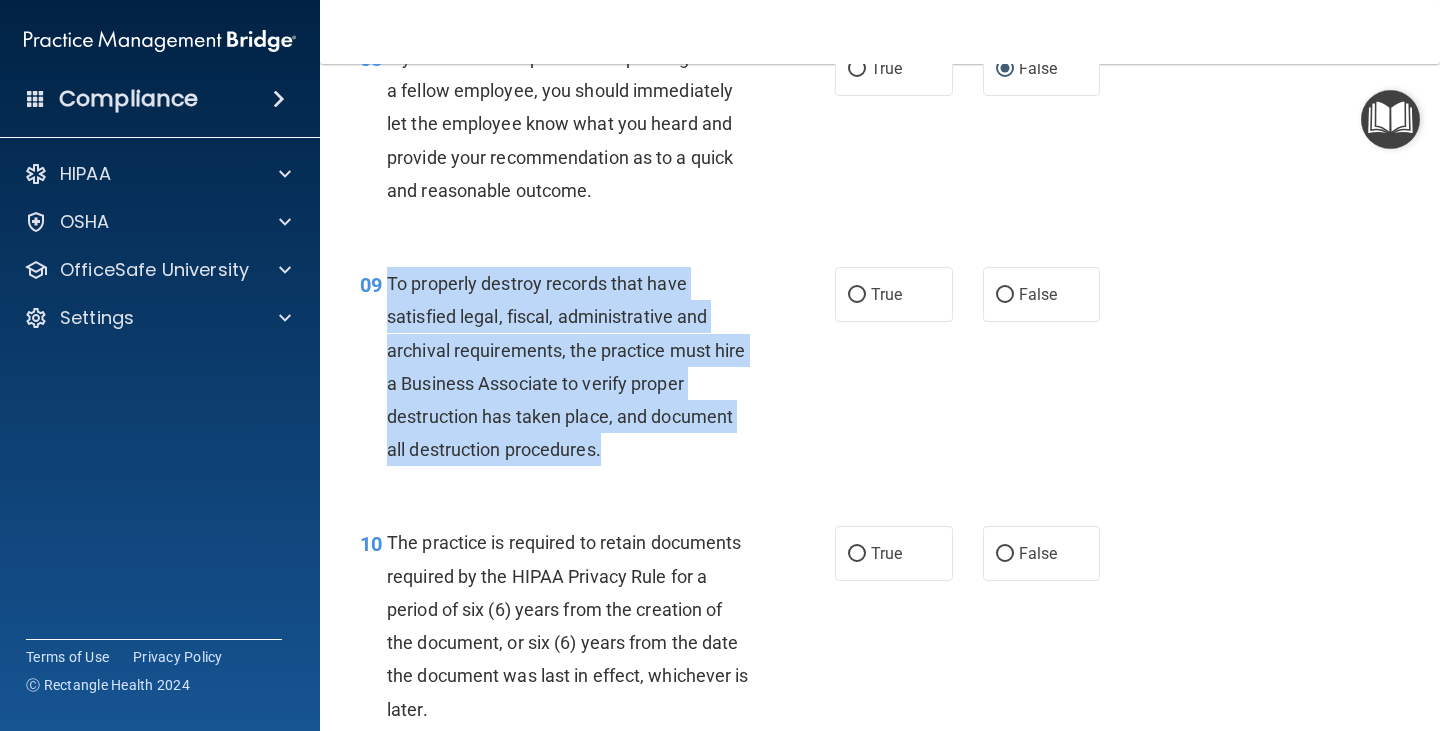 drag, startPoint x: 389, startPoint y: 281, endPoint x: 625, endPoint y: 447, distance: 288.53424 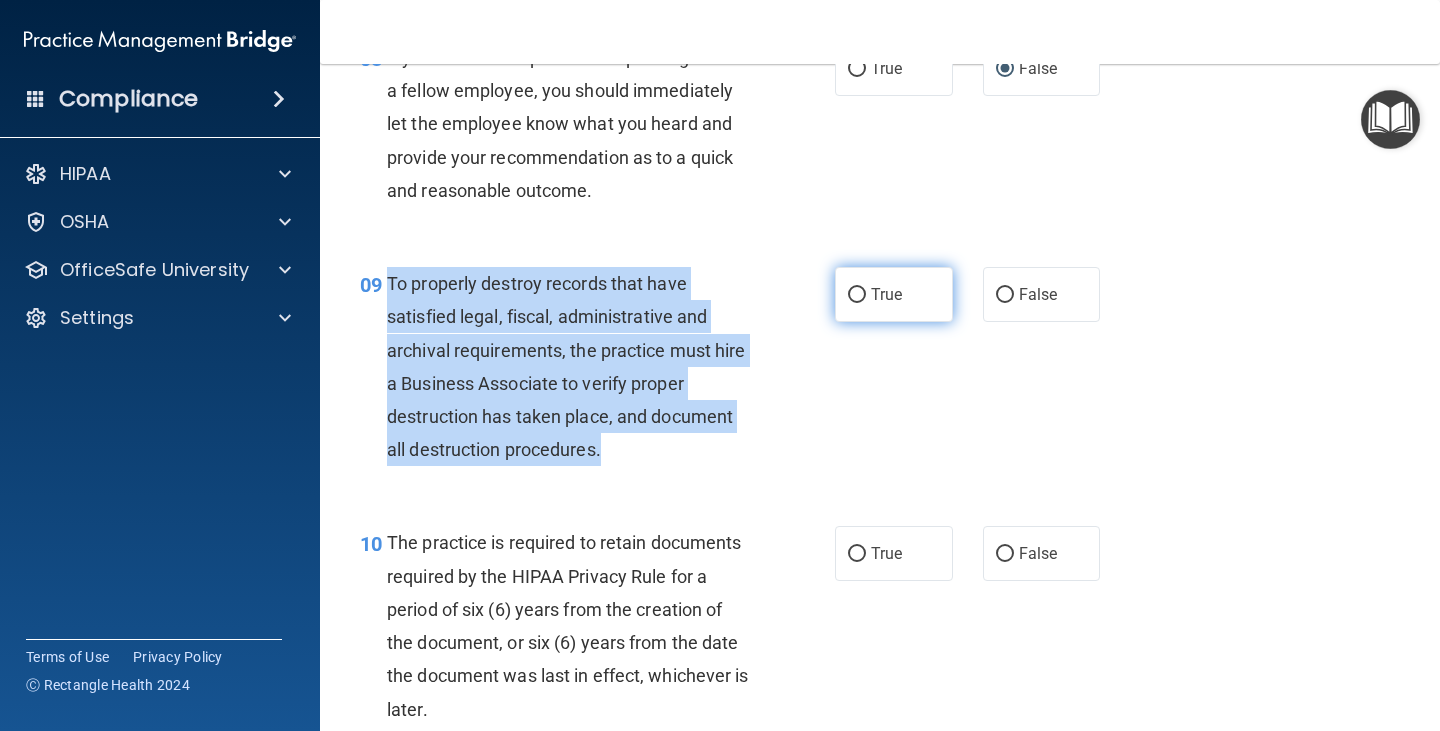 click on "True" at bounding box center [857, 295] 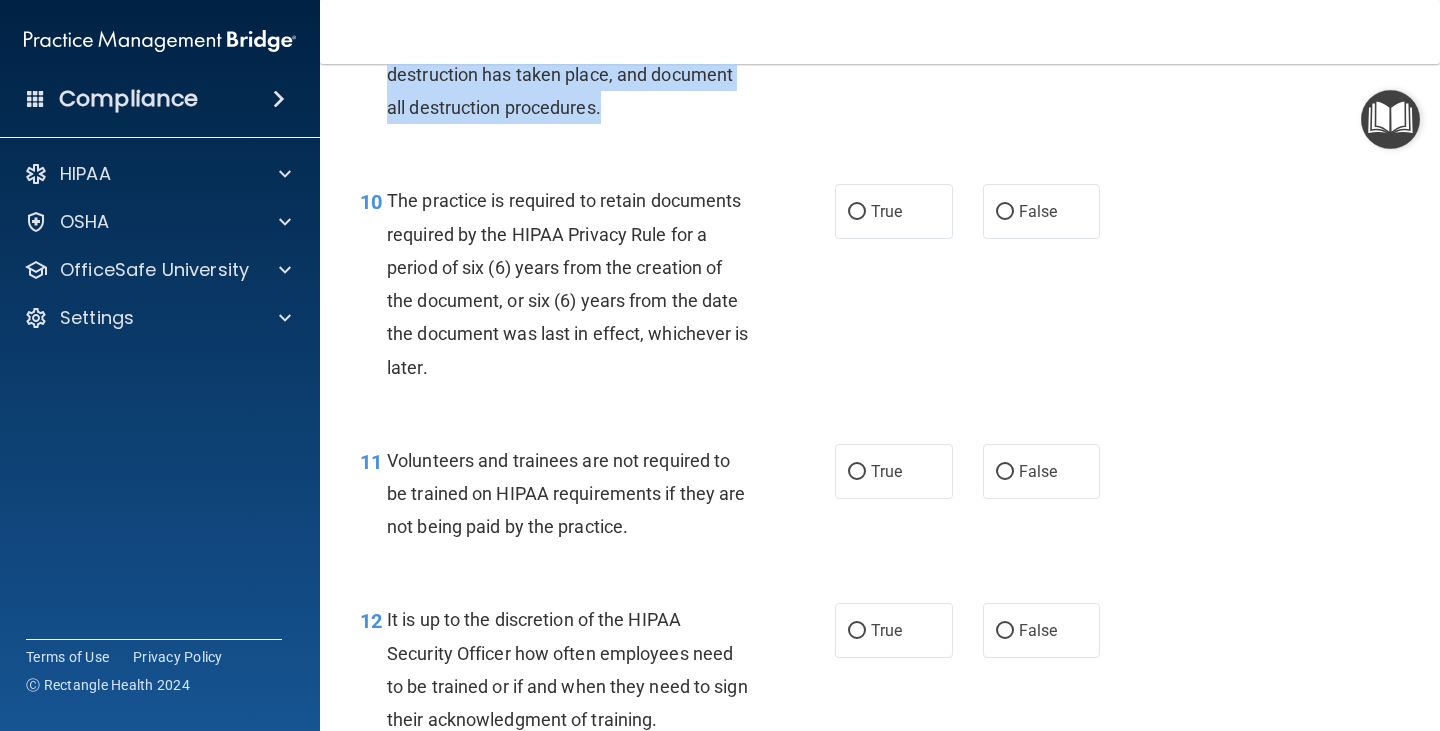 scroll, scrollTop: 2100, scrollLeft: 0, axis: vertical 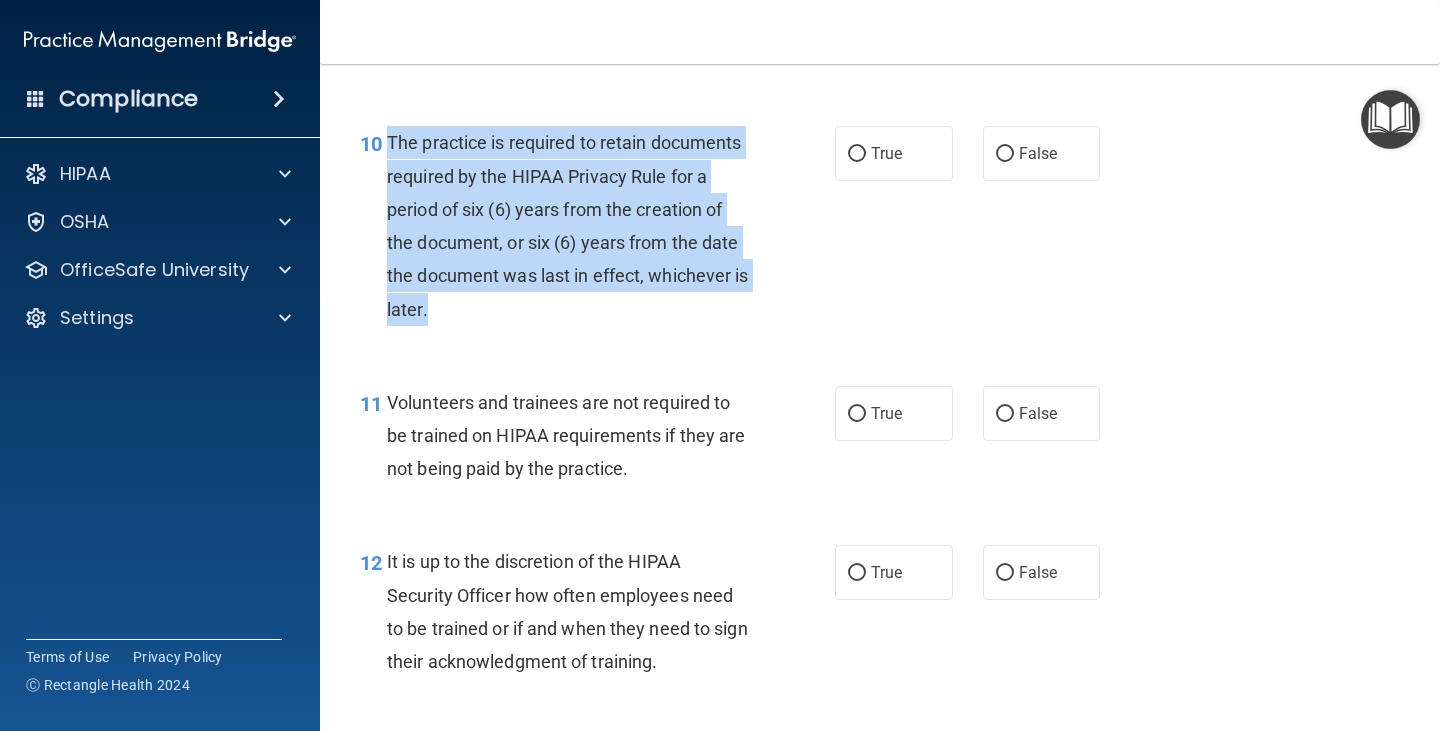 drag, startPoint x: 387, startPoint y: 141, endPoint x: 720, endPoint y: 299, distance: 368.58243 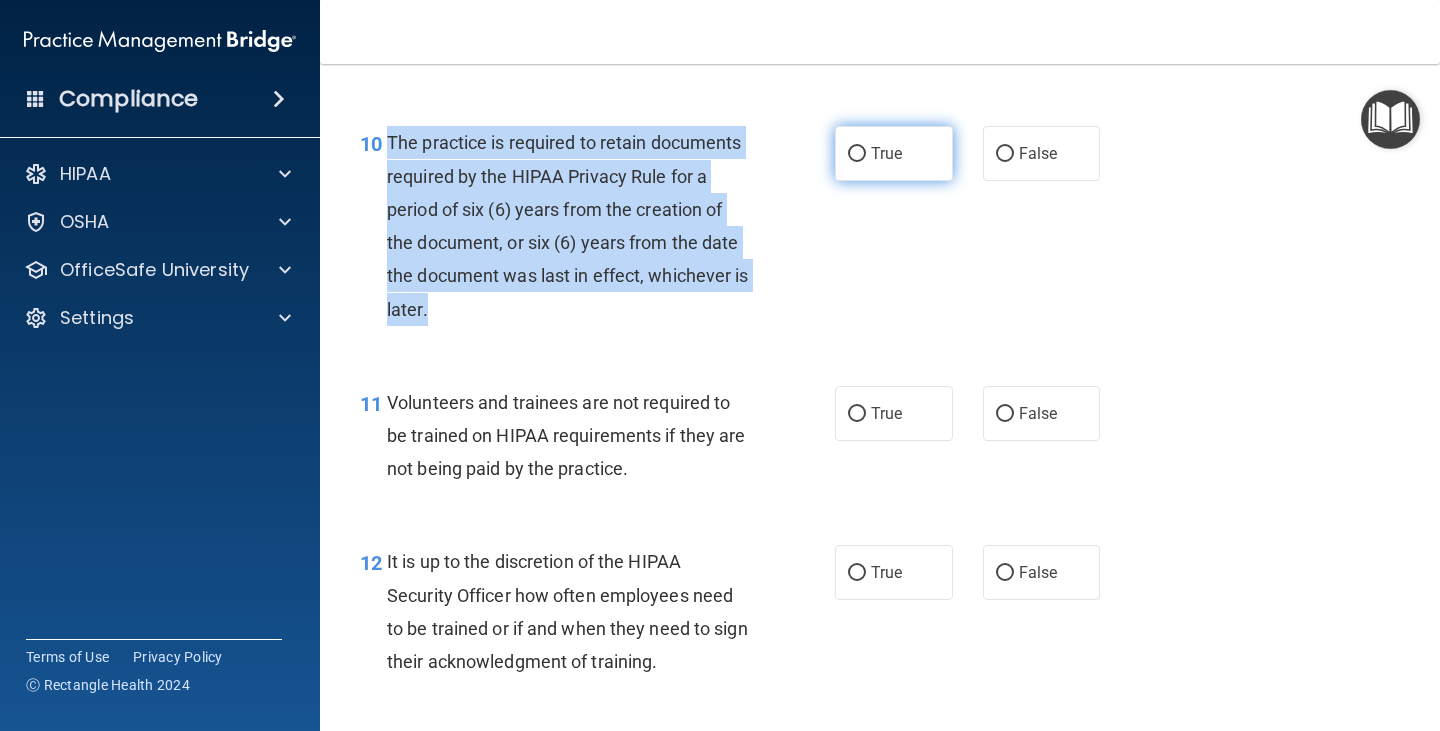 click on "True" at bounding box center [857, 154] 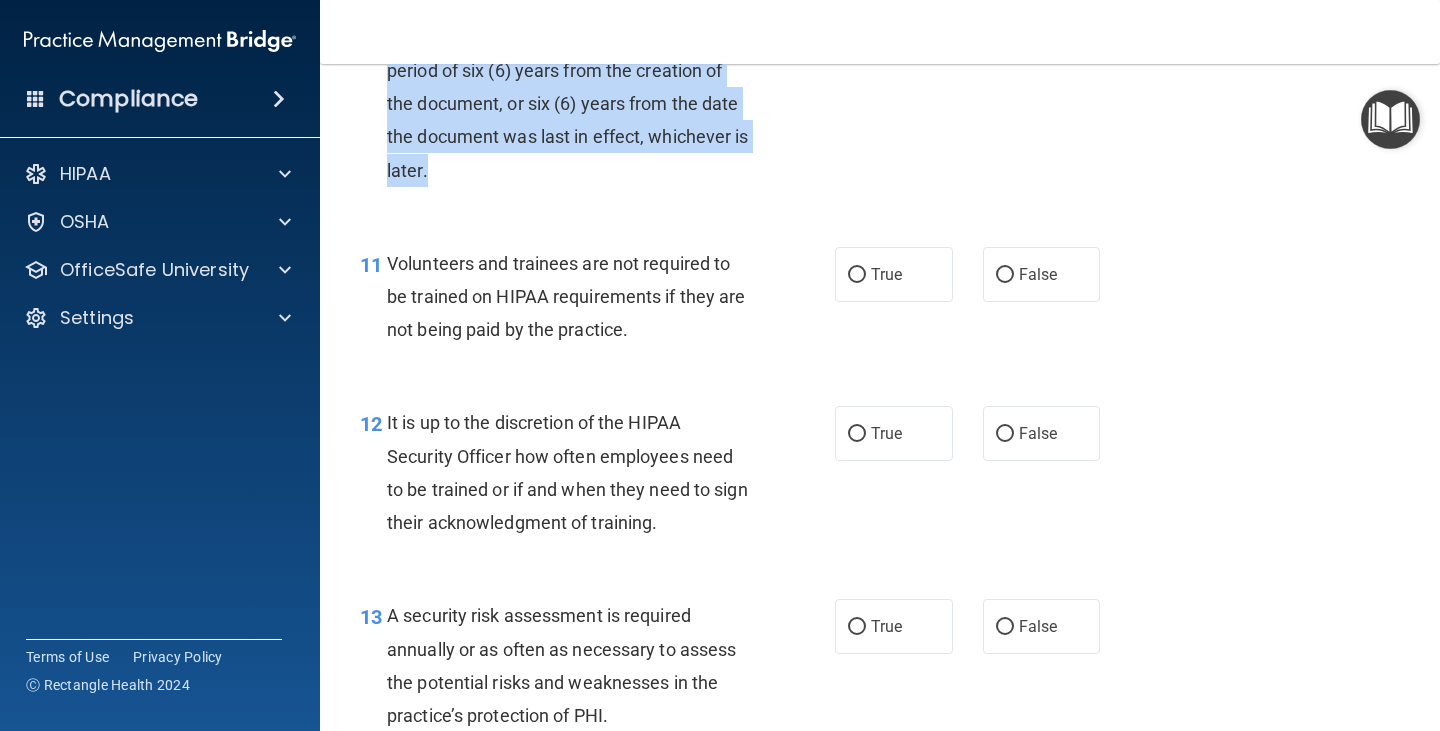 scroll, scrollTop: 2300, scrollLeft: 0, axis: vertical 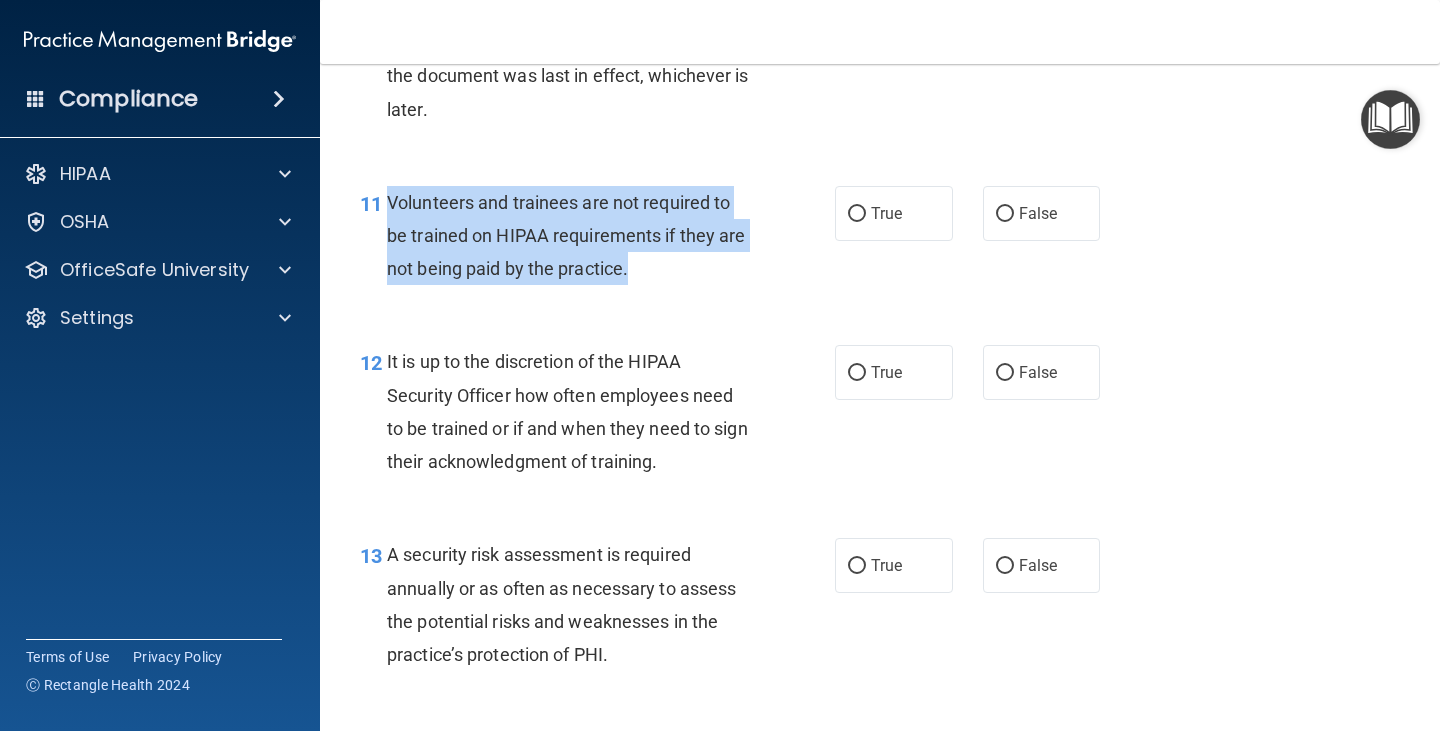 drag, startPoint x: 386, startPoint y: 195, endPoint x: 679, endPoint y: 278, distance: 304.52914 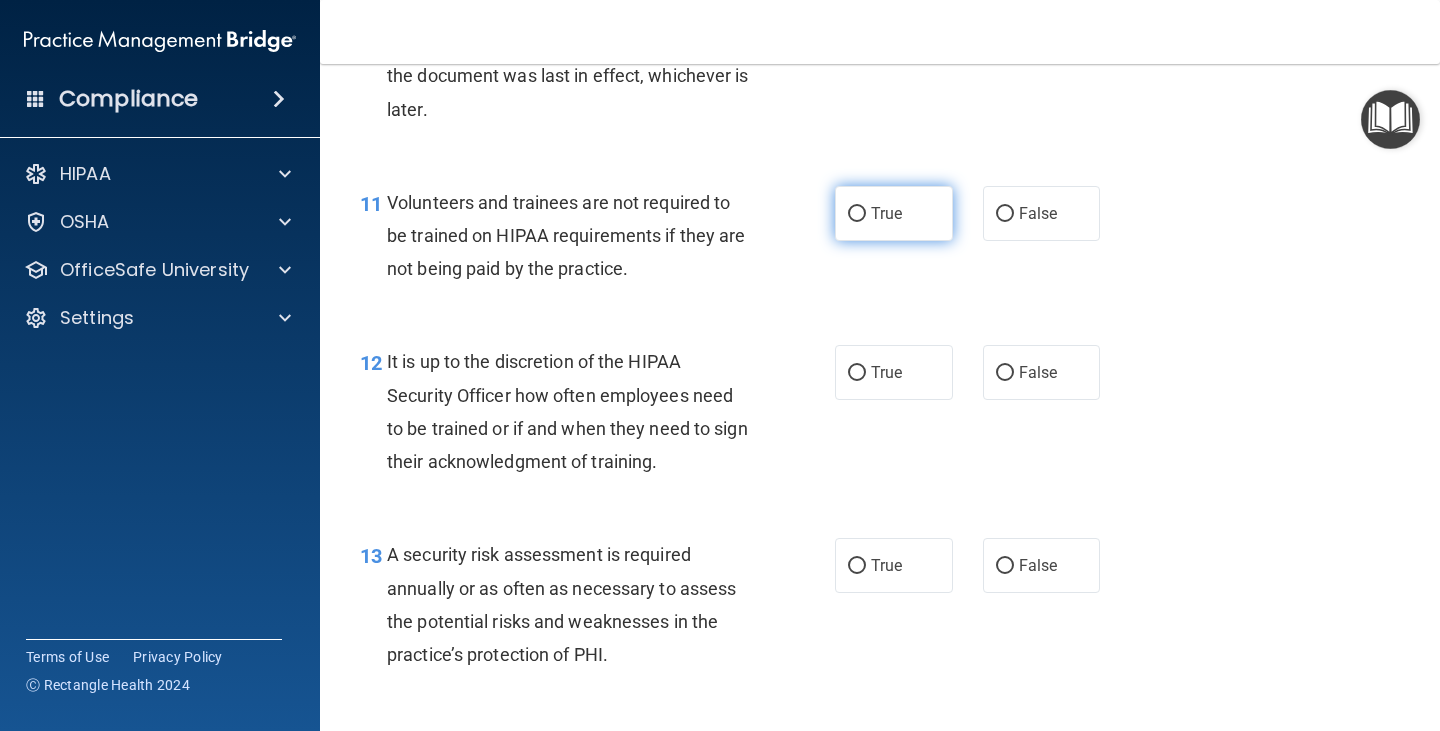 click on "True" at bounding box center (894, 213) 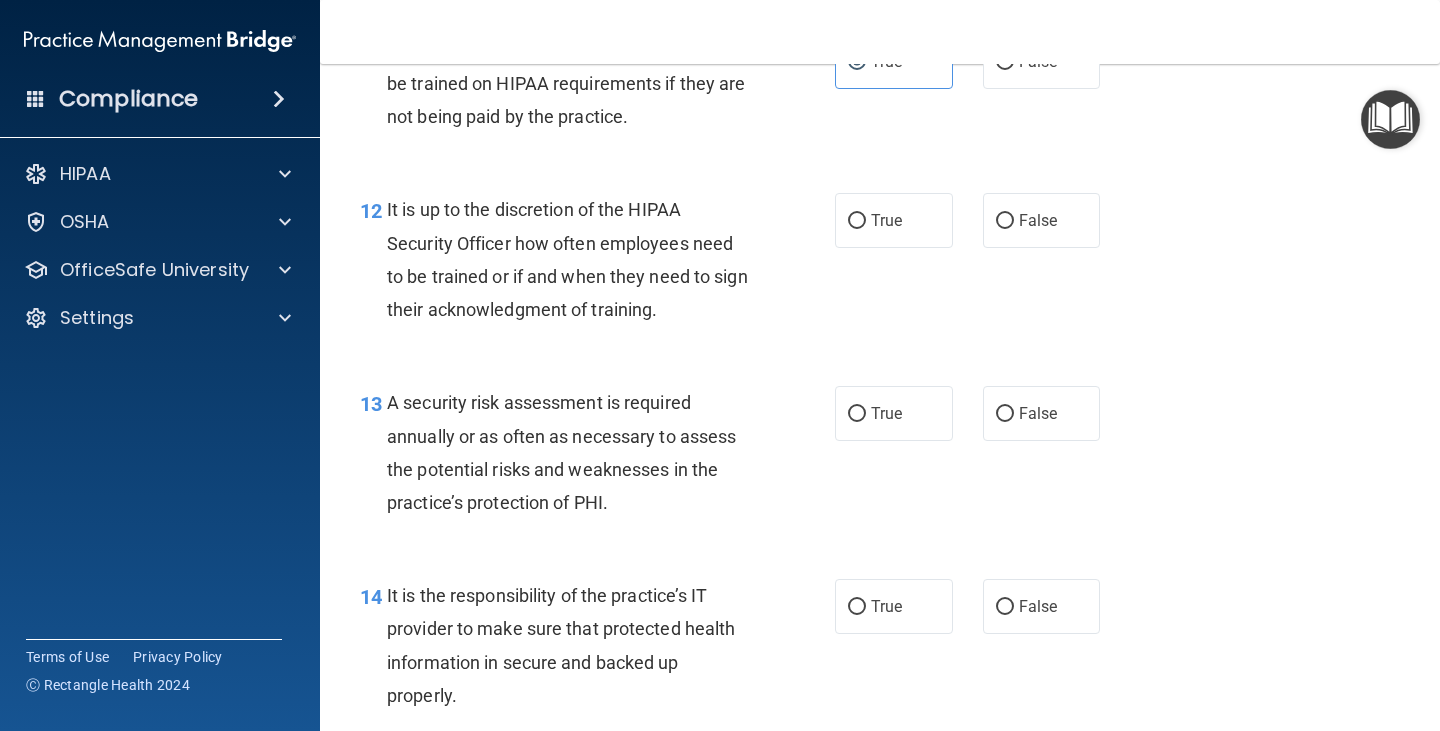 scroll, scrollTop: 2500, scrollLeft: 0, axis: vertical 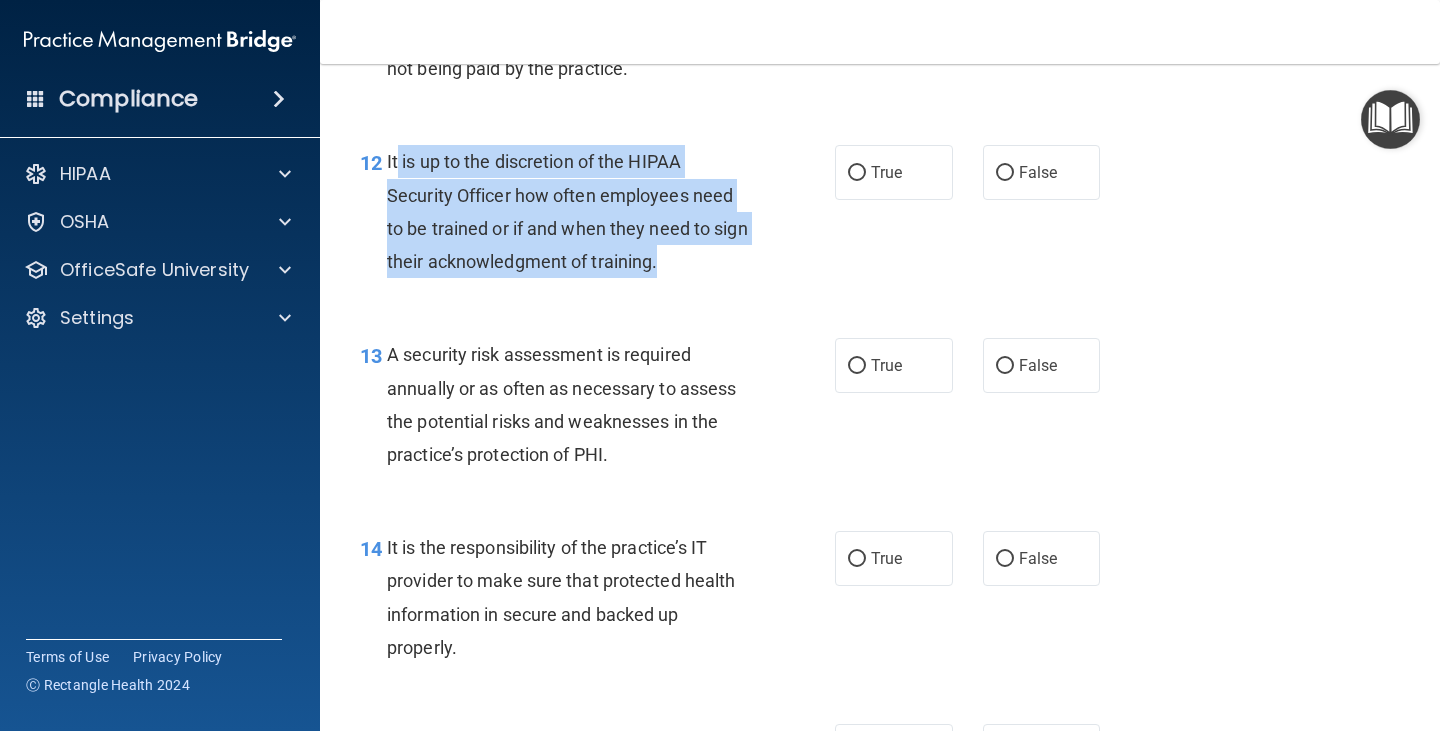 drag, startPoint x: 443, startPoint y: 164, endPoint x: 708, endPoint y: 262, distance: 282.54025 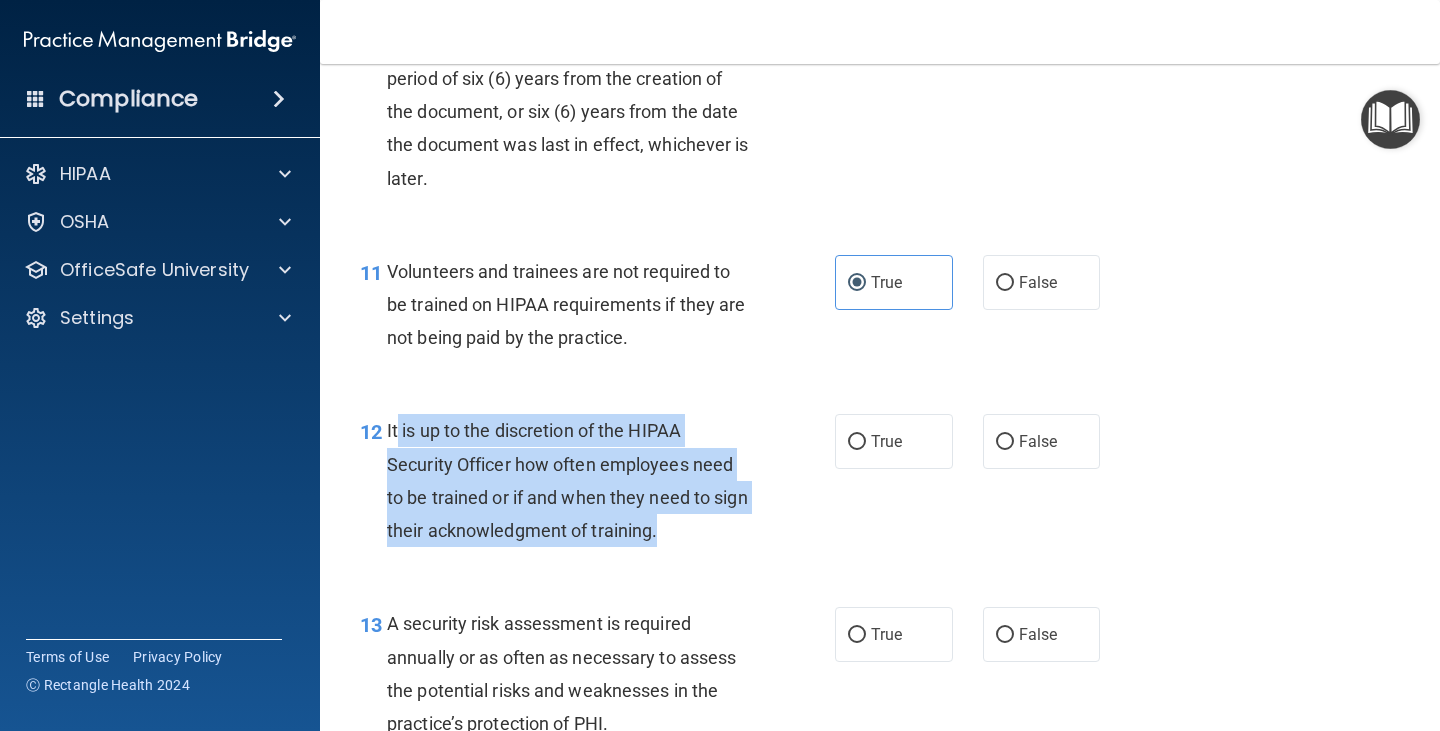 scroll, scrollTop: 2300, scrollLeft: 0, axis: vertical 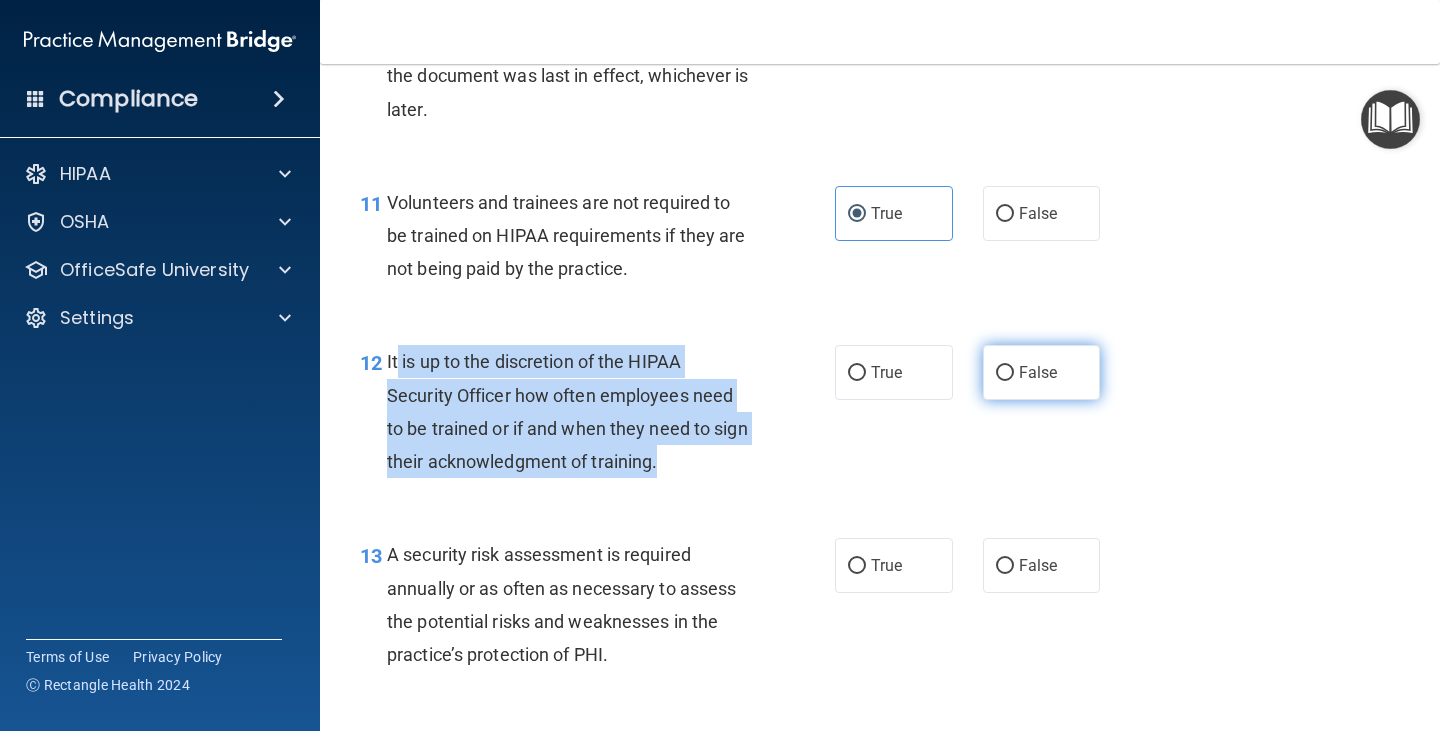 click on "False" at bounding box center [1005, 373] 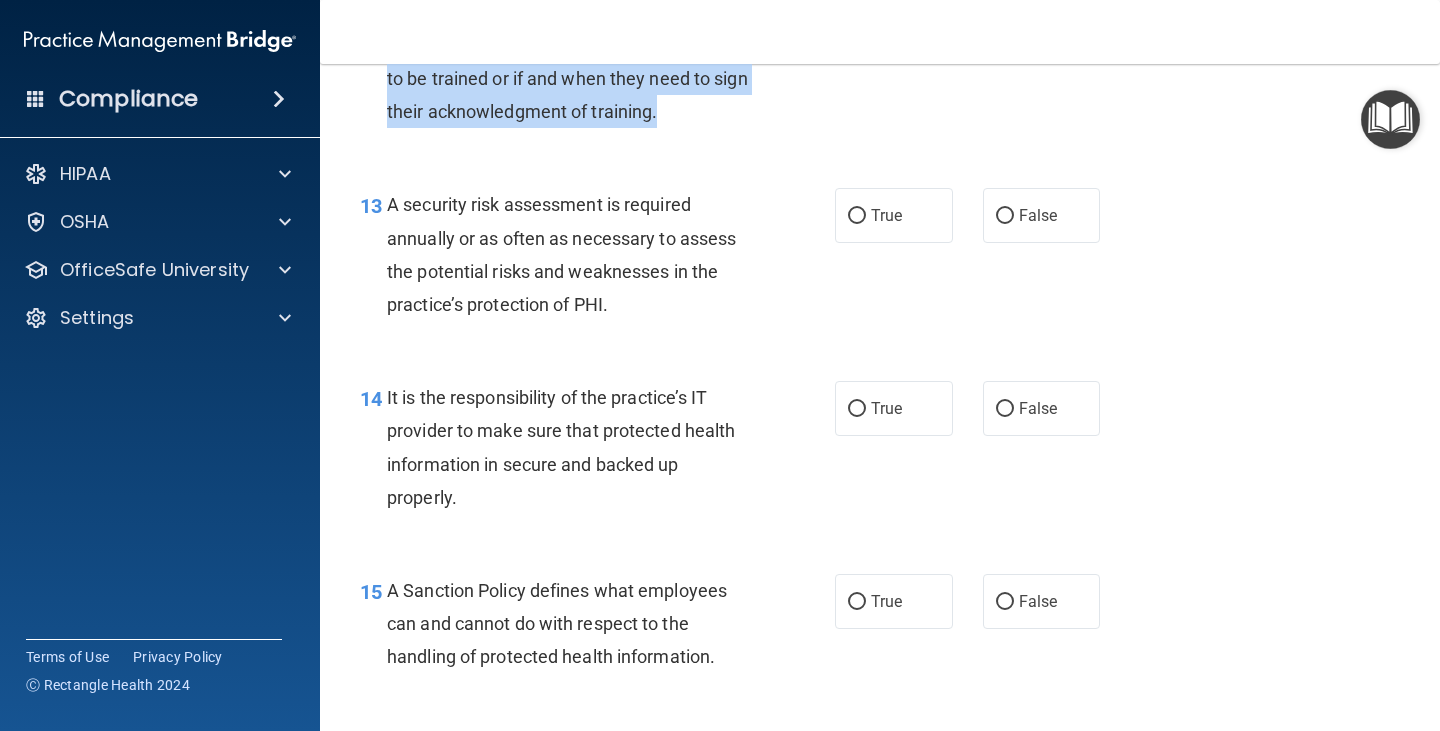scroll, scrollTop: 2700, scrollLeft: 0, axis: vertical 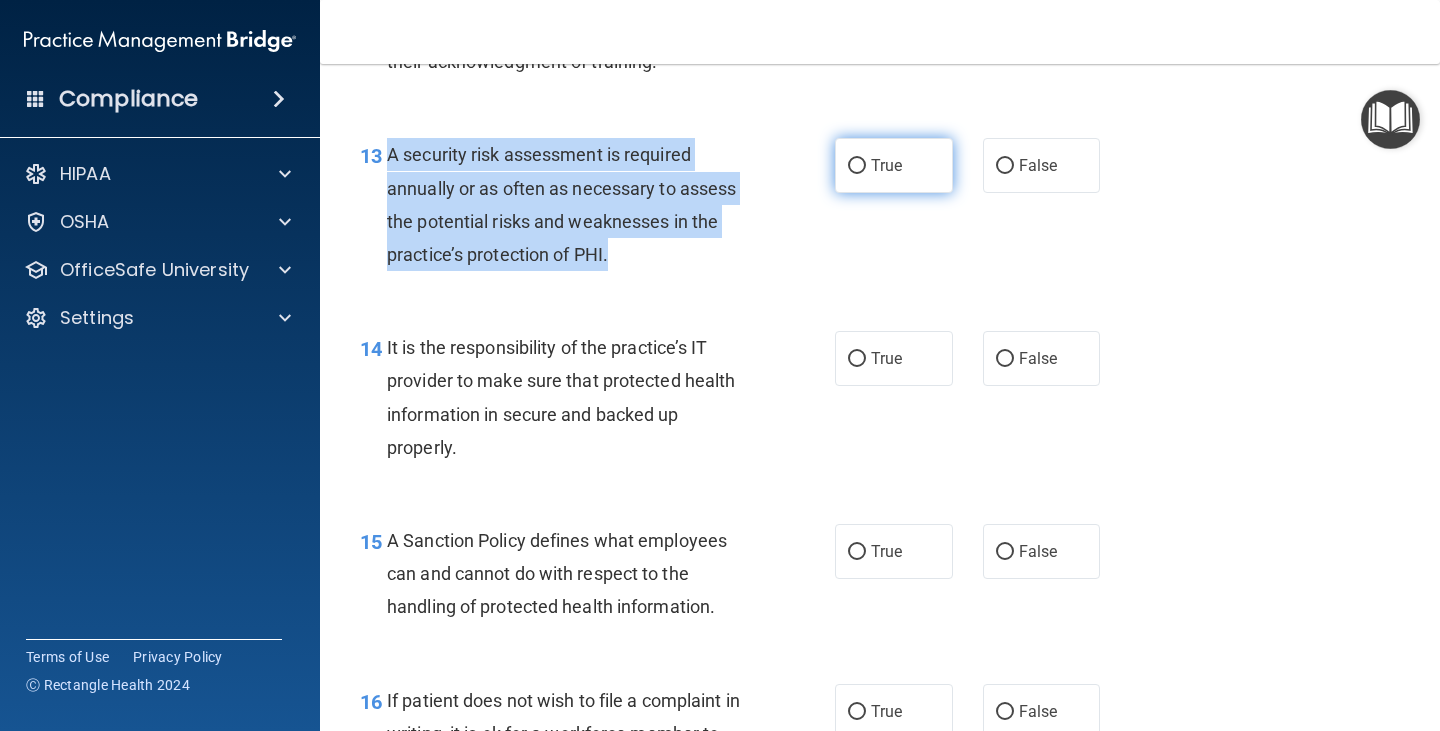 drag, startPoint x: 387, startPoint y: 152, endPoint x: 868, endPoint y: 151, distance: 481.00104 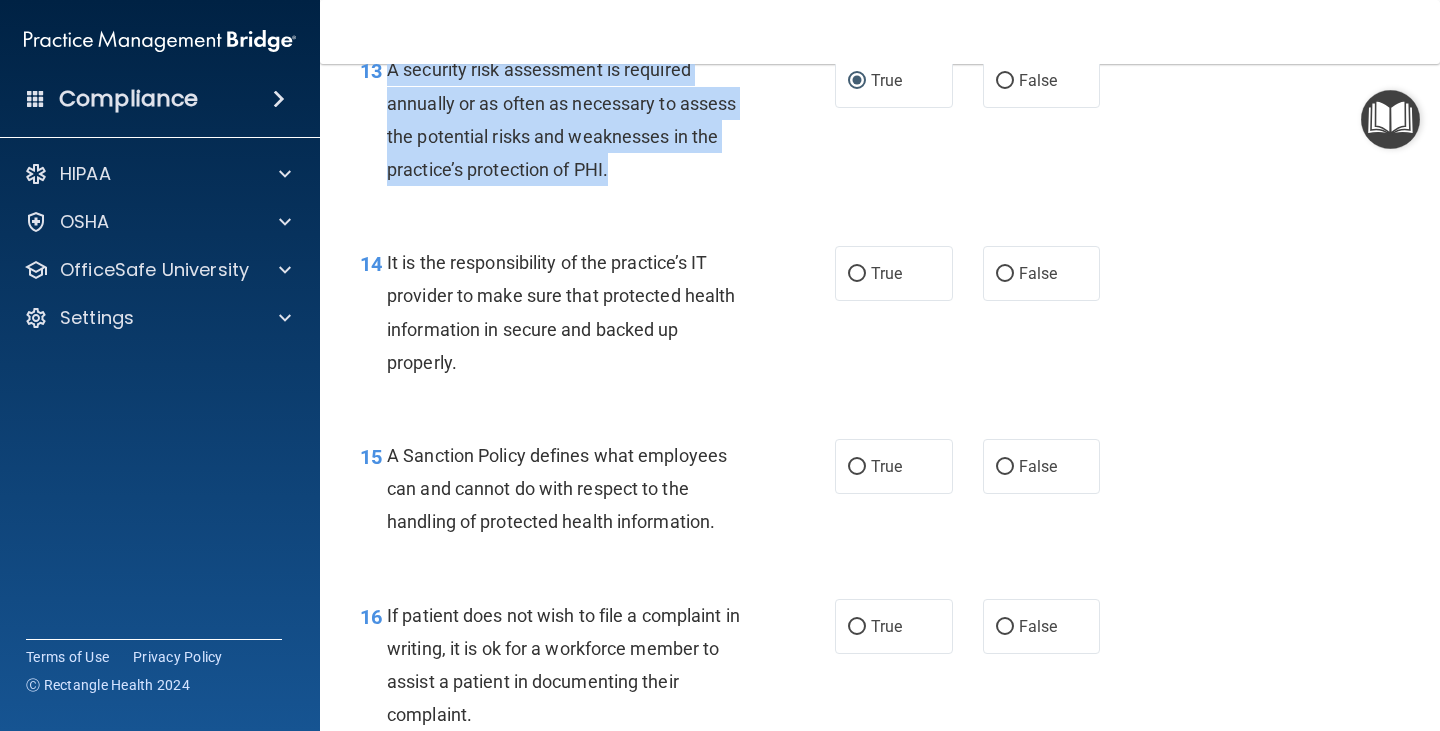 scroll, scrollTop: 2900, scrollLeft: 0, axis: vertical 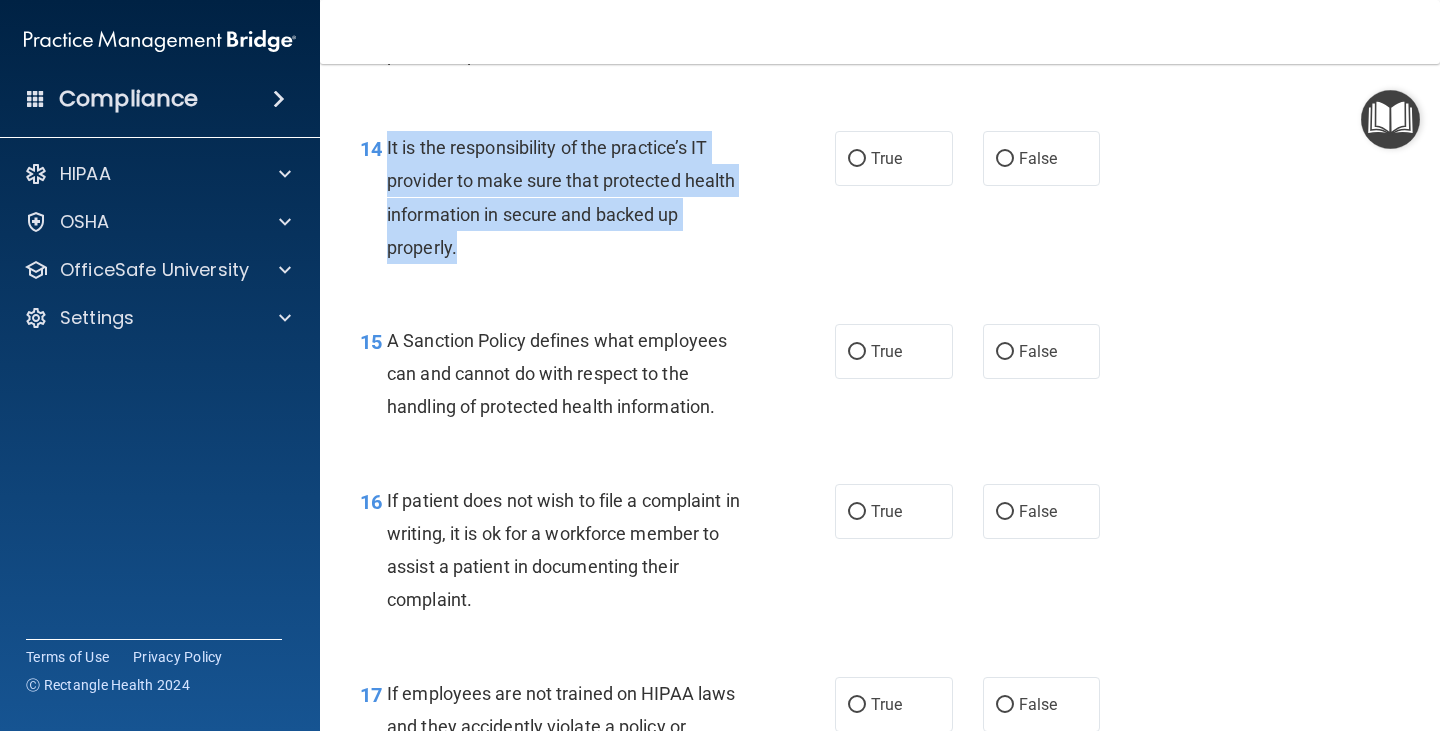 drag, startPoint x: 387, startPoint y: 143, endPoint x: 713, endPoint y: 254, distance: 344.37915 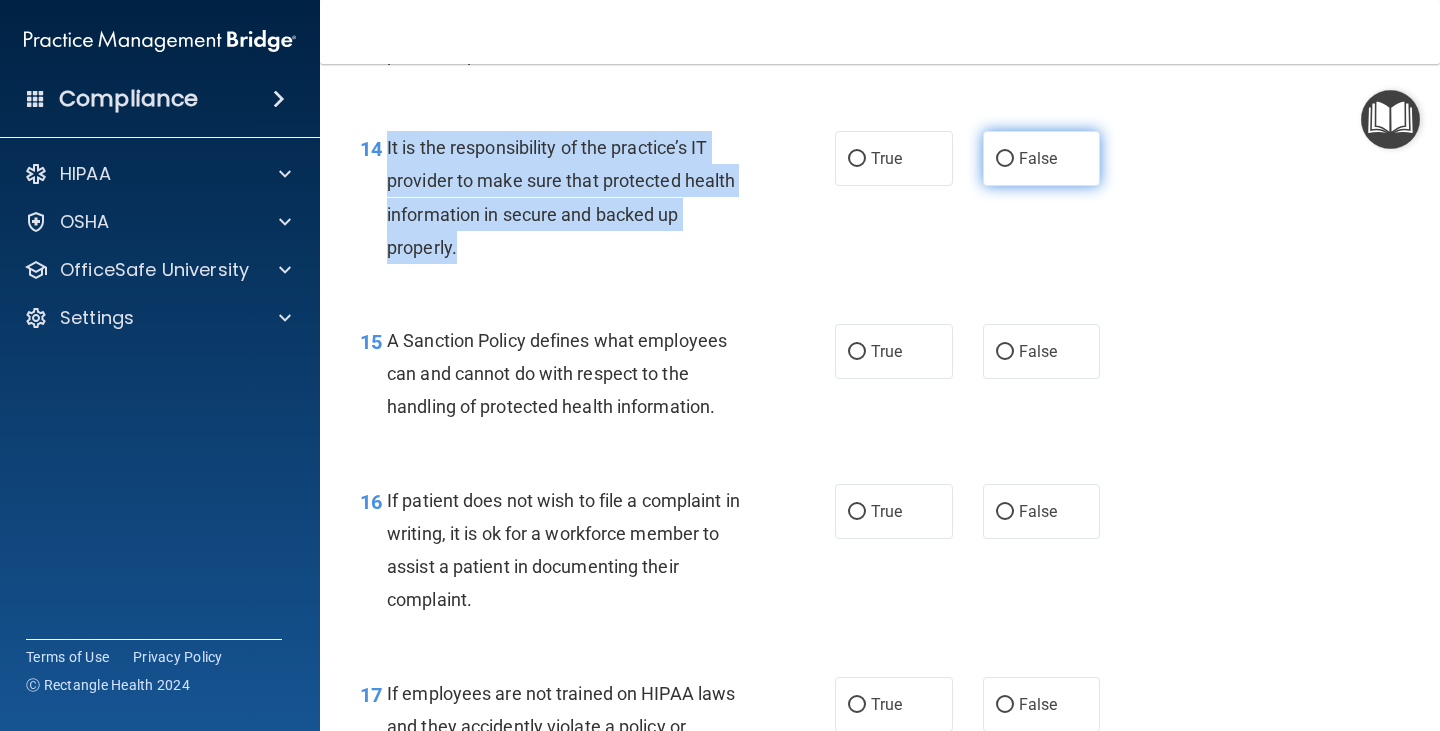 click on "False" at bounding box center [1005, 159] 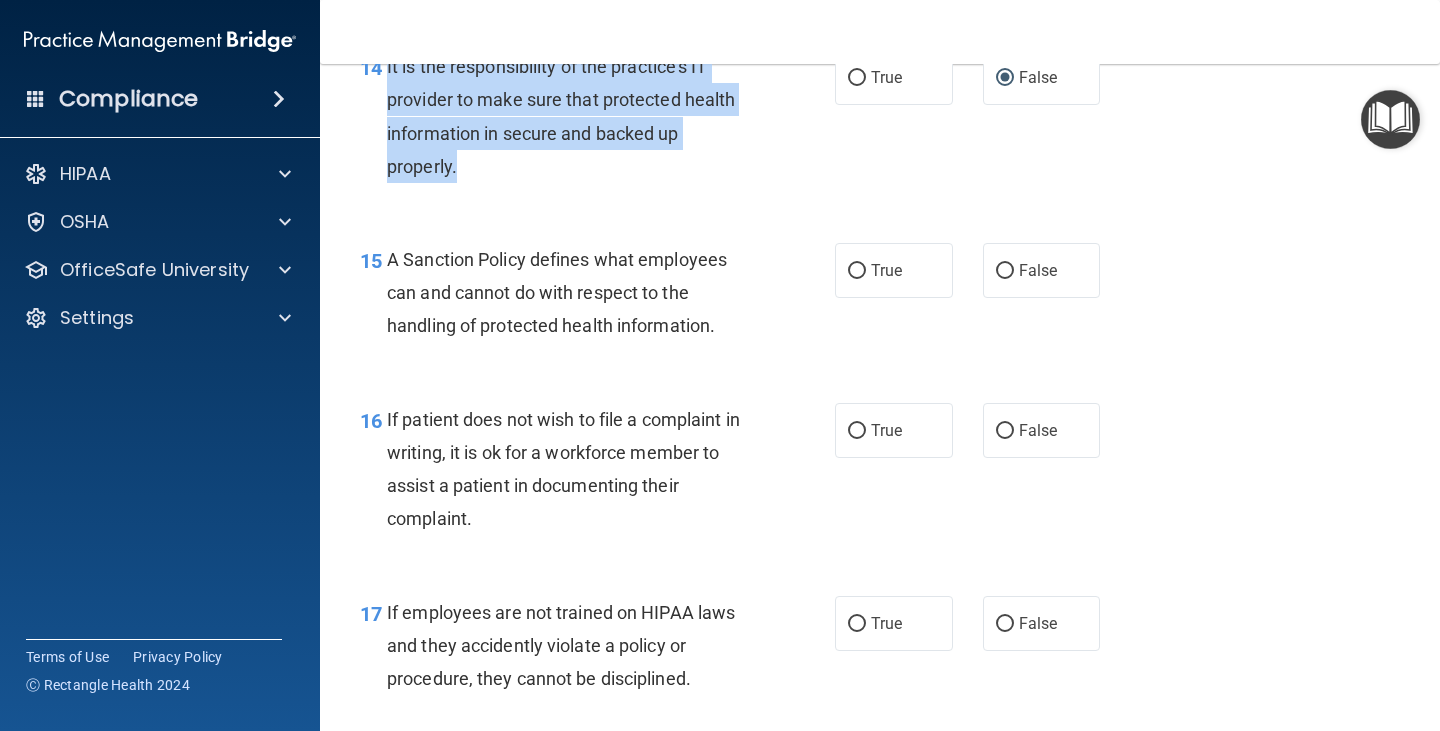 scroll, scrollTop: 3100, scrollLeft: 0, axis: vertical 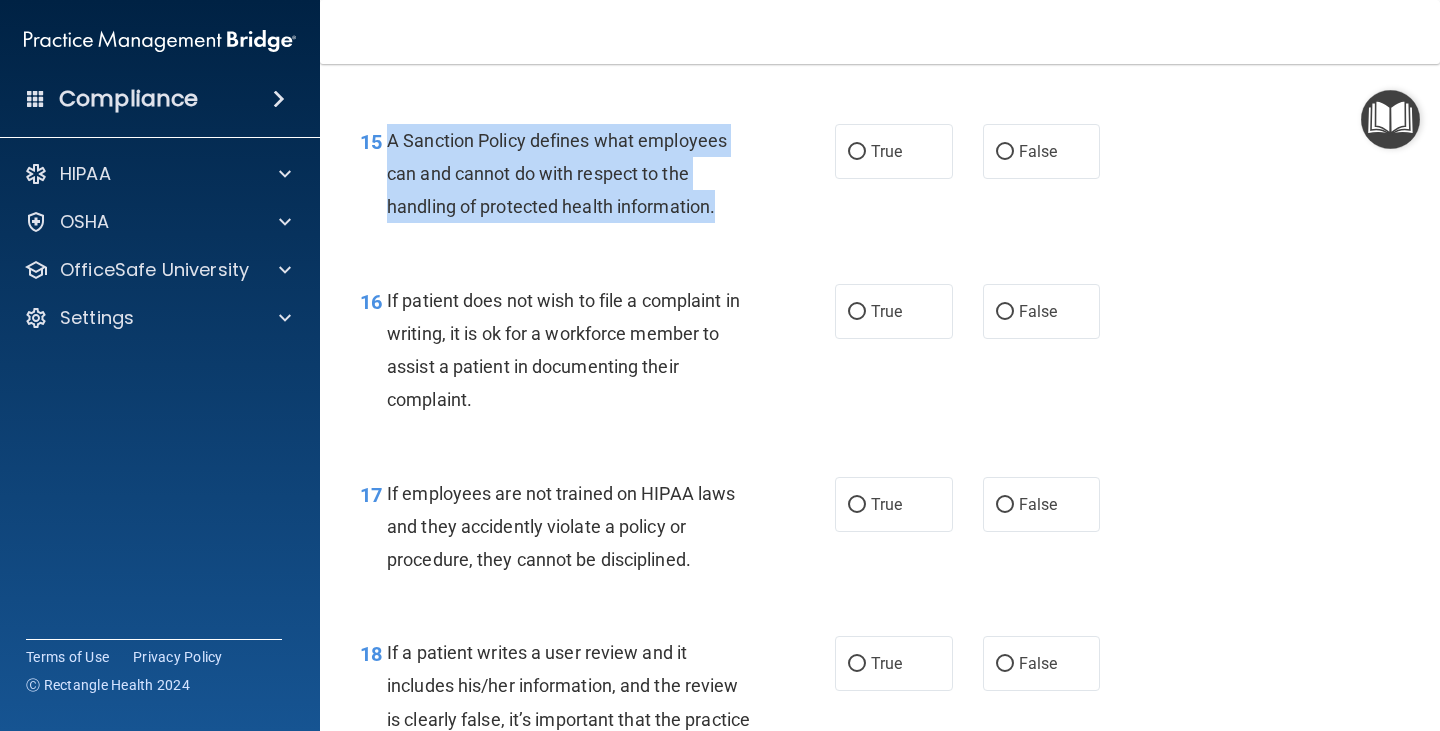 drag, startPoint x: 383, startPoint y: 136, endPoint x: 531, endPoint y: 199, distance: 160.85086 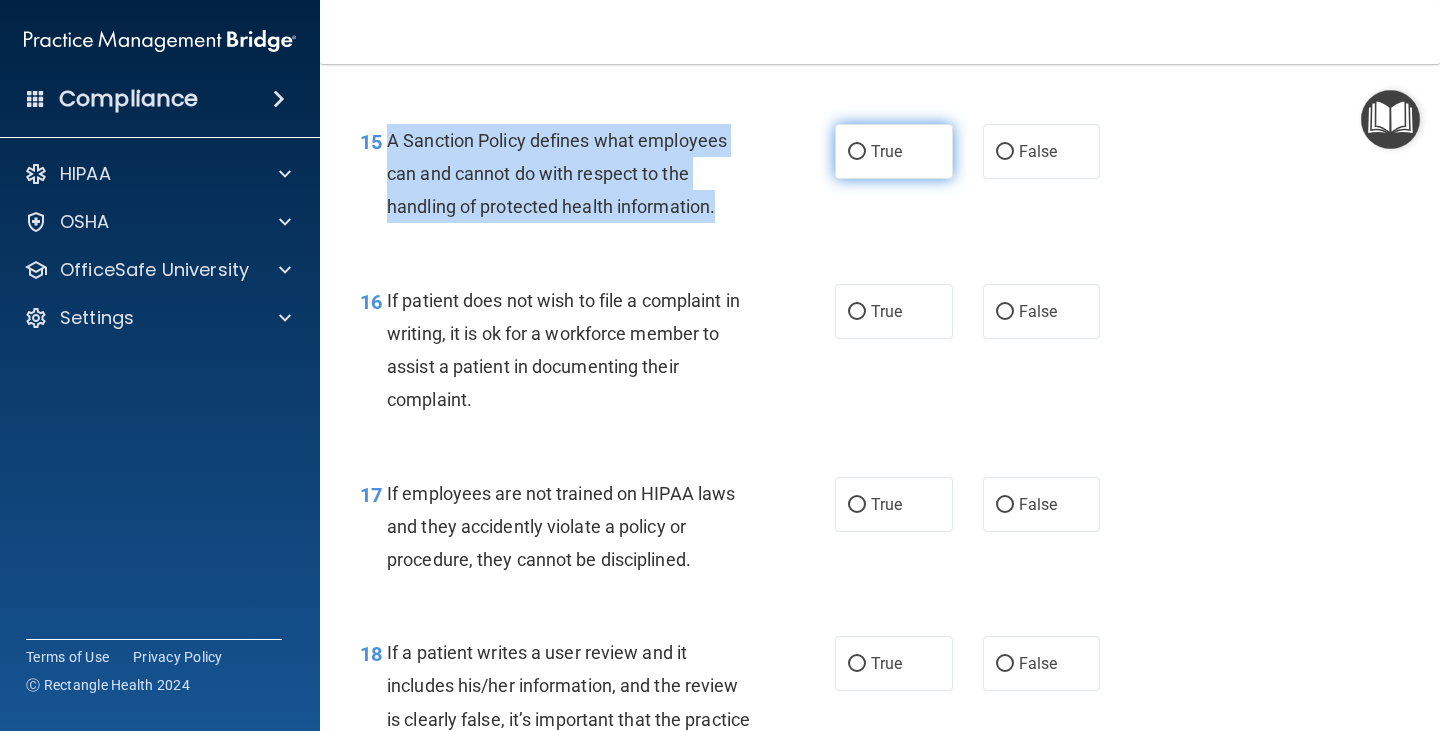 click on "True" at bounding box center (857, 152) 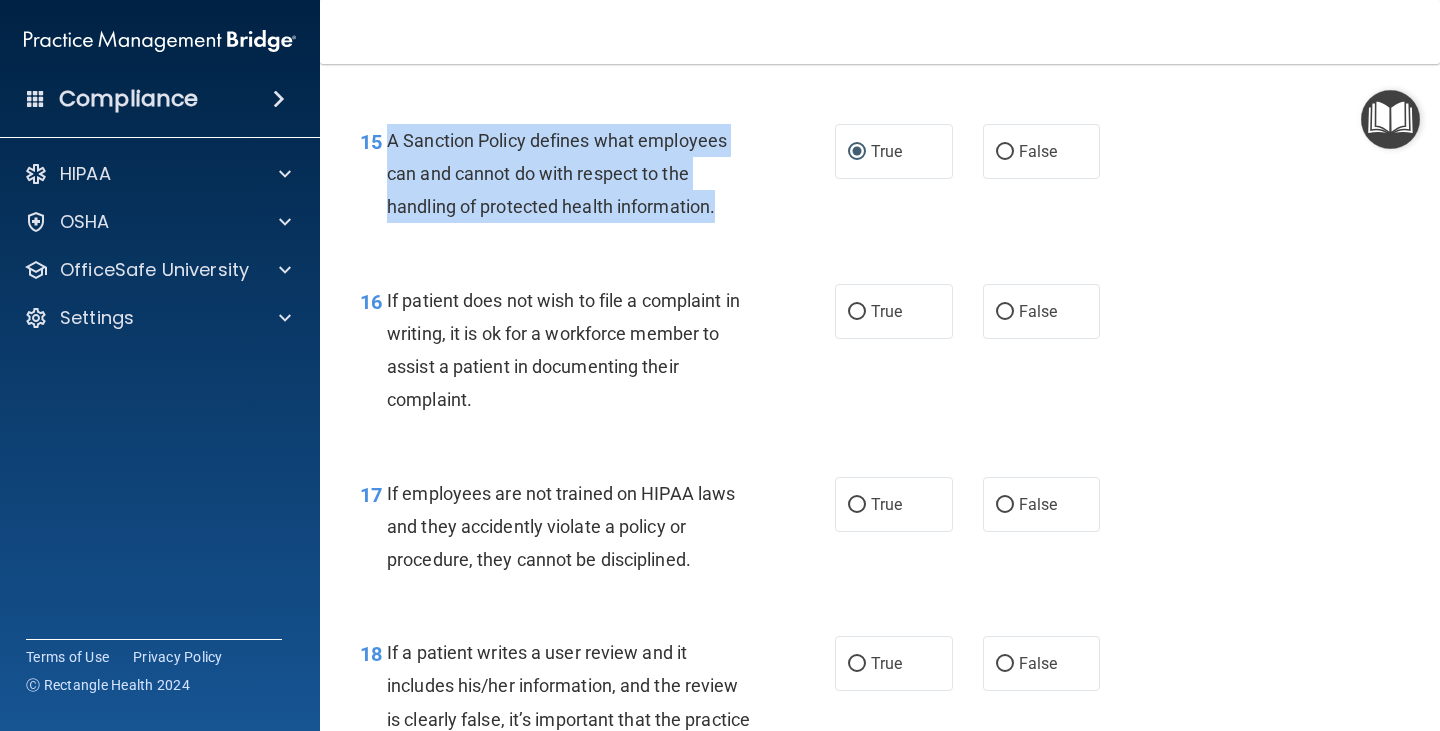 scroll, scrollTop: 3200, scrollLeft: 0, axis: vertical 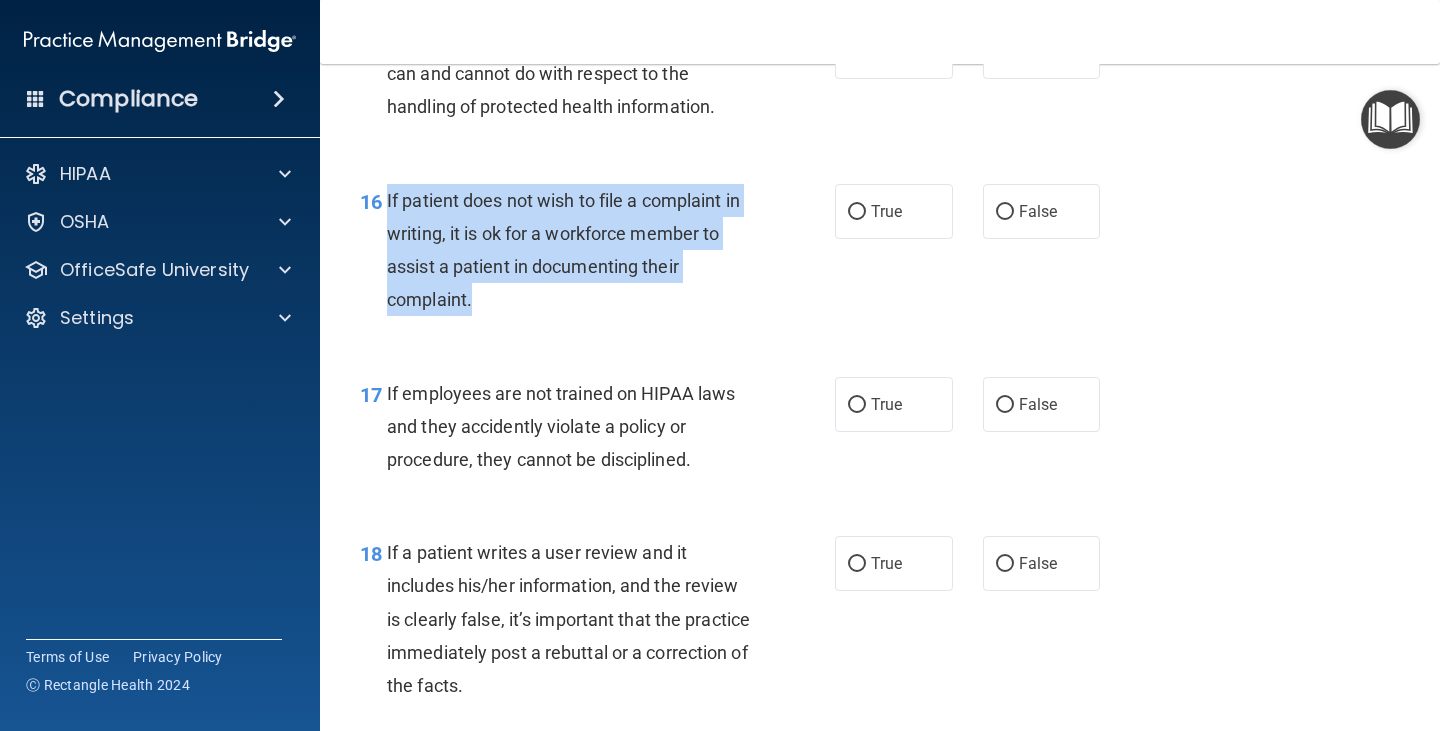 drag, startPoint x: 386, startPoint y: 197, endPoint x: 702, endPoint y: 305, distance: 333.9461 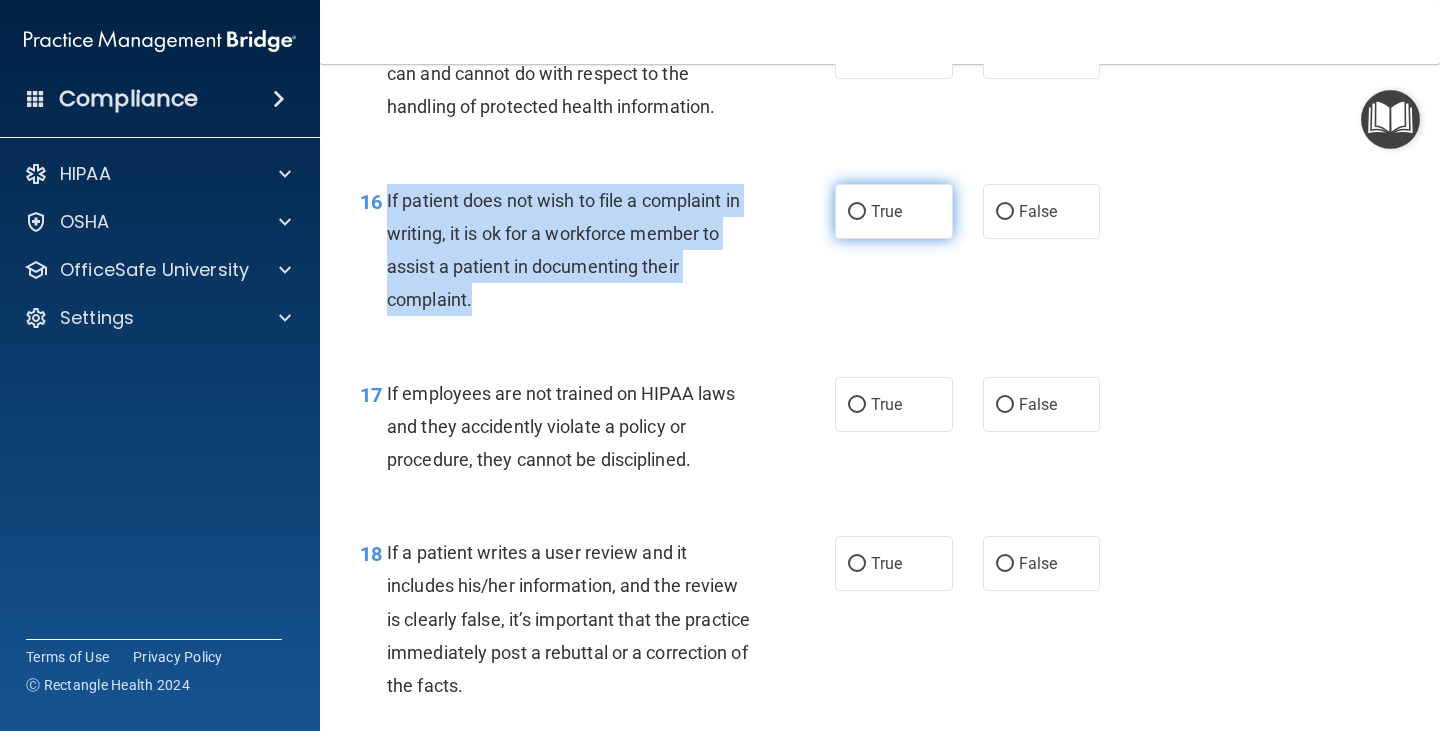 click on "True" at bounding box center (857, 212) 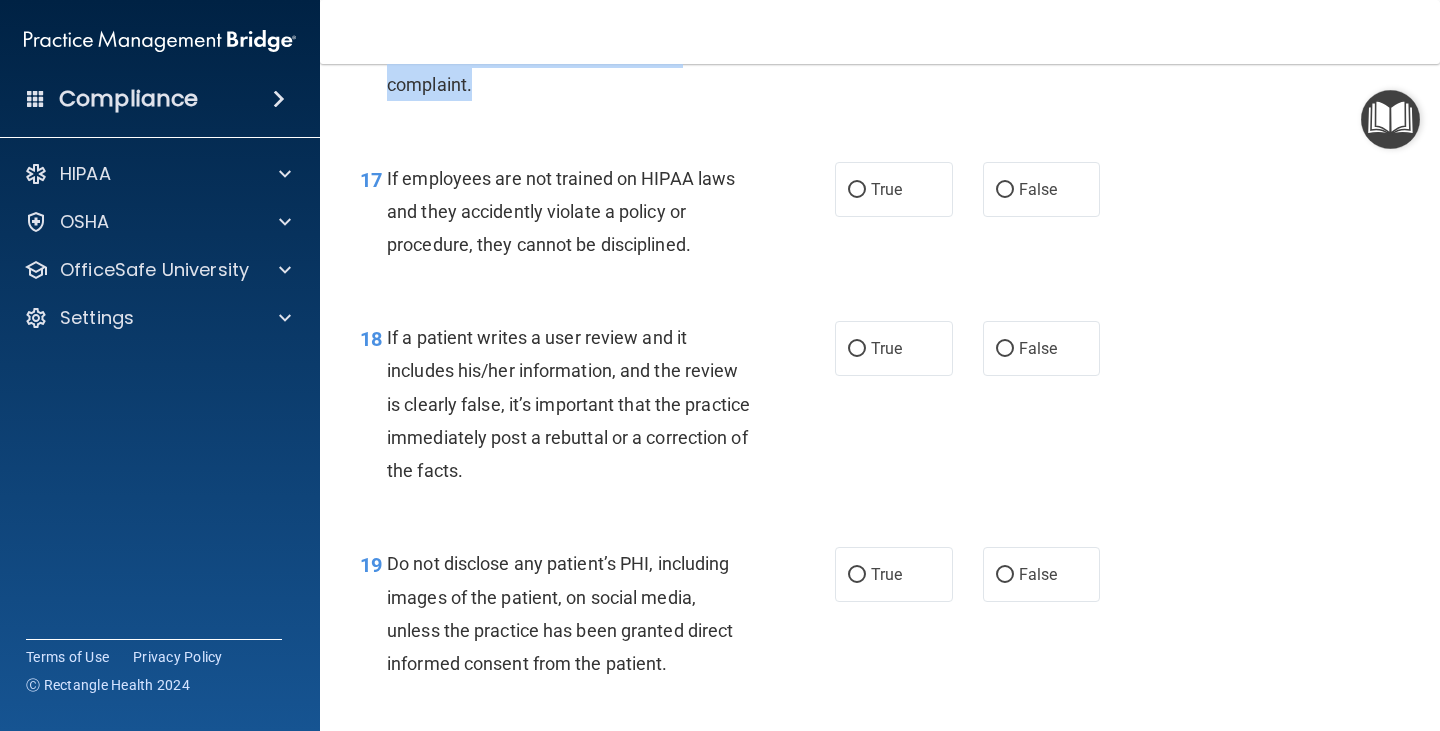 scroll, scrollTop: 3500, scrollLeft: 0, axis: vertical 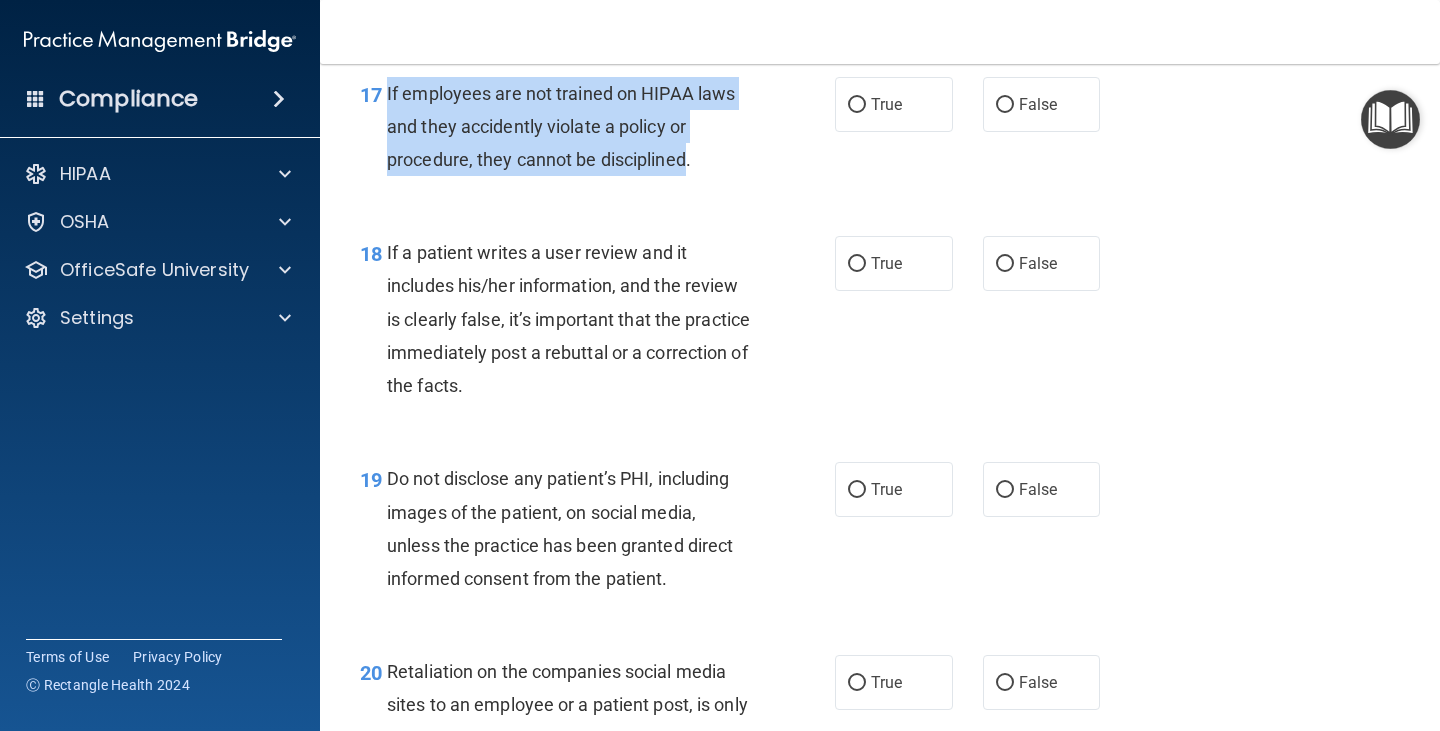 drag, startPoint x: 386, startPoint y: 89, endPoint x: 619, endPoint y: 169, distance: 246.35138 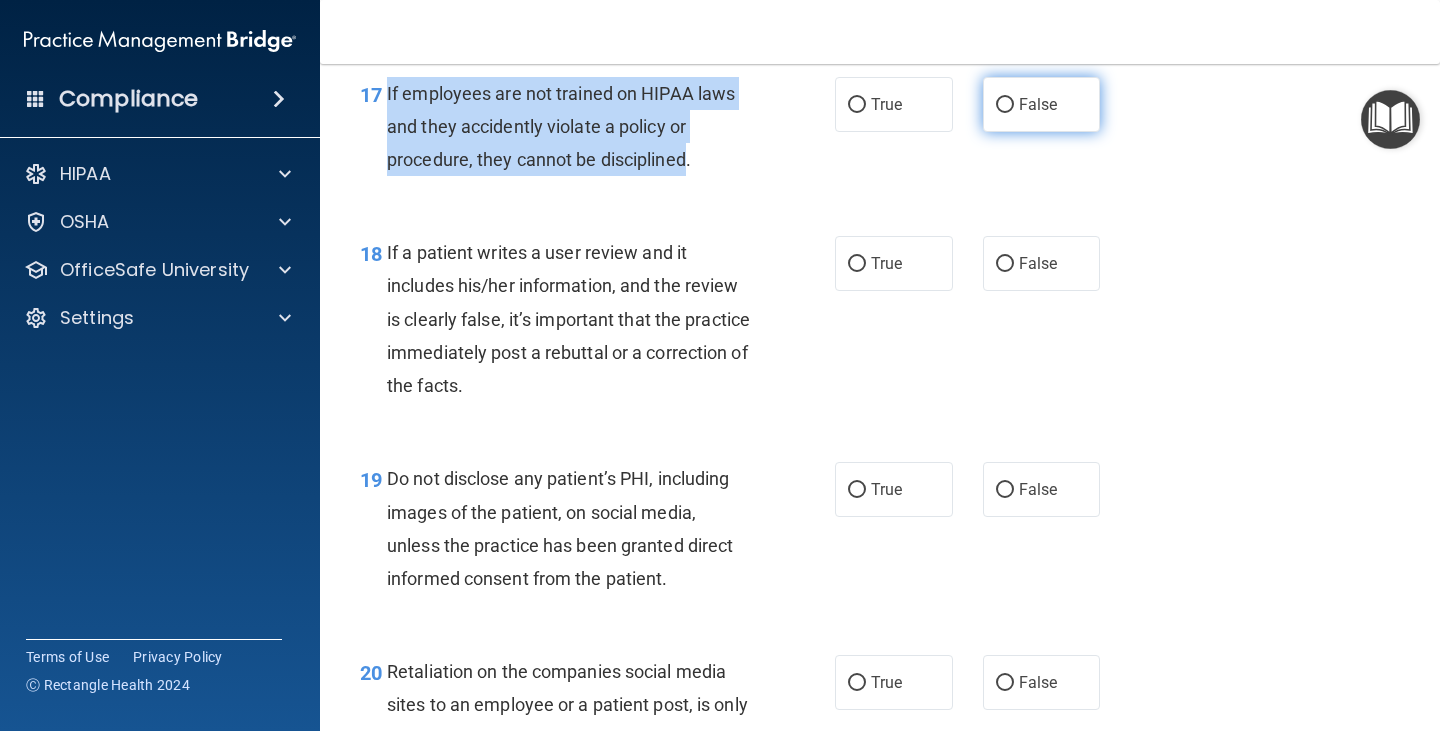 click on "False" at bounding box center [1005, 105] 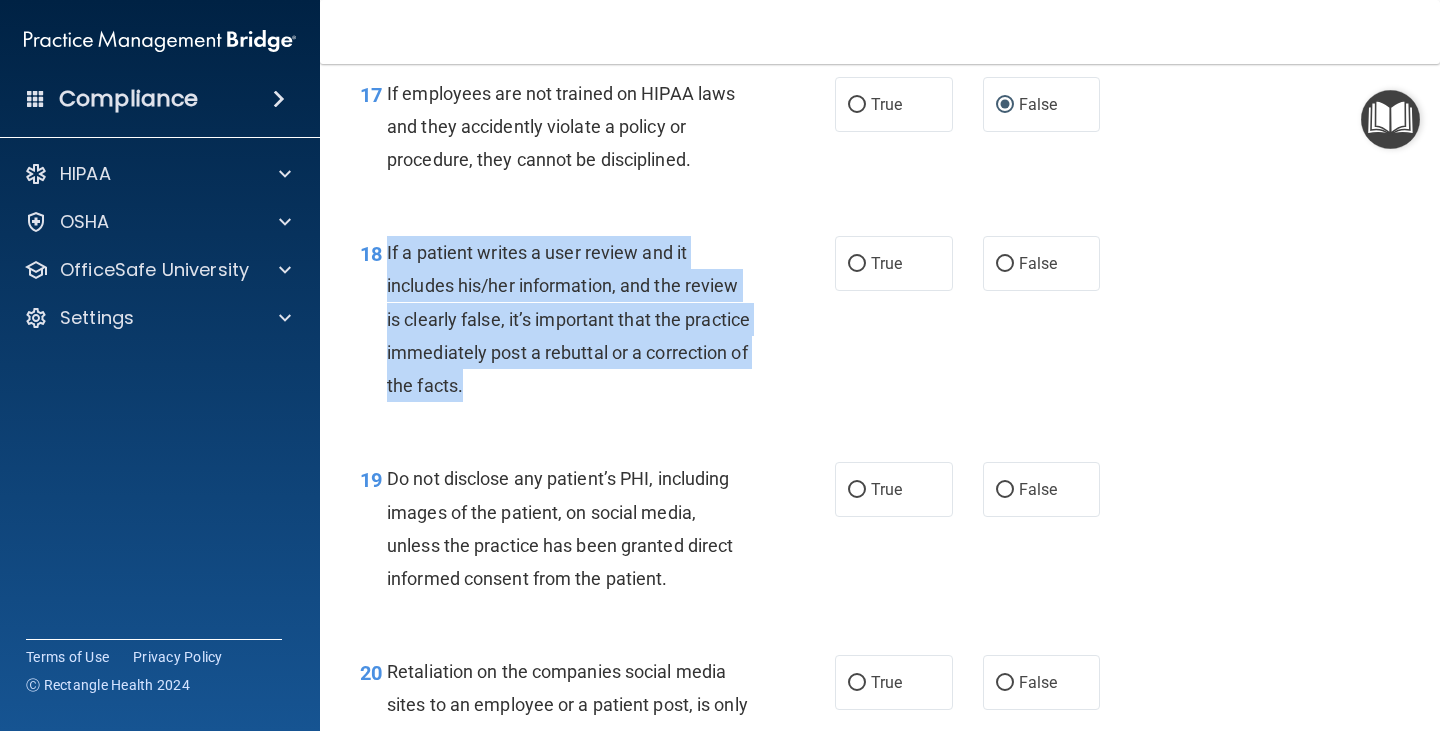 drag, startPoint x: 388, startPoint y: 245, endPoint x: 794, endPoint y: 383, distance: 428.81232 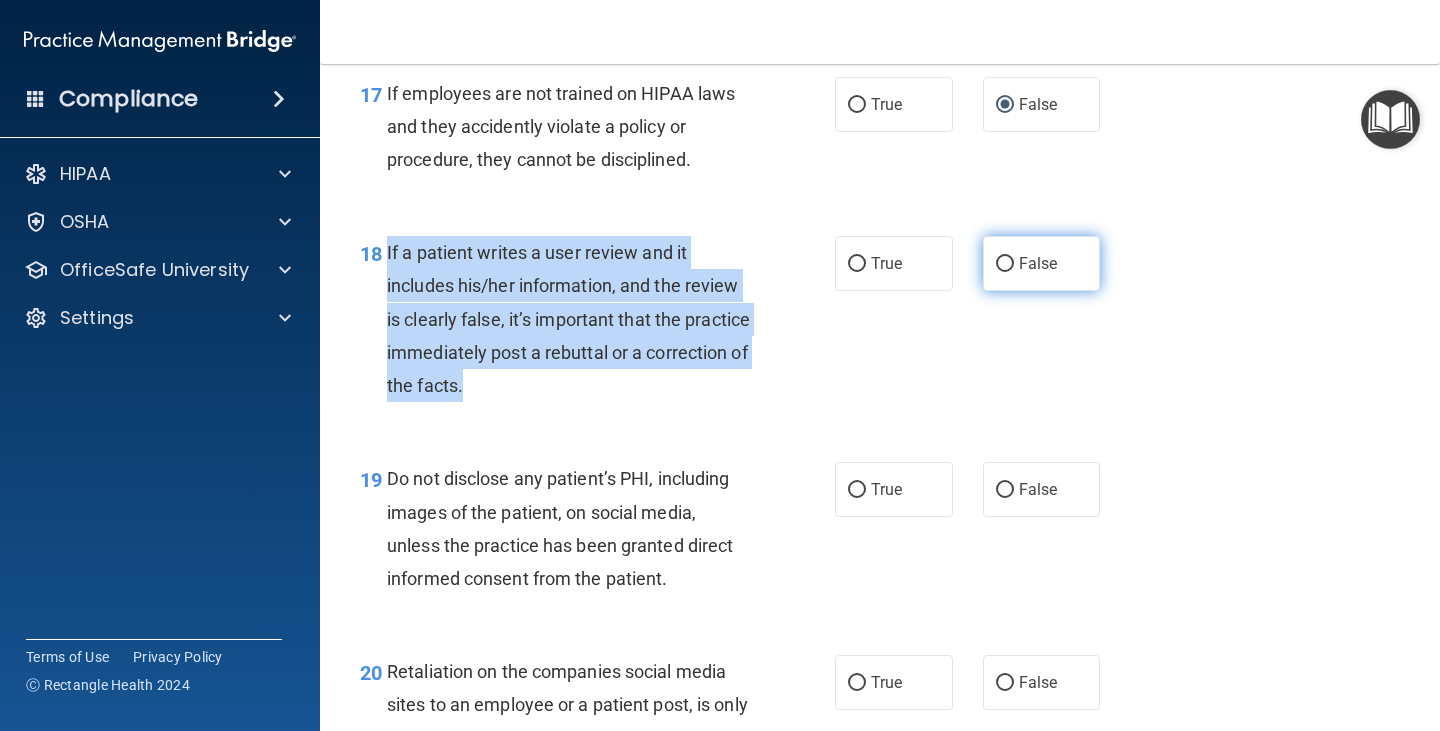 click on "False" at bounding box center [1005, 264] 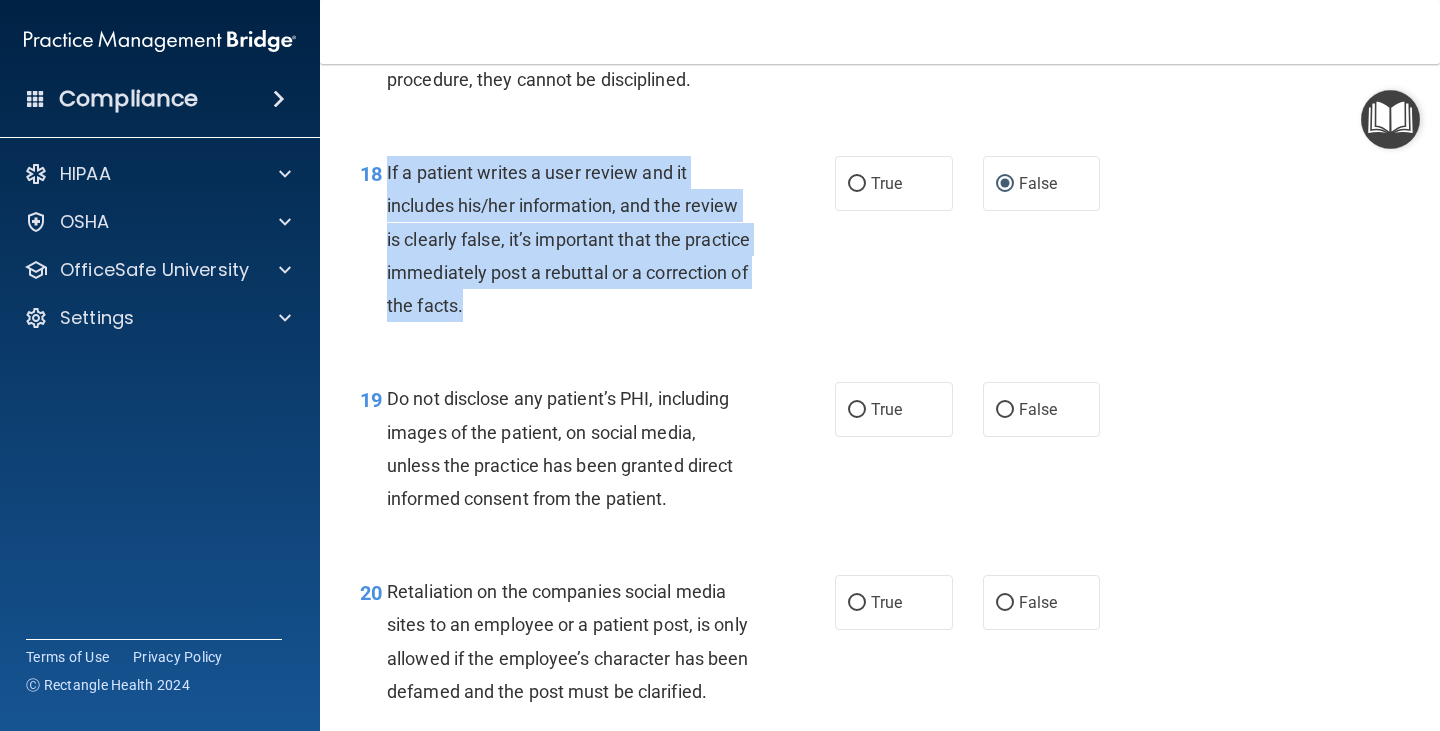 scroll, scrollTop: 3700, scrollLeft: 0, axis: vertical 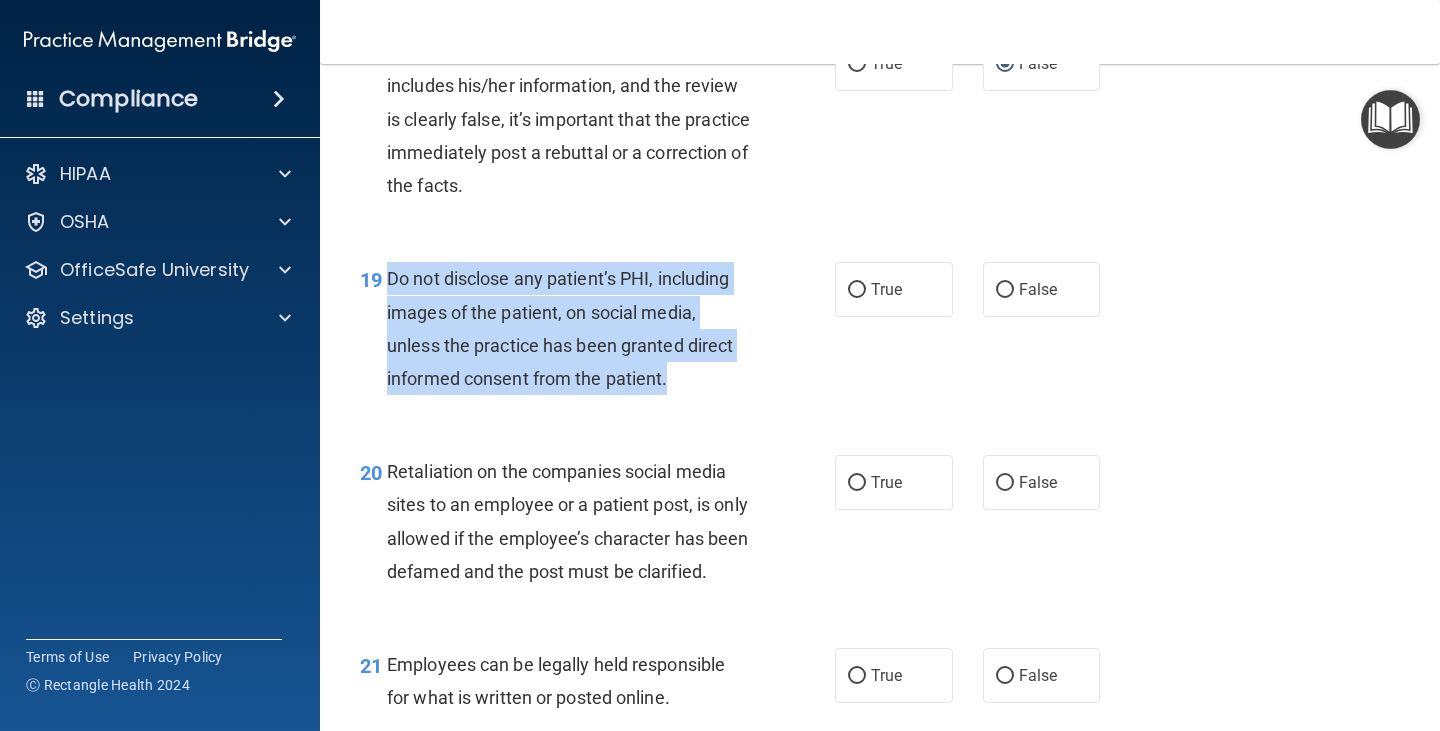 drag, startPoint x: 386, startPoint y: 274, endPoint x: 485, endPoint y: 346, distance: 122.41323 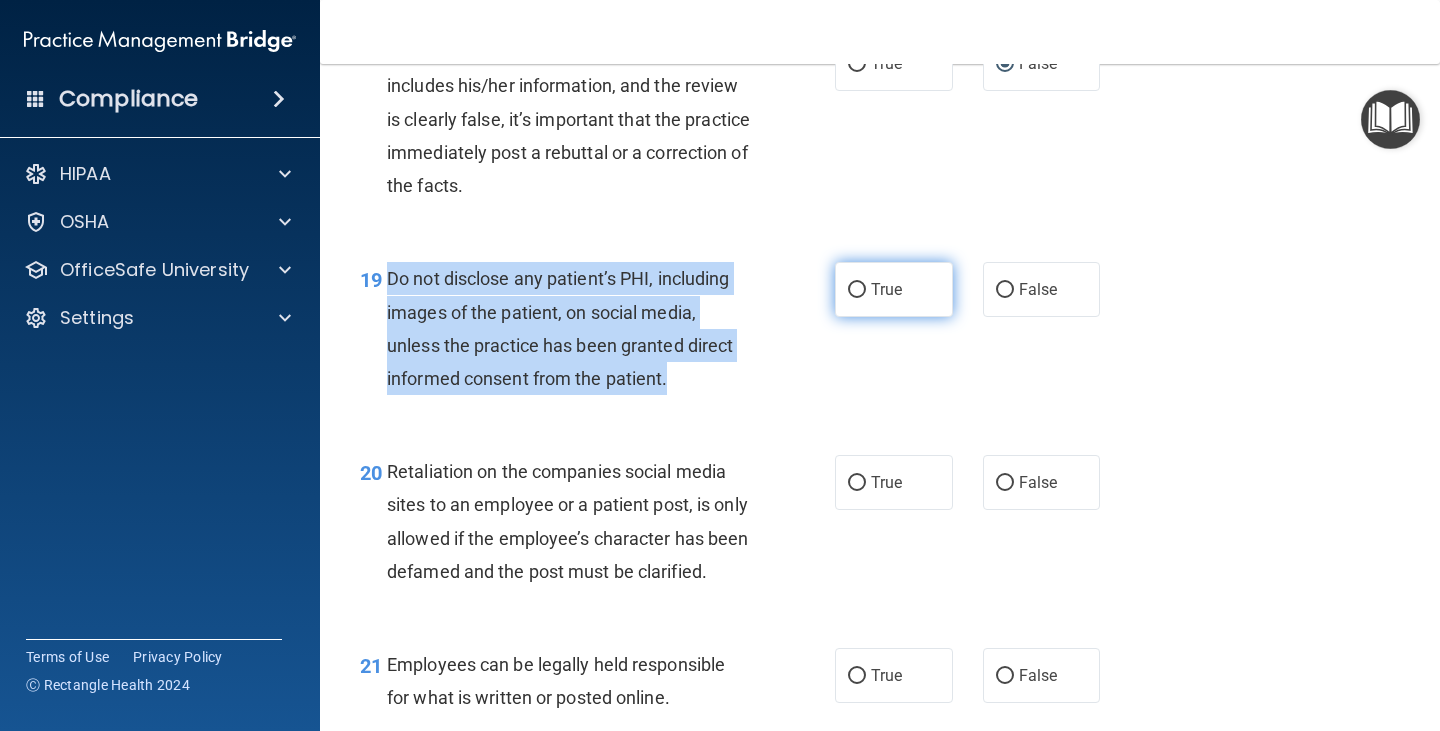 click on "True" at bounding box center (857, 290) 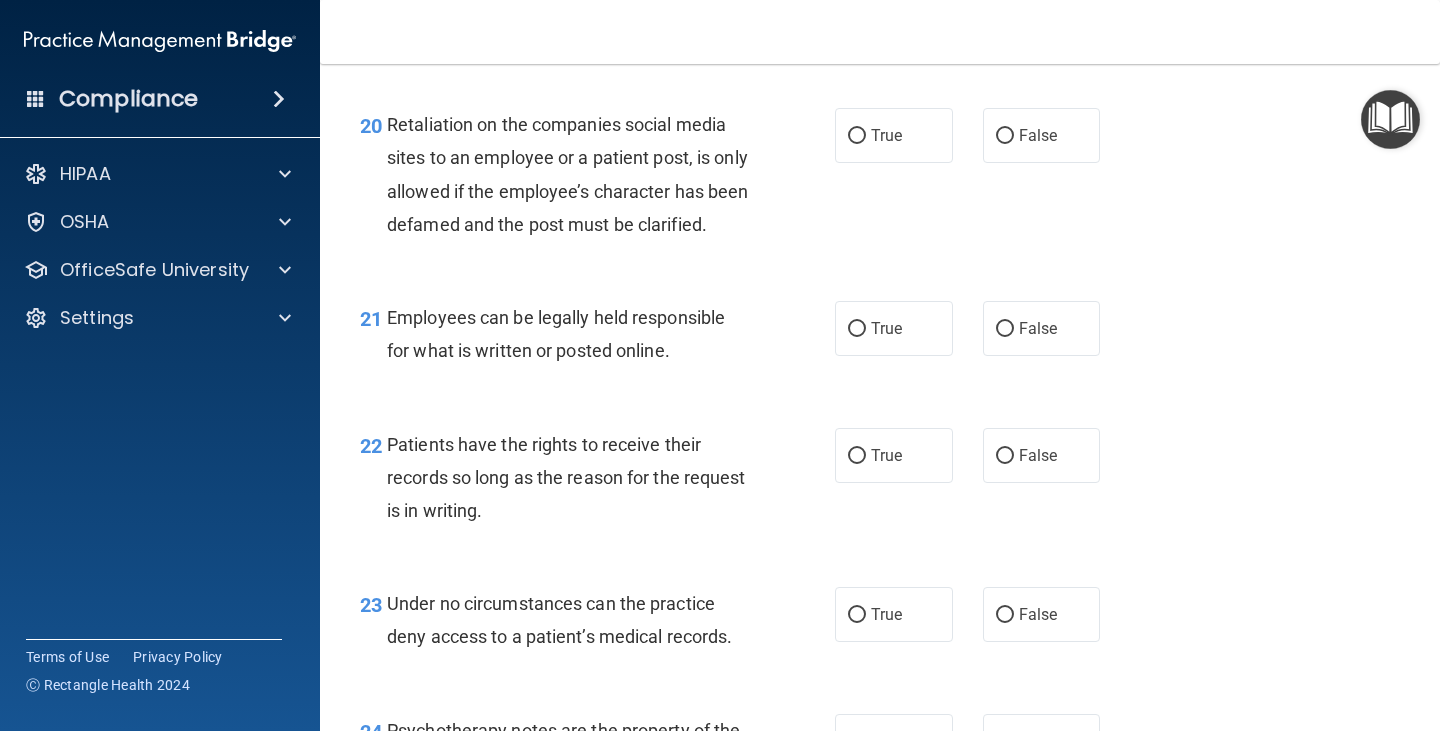 scroll, scrollTop: 3900, scrollLeft: 0, axis: vertical 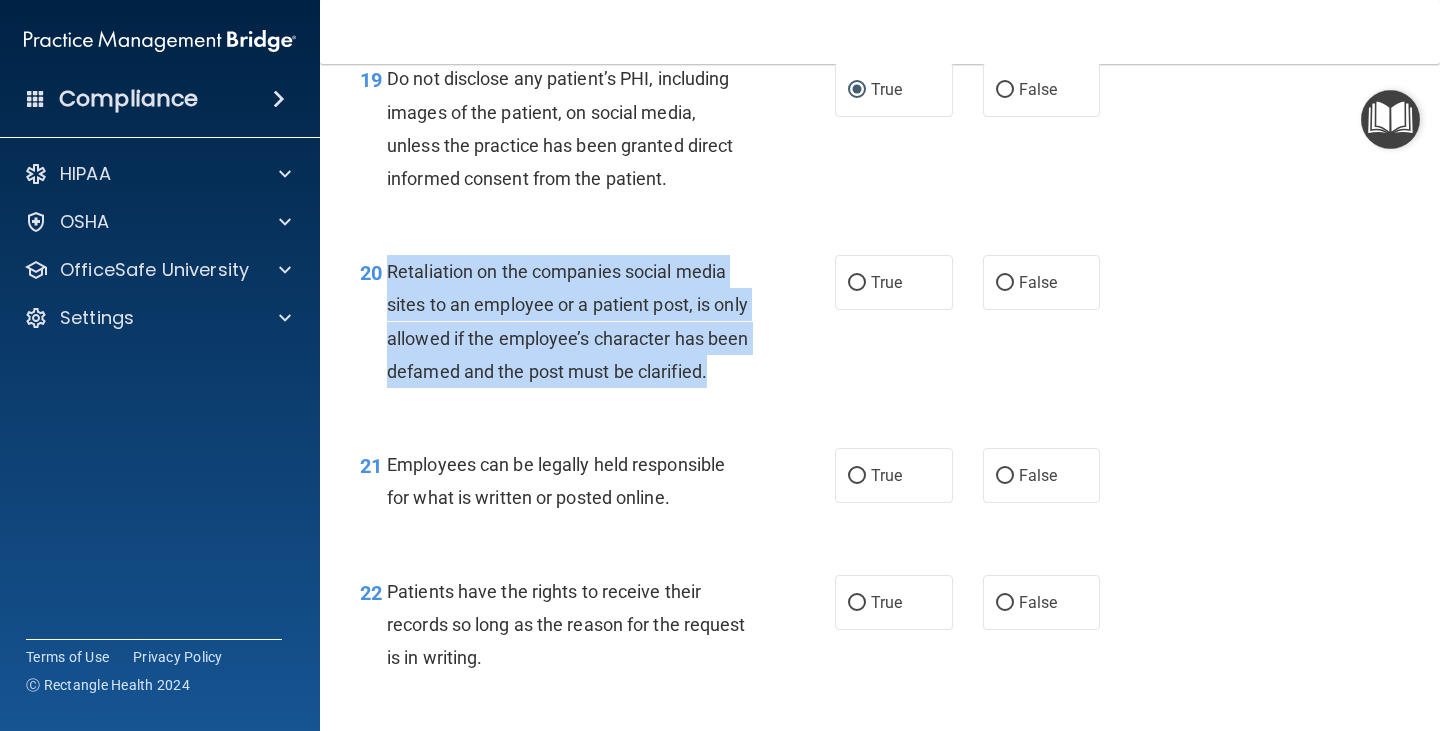 drag, startPoint x: 388, startPoint y: 264, endPoint x: 744, endPoint y: 415, distance: 386.70013 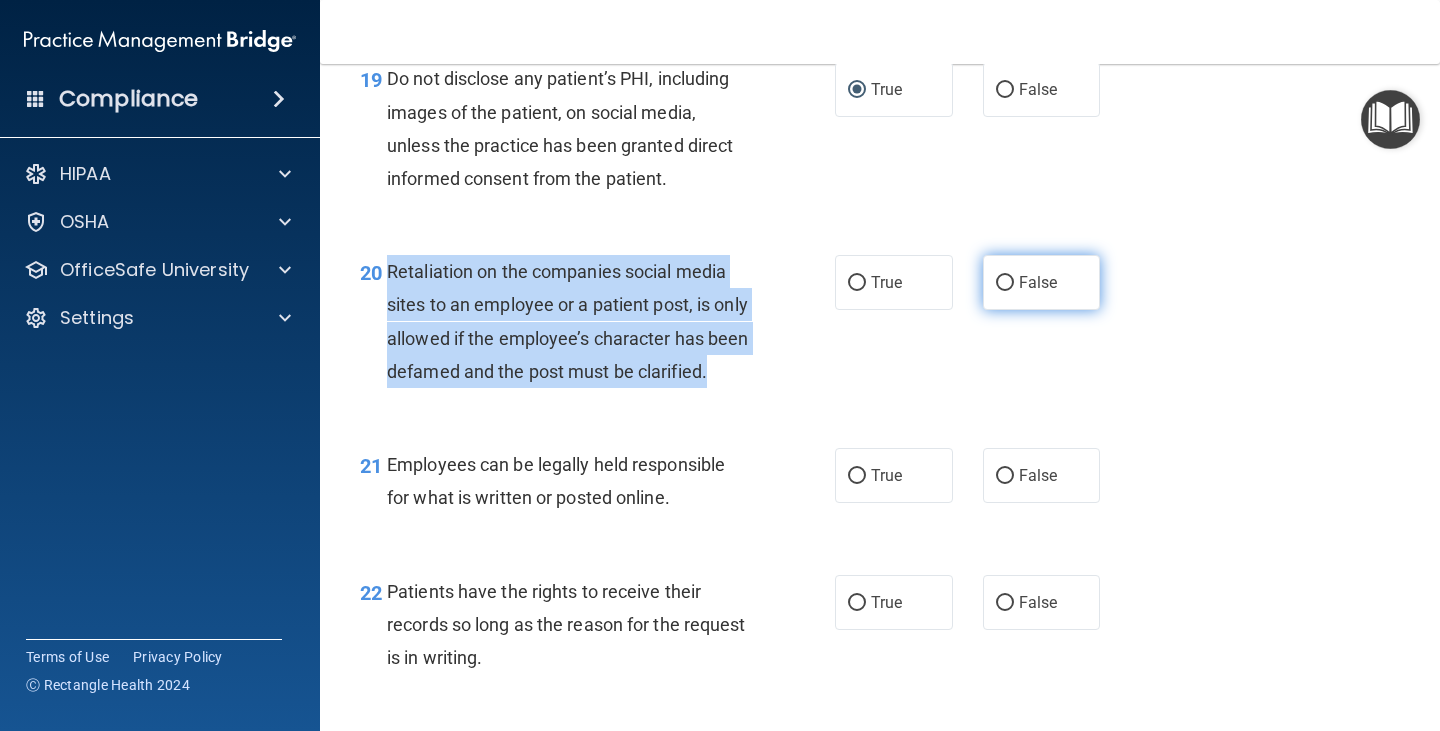 click on "False" at bounding box center [1005, 283] 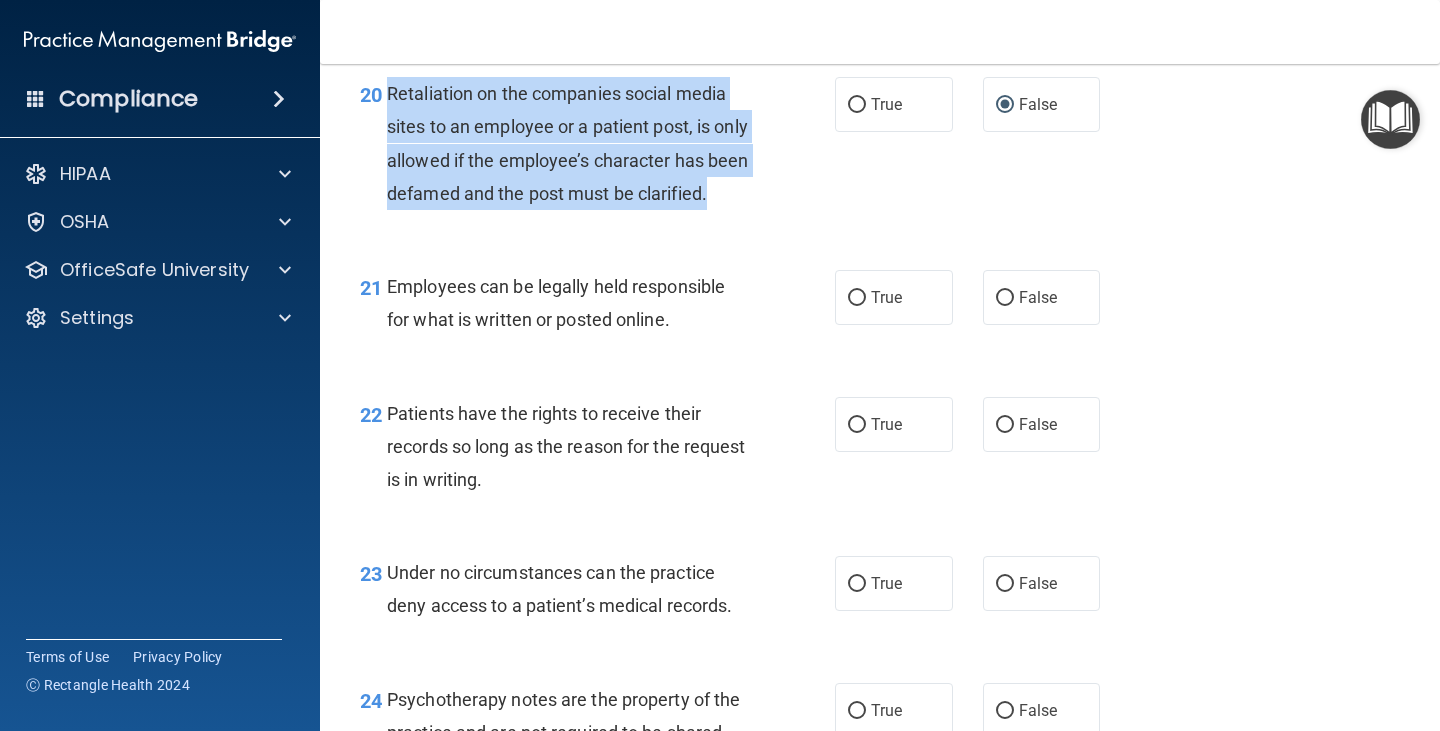 scroll, scrollTop: 4100, scrollLeft: 0, axis: vertical 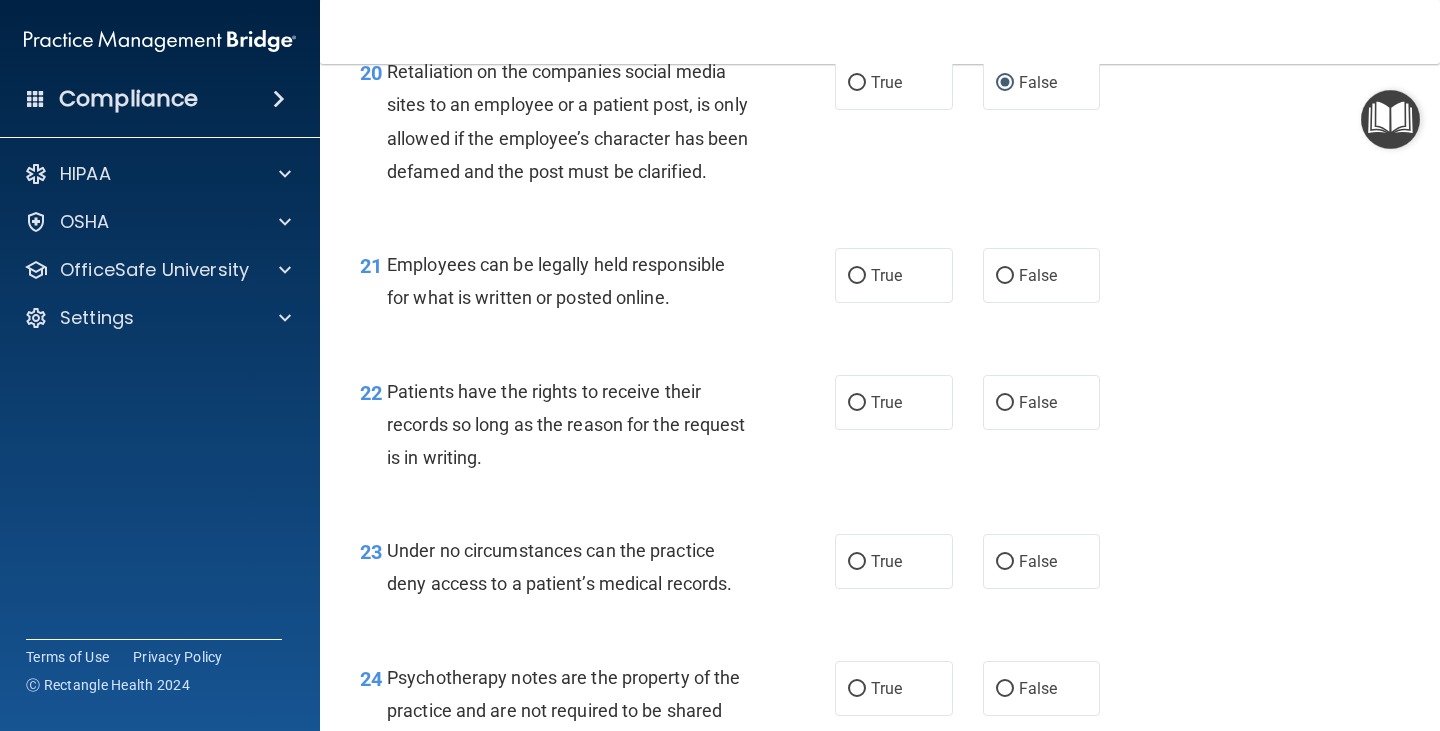 click on "Employees can be legally held responsible for what is written or posted online." at bounding box center (556, 281) 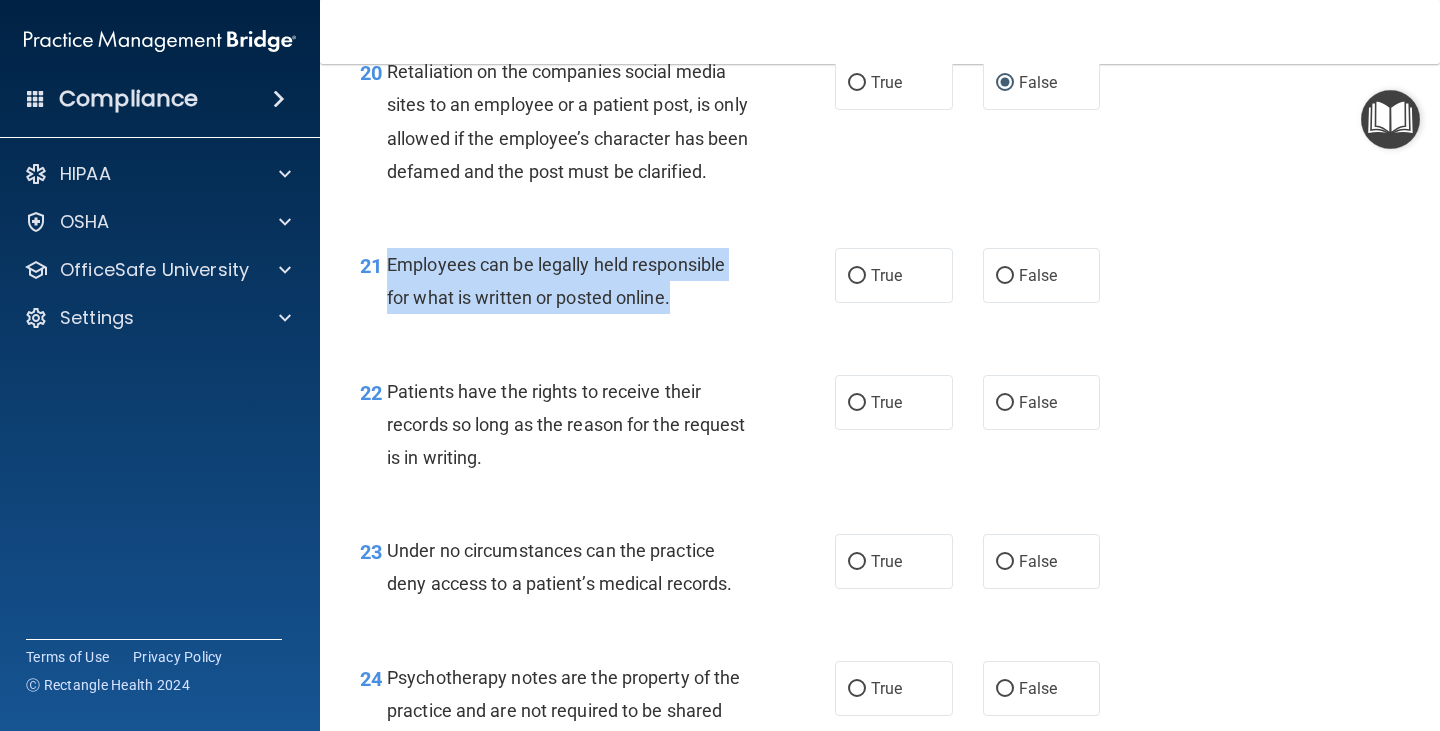 drag, startPoint x: 384, startPoint y: 296, endPoint x: 684, endPoint y: 245, distance: 304.30414 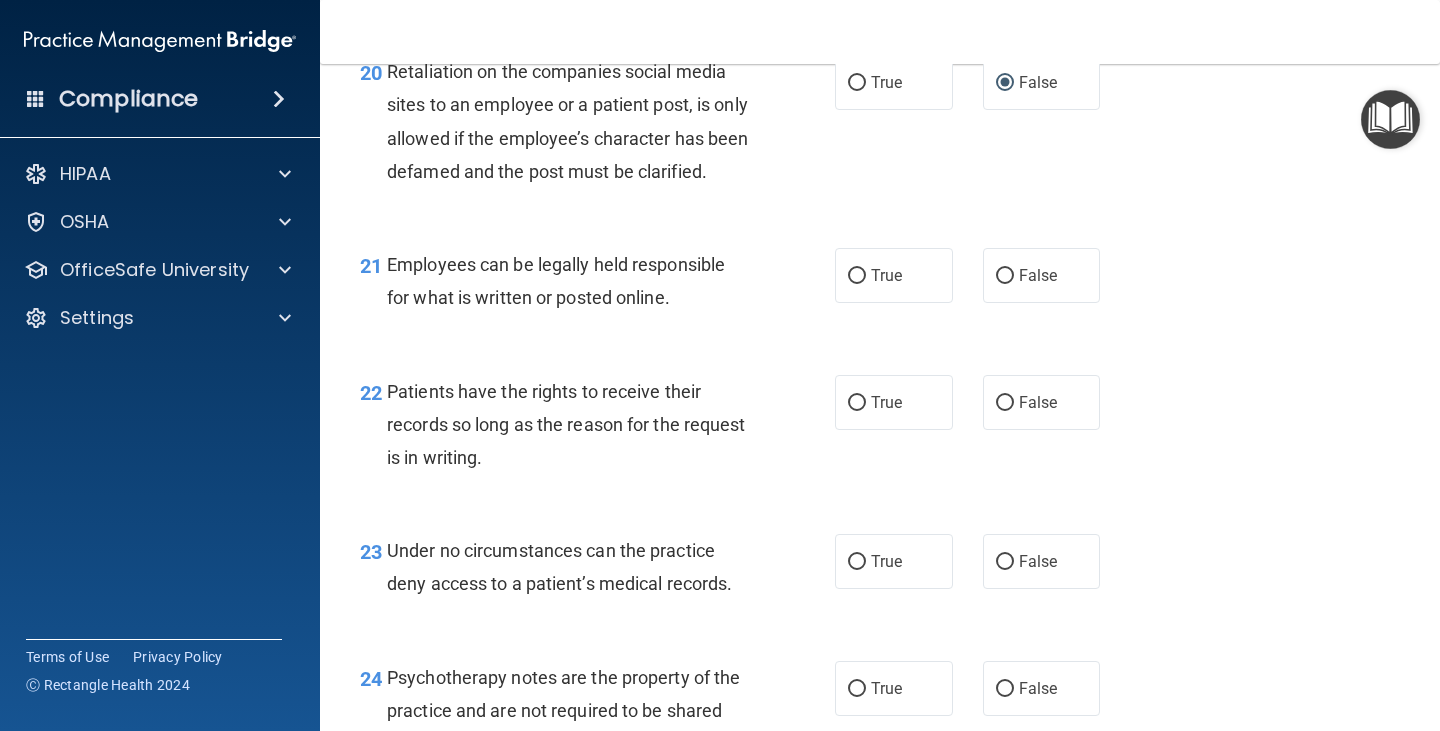 drag, startPoint x: 861, startPoint y: 303, endPoint x: 674, endPoint y: 368, distance: 197.97475 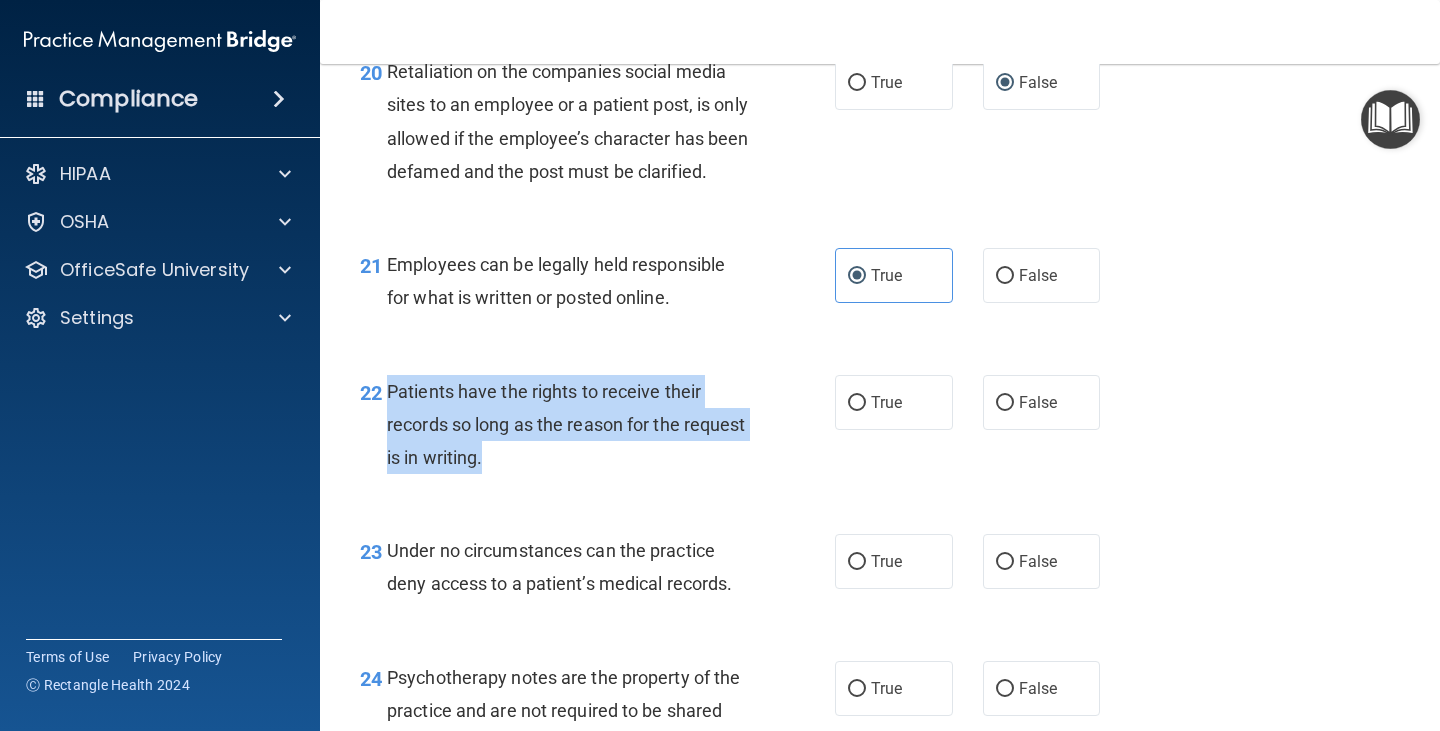 drag, startPoint x: 388, startPoint y: 420, endPoint x: 623, endPoint y: 485, distance: 243.8237 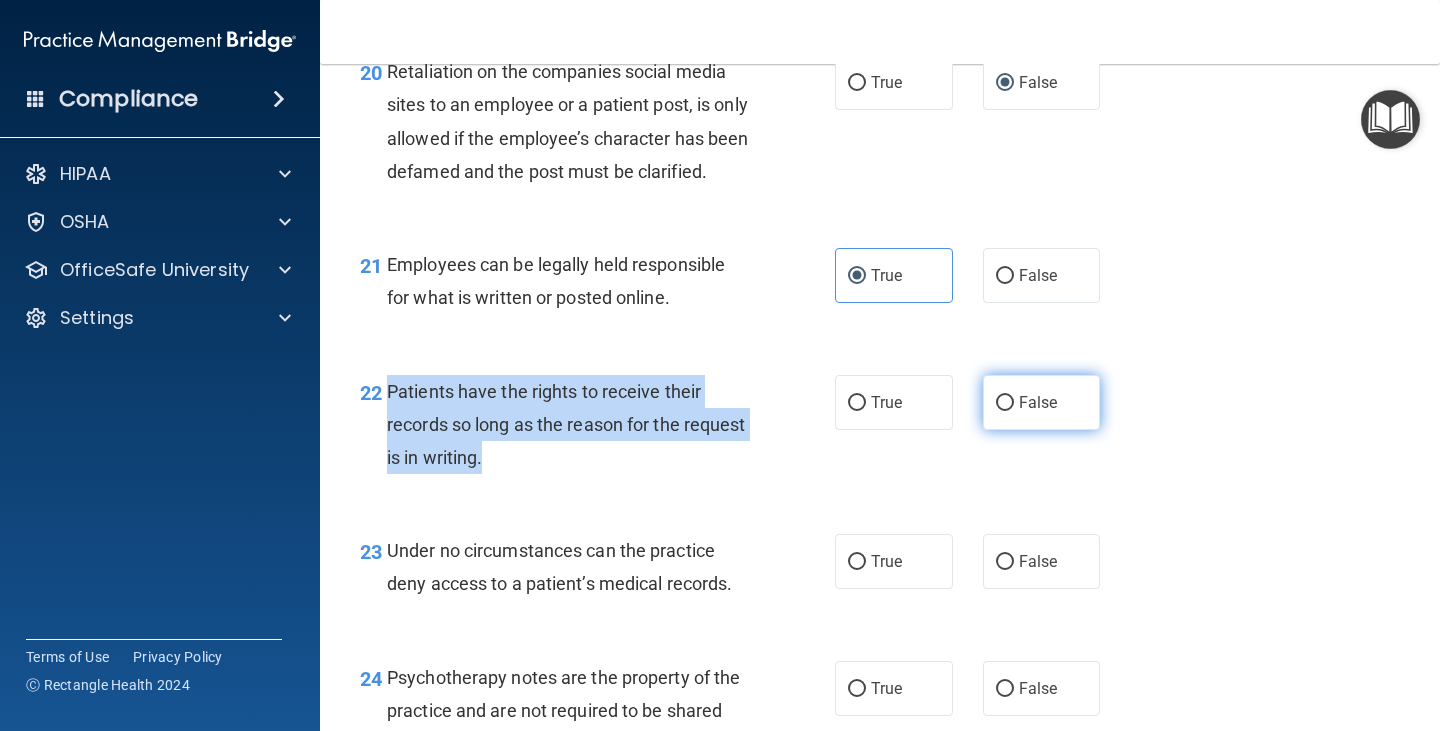 click on "False" at bounding box center (1005, 403) 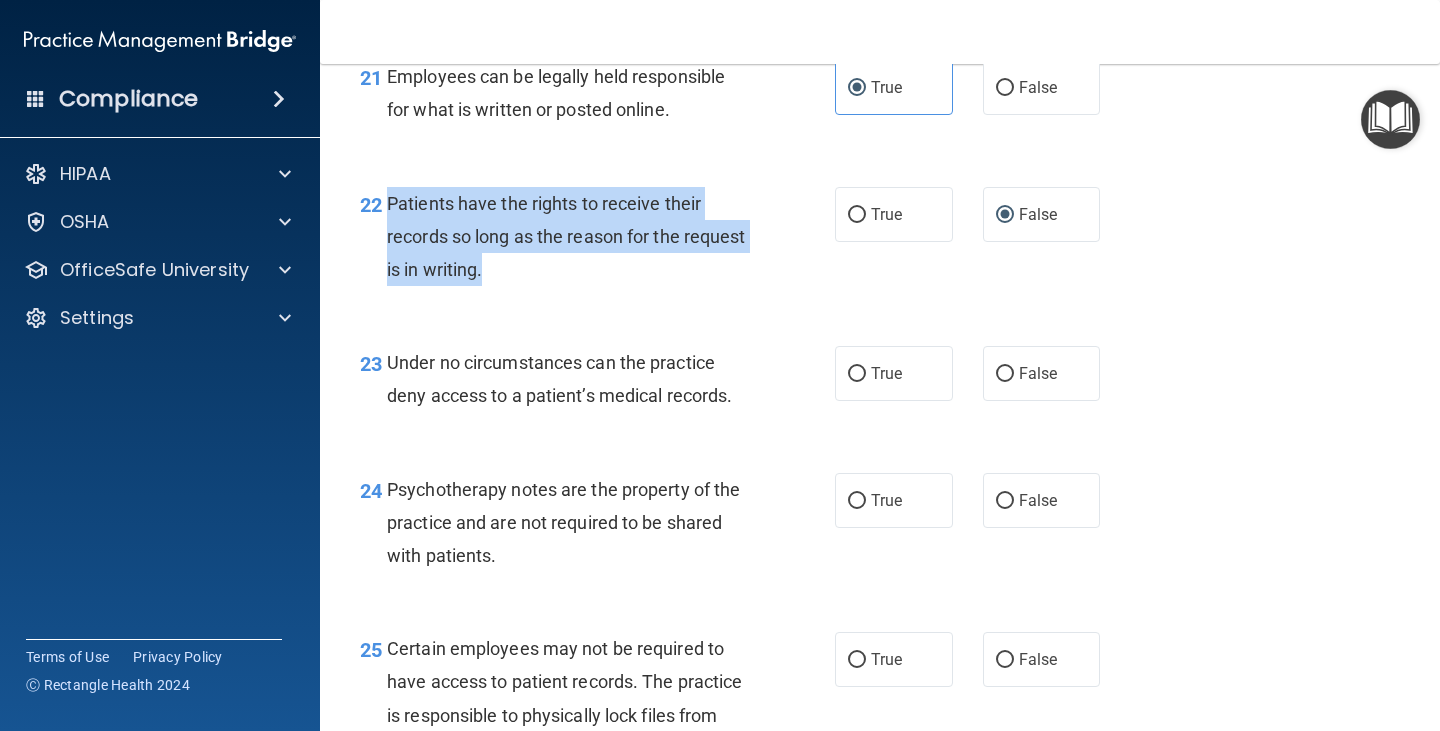 scroll, scrollTop: 4300, scrollLeft: 0, axis: vertical 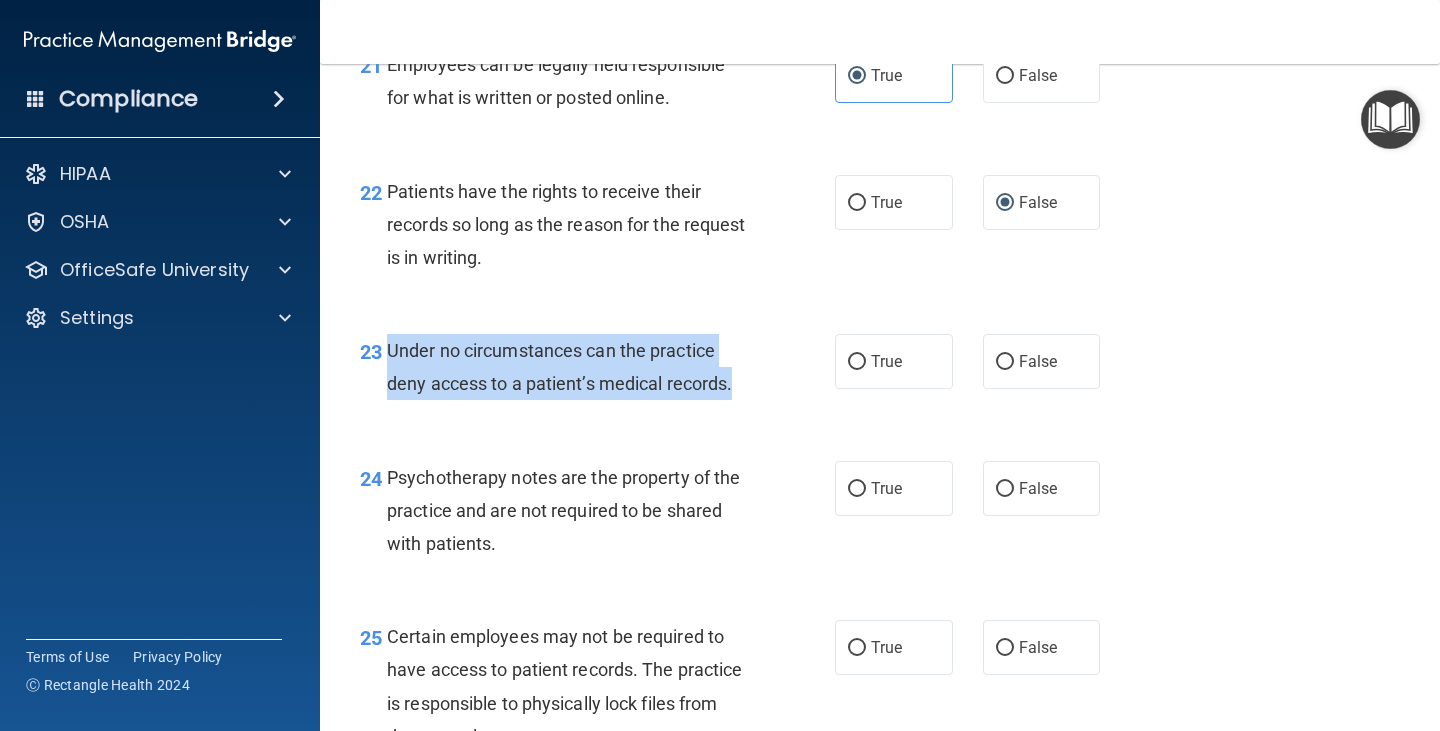 drag, startPoint x: 398, startPoint y: 378, endPoint x: 766, endPoint y: 443, distance: 373.6964 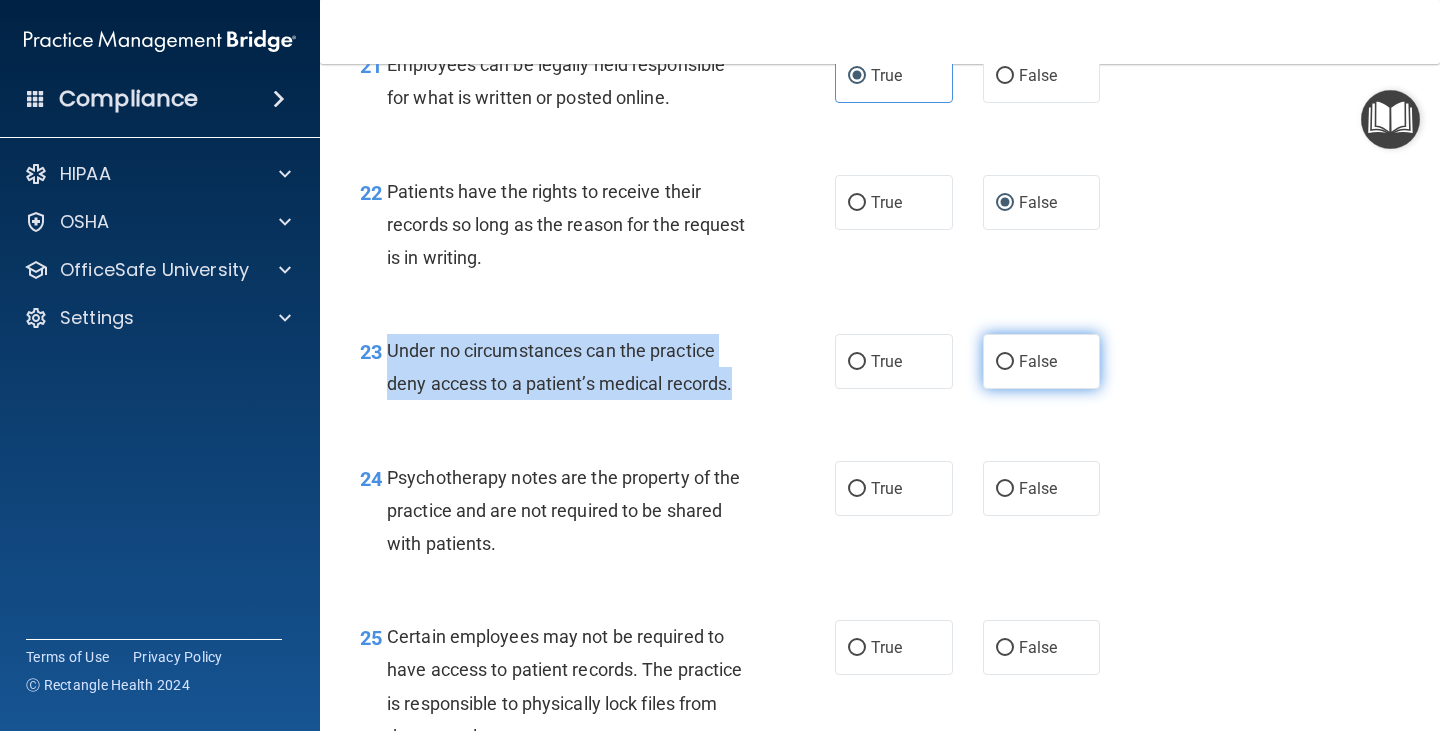 click on "False" at bounding box center (1005, 362) 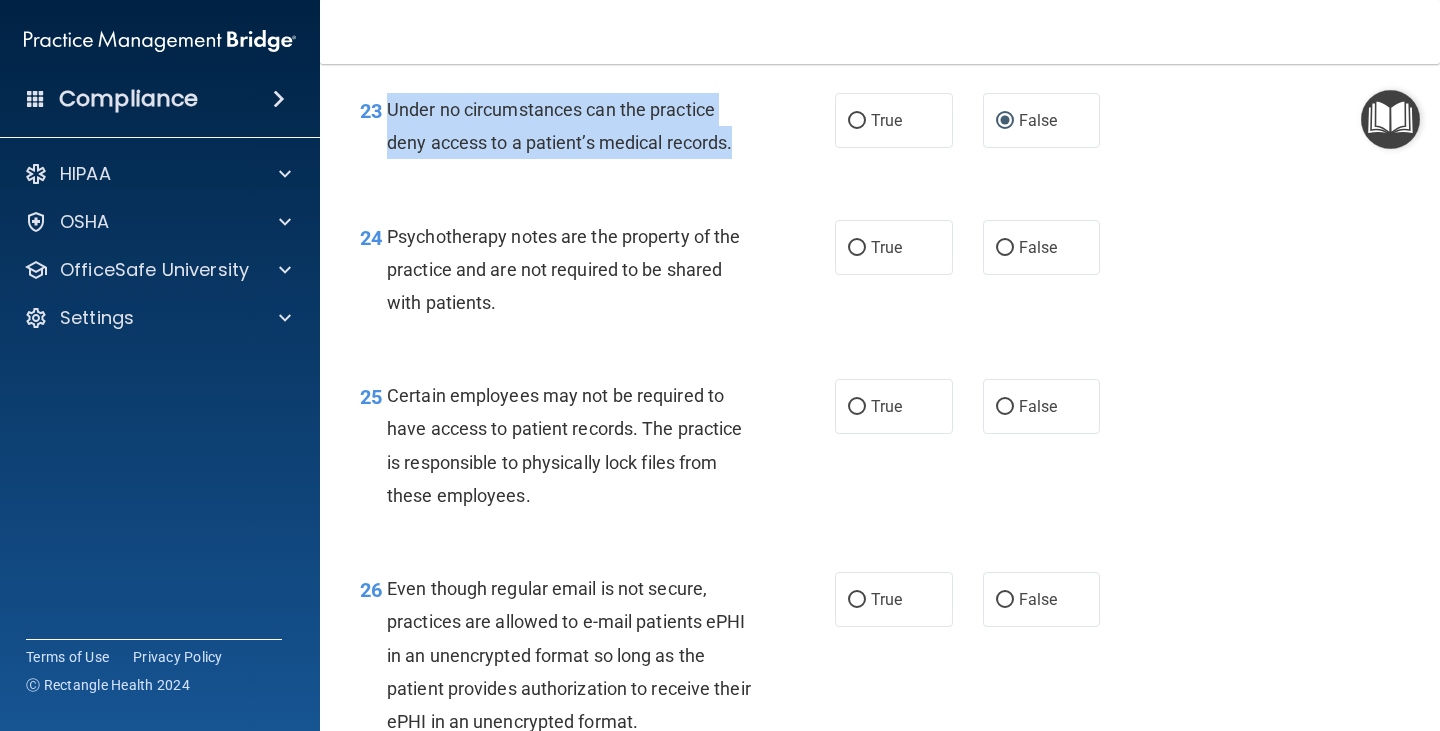 scroll, scrollTop: 4600, scrollLeft: 0, axis: vertical 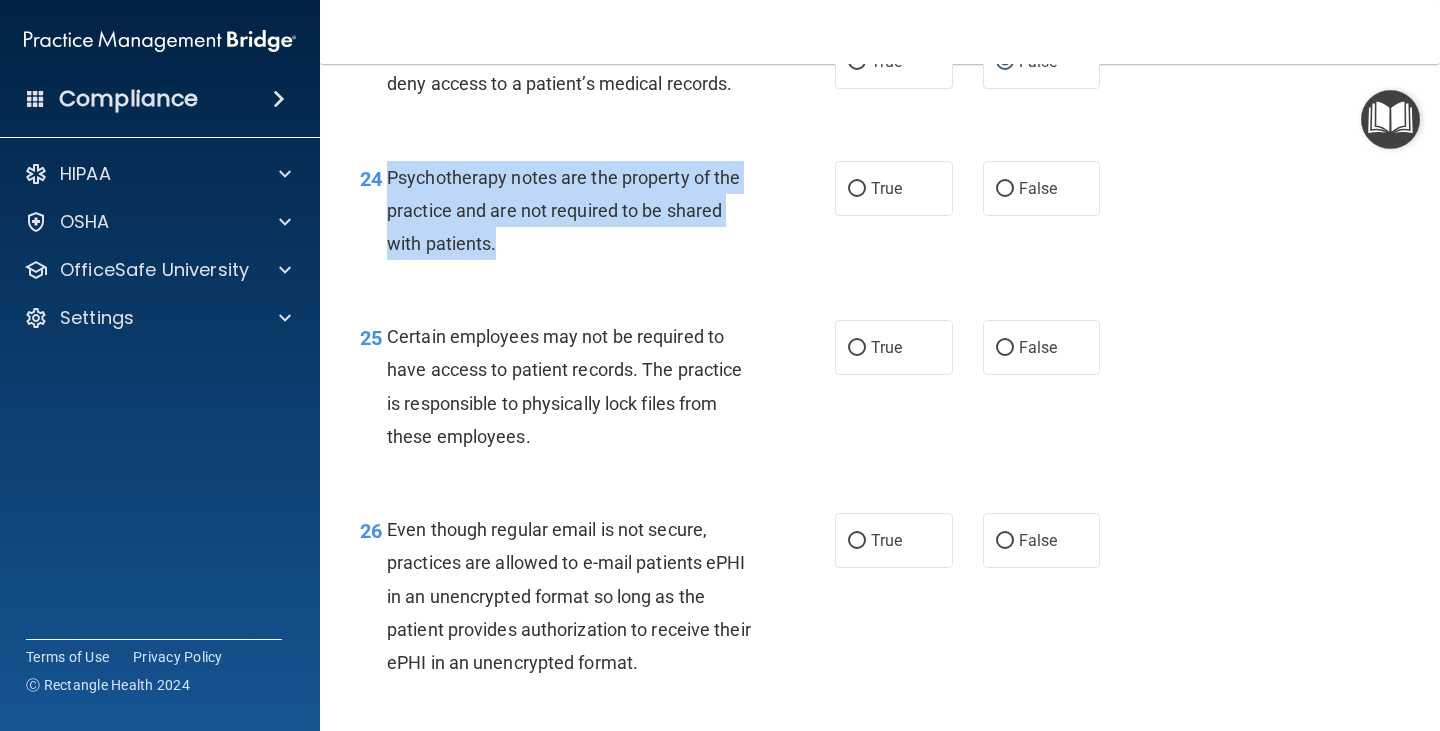 drag, startPoint x: 391, startPoint y: 202, endPoint x: 718, endPoint y: 283, distance: 336.88278 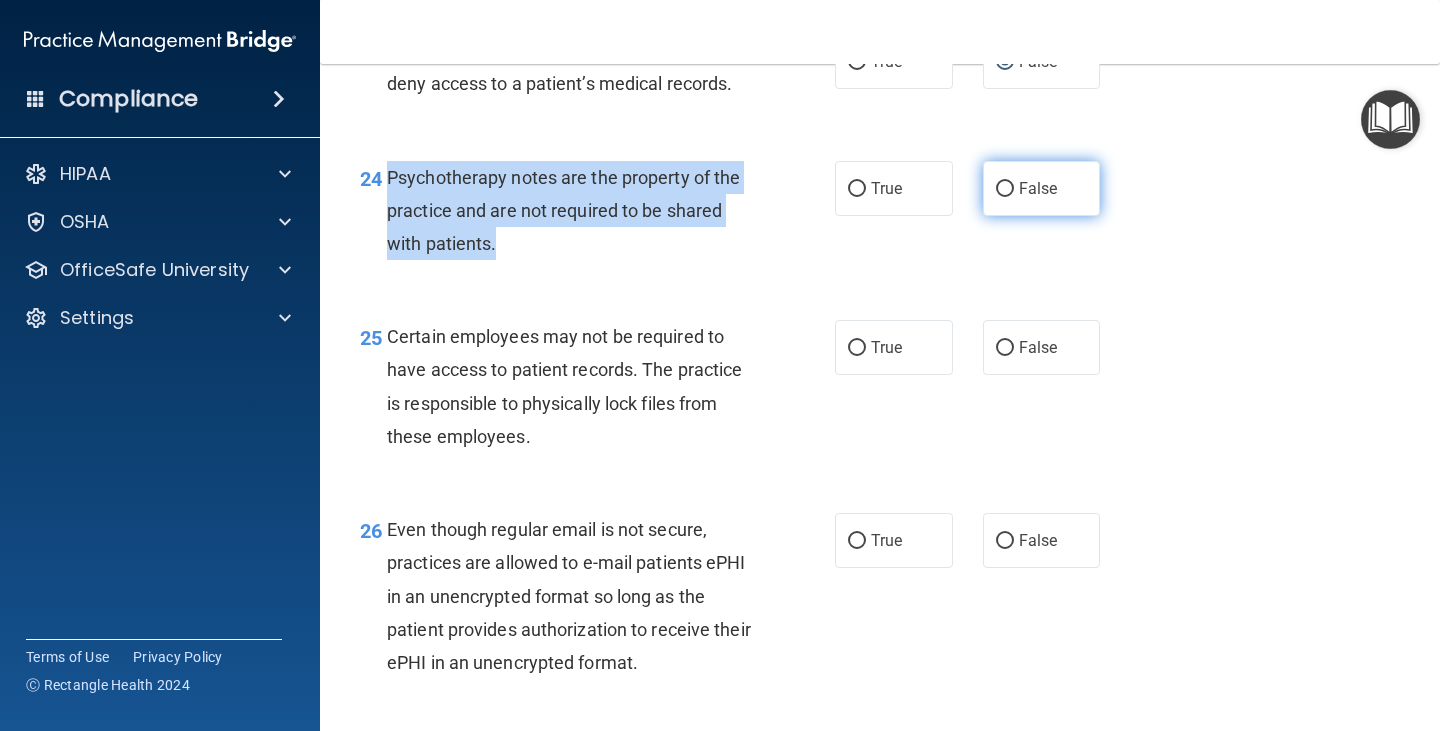click on "False" at bounding box center (1005, 189) 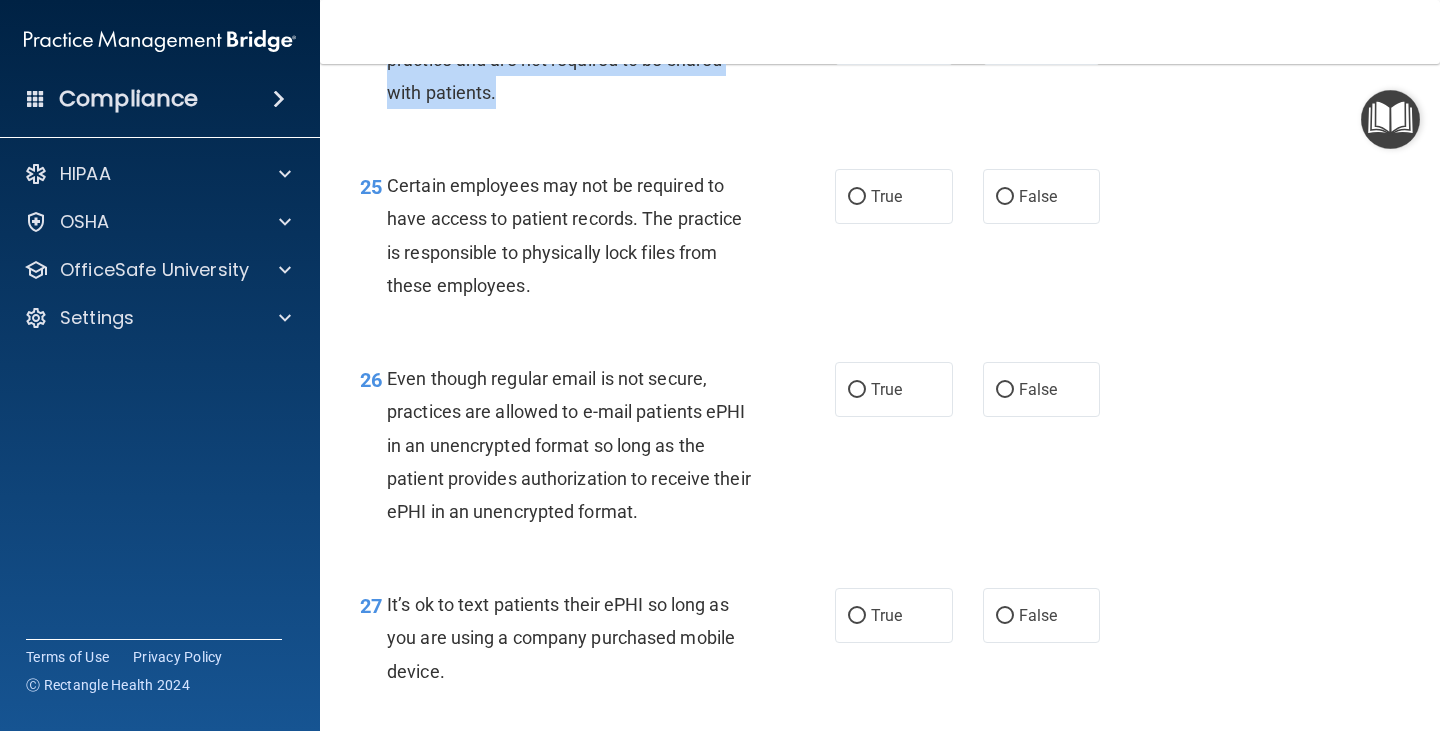 scroll, scrollTop: 4800, scrollLeft: 0, axis: vertical 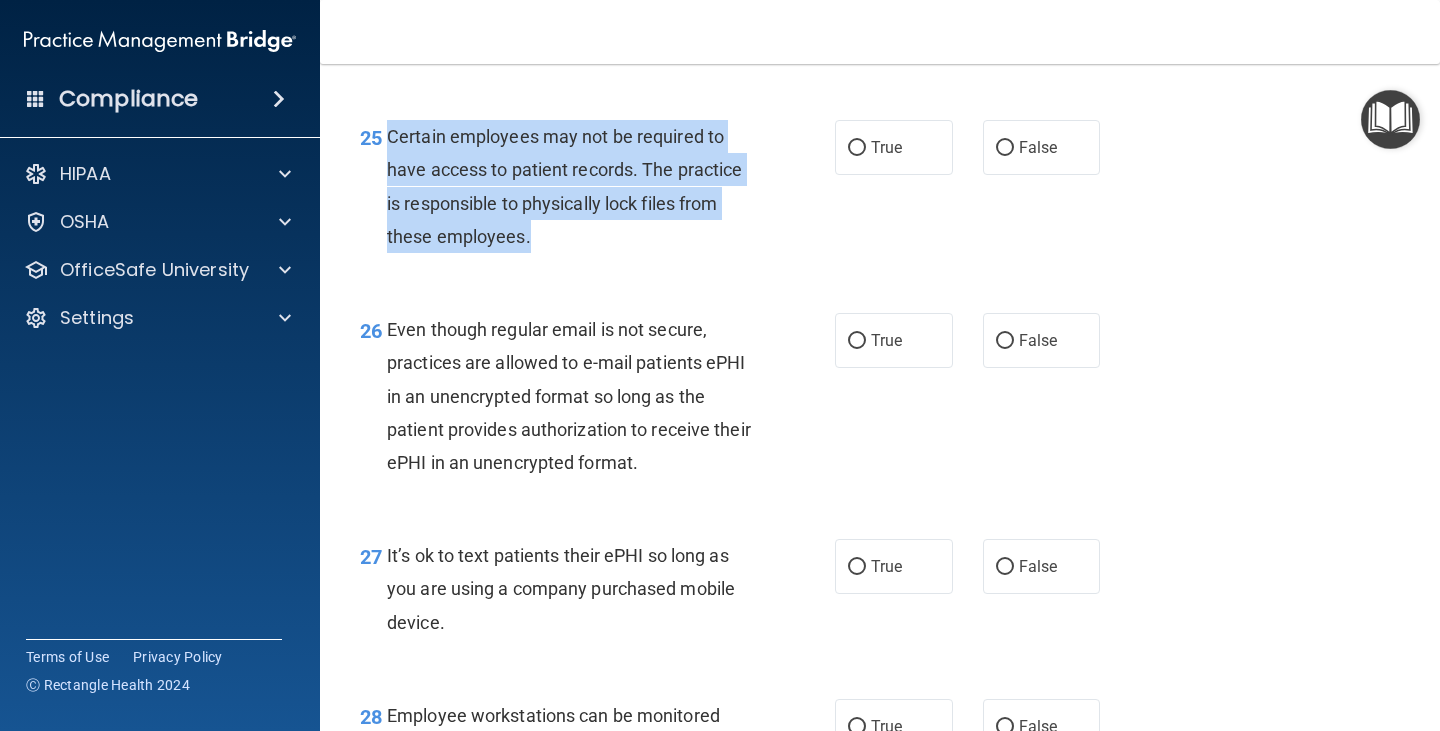 drag, startPoint x: 389, startPoint y: 166, endPoint x: 712, endPoint y: 274, distance: 340.57745 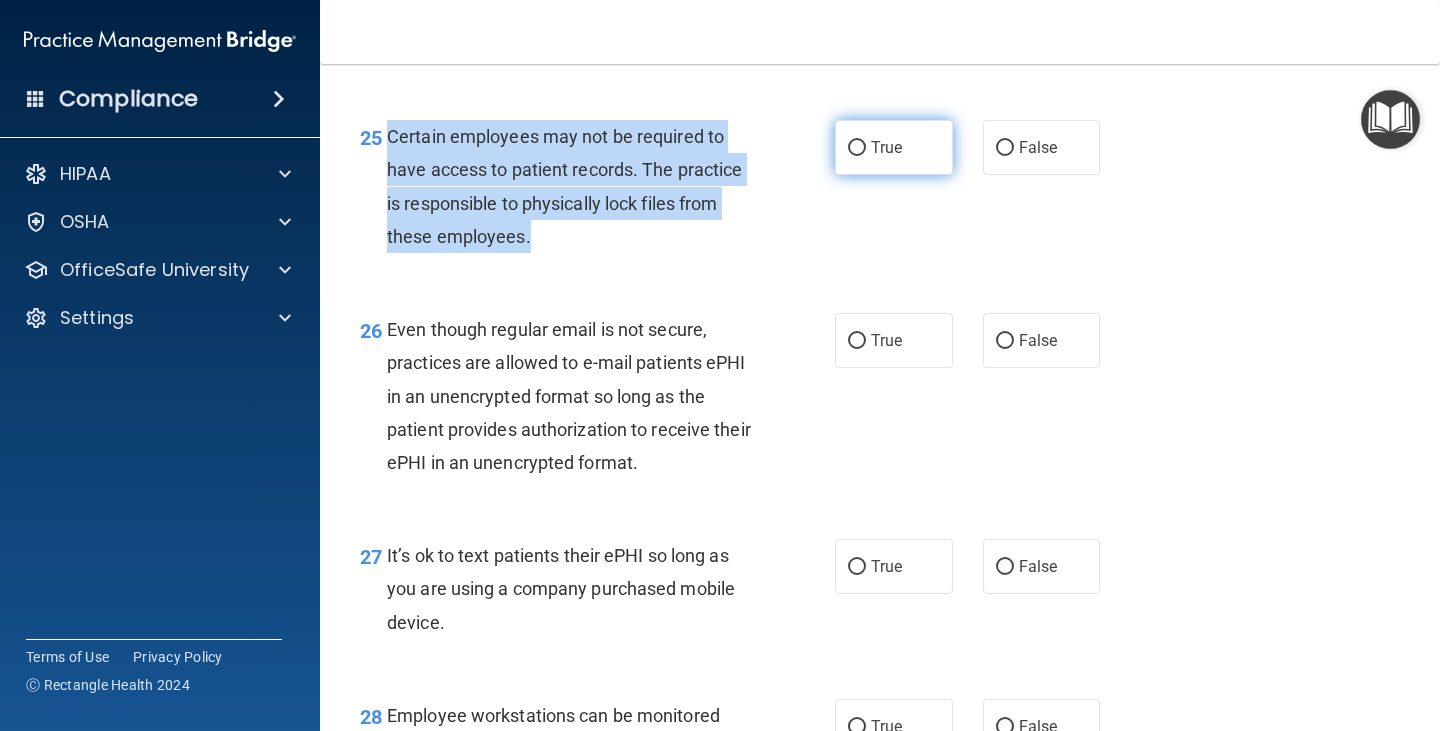 click on "True" at bounding box center (857, 148) 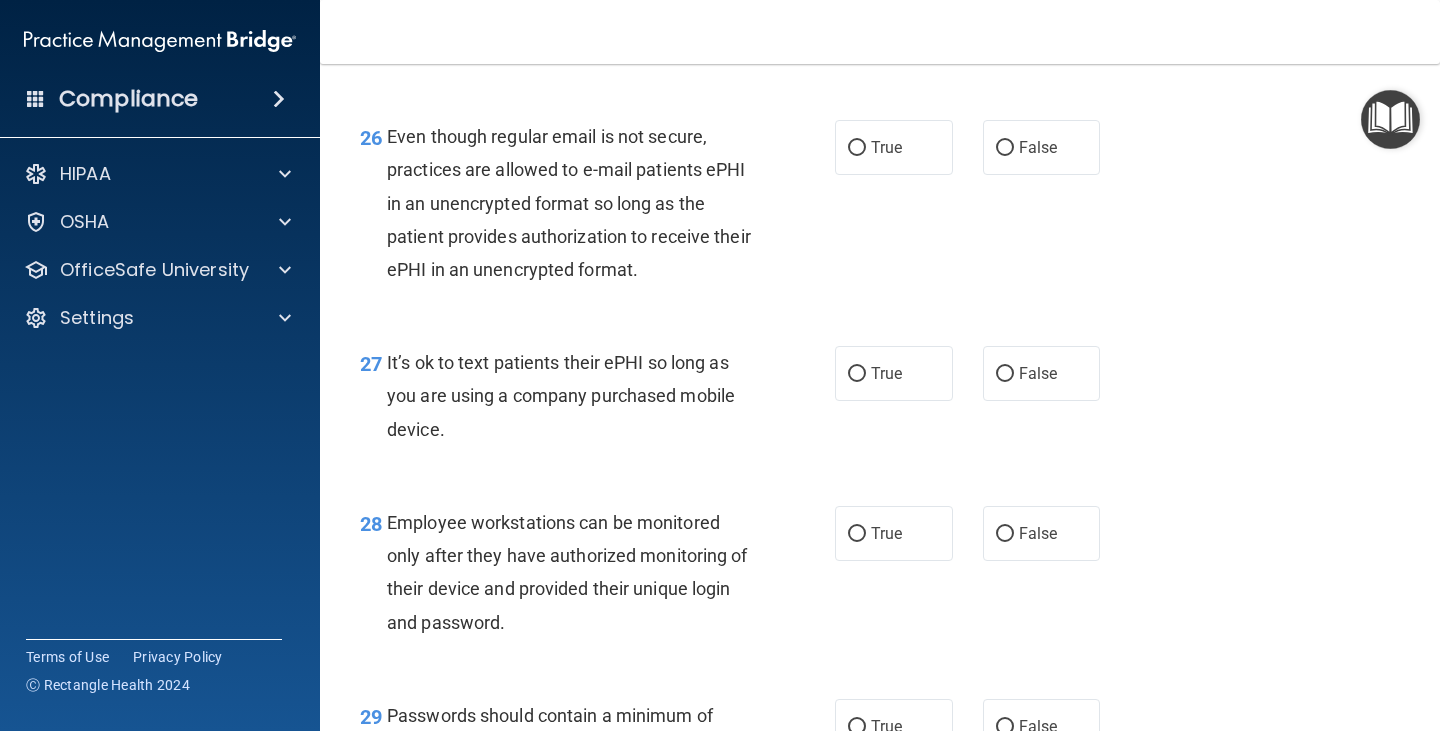 scroll, scrollTop: 5000, scrollLeft: 0, axis: vertical 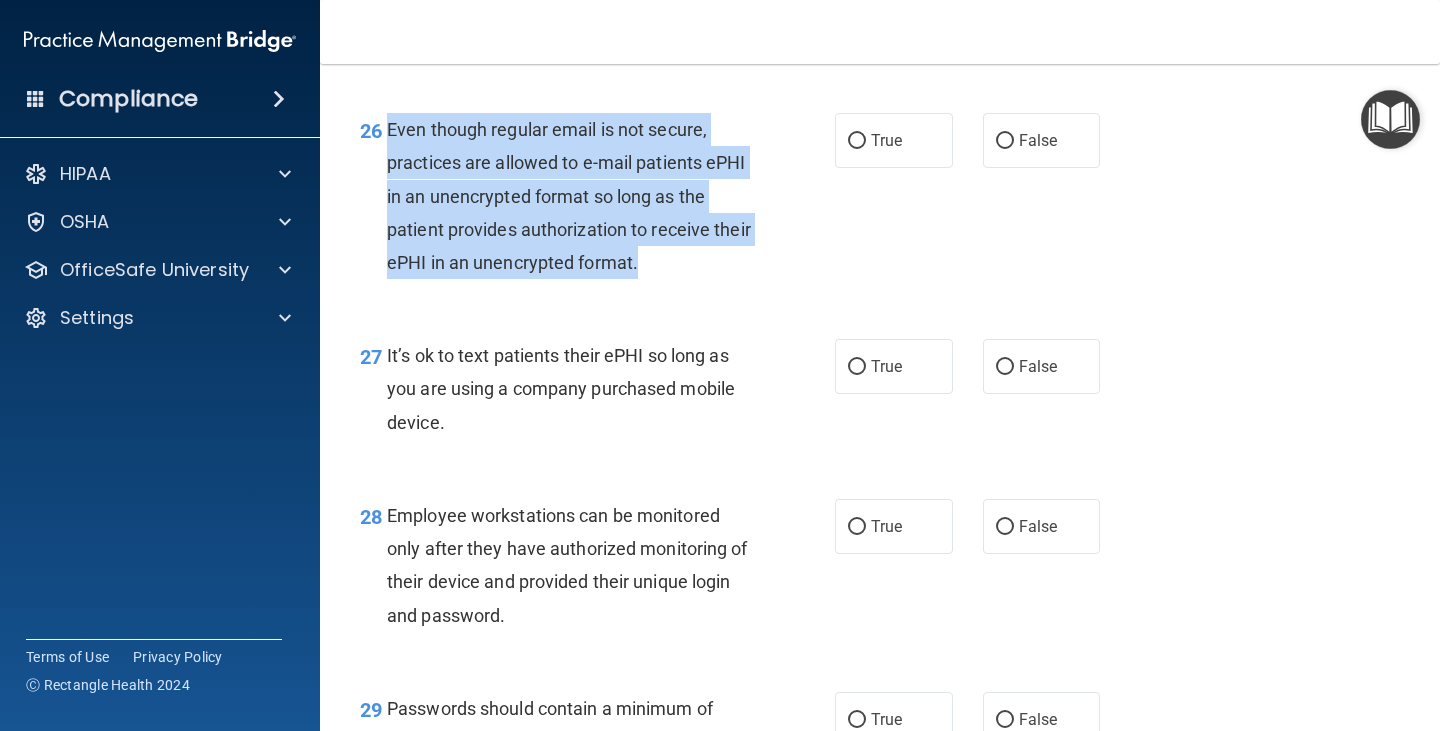 drag, startPoint x: 390, startPoint y: 155, endPoint x: 679, endPoint y: 285, distance: 316.89273 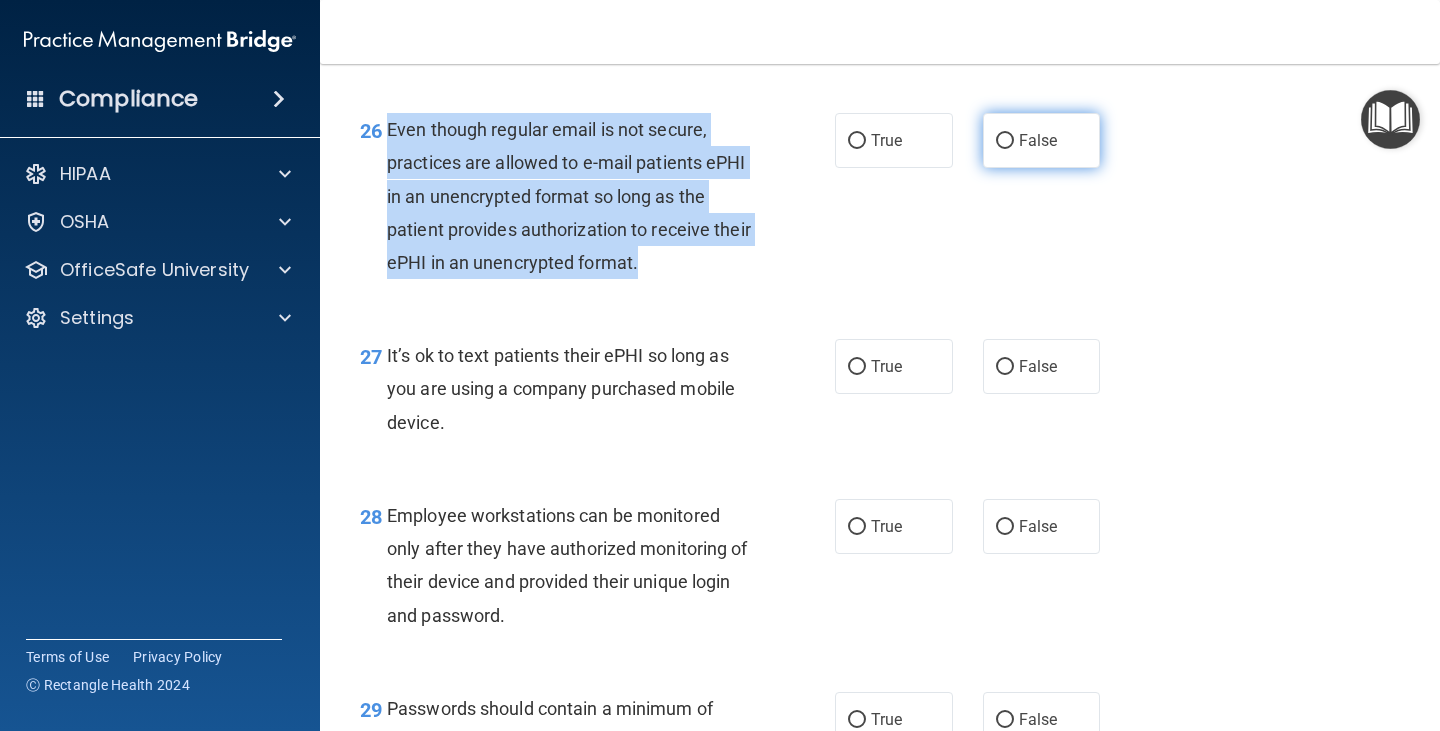 click on "False" at bounding box center (1005, 141) 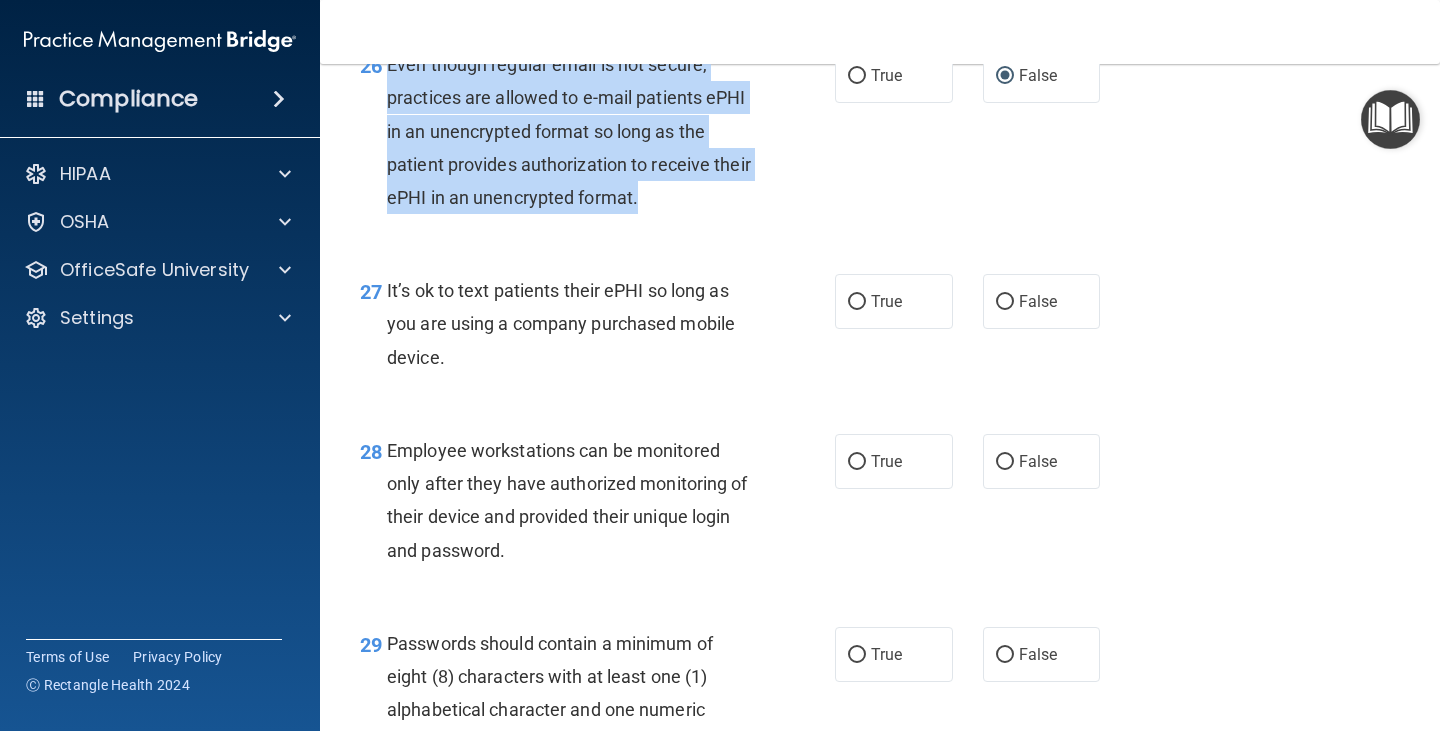 scroll, scrollTop: 5100, scrollLeft: 0, axis: vertical 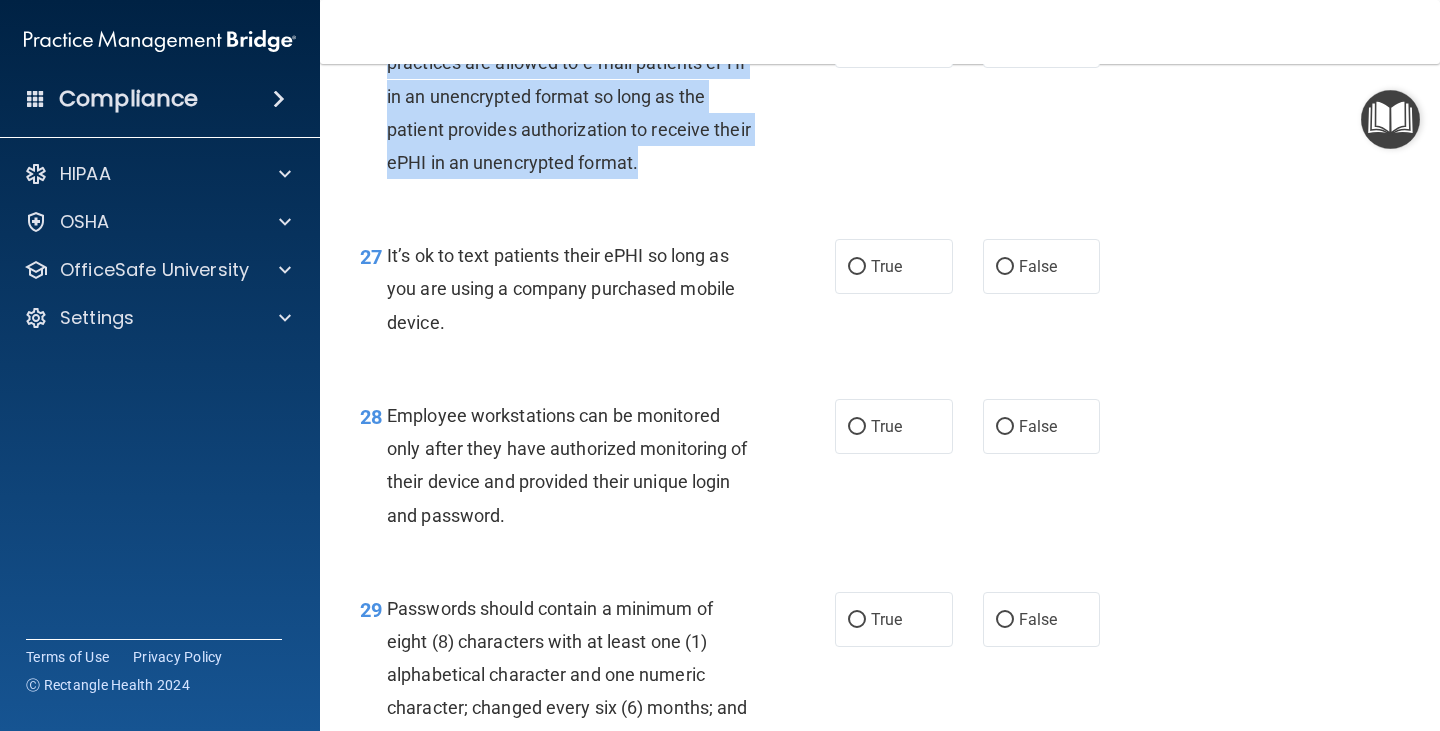 drag, startPoint x: 386, startPoint y: 285, endPoint x: 691, endPoint y: 342, distance: 310.28052 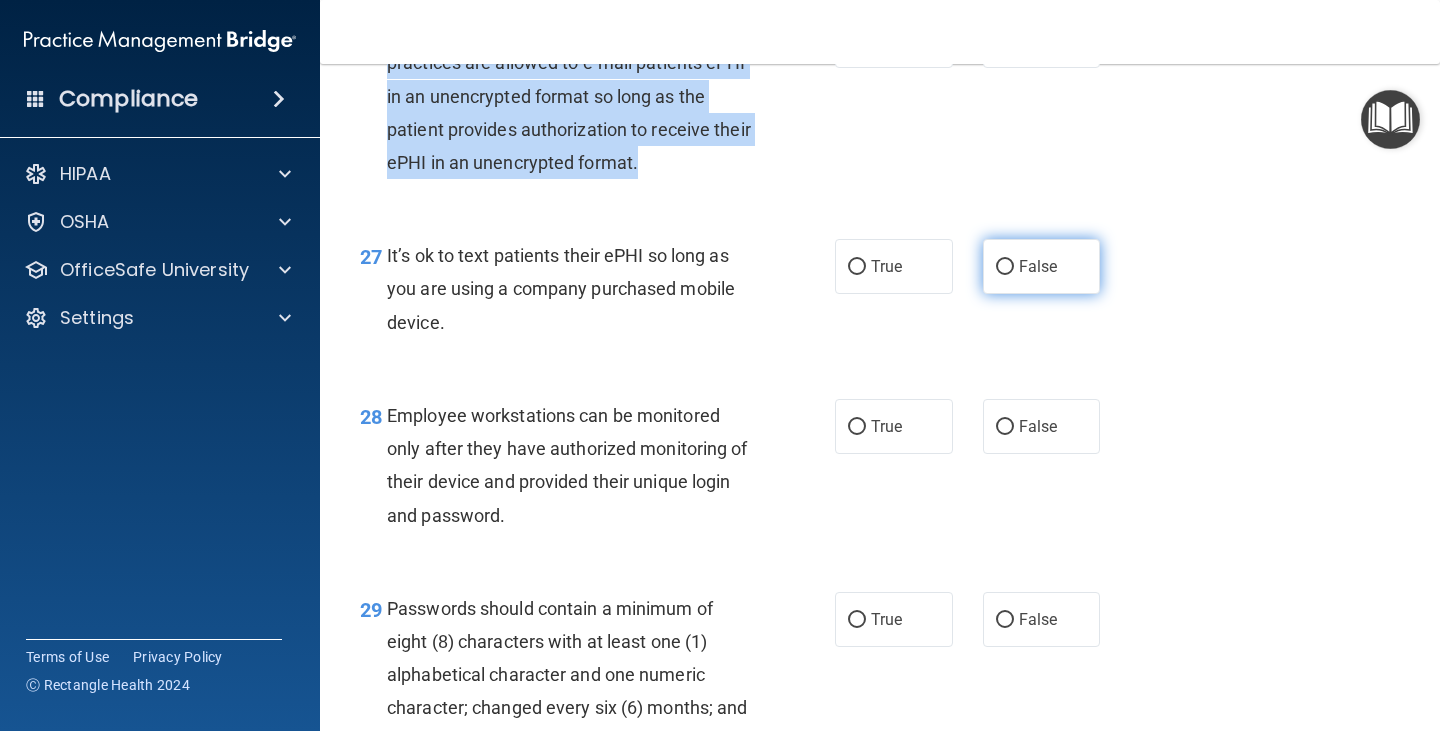 click on "False" at bounding box center [1005, 267] 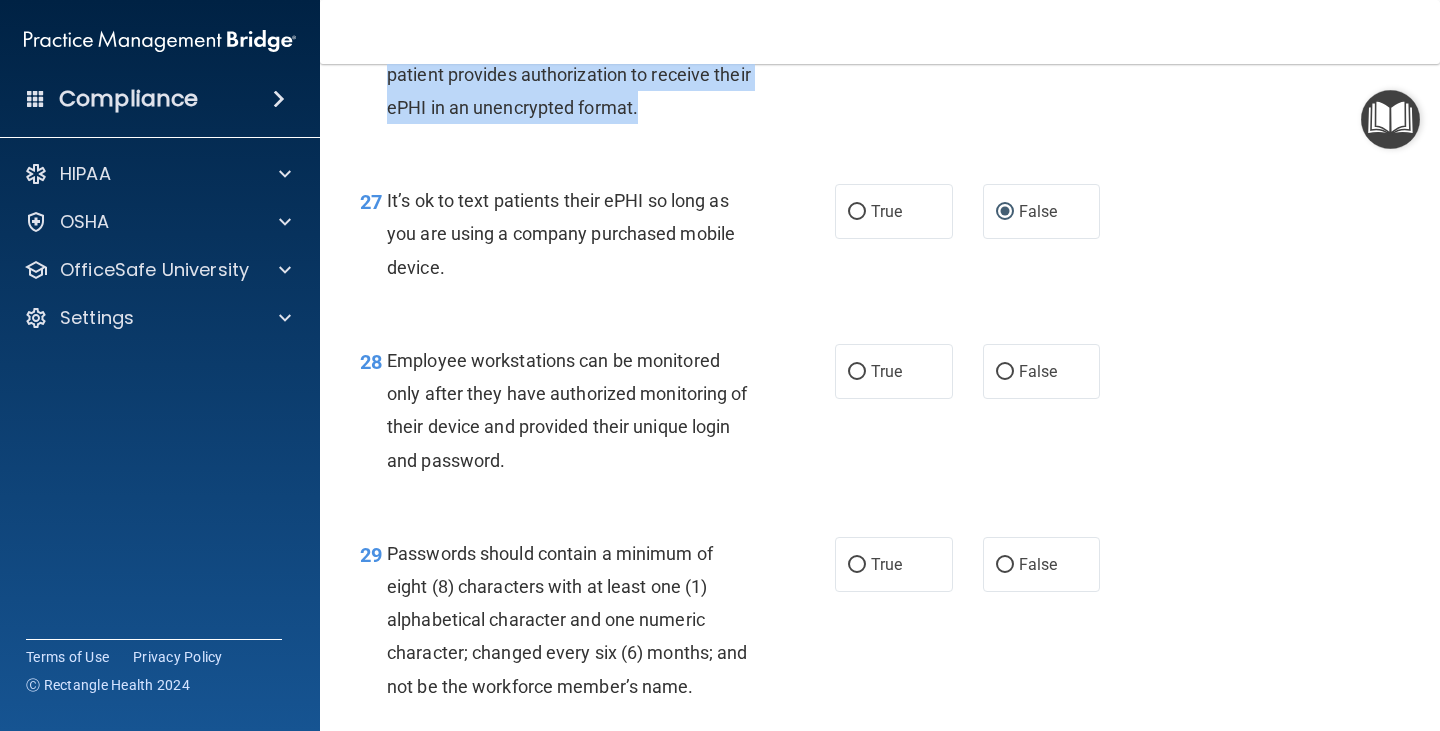 scroll, scrollTop: 5300, scrollLeft: 0, axis: vertical 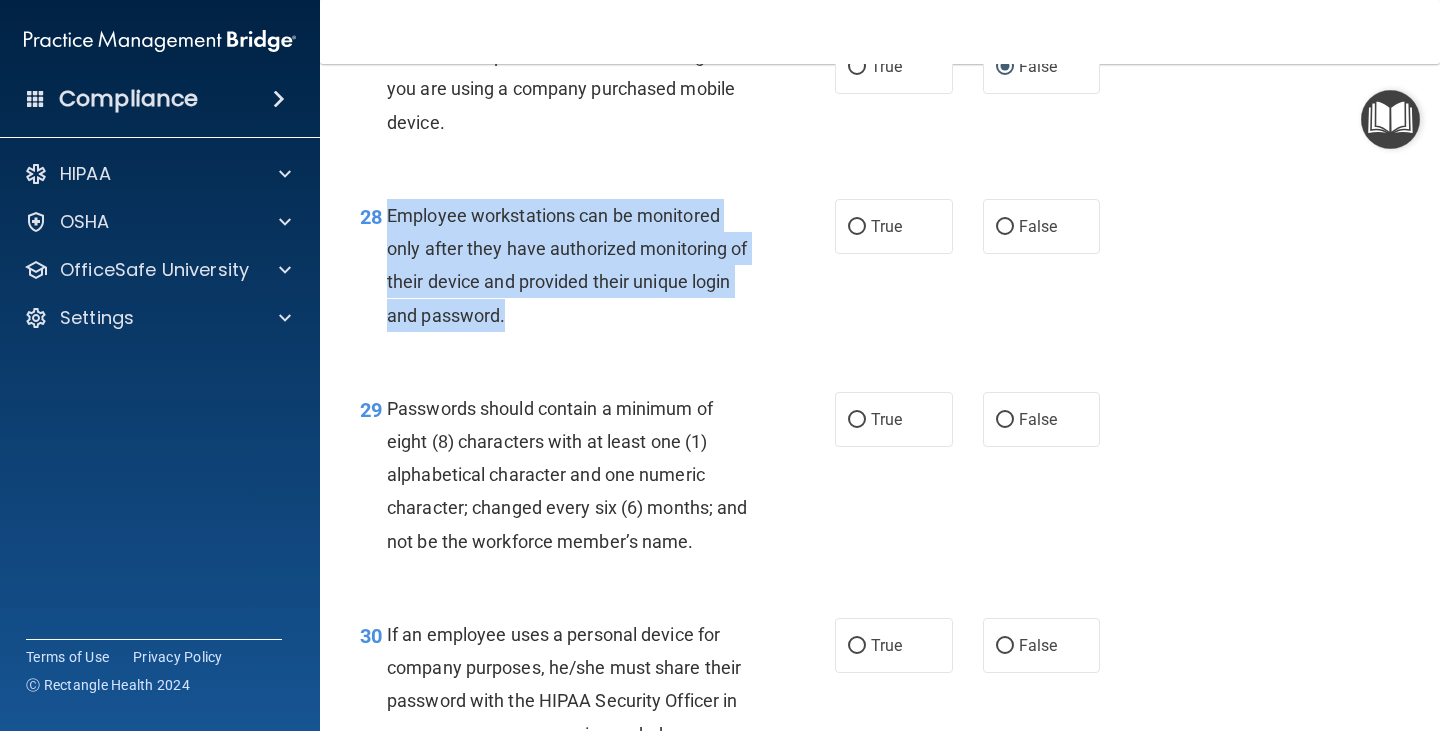 drag, startPoint x: 387, startPoint y: 244, endPoint x: 668, endPoint y: 353, distance: 301.40005 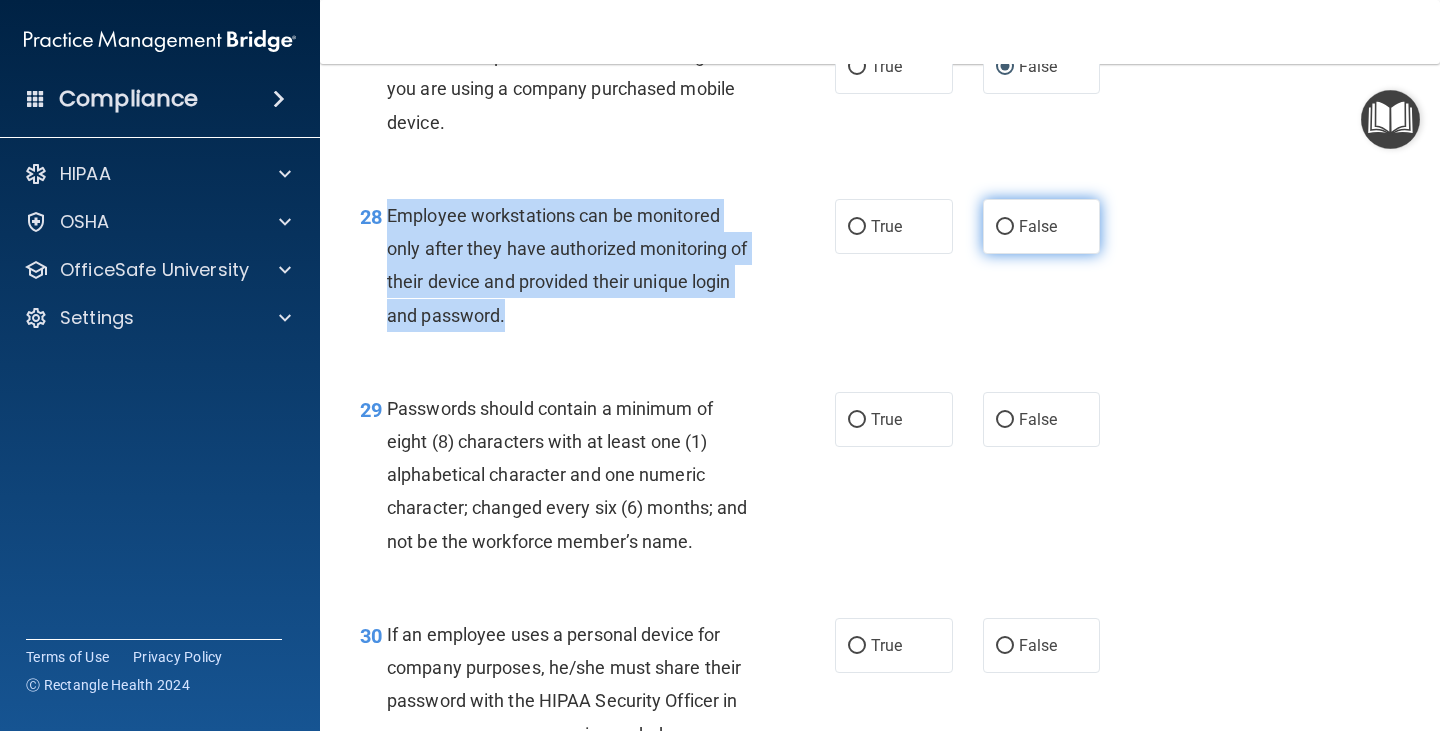 click on "False" at bounding box center [1005, 227] 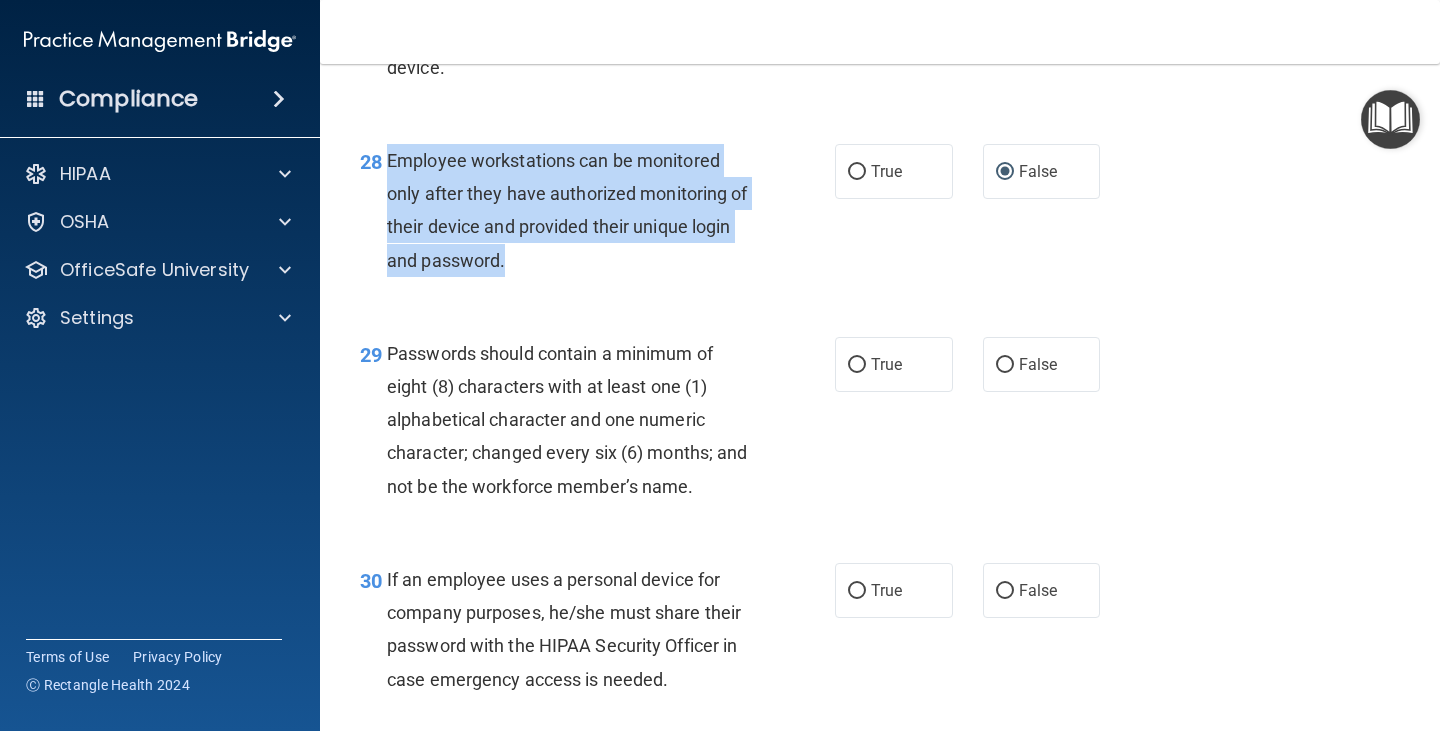 scroll, scrollTop: 5518, scrollLeft: 0, axis: vertical 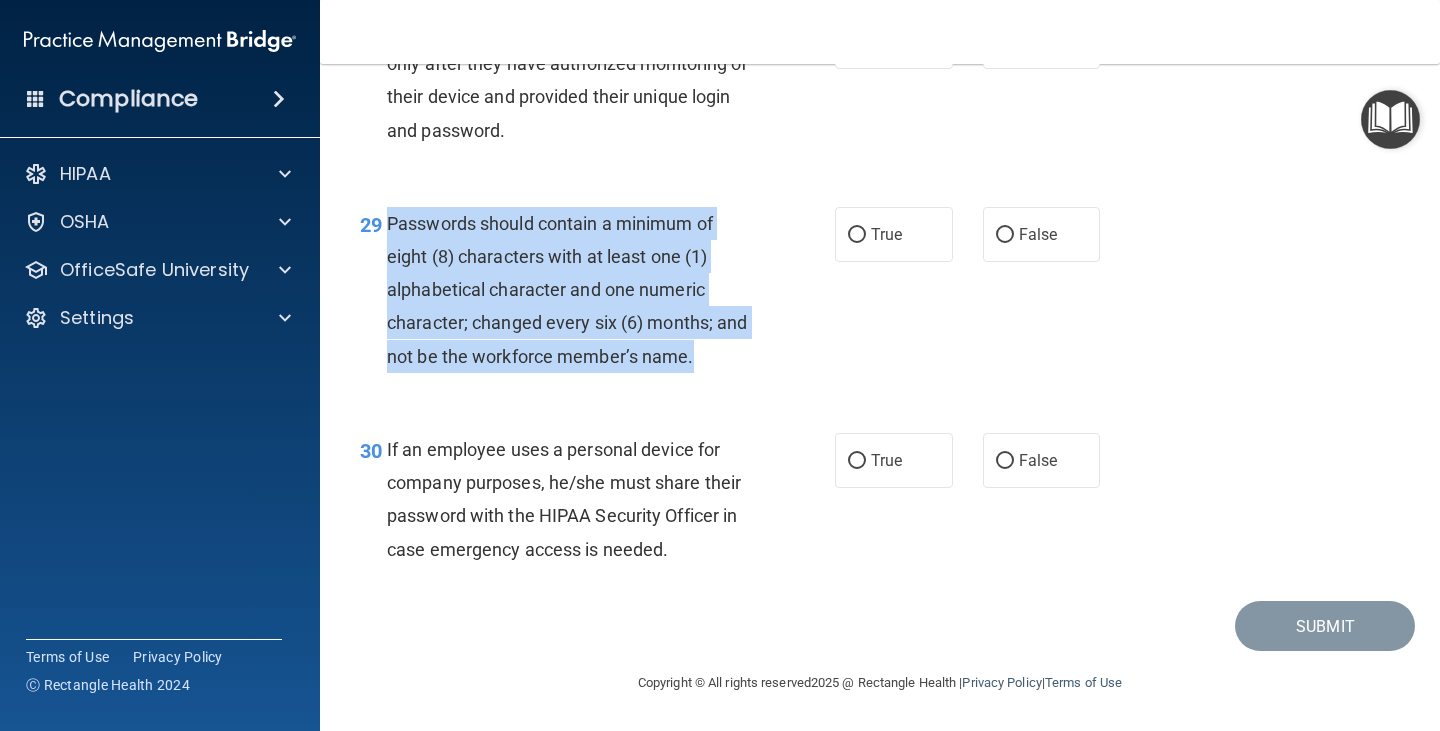 drag, startPoint x: 394, startPoint y: 215, endPoint x: 459, endPoint y: 265, distance: 82.006096 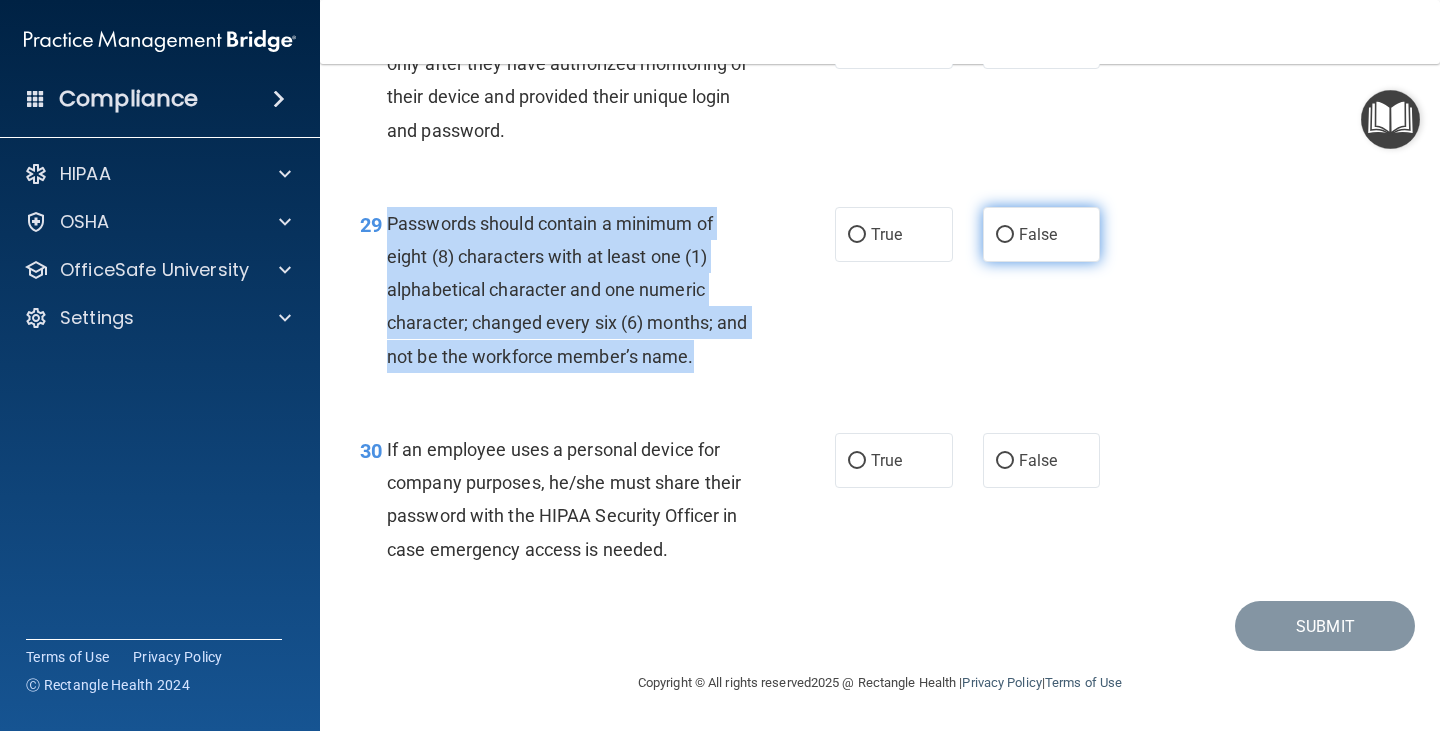 click on "False" at bounding box center [1005, 235] 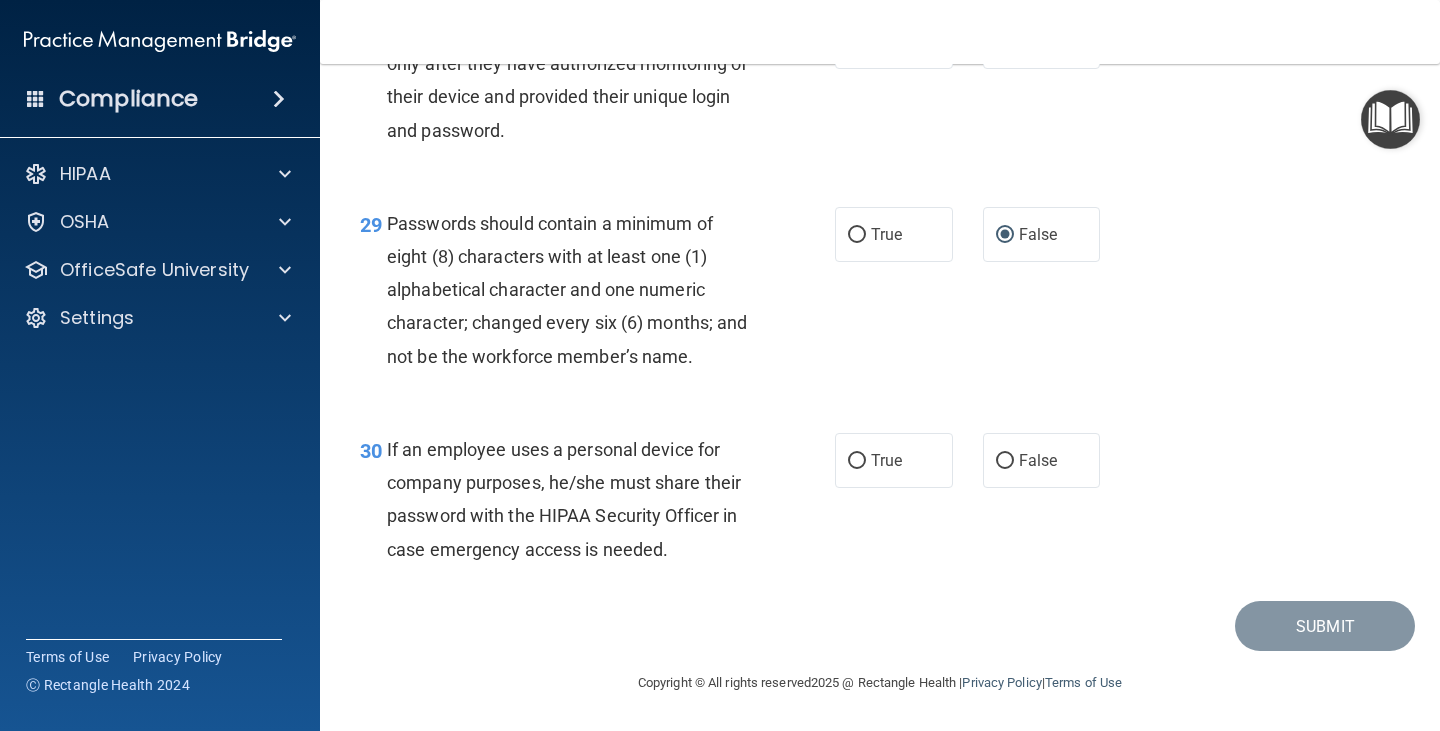 click on "If an employee uses a personal device for company purposes, he/she must share their password with the HIPAA Security Officer in case emergency access is needed." at bounding box center [564, 499] 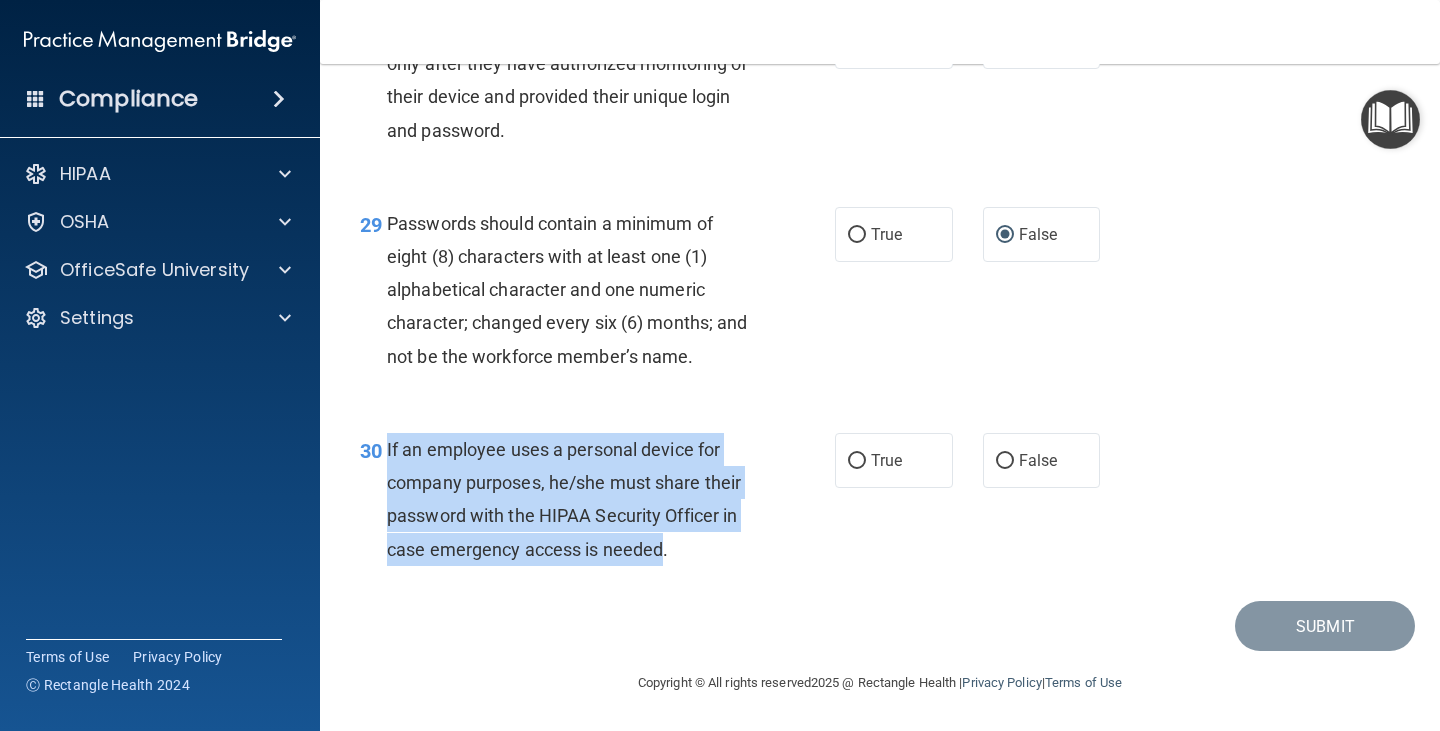 drag, startPoint x: 386, startPoint y: 445, endPoint x: 661, endPoint y: 562, distance: 298.8545 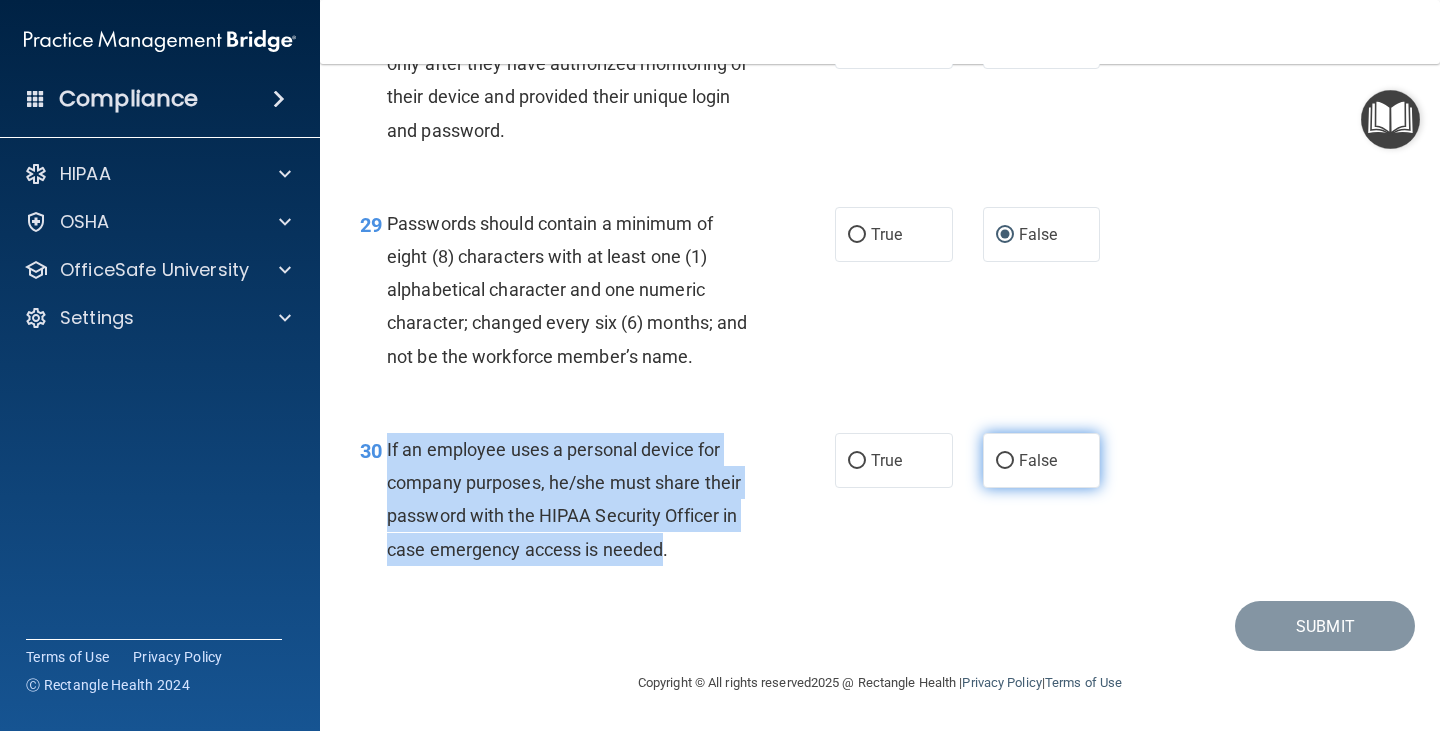 click on "False" at bounding box center (1005, 461) 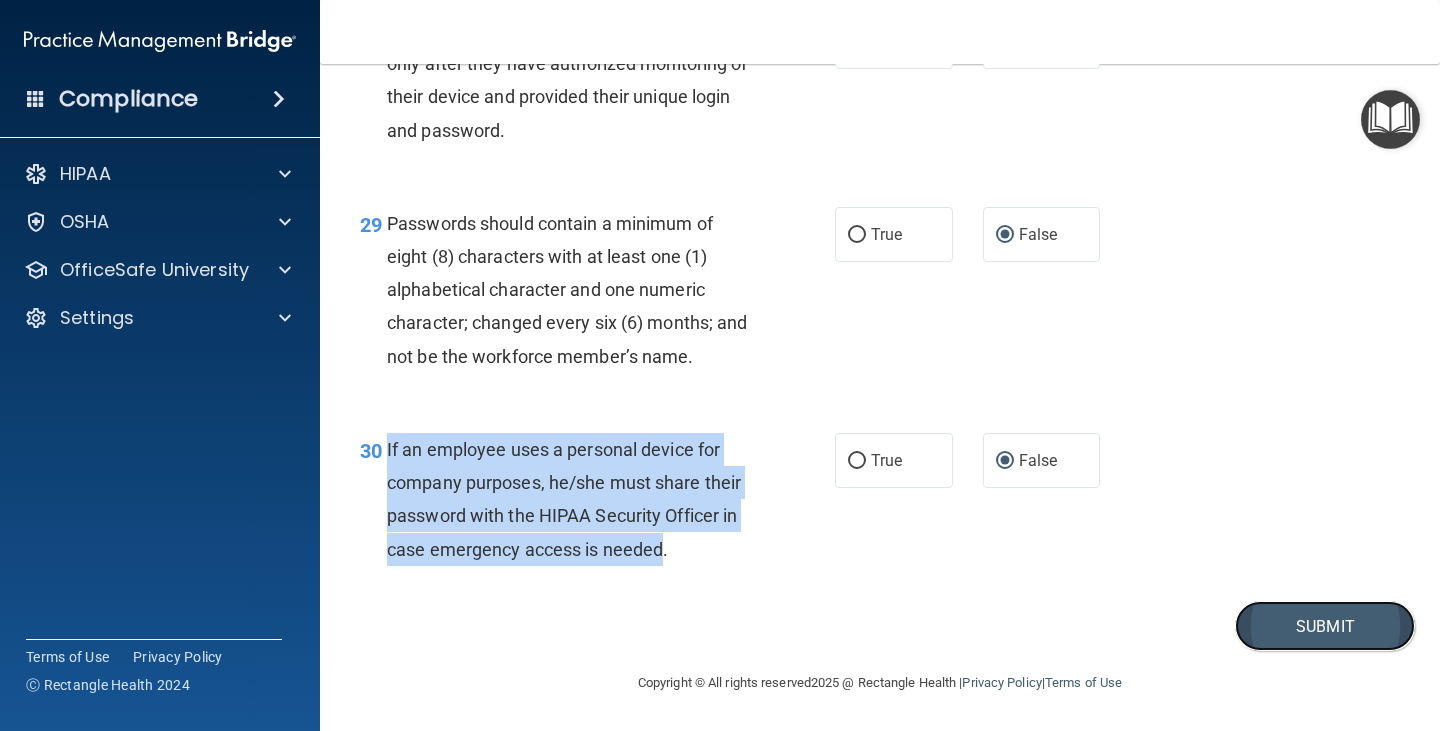 click on "Submit" at bounding box center [1325, 626] 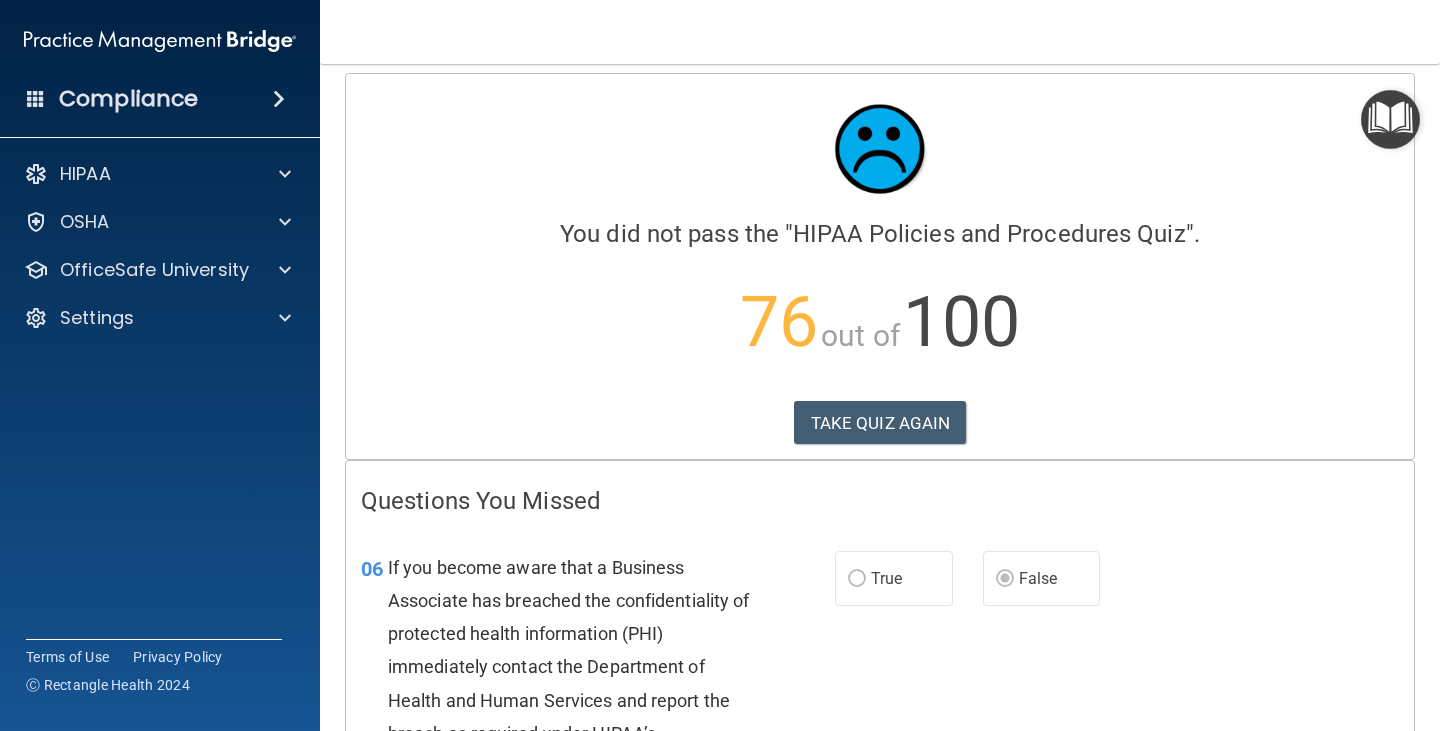scroll, scrollTop: 0, scrollLeft: 0, axis: both 